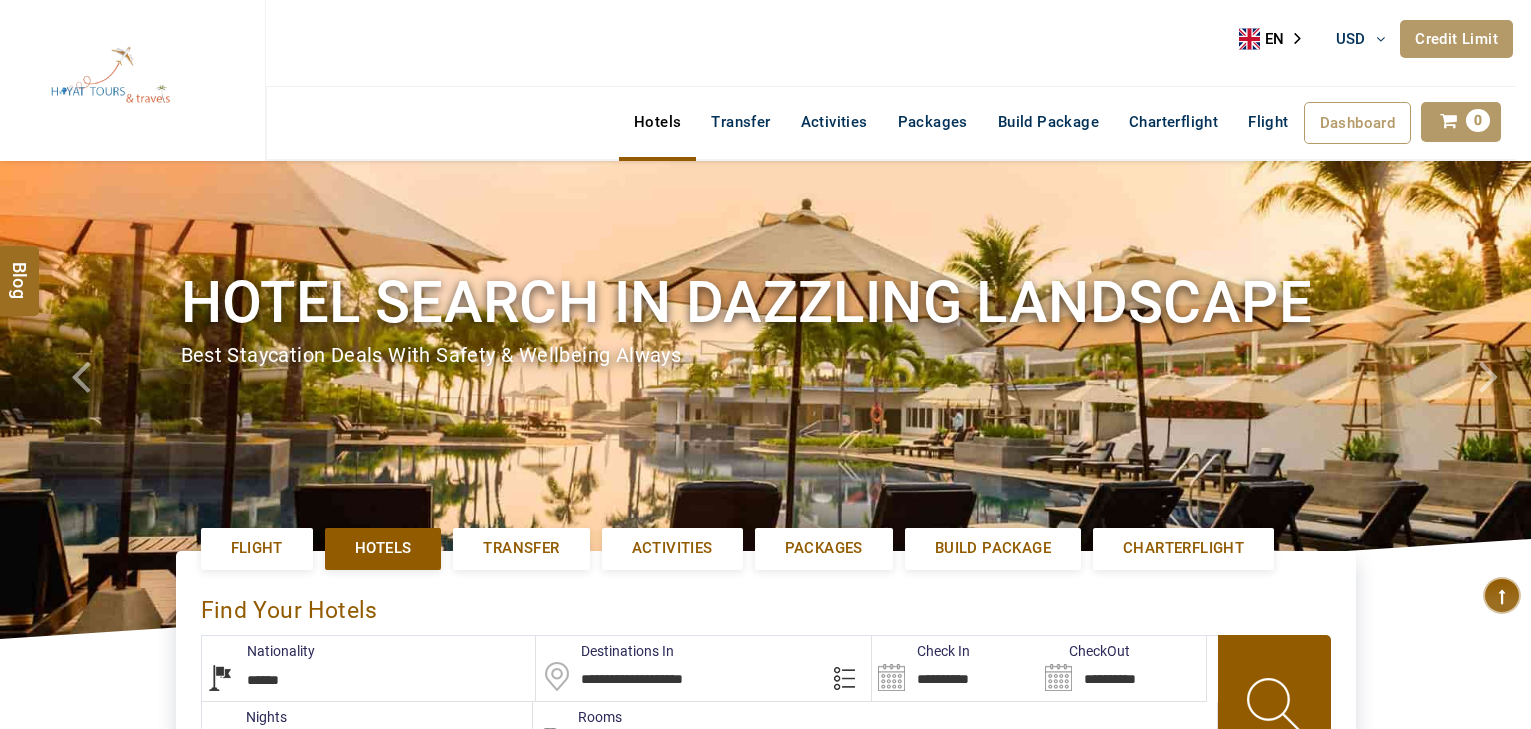 select on "******" 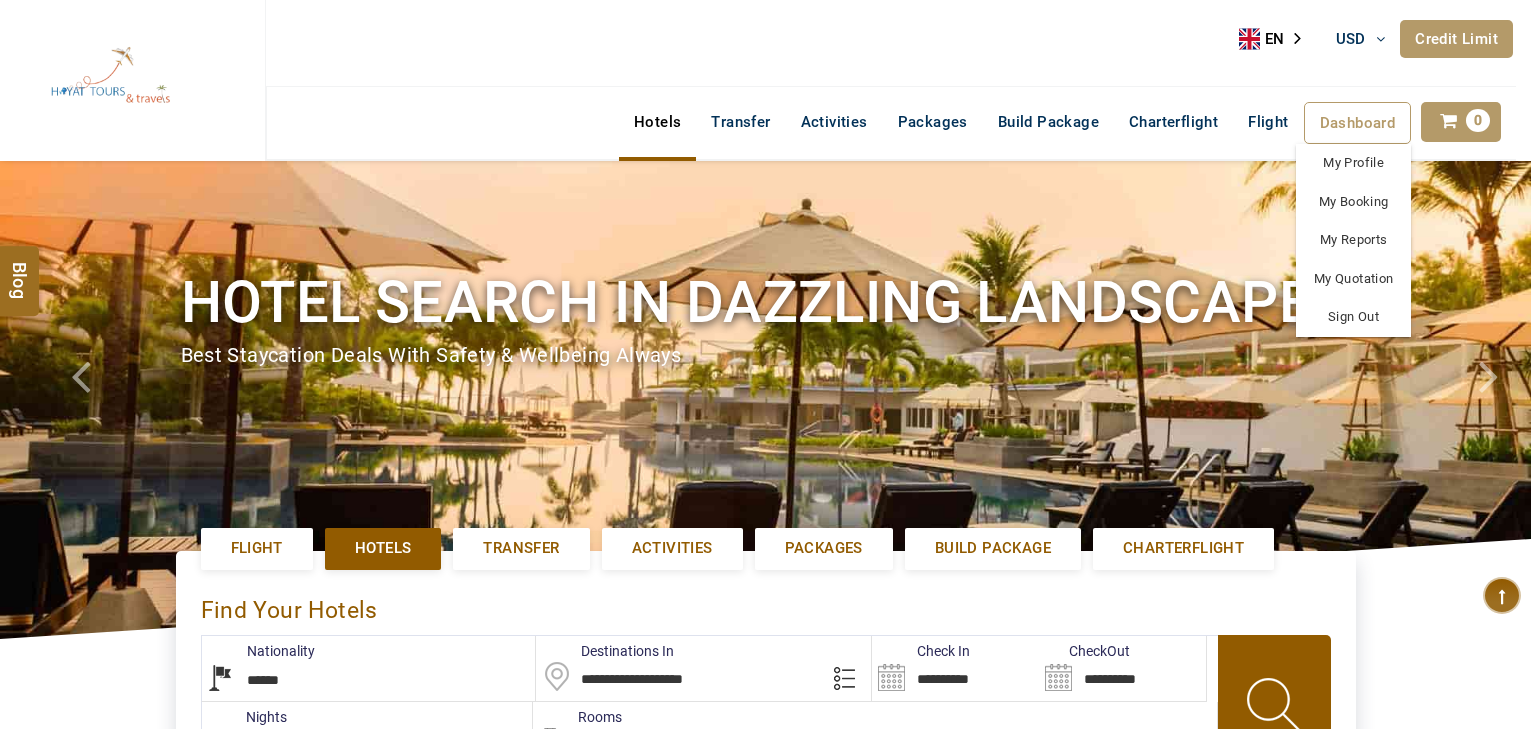 scroll, scrollTop: 0, scrollLeft: 0, axis: both 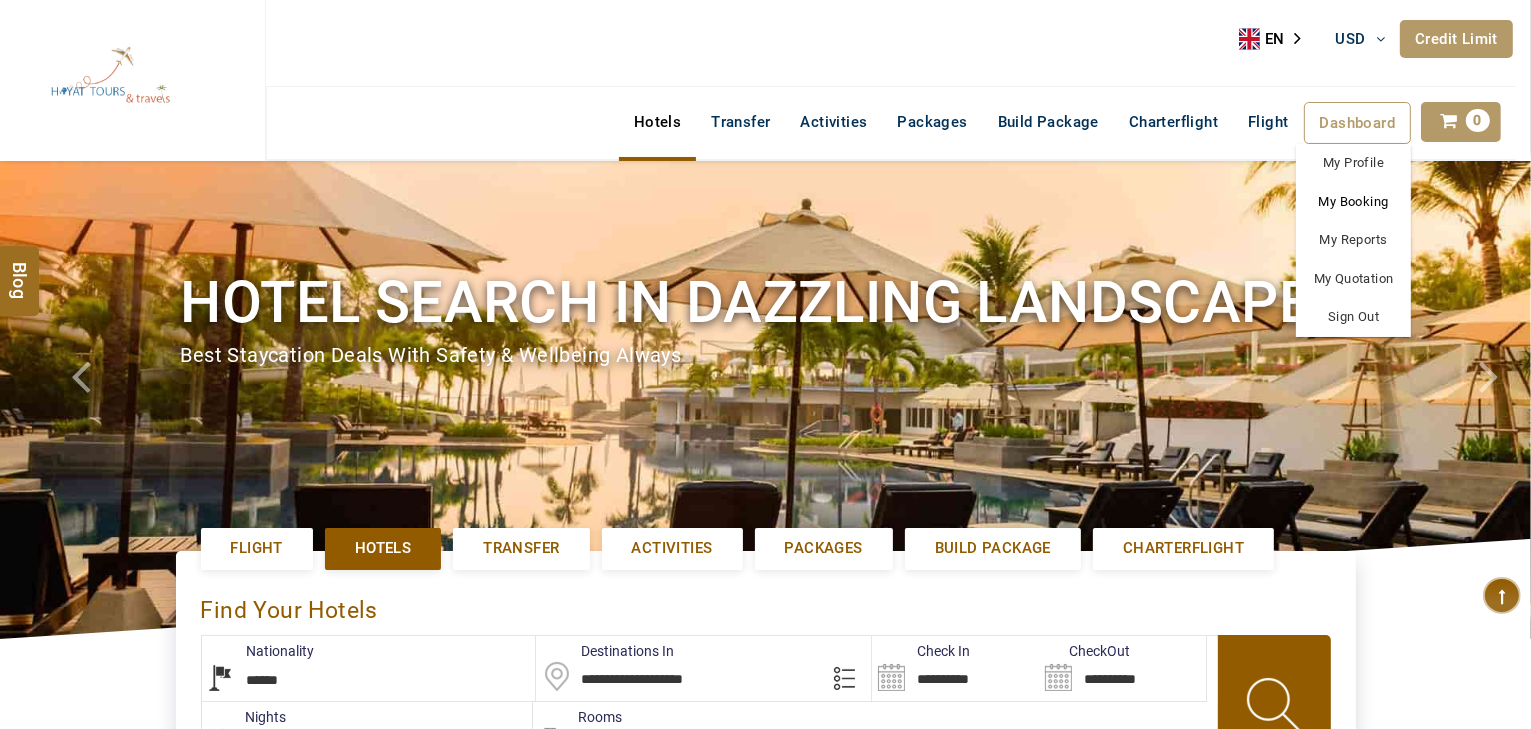 click on "My Booking" at bounding box center [1353, 202] 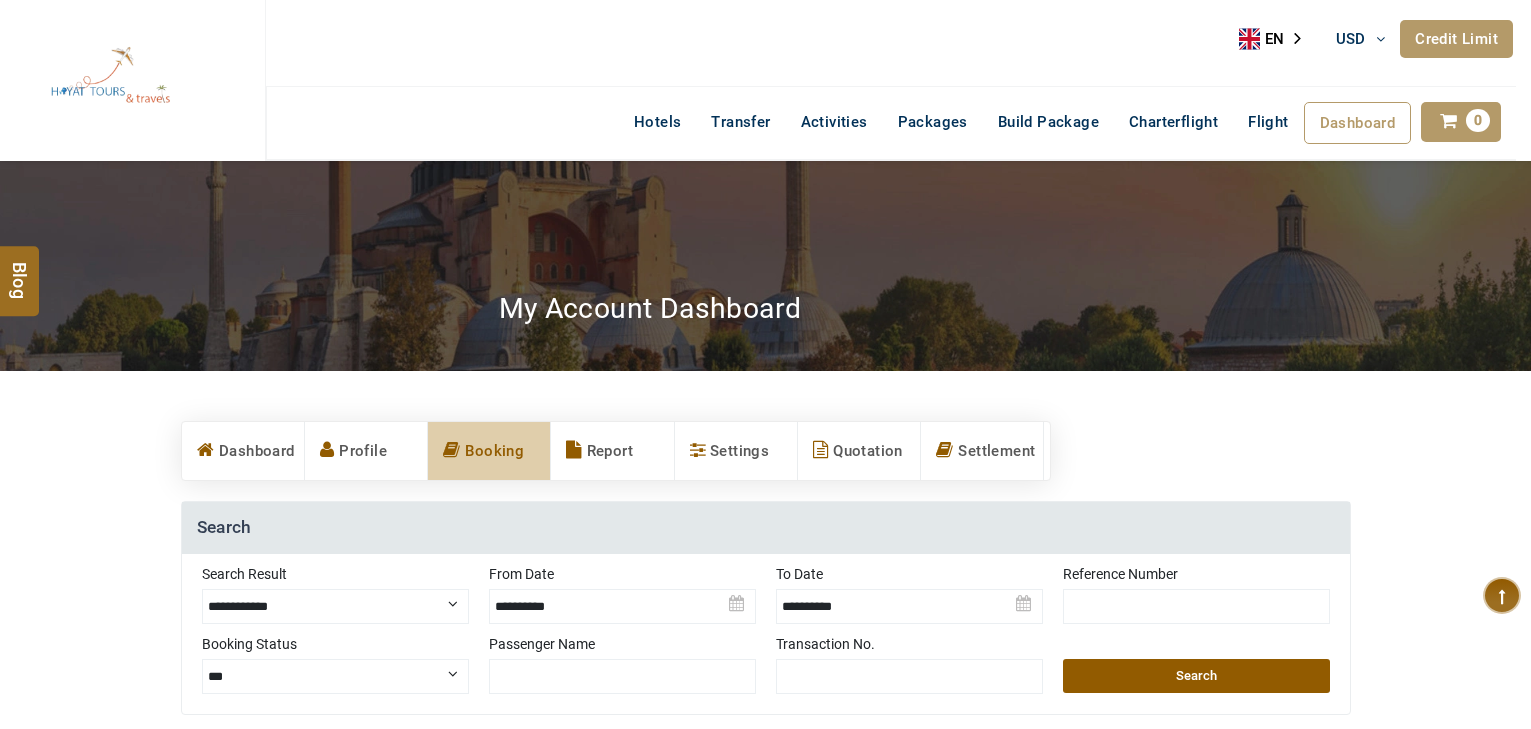 scroll, scrollTop: 0, scrollLeft: 0, axis: both 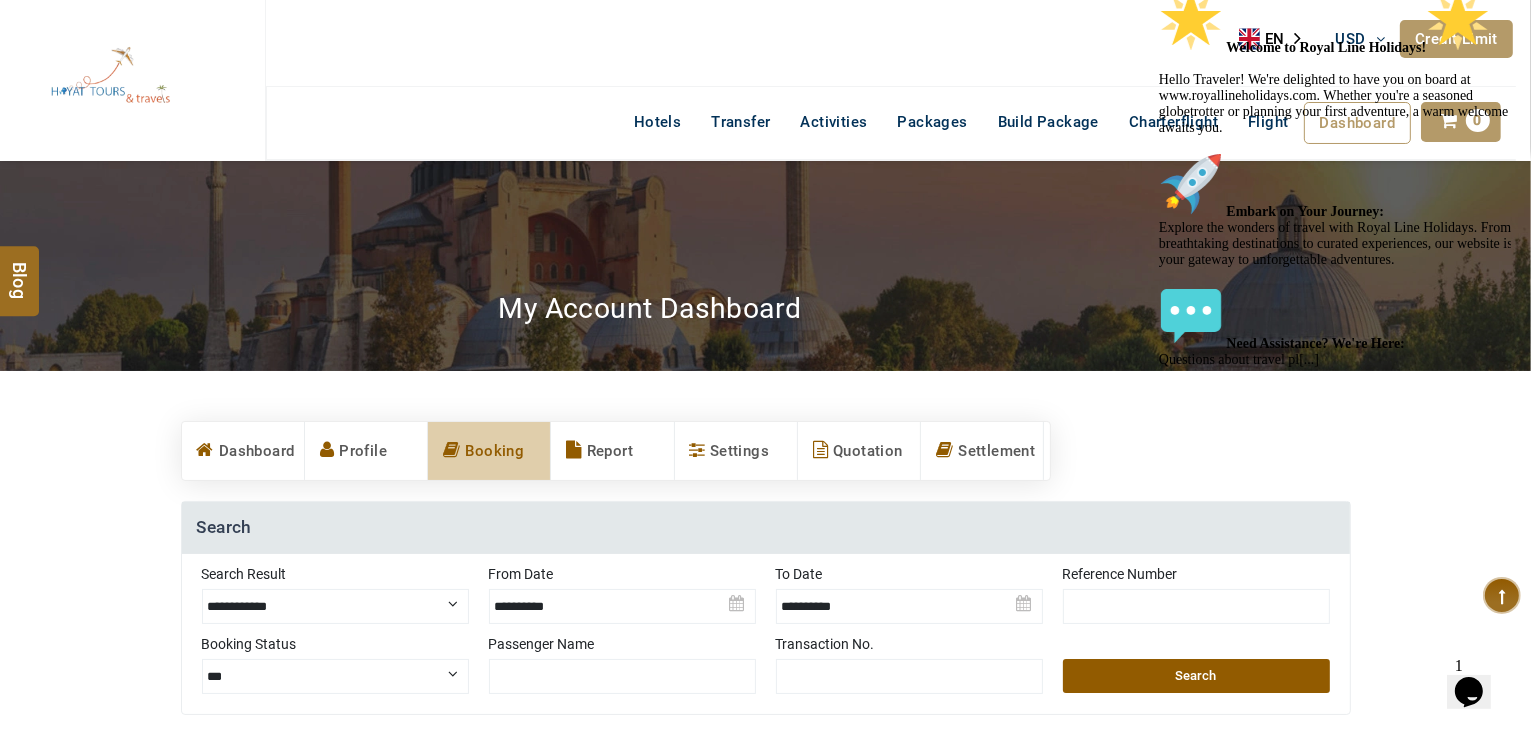 click on "**********" at bounding box center (335, 606) 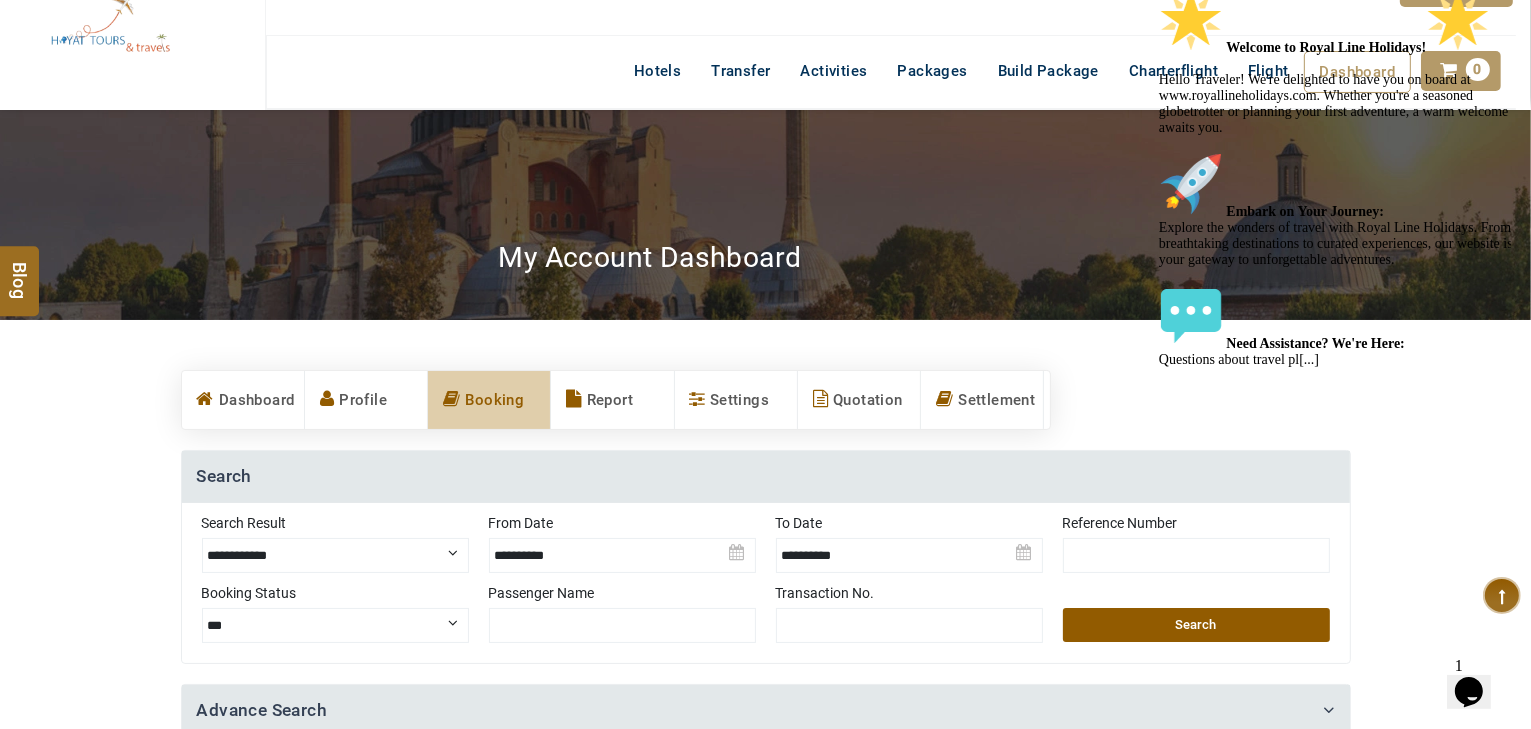 scroll, scrollTop: 80, scrollLeft: 0, axis: vertical 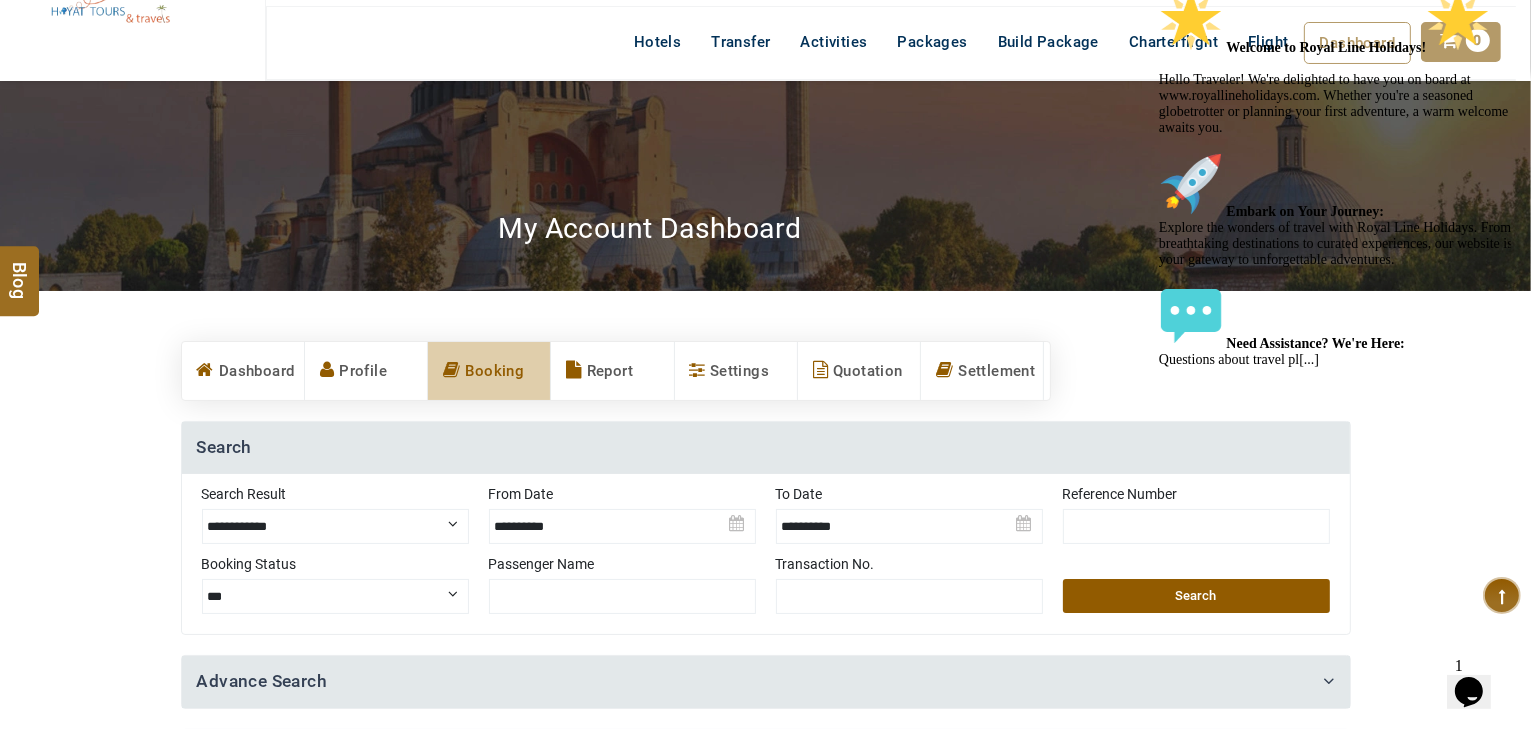 click on "**********" at bounding box center [335, 526] 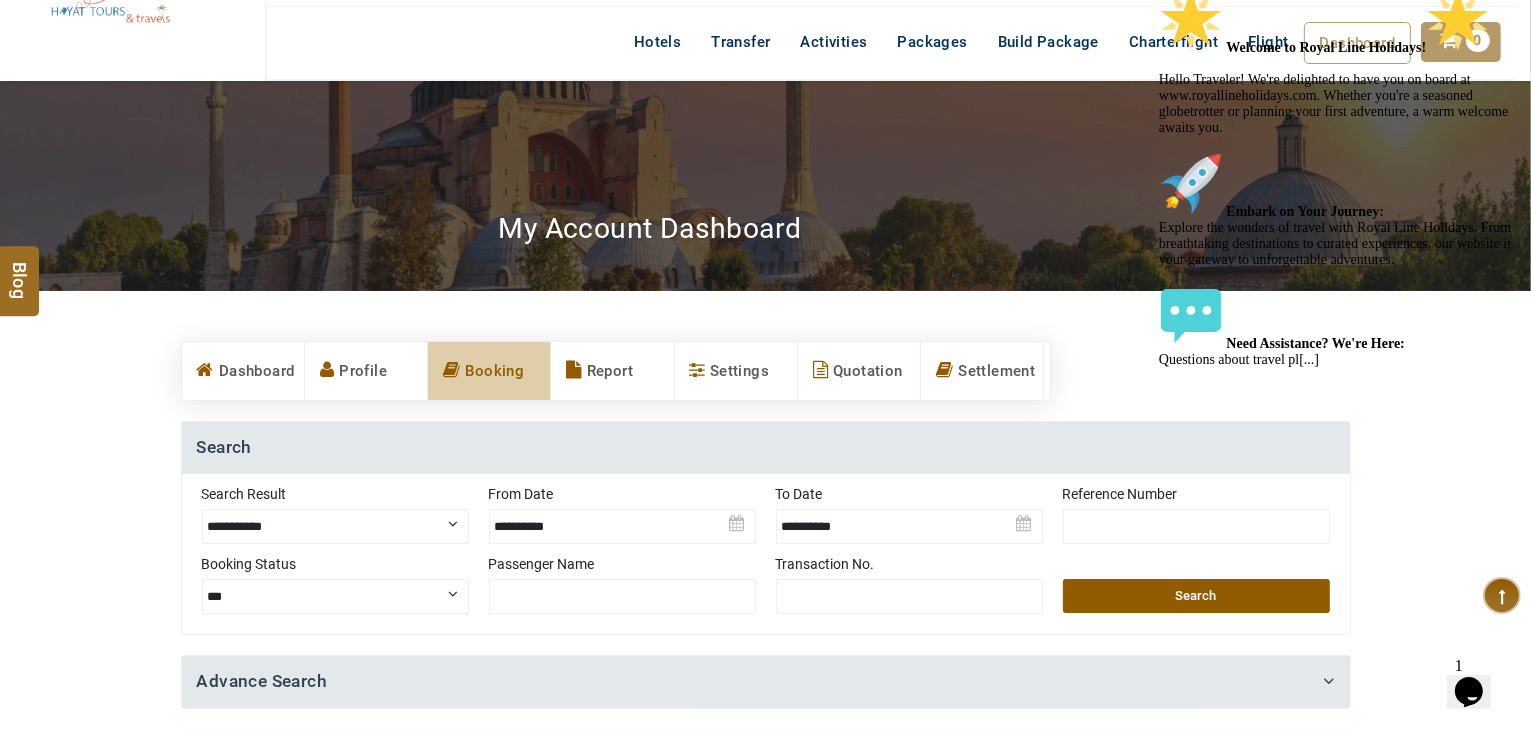 click on "**********" at bounding box center (335, 526) 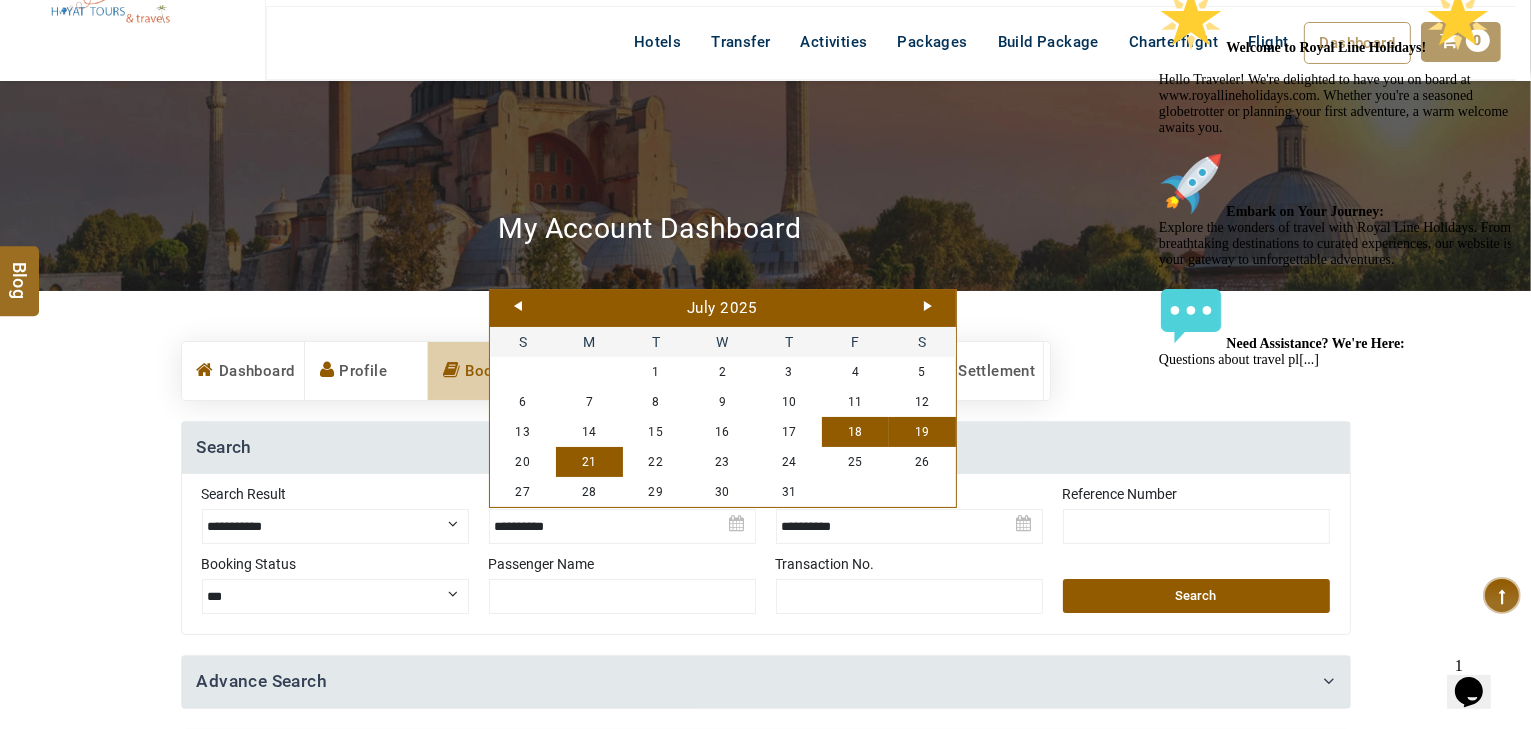 click on "21" at bounding box center (589, 462) 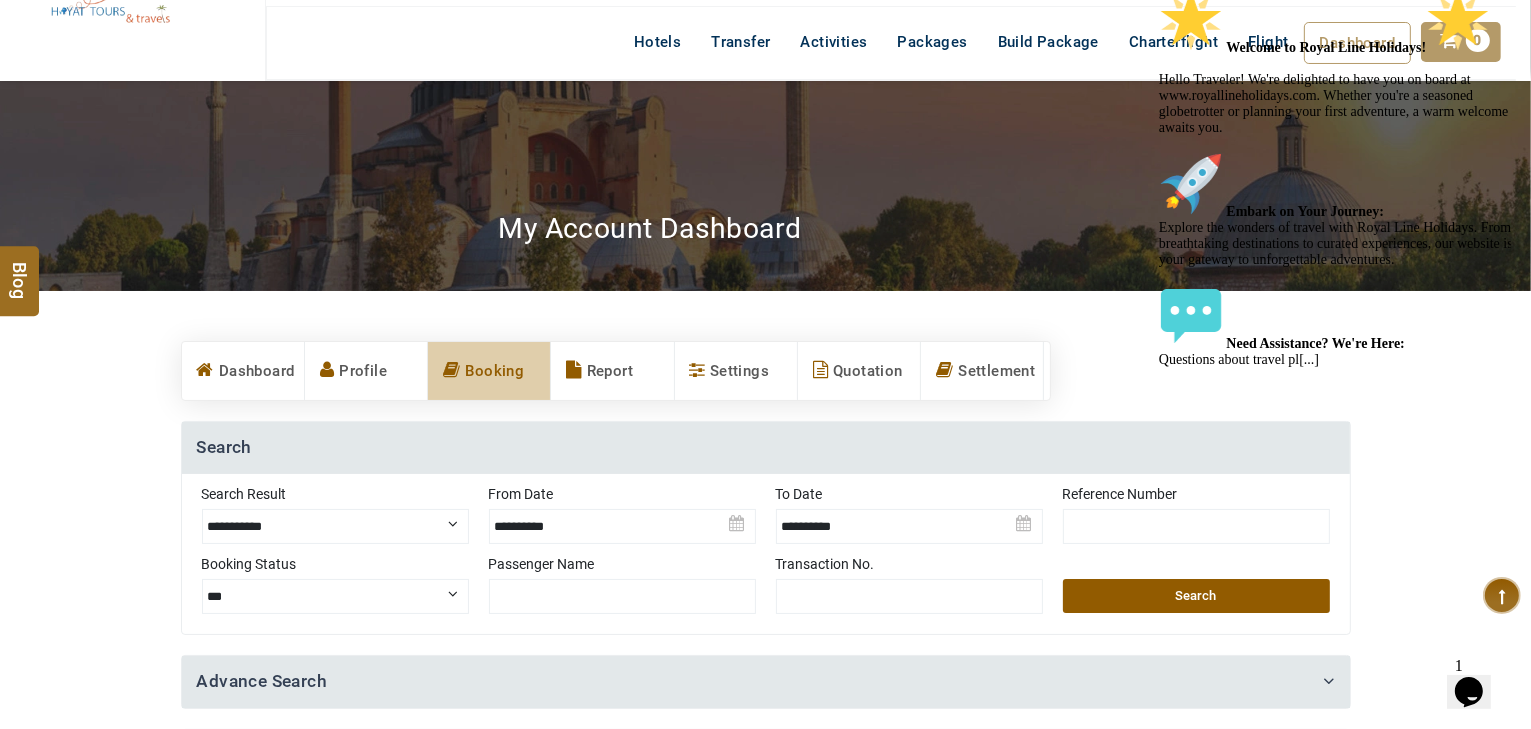 click on "Search" at bounding box center (1196, 596) 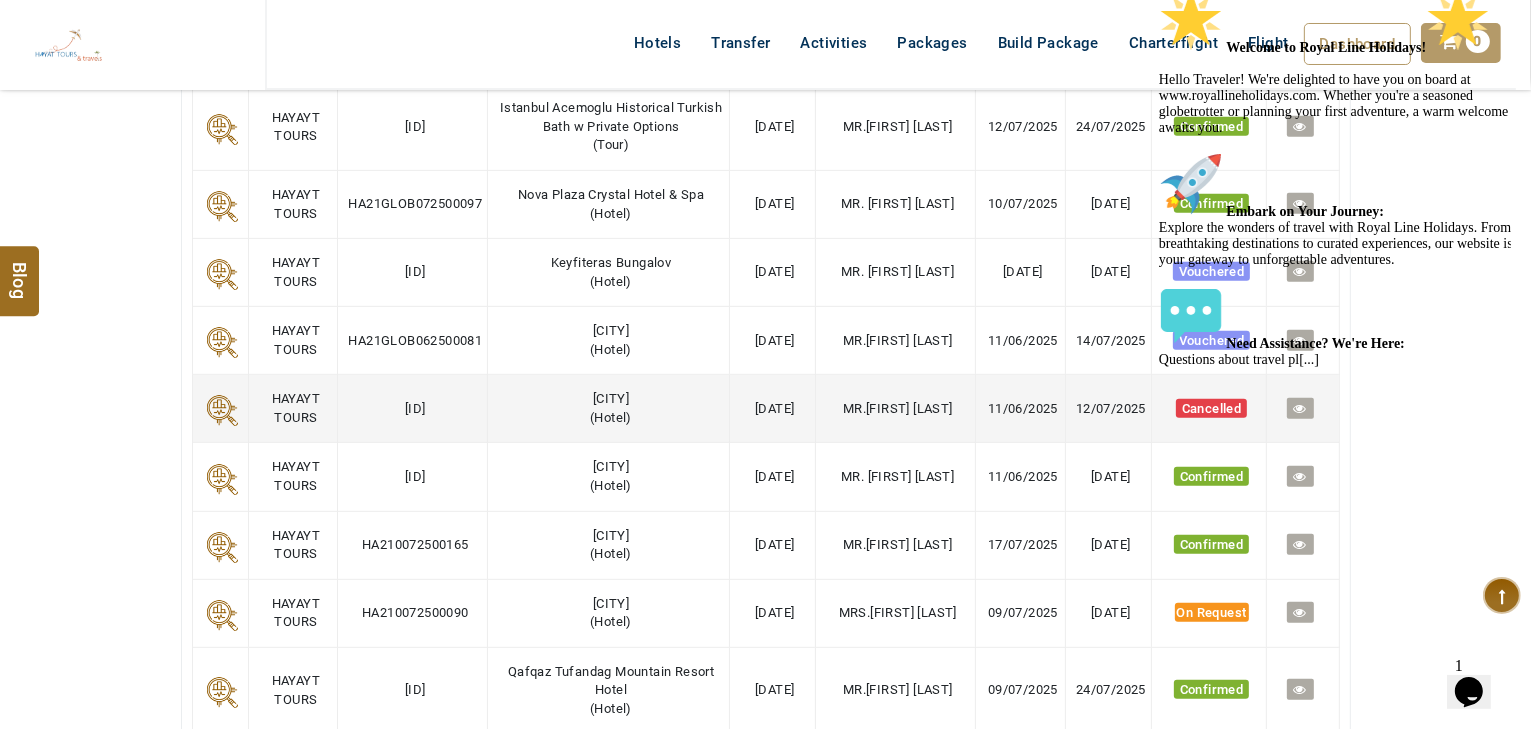 scroll, scrollTop: 960, scrollLeft: 0, axis: vertical 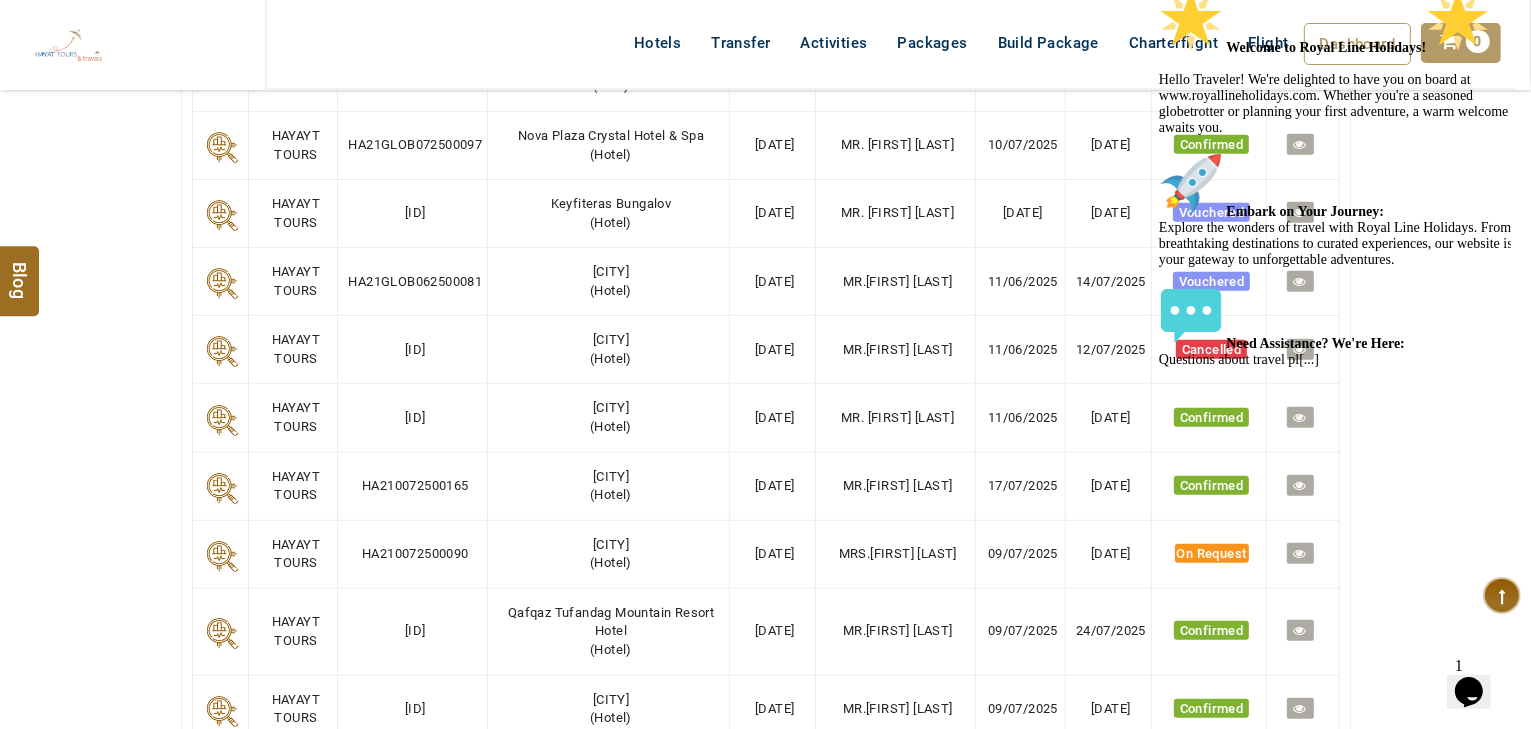 click at bounding box center (1158, -12) 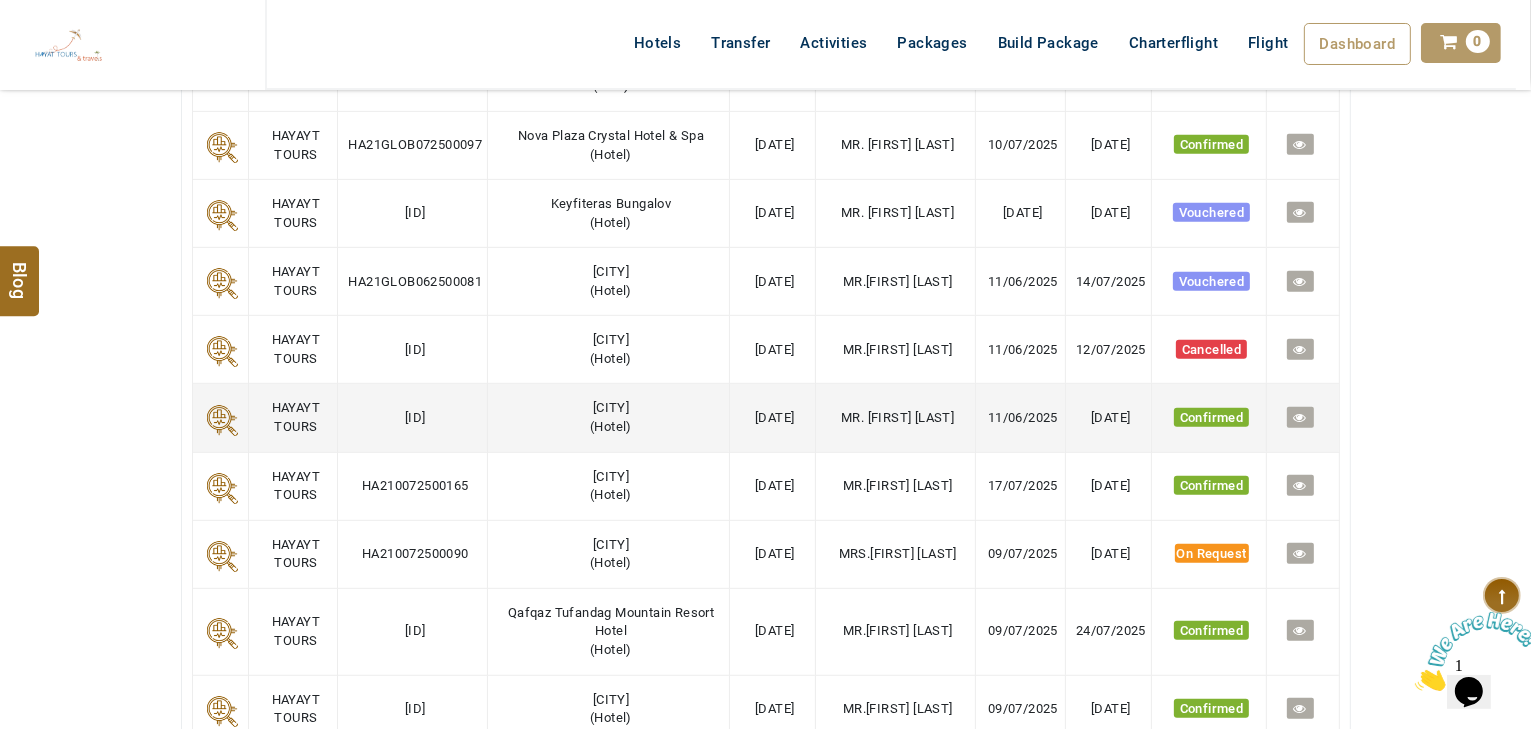 click at bounding box center (1300, 417) 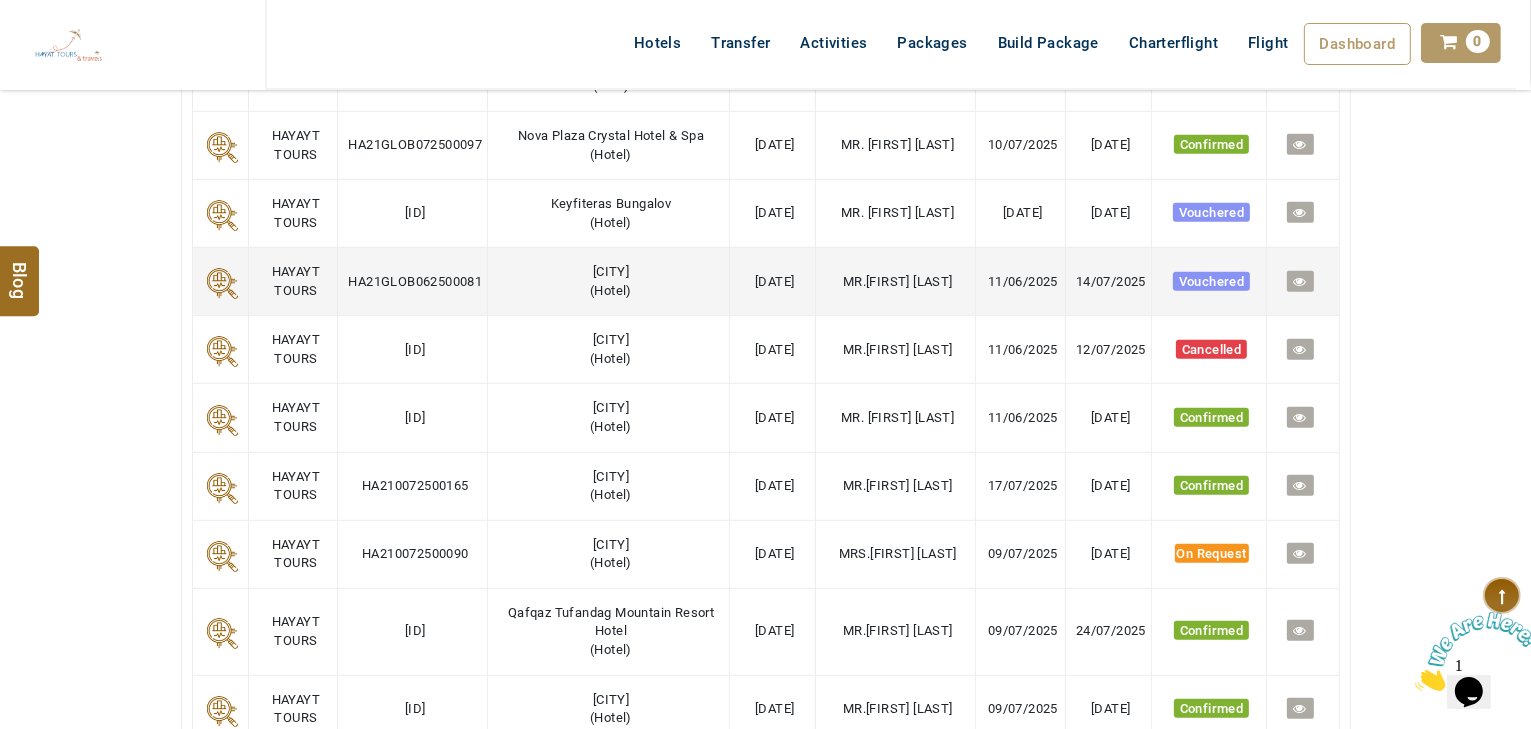 click at bounding box center [1300, 281] 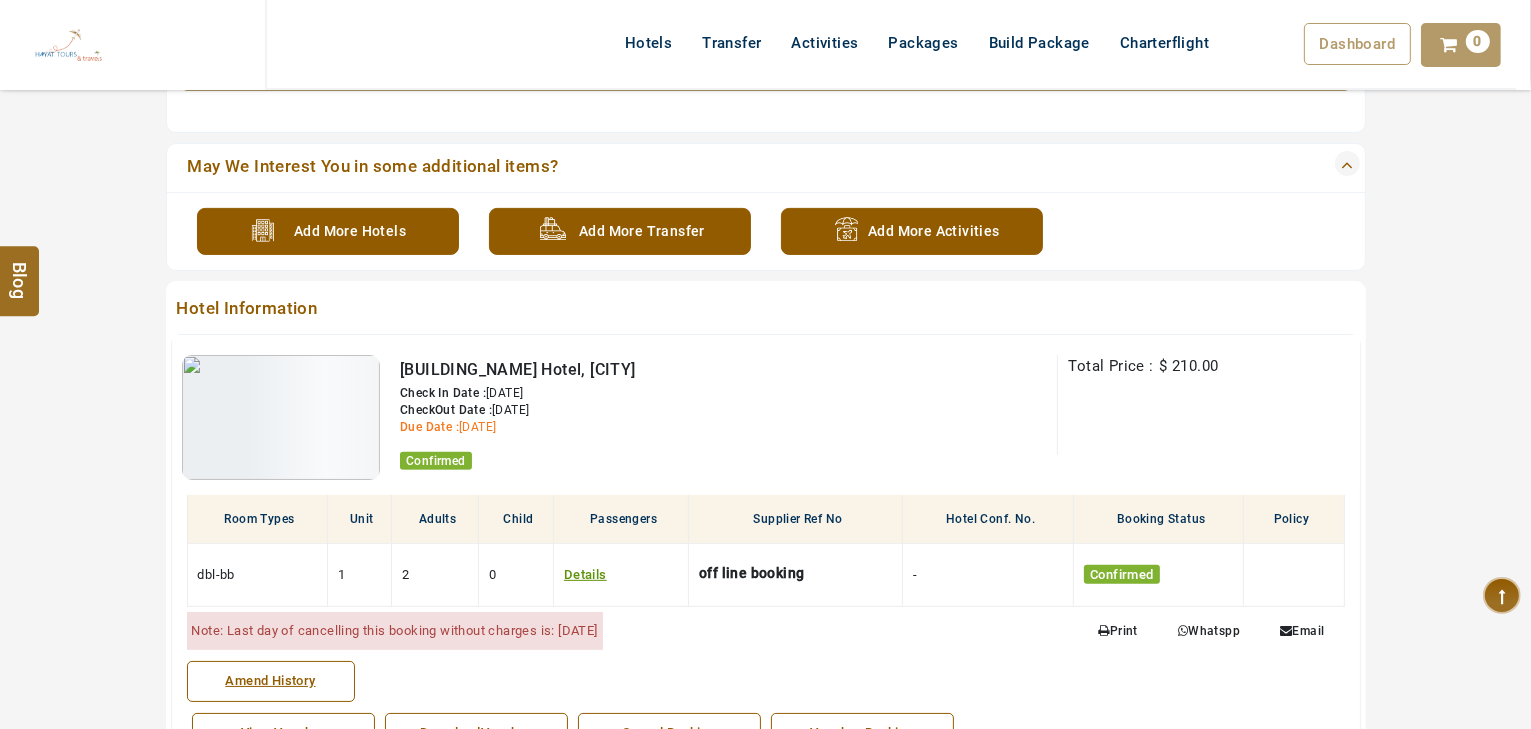 scroll, scrollTop: 800, scrollLeft: 0, axis: vertical 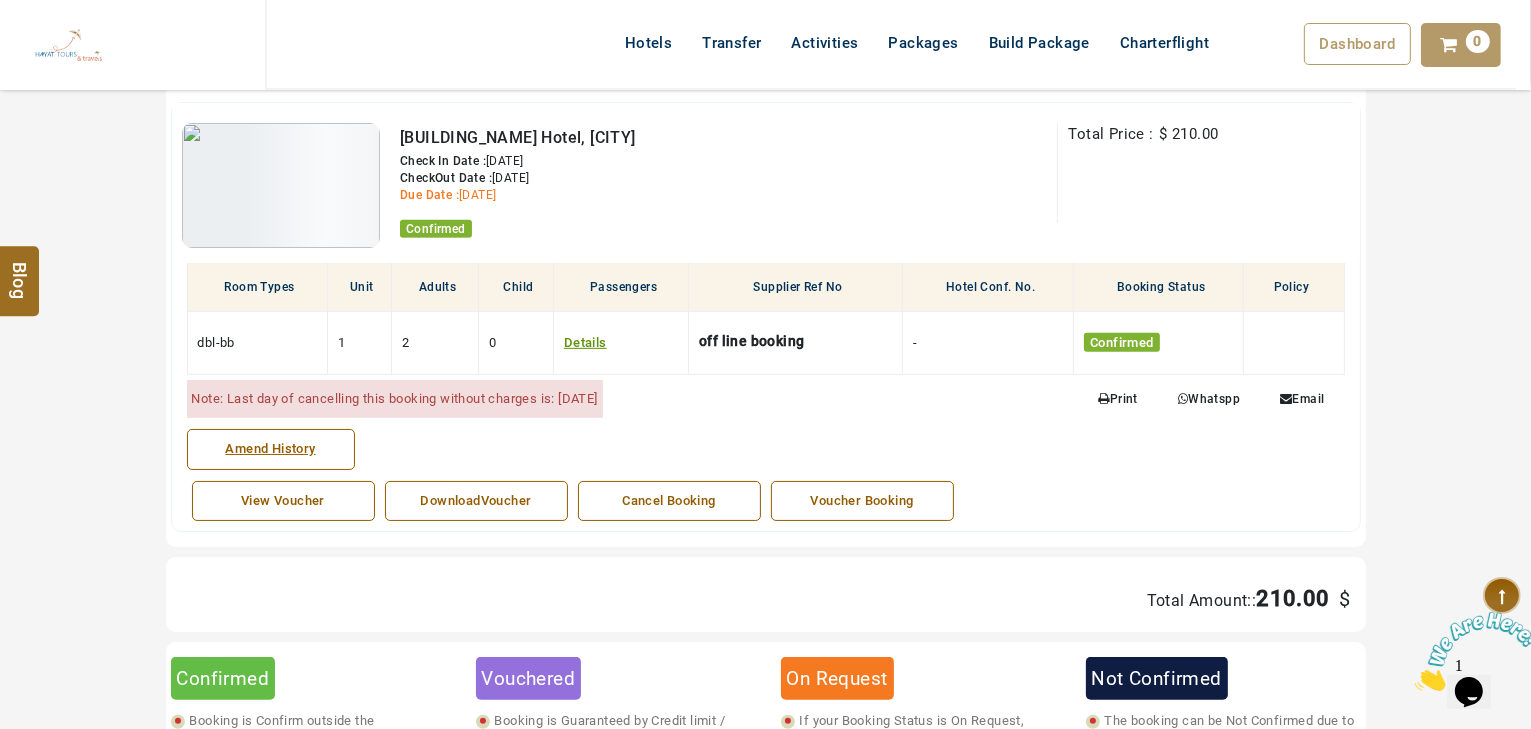 click on "Voucher Booking" at bounding box center [862, 501] 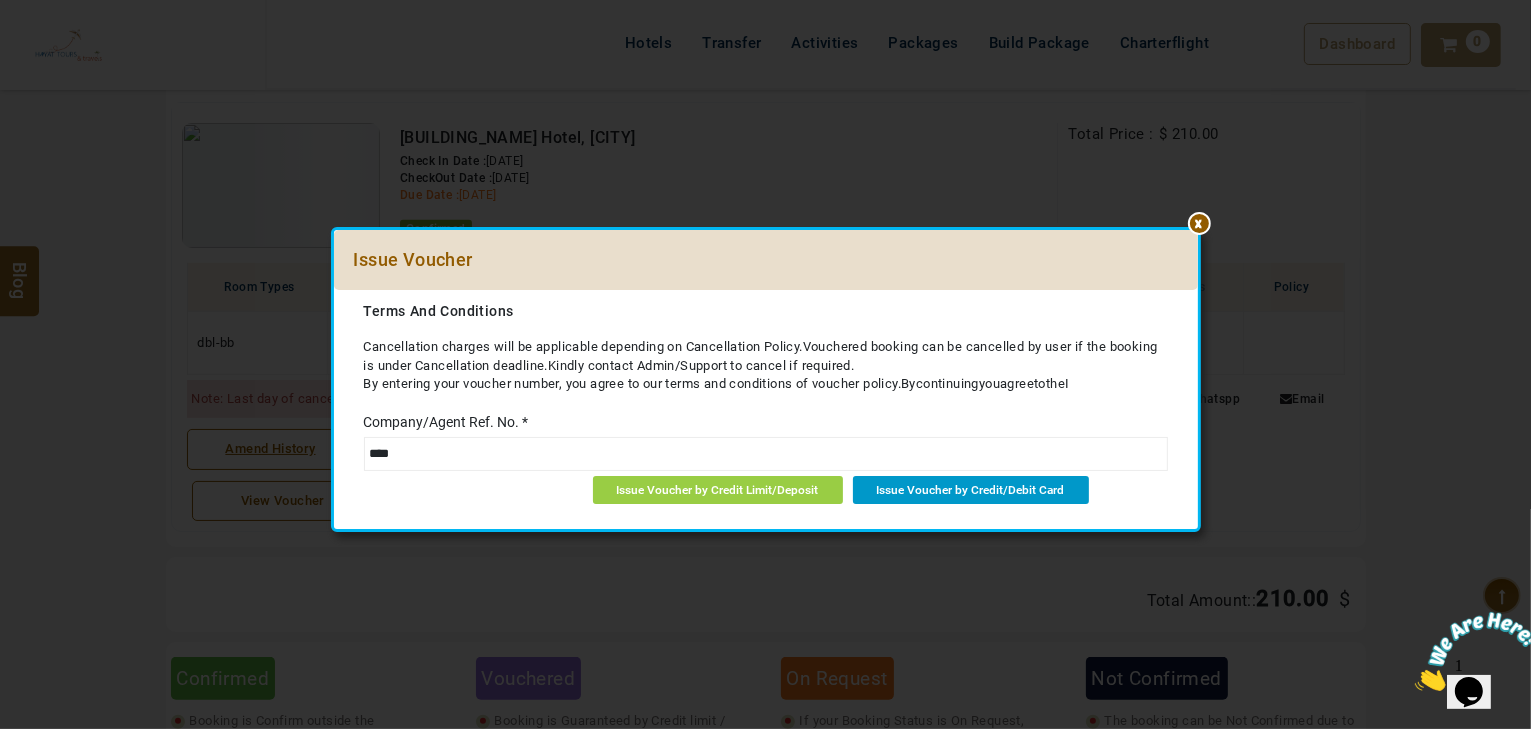 type on "****" 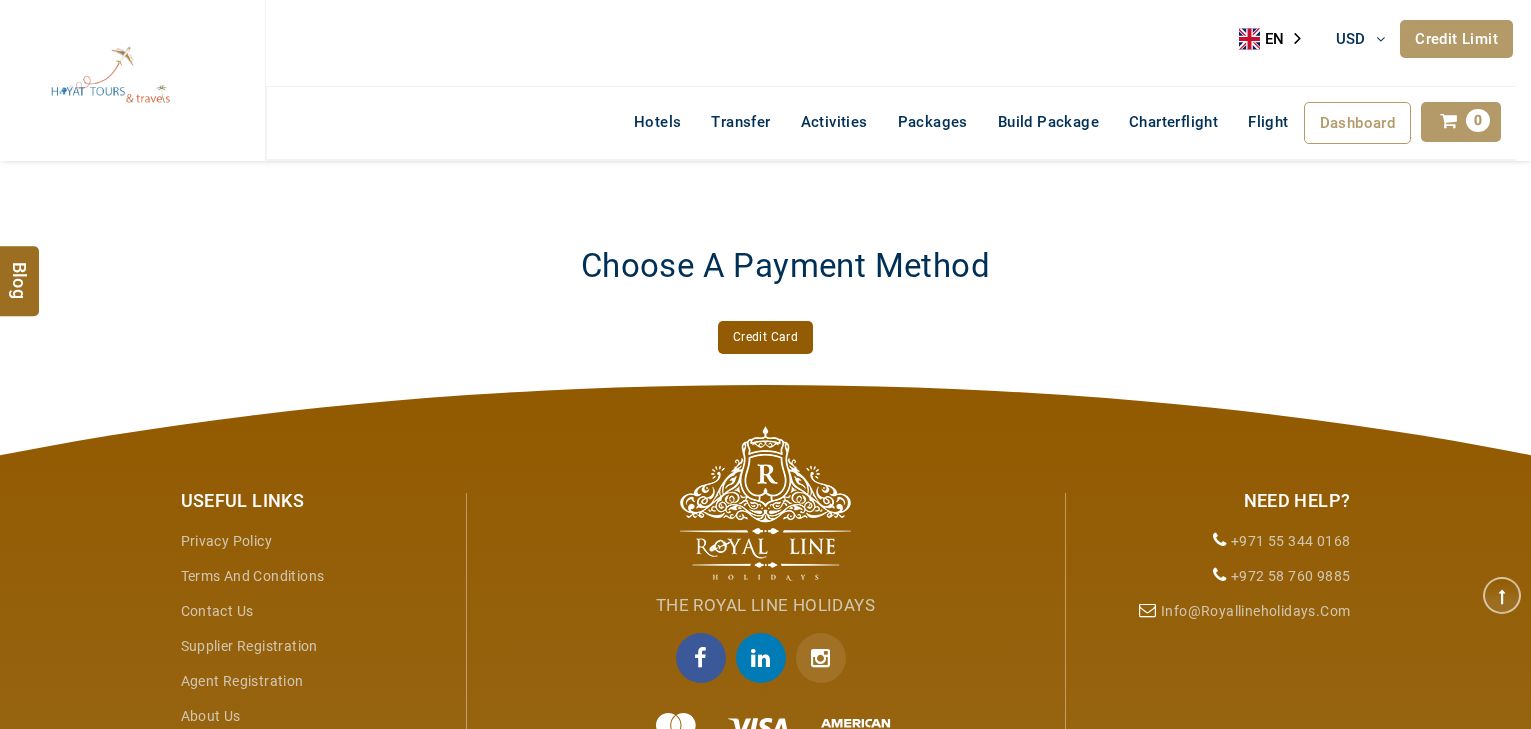 scroll, scrollTop: 0, scrollLeft: 0, axis: both 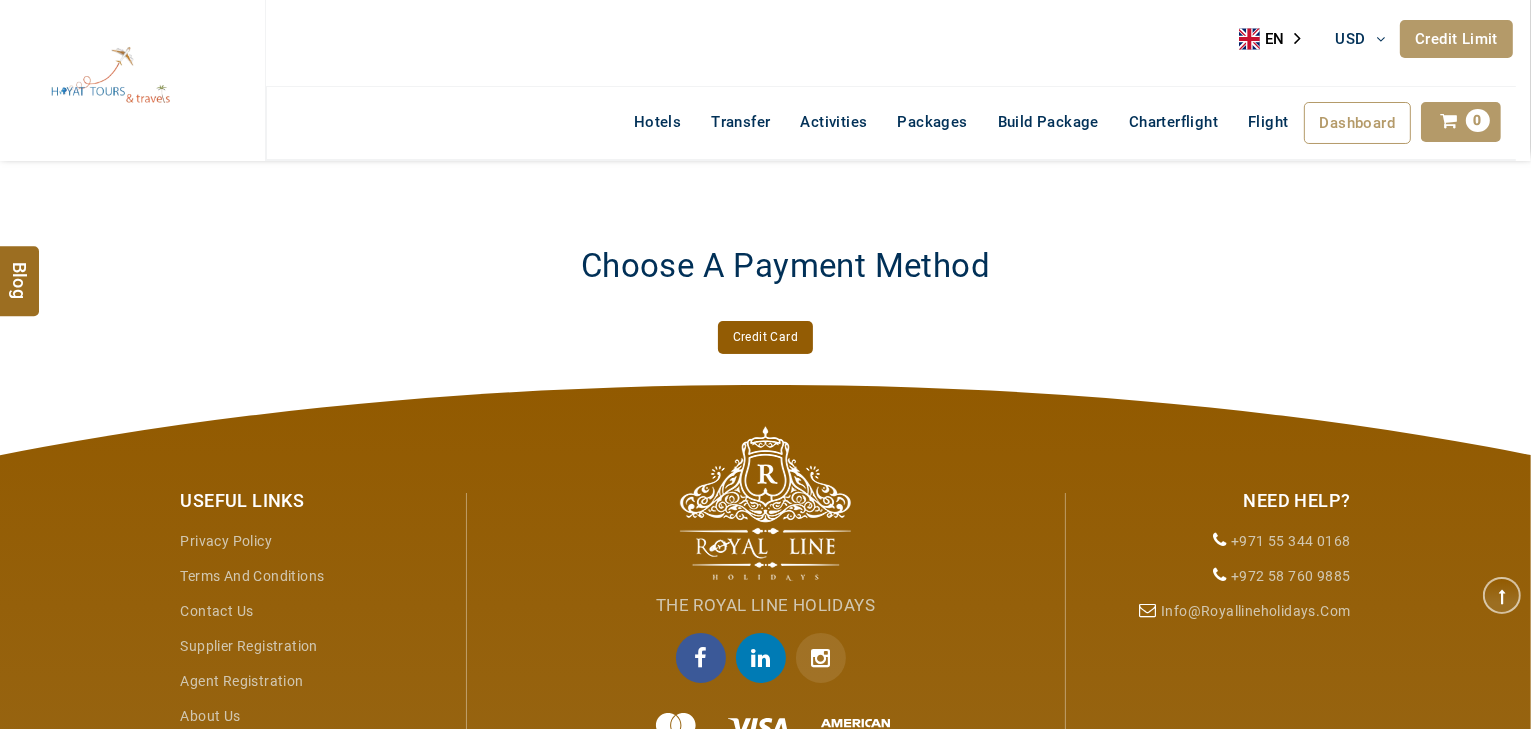 click on "Credit Card" at bounding box center (765, 337) 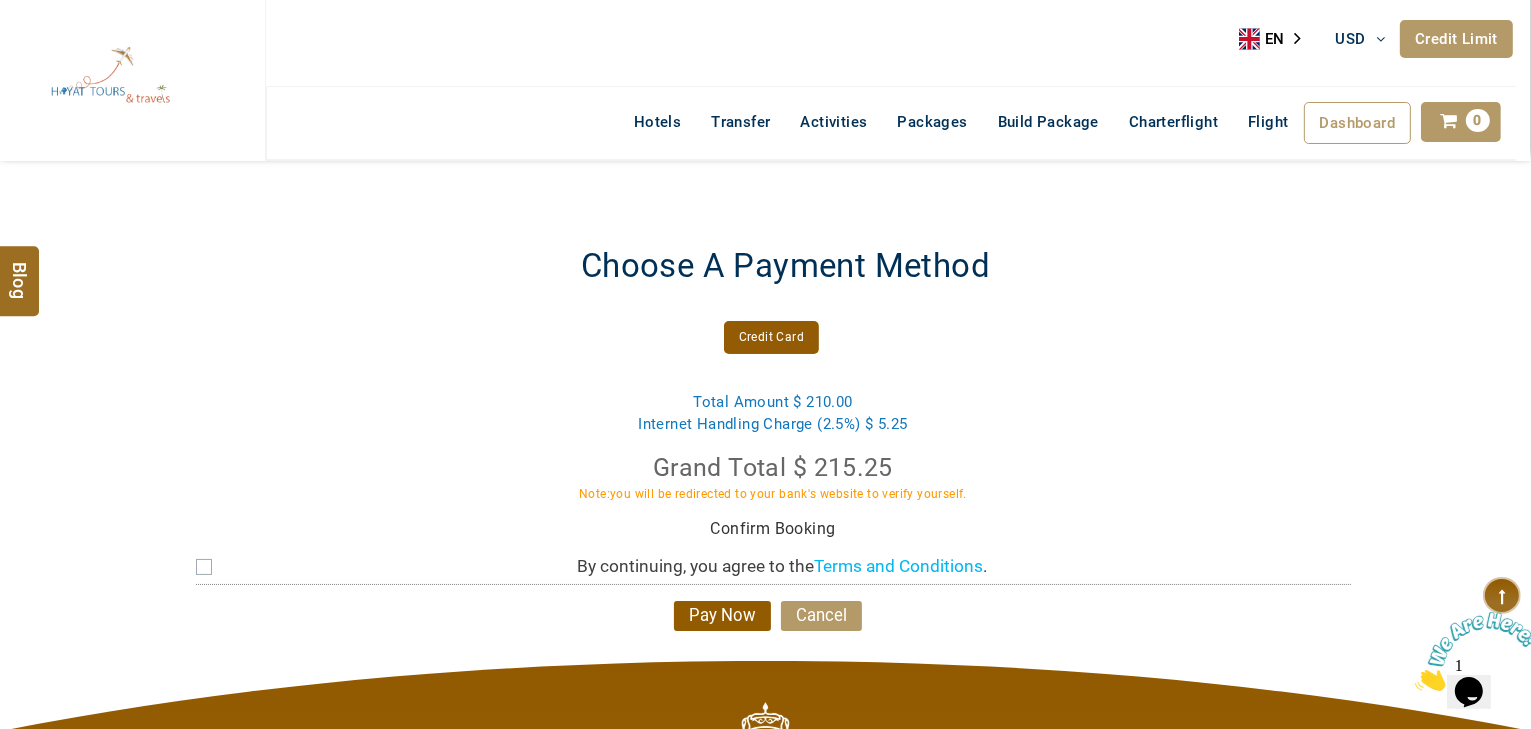 scroll, scrollTop: 0, scrollLeft: 0, axis: both 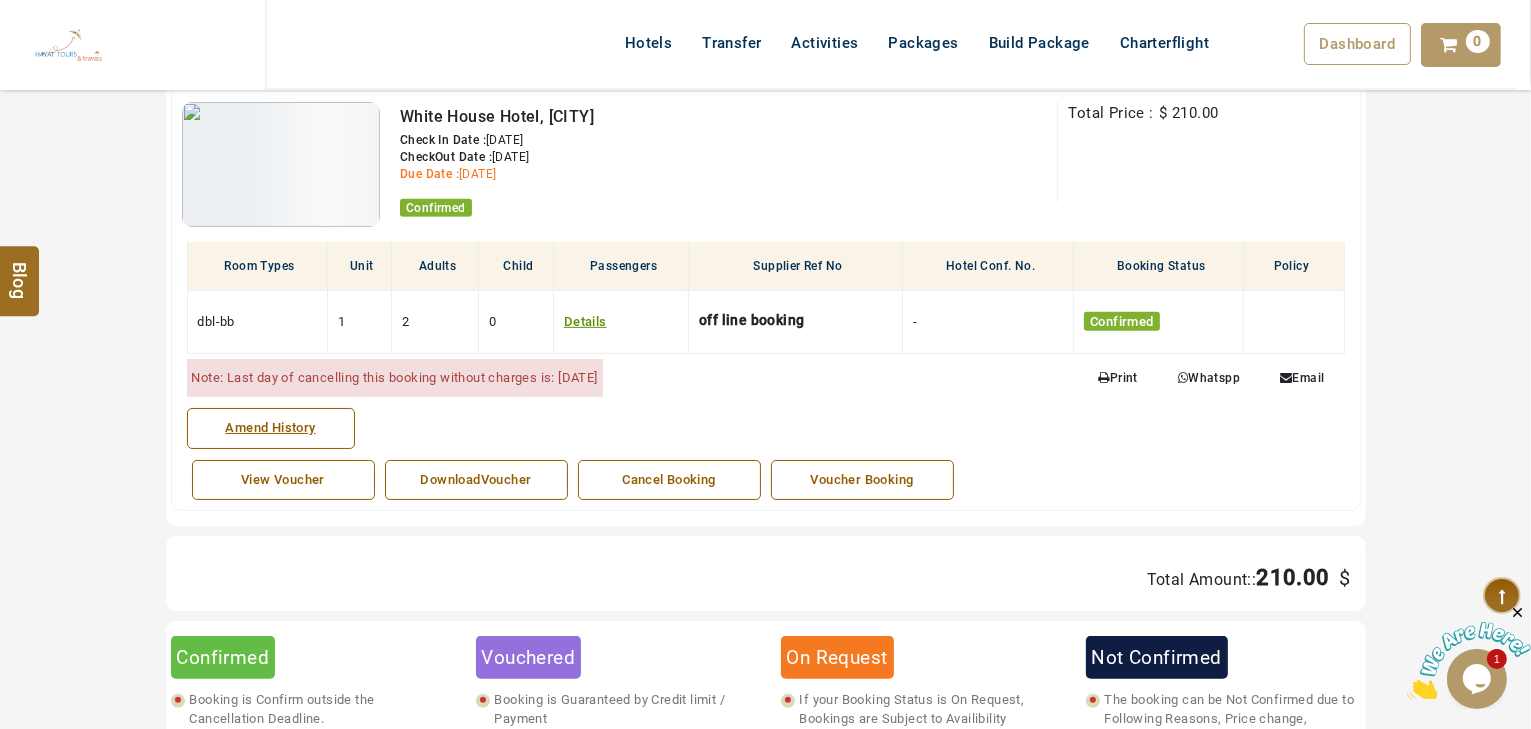 click on "DownloadVoucher" at bounding box center (476, 480) 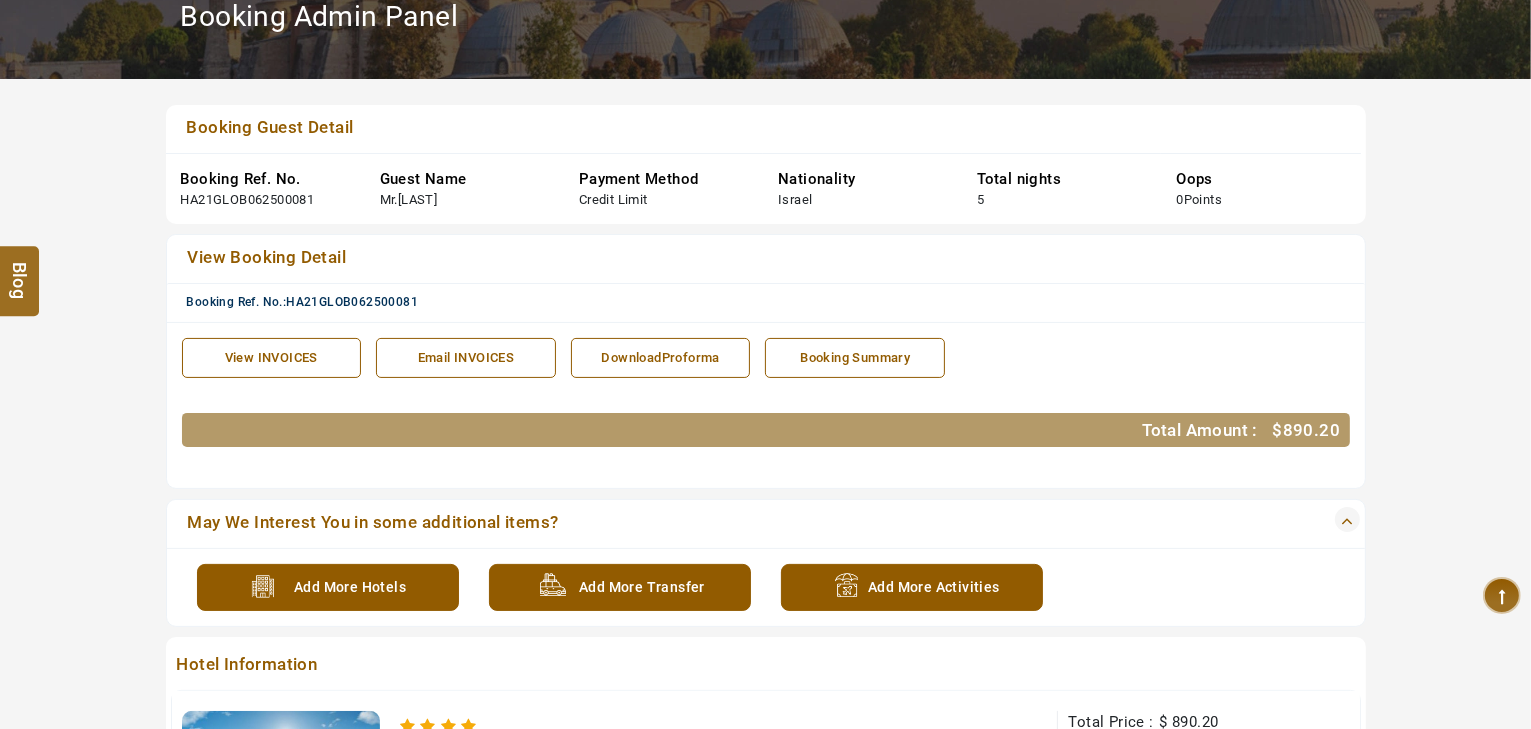 scroll, scrollTop: 320, scrollLeft: 0, axis: vertical 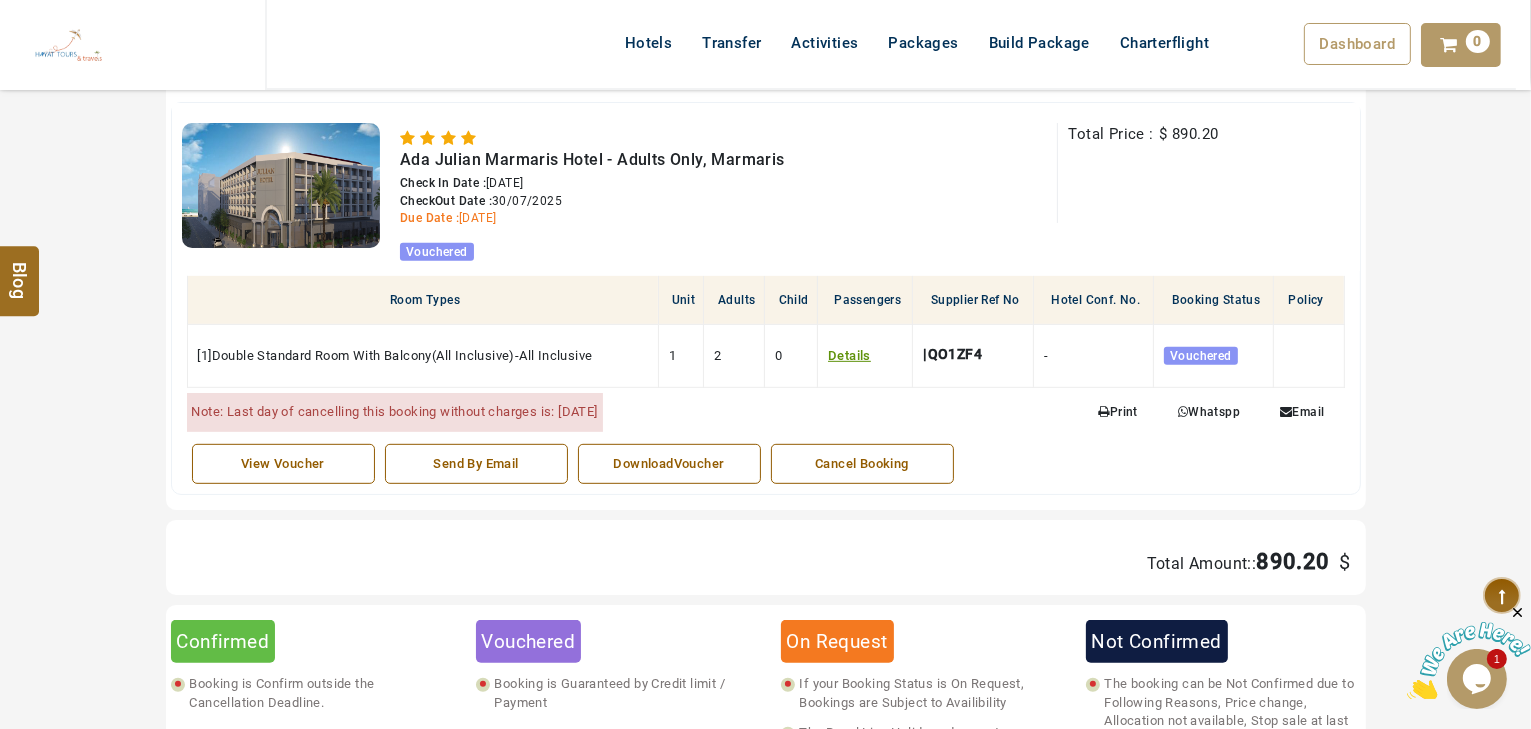 click on "DownloadVoucher" at bounding box center (669, 464) 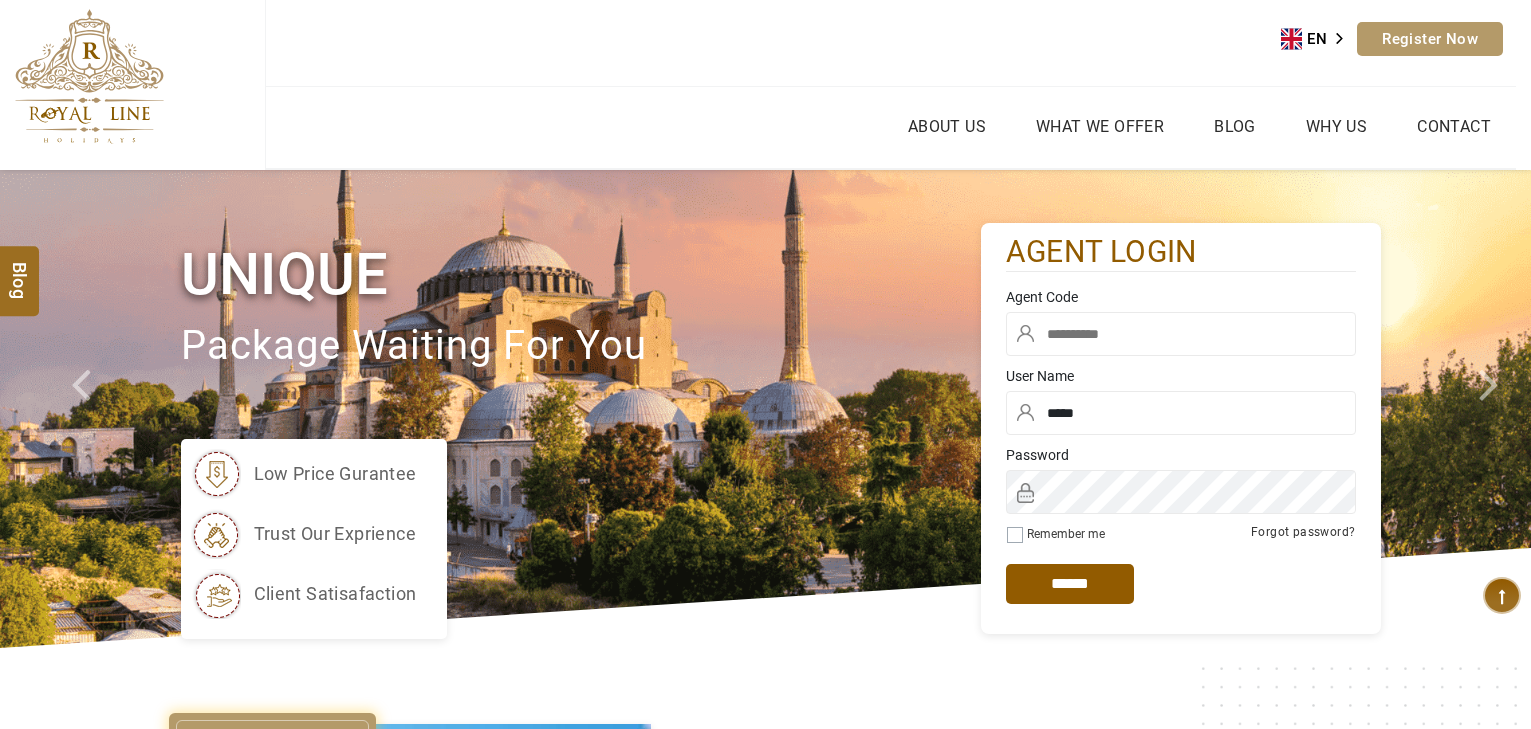 click at bounding box center [1181, 334] 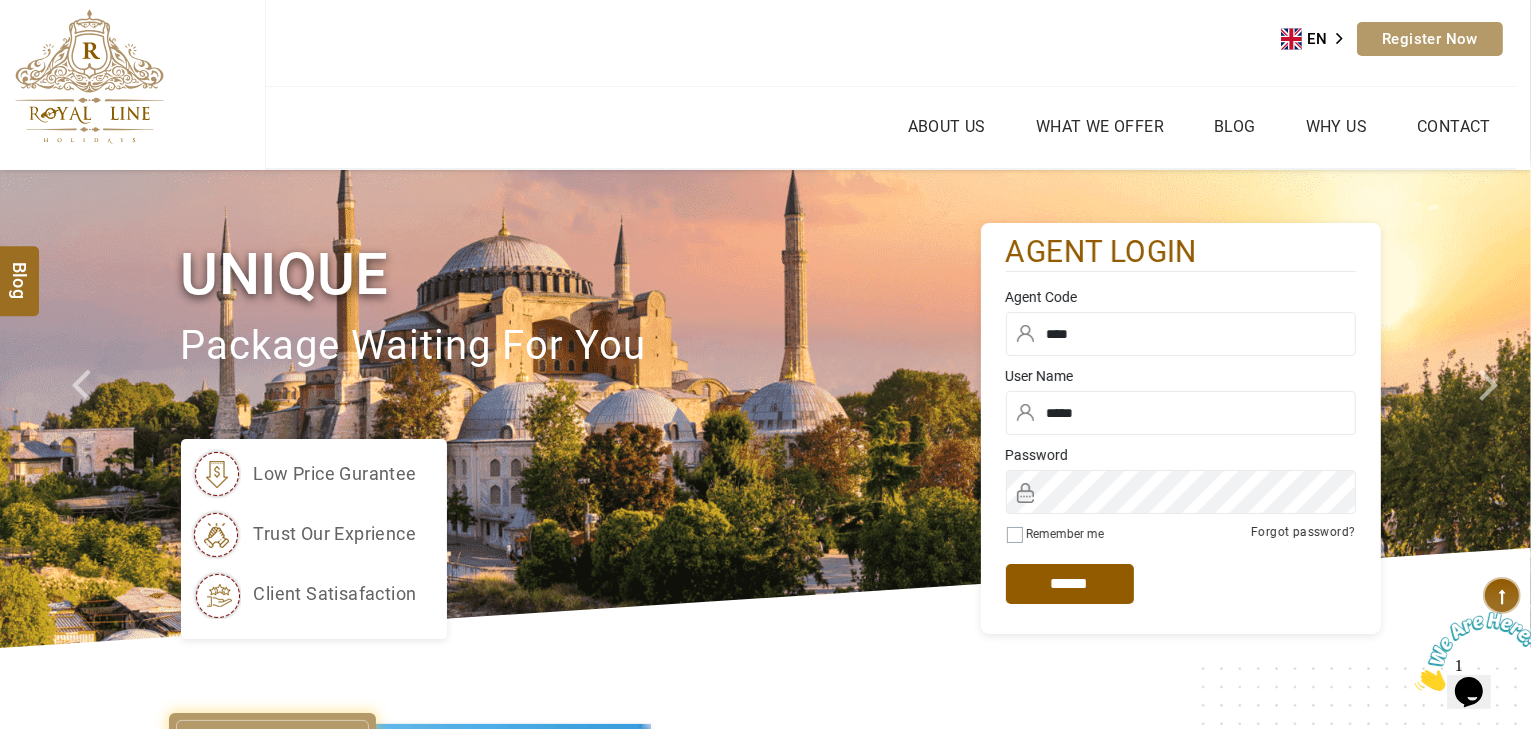 scroll, scrollTop: 0, scrollLeft: 0, axis: both 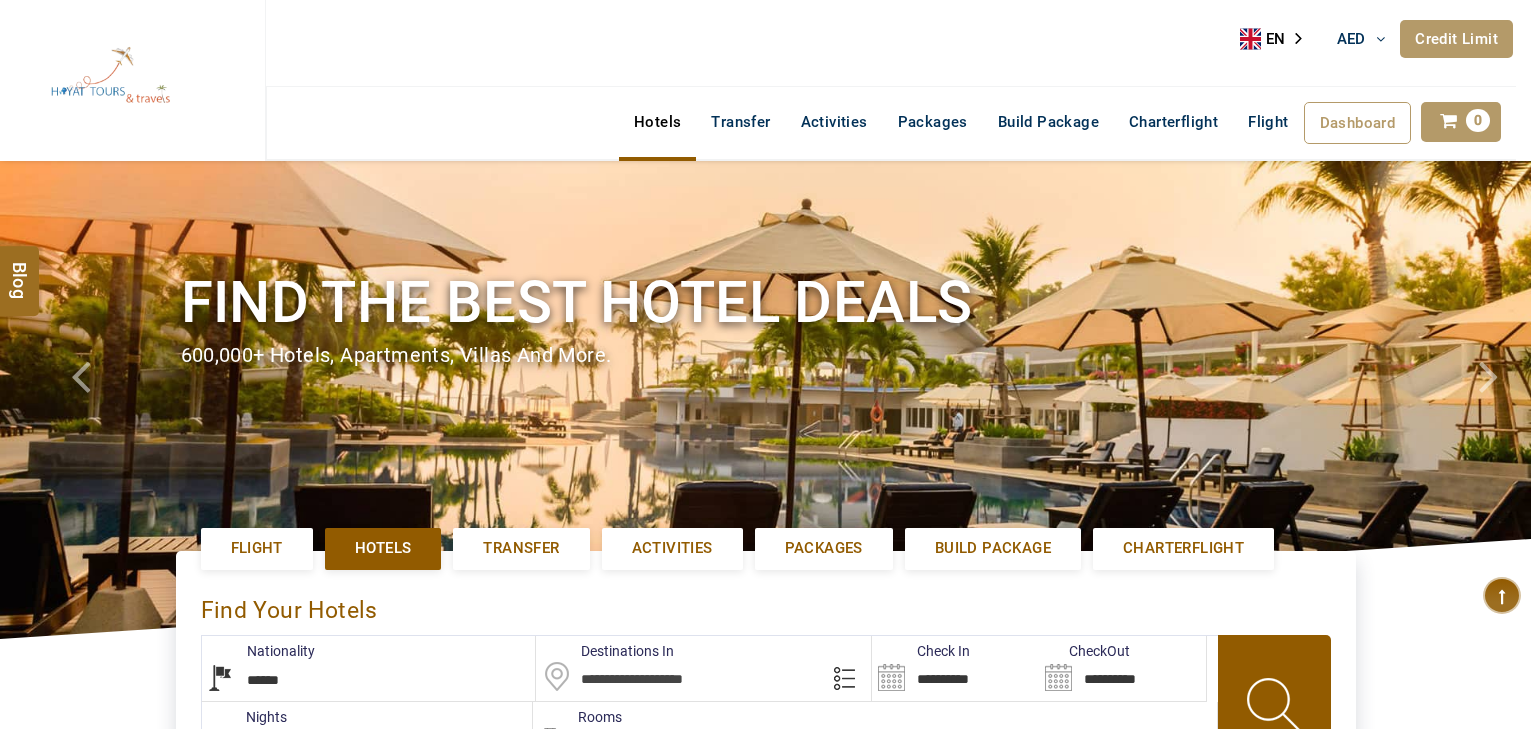 select on "******" 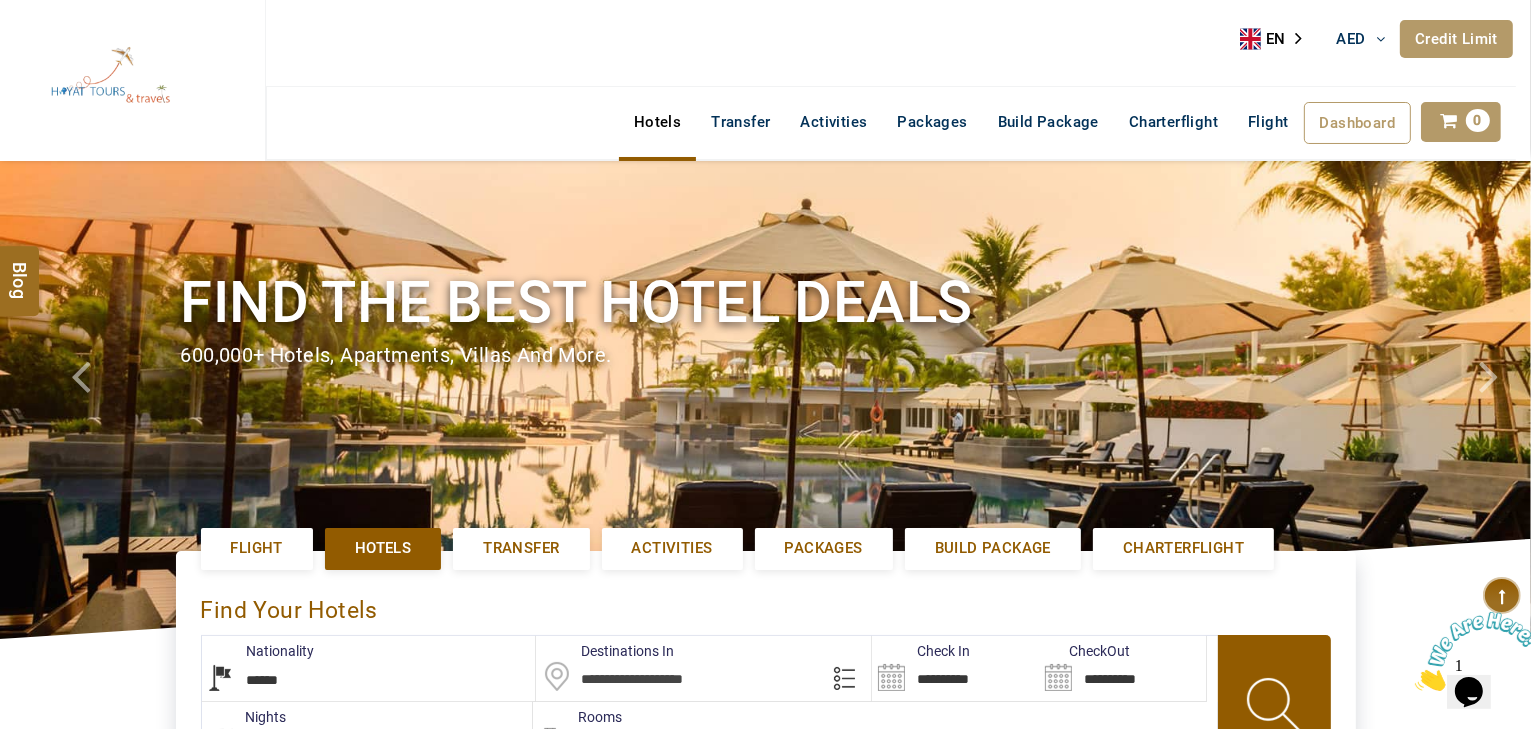 scroll, scrollTop: 0, scrollLeft: 0, axis: both 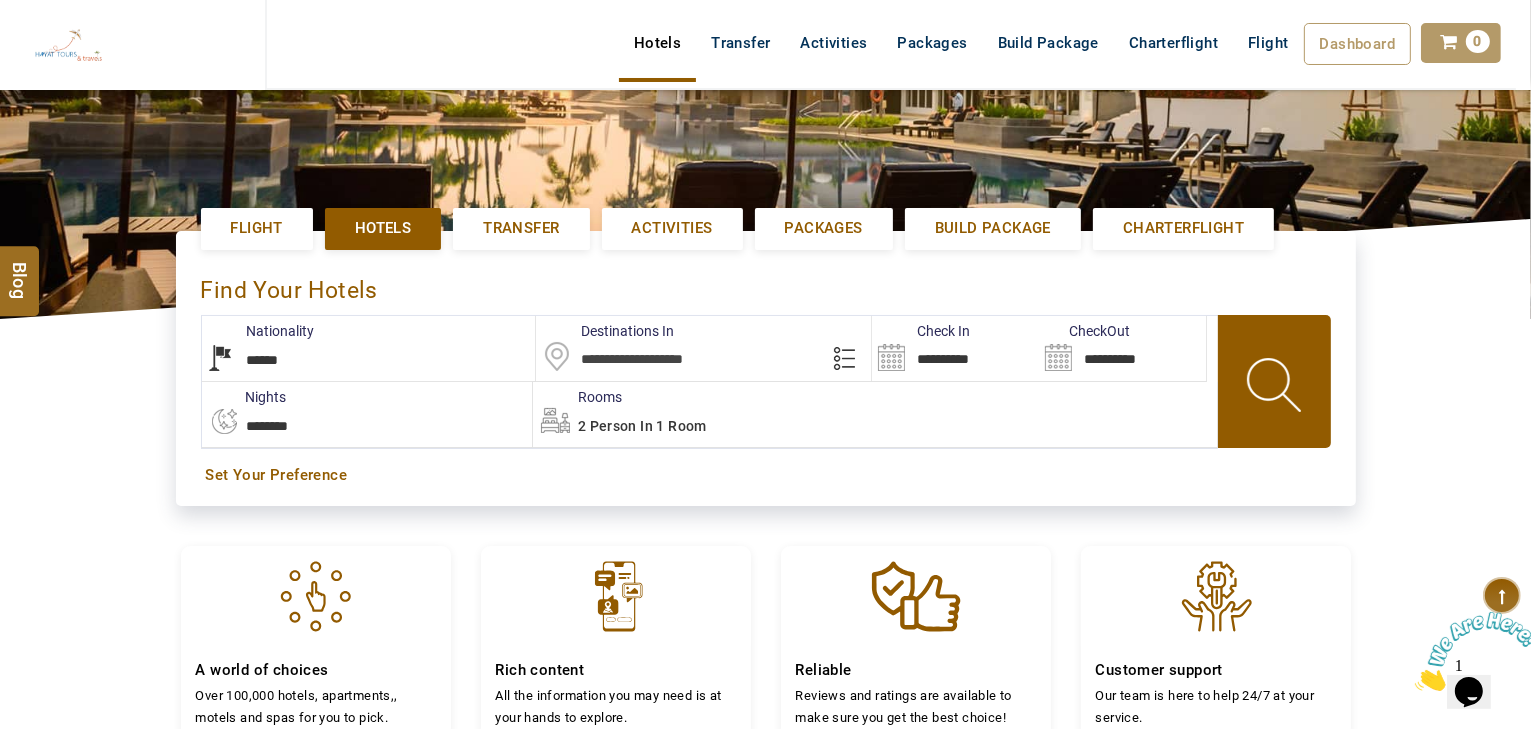 click at bounding box center (703, 348) 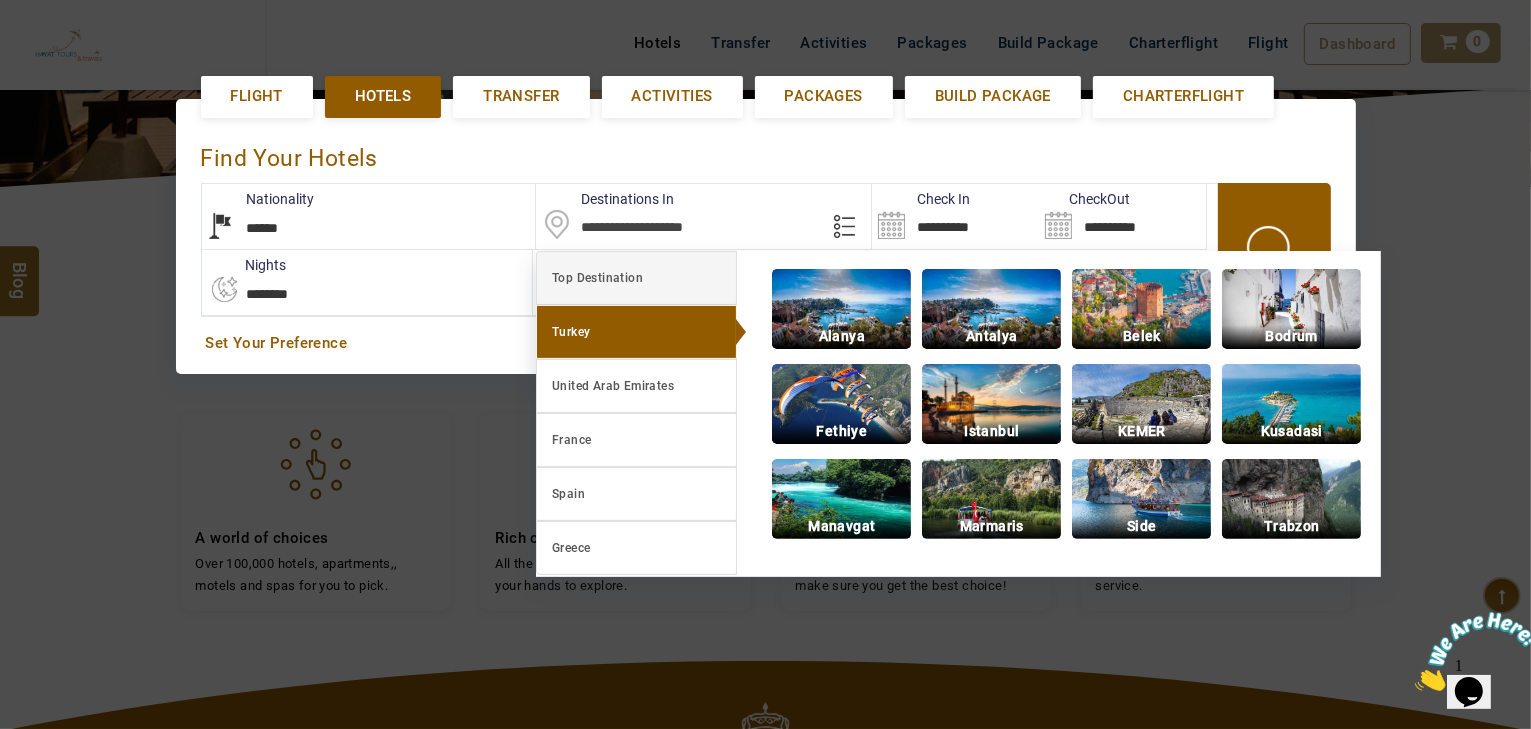 scroll, scrollTop: 460, scrollLeft: 0, axis: vertical 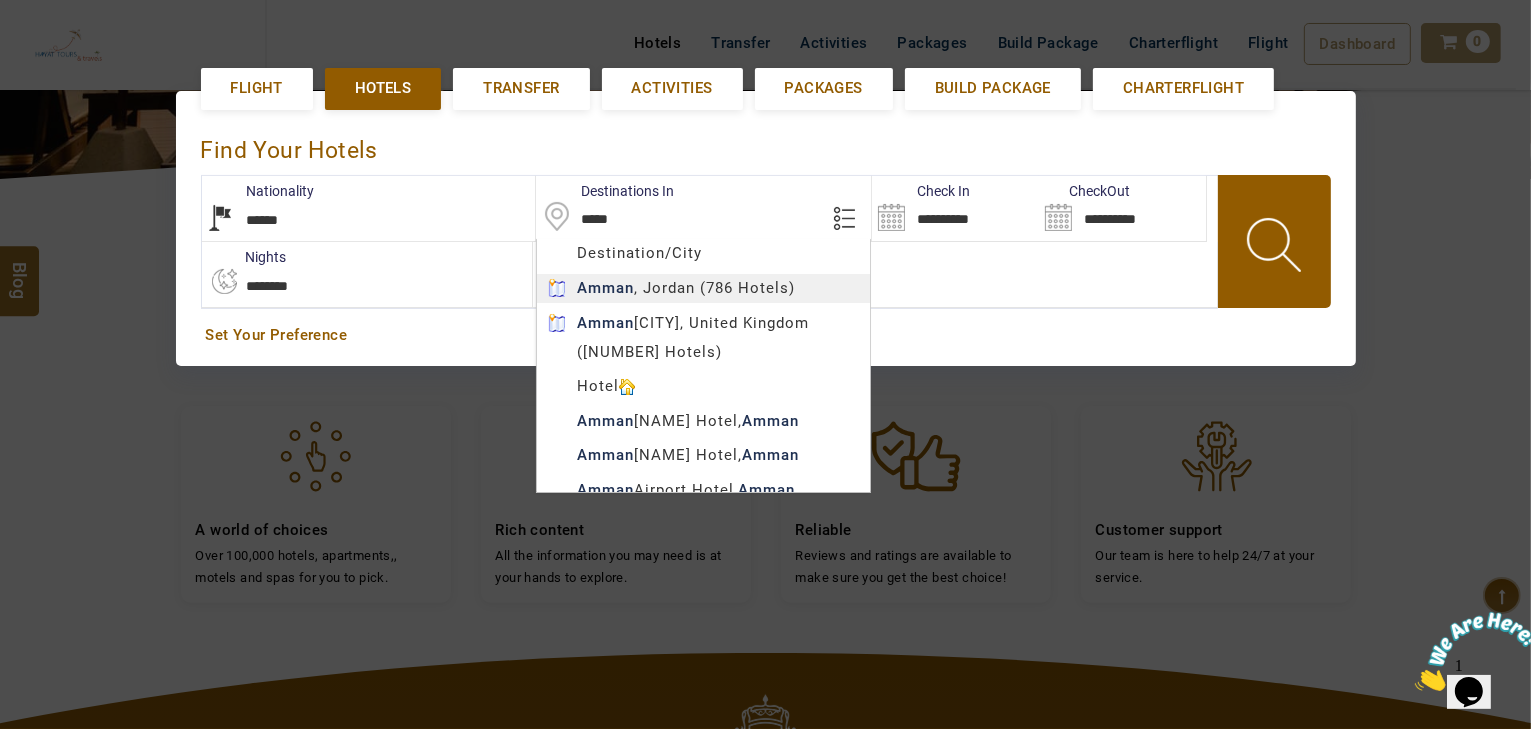 type on "*****" 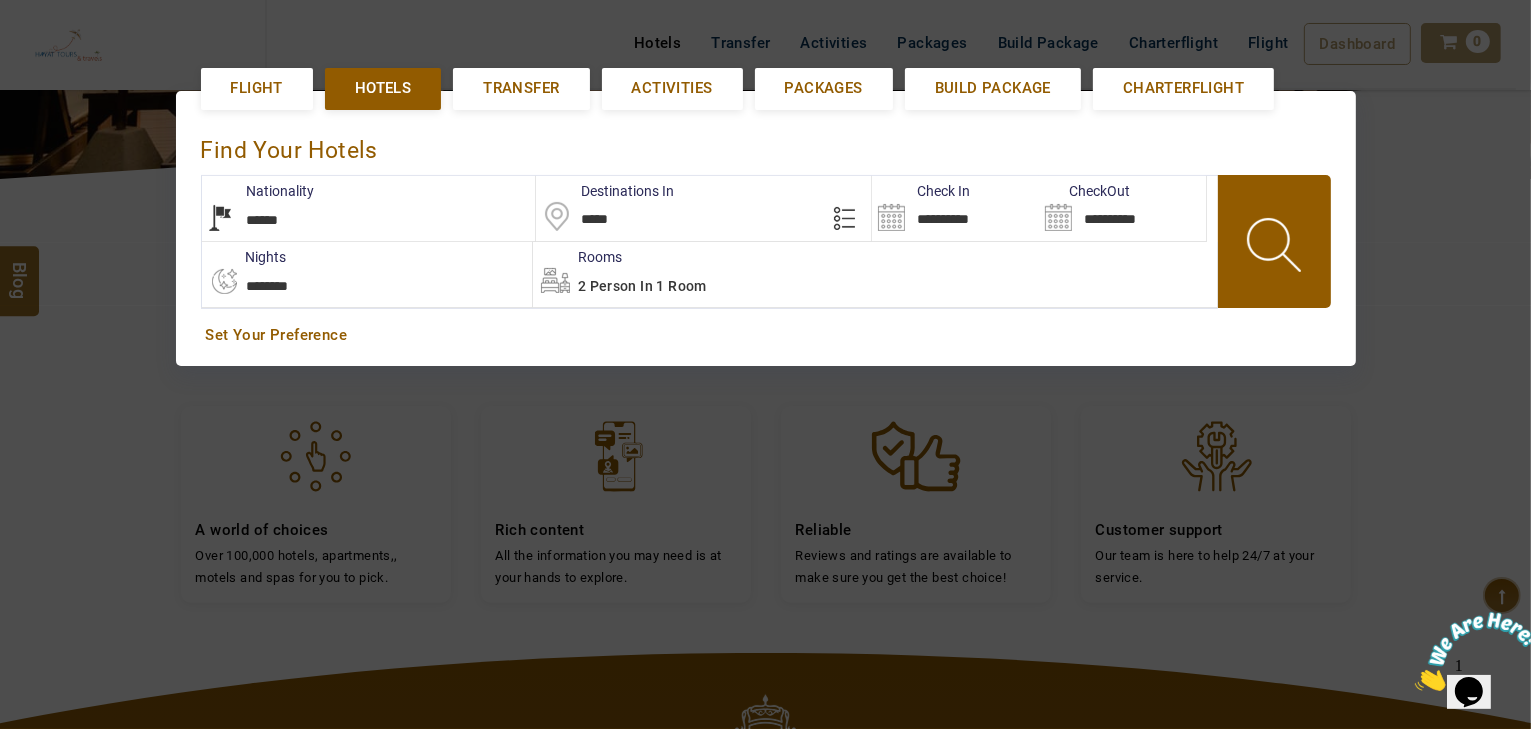 click on "**********" at bounding box center (955, 208) 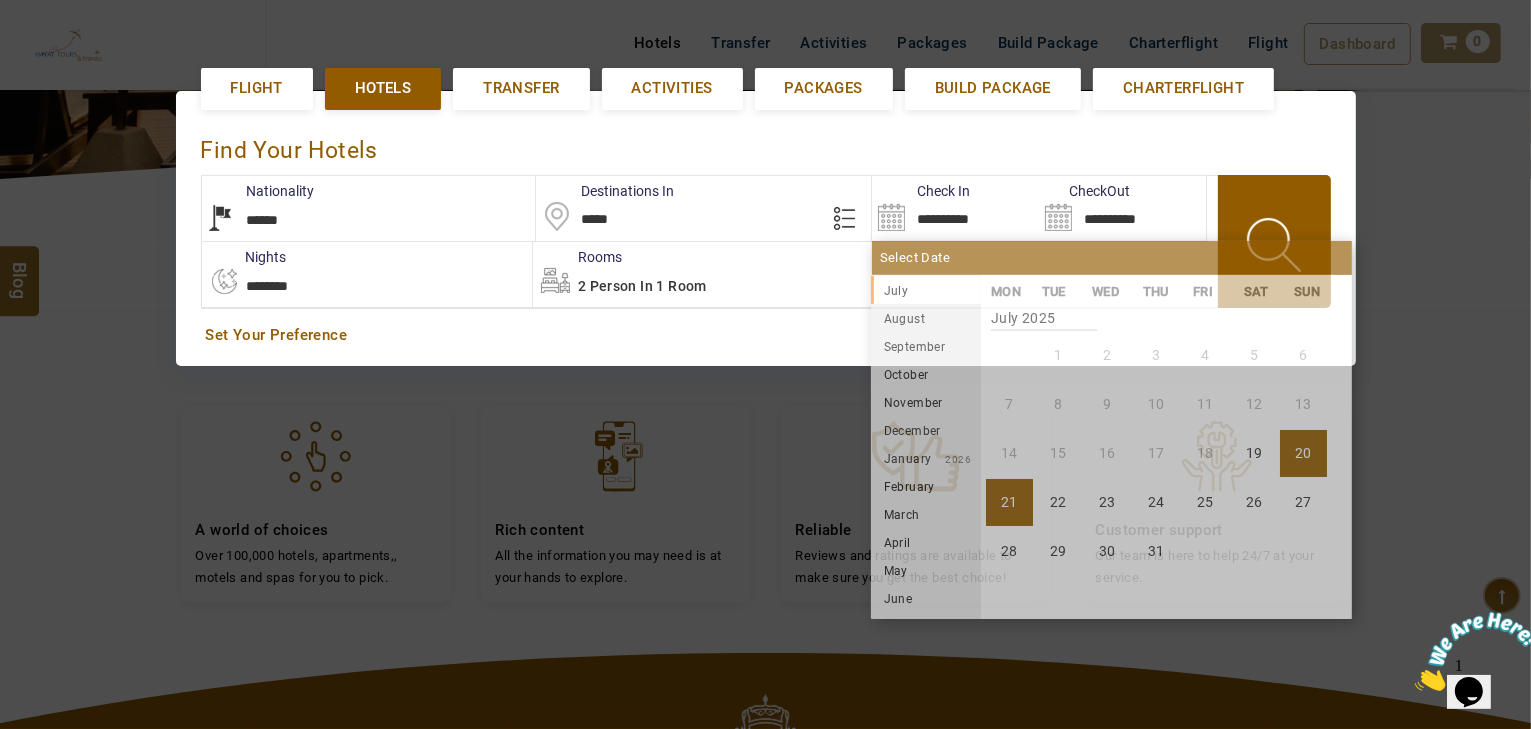 click on "21" at bounding box center [1009, 502] 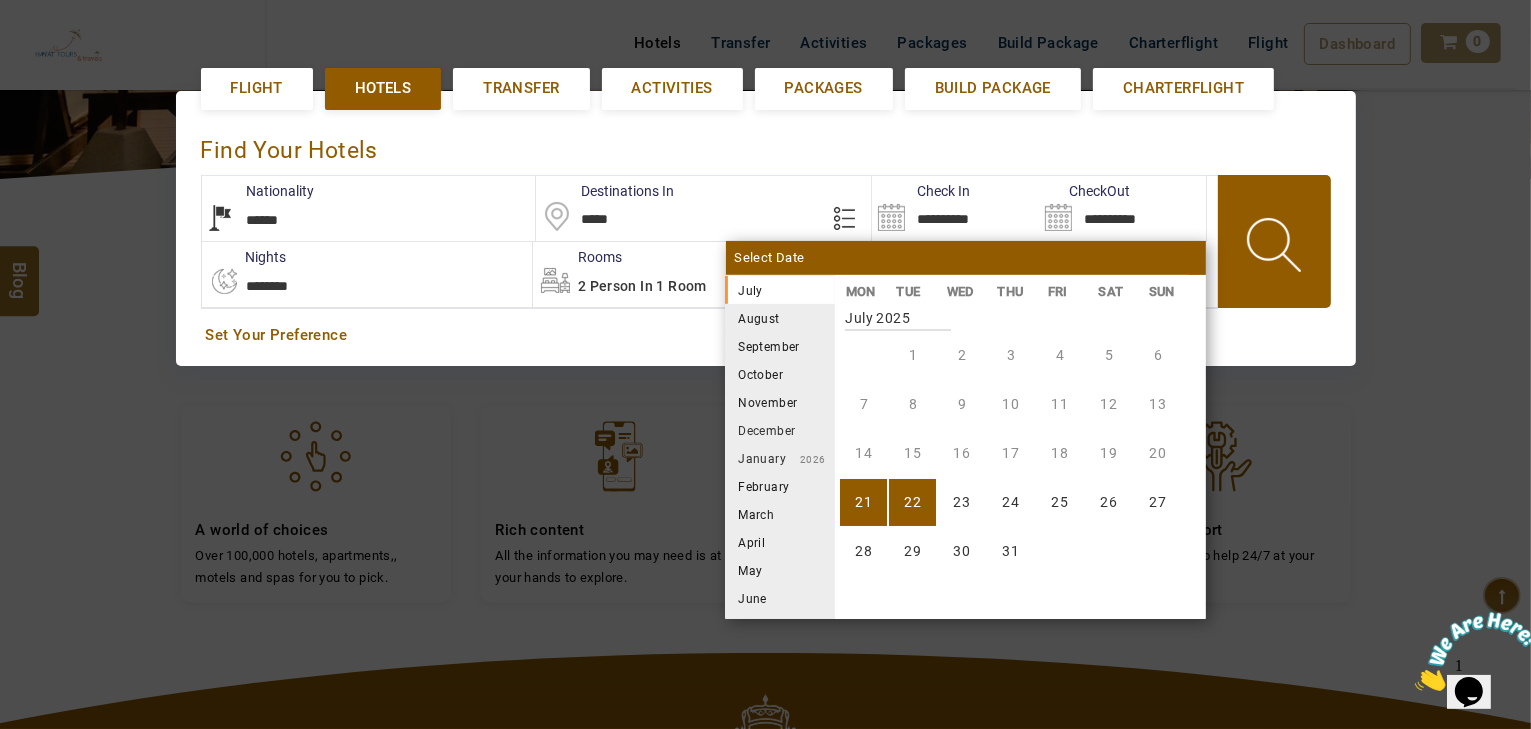 drag, startPoint x: 1032, startPoint y: 241, endPoint x: 967, endPoint y: 228, distance: 66.287254 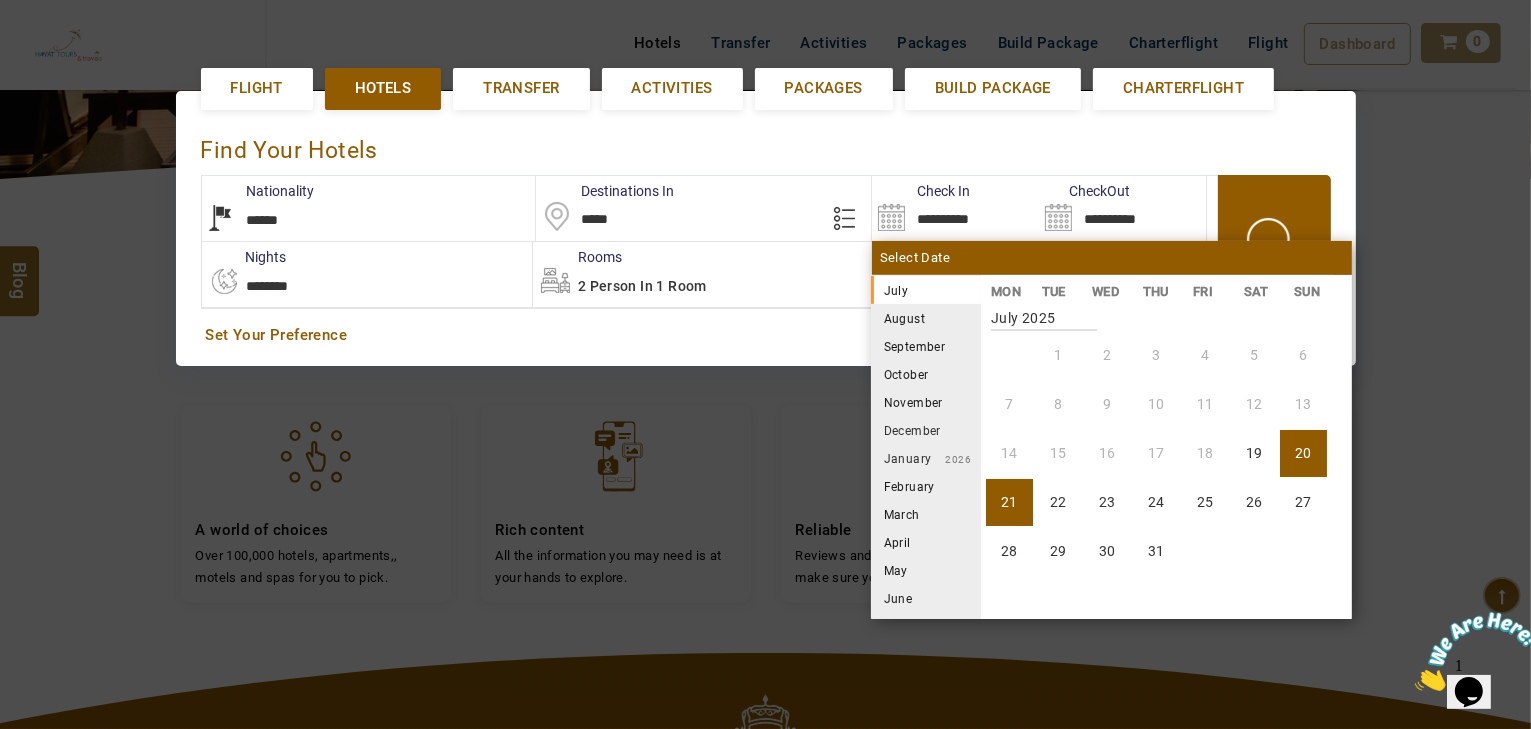click on "20" at bounding box center [1303, 453] 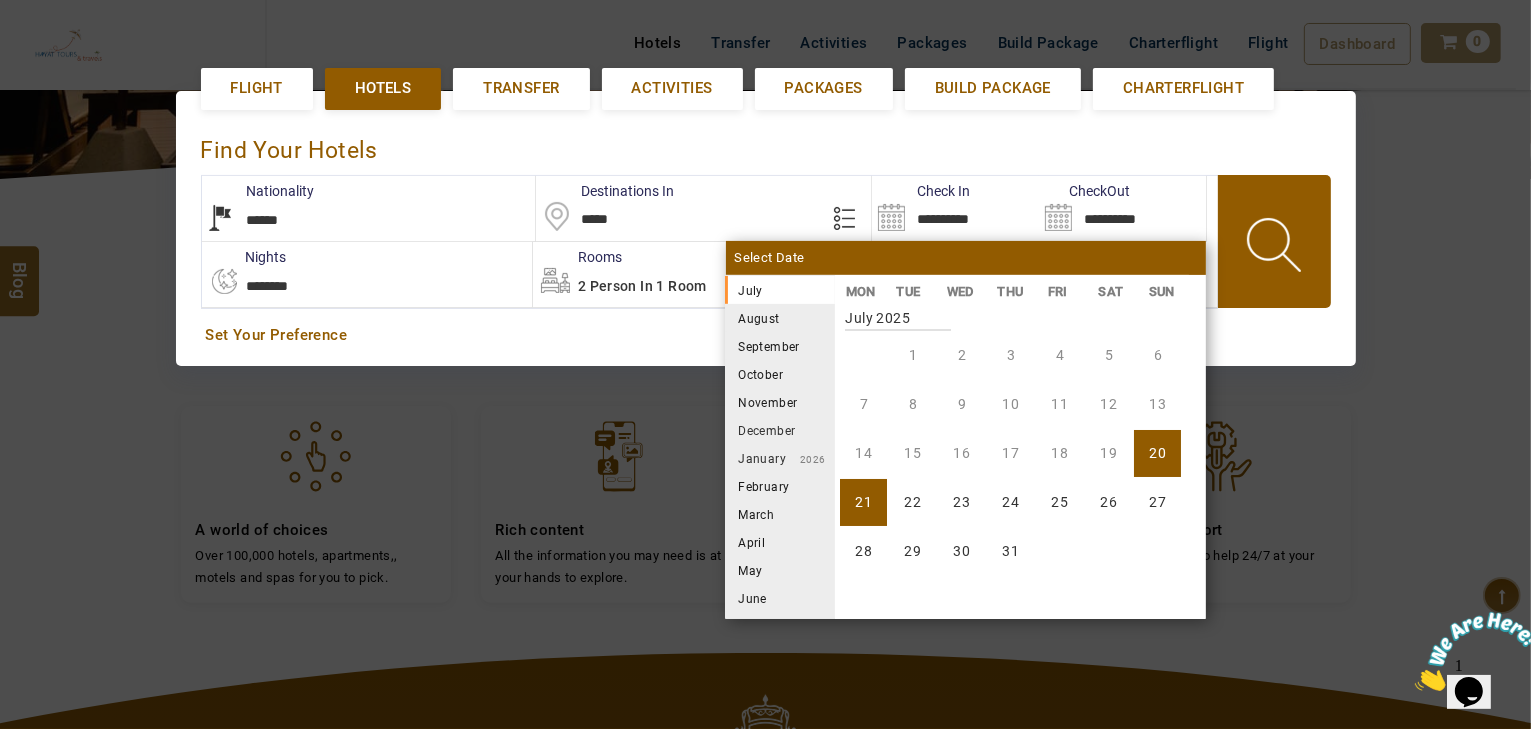 click on "21" at bounding box center (863, 502) 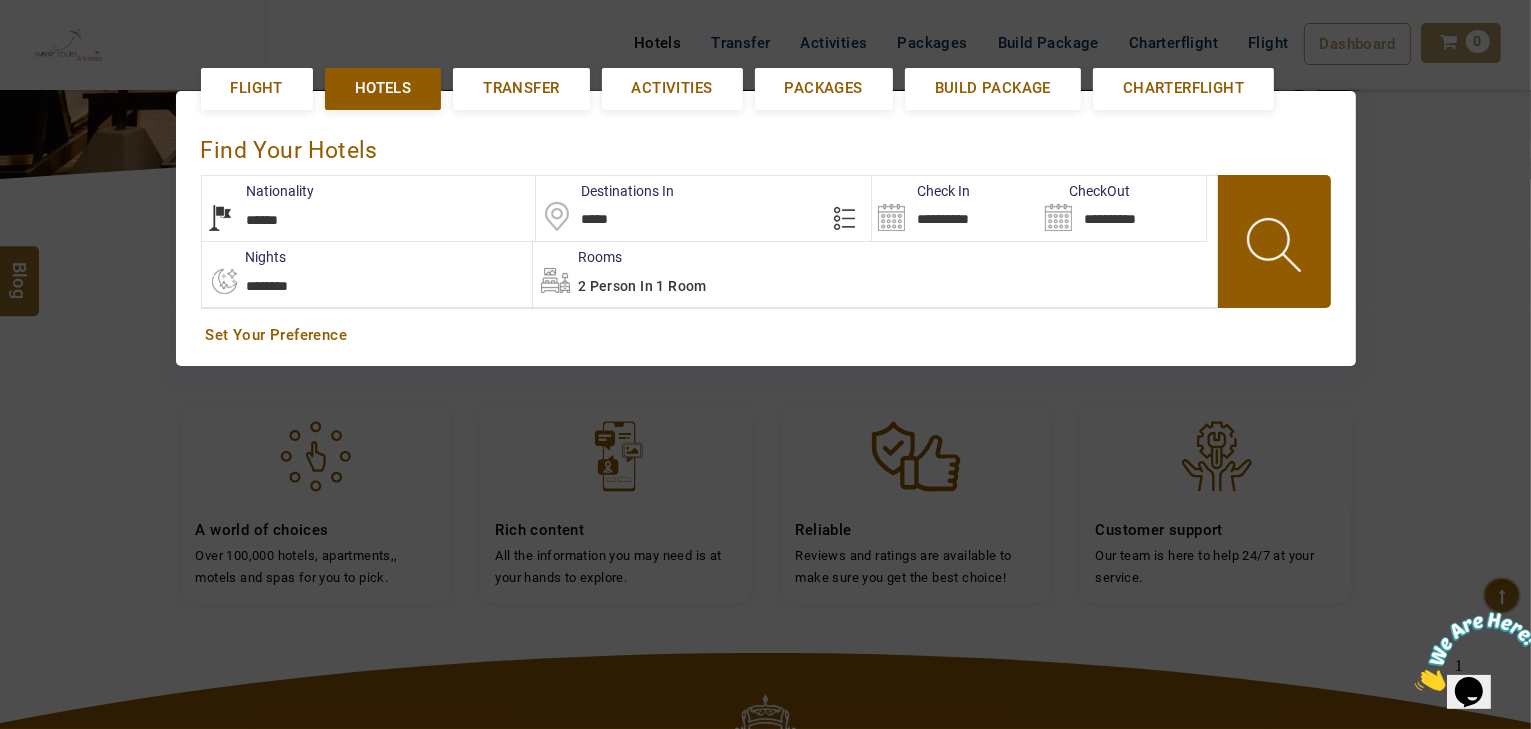 click at bounding box center [1276, 248] 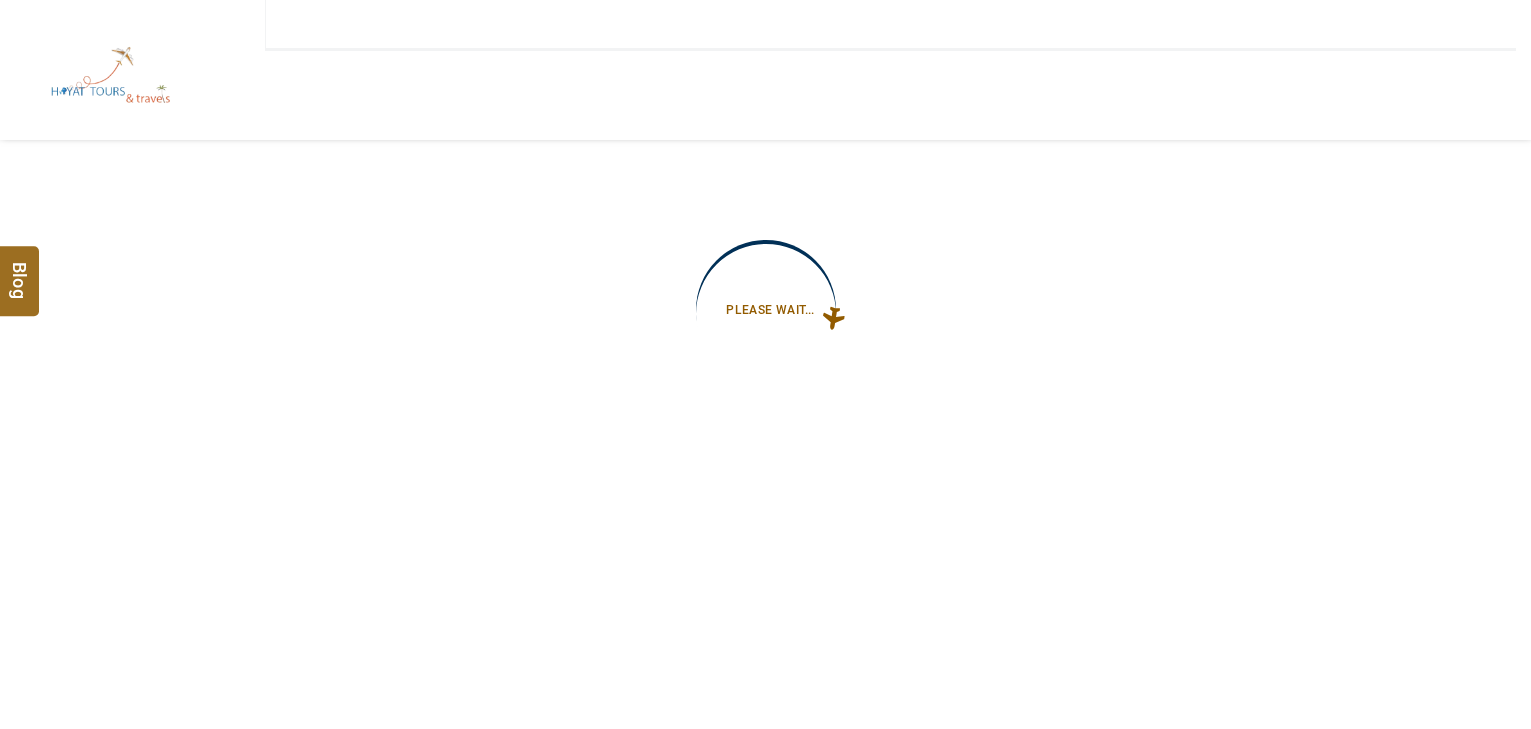 type on "**********" 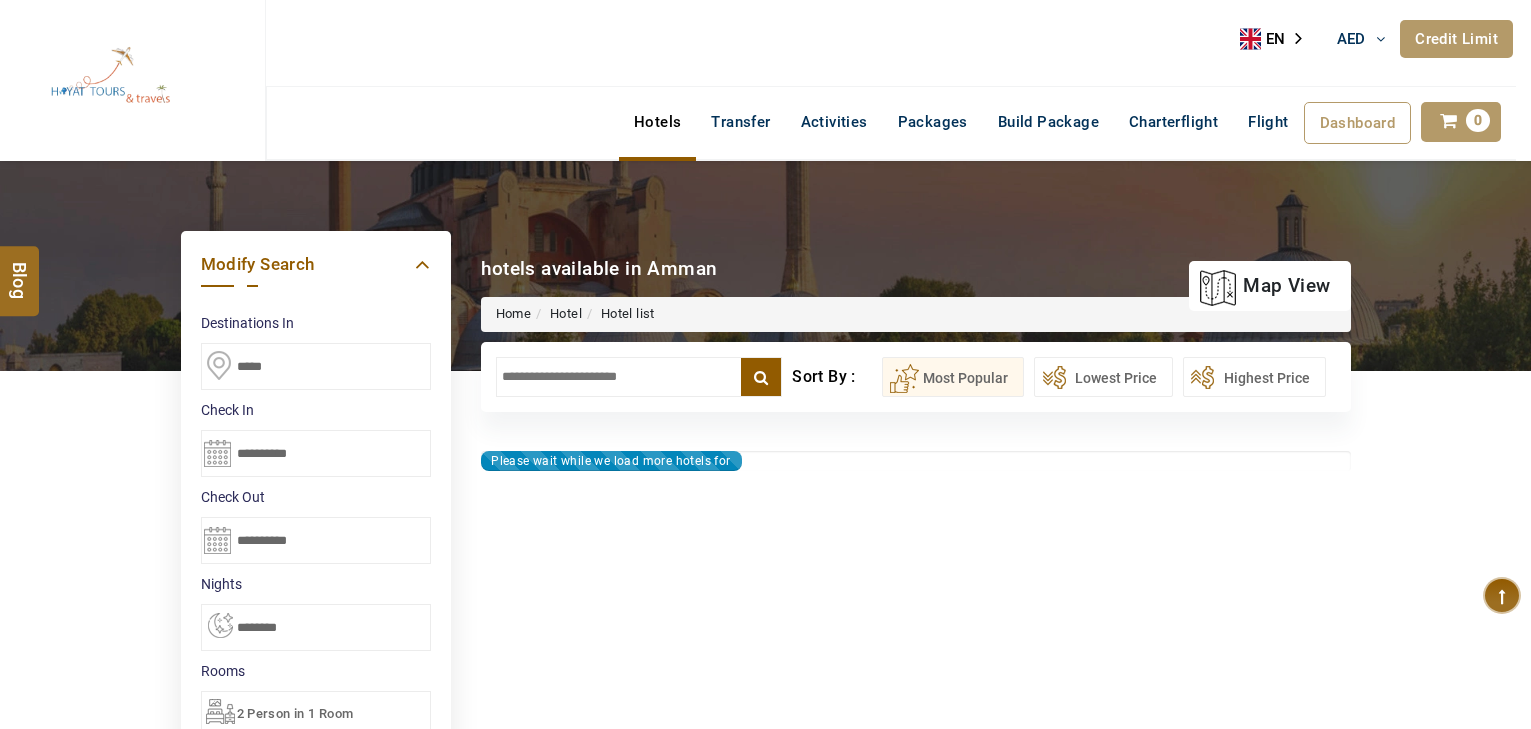scroll, scrollTop: 0, scrollLeft: 0, axis: both 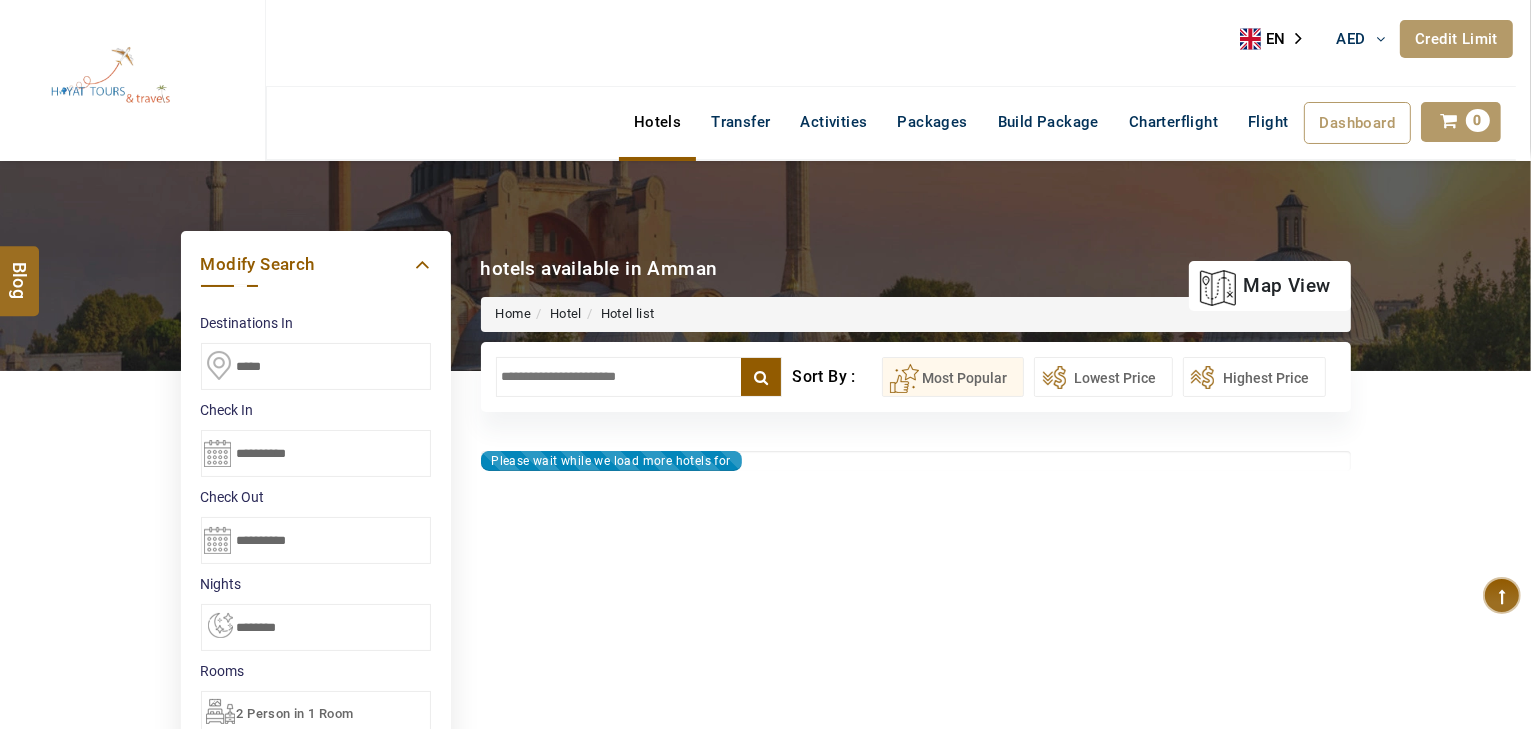 type on "**********" 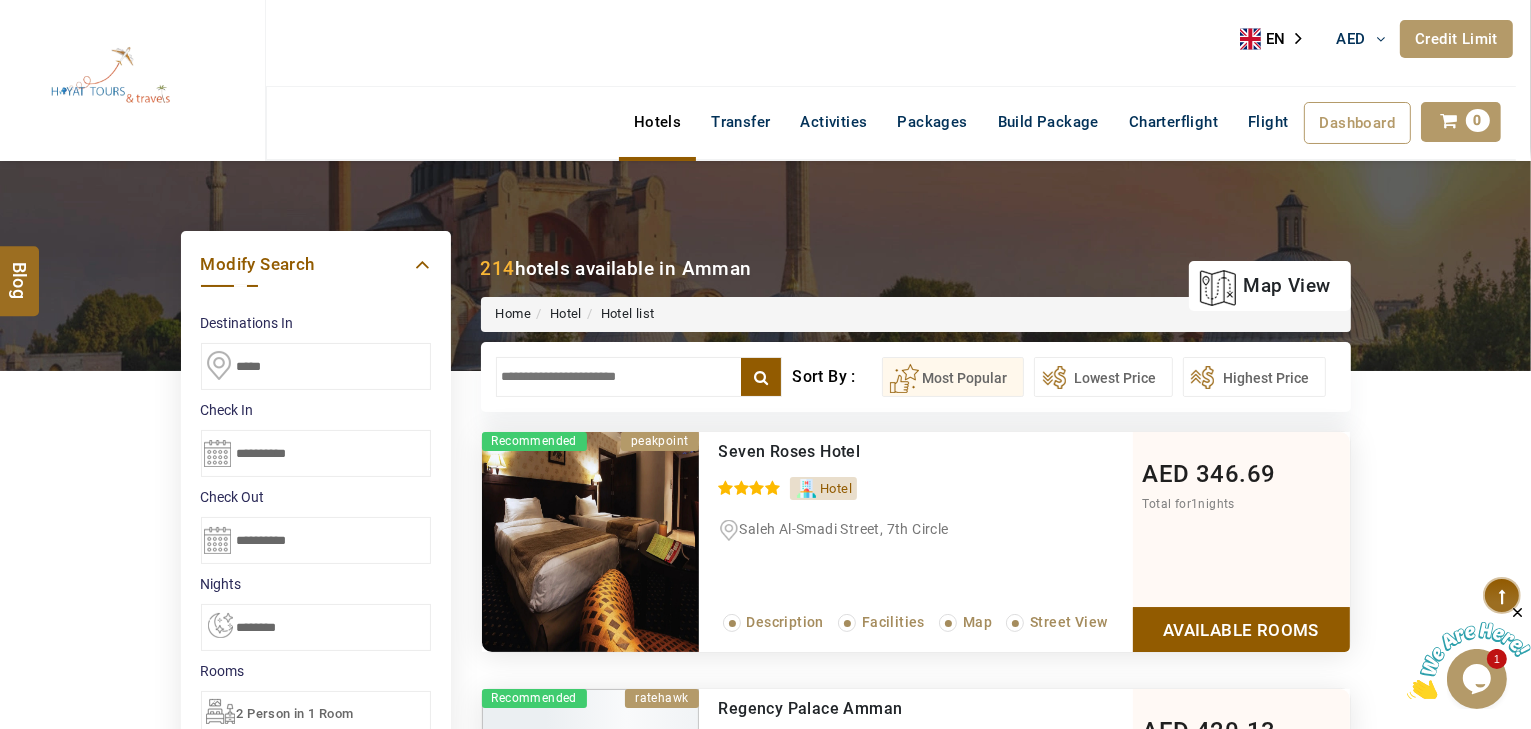 scroll, scrollTop: 0, scrollLeft: 0, axis: both 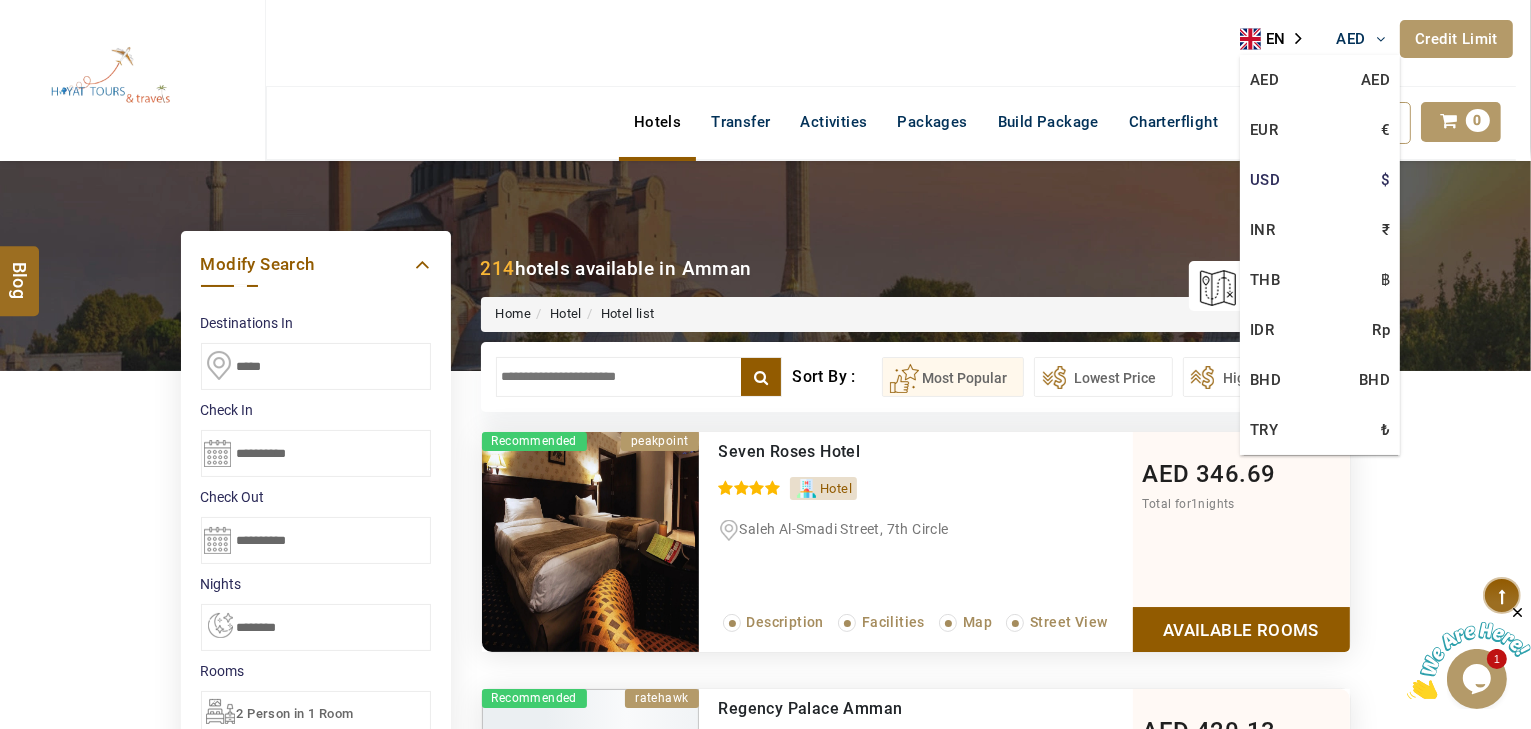 click on "USD  $" at bounding box center [1320, 180] 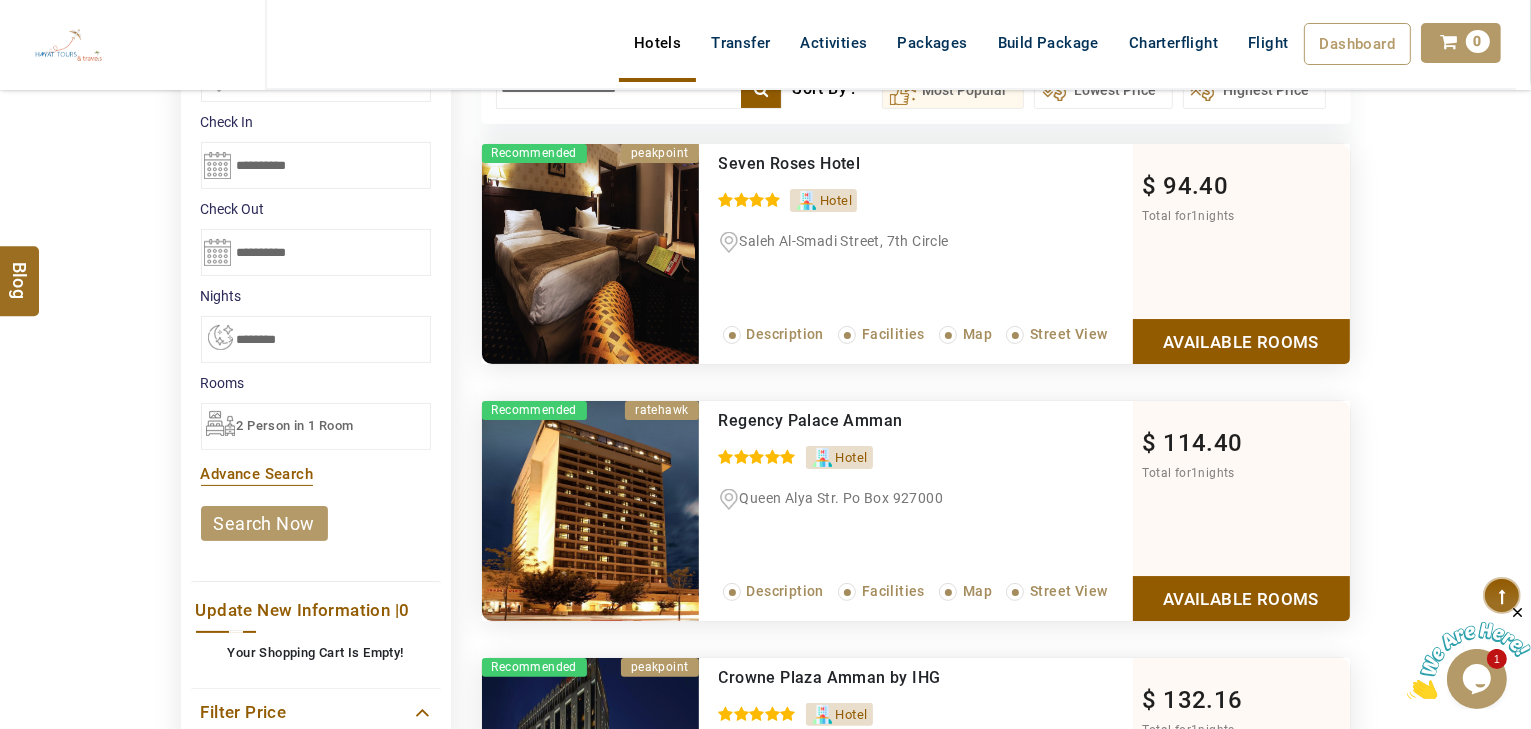 scroll, scrollTop: 0, scrollLeft: 0, axis: both 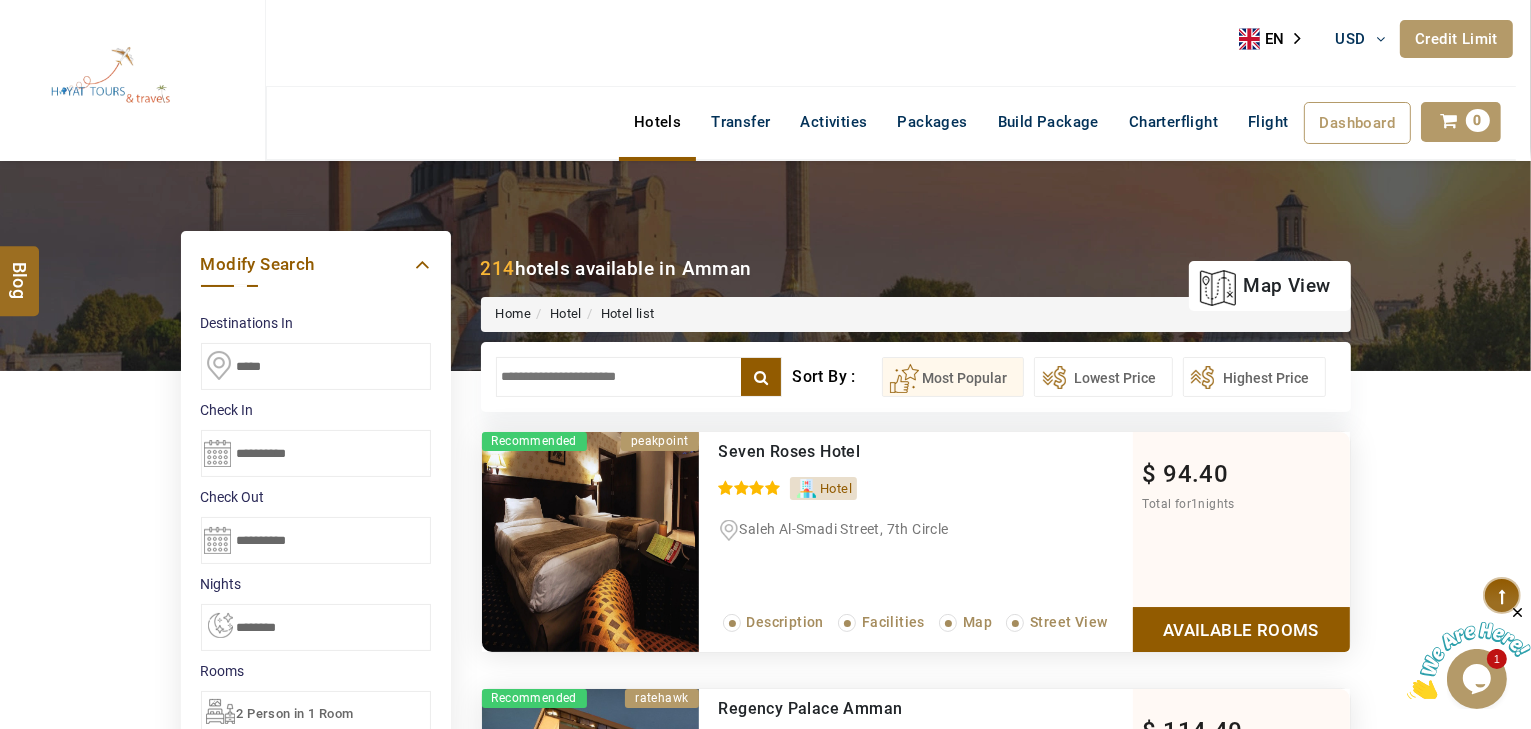 click at bounding box center [639, 377] 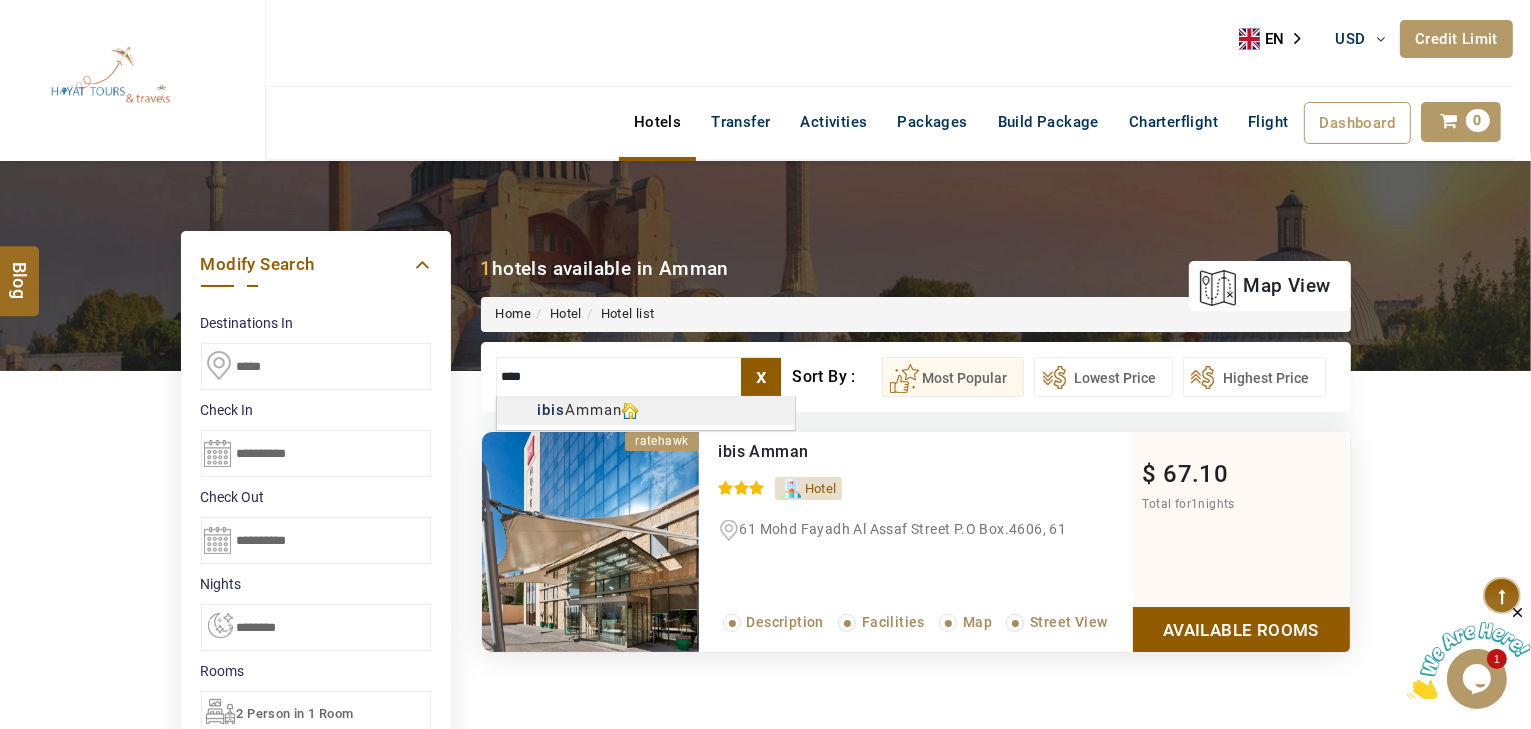 click on "HAYAYT TOURS USD AED  AED EUR  € USD  $ INR  ₹ THB  ฿ IDR  Rp BHD  BHD TRY  ₺ Credit Limit EN HE AR ES PT ZH Helpline
+971 55 344 0168 Register Now +971 55 344 0168 info@royallineholidays.com About Us What we Offer Blog Why Us Contact Hotels  Transfer Activities Packages Build Package Charterflight Flight Dashboard My Profile My Booking My Reports My Quotation Sign Out 0 Points Redeem Now To Redeem 58318  Points Future Points  1074   Points Credit Limit Credit Limit USD 30000.00 70% Complete Used USD 12418.90 Available USD 17581.10 Setting  Looks like you haven't added anything to your cart yet Countinue Shopping ***** ****** Please Wait.. Blog demo
Remember me Forgot
password? LOG IN Don't have an account?   Register Now My Booking View/ Print/Cancel Your Booking without Signing in Submit Applying Filters...... Hotels For You Will Be Loading Soon demo
In A Few Moment, You Will Be Celebrating Best Hotel options galore ! Check In   CheckOut Rooms Rooms X Map Wifi" at bounding box center [765, 1157] 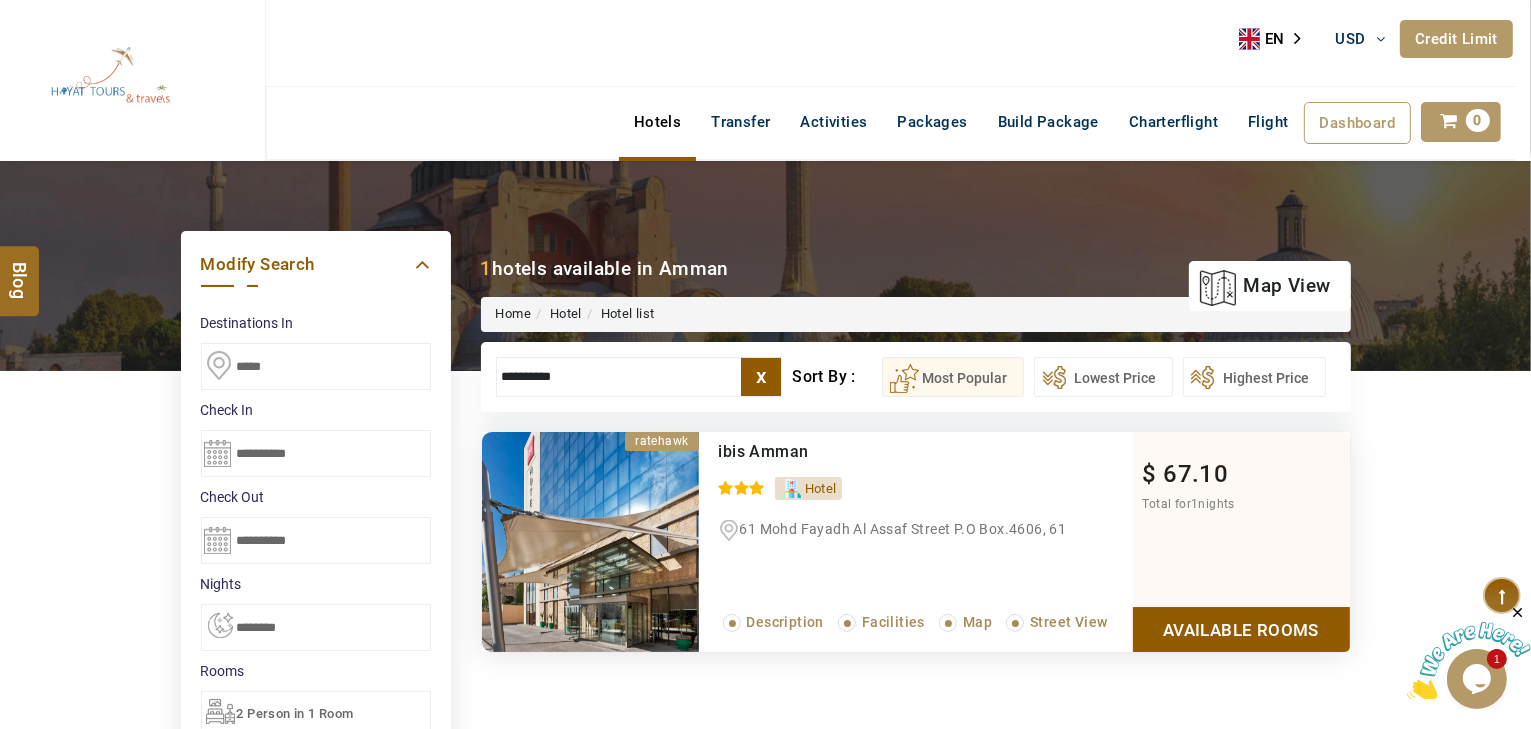 type on "**********" 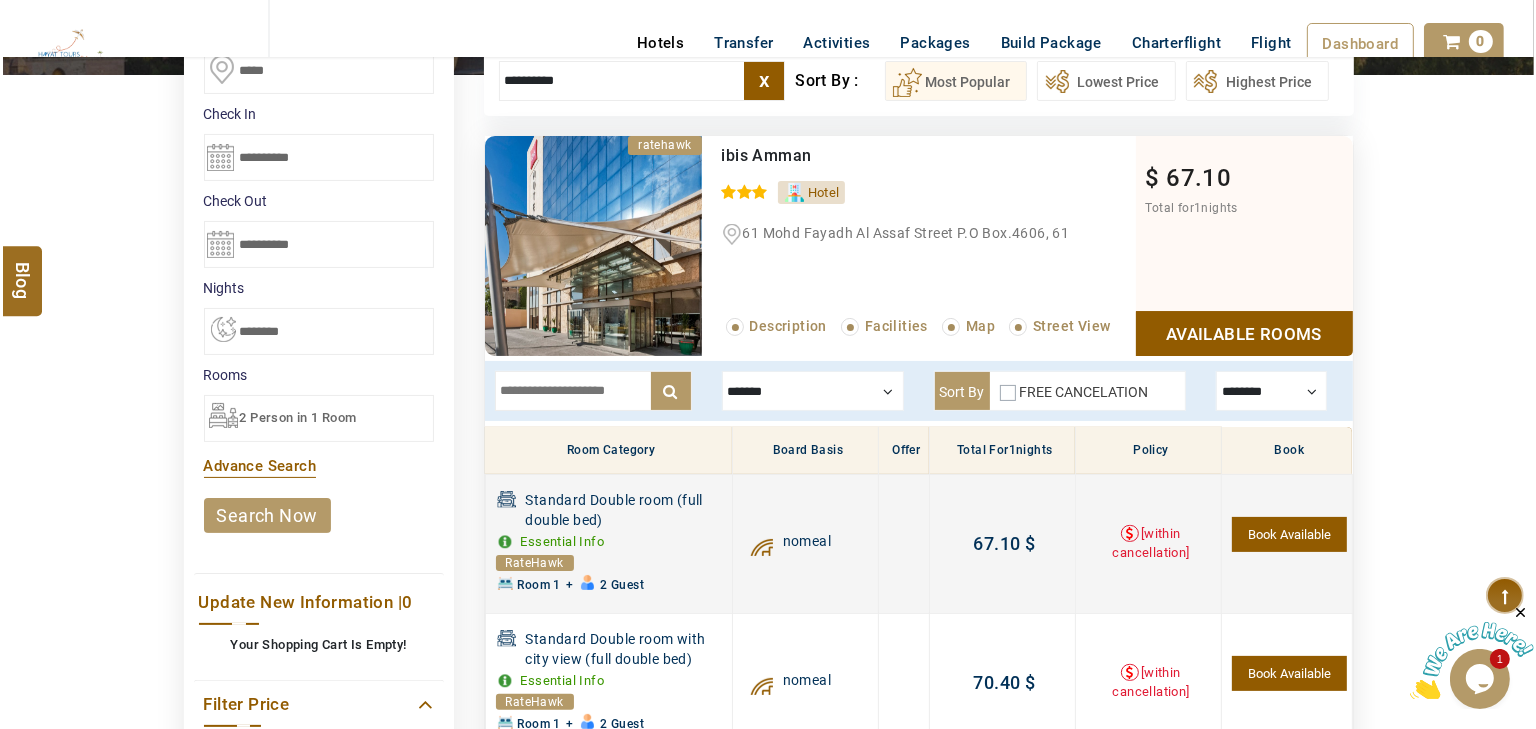 scroll, scrollTop: 300, scrollLeft: 0, axis: vertical 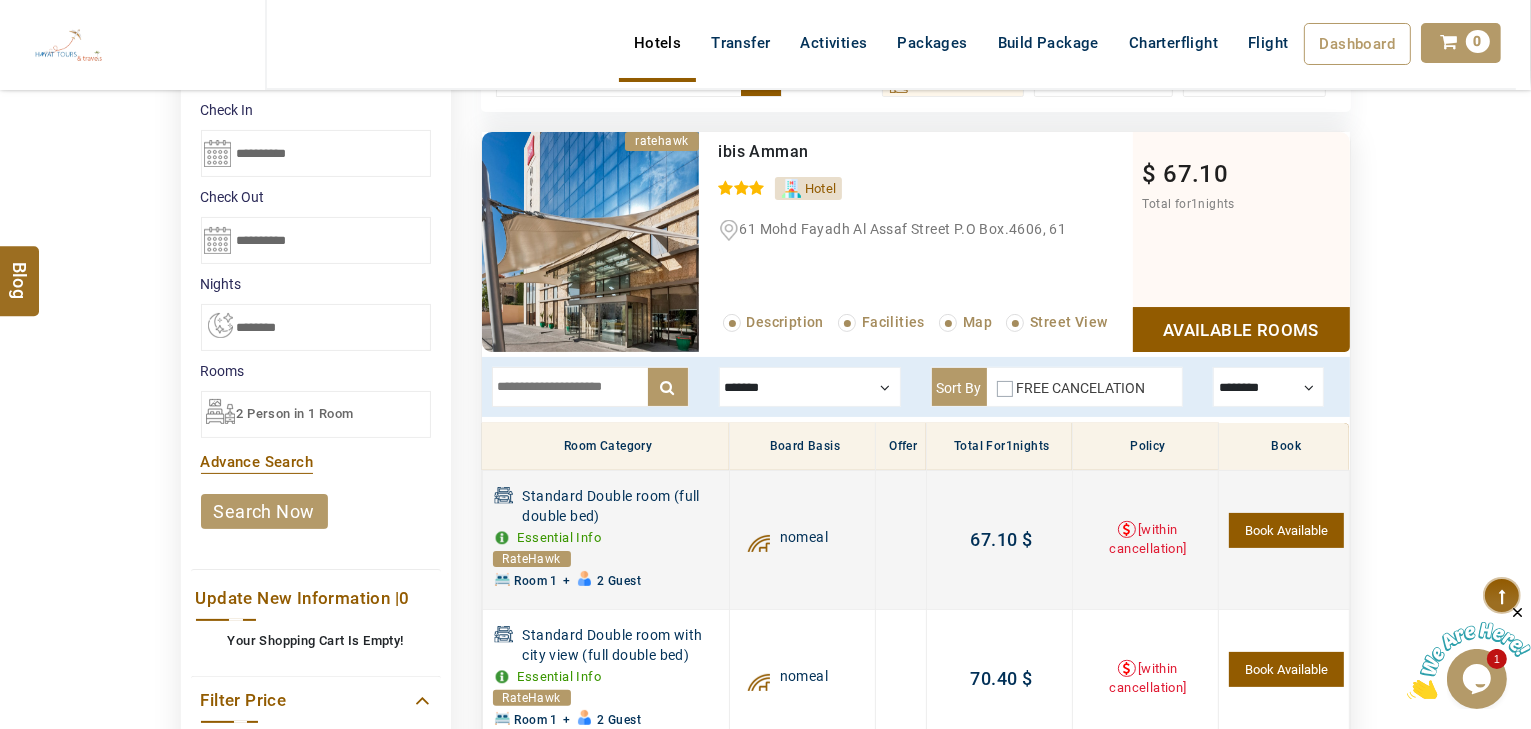 click on "Book Available" at bounding box center (1286, 530) 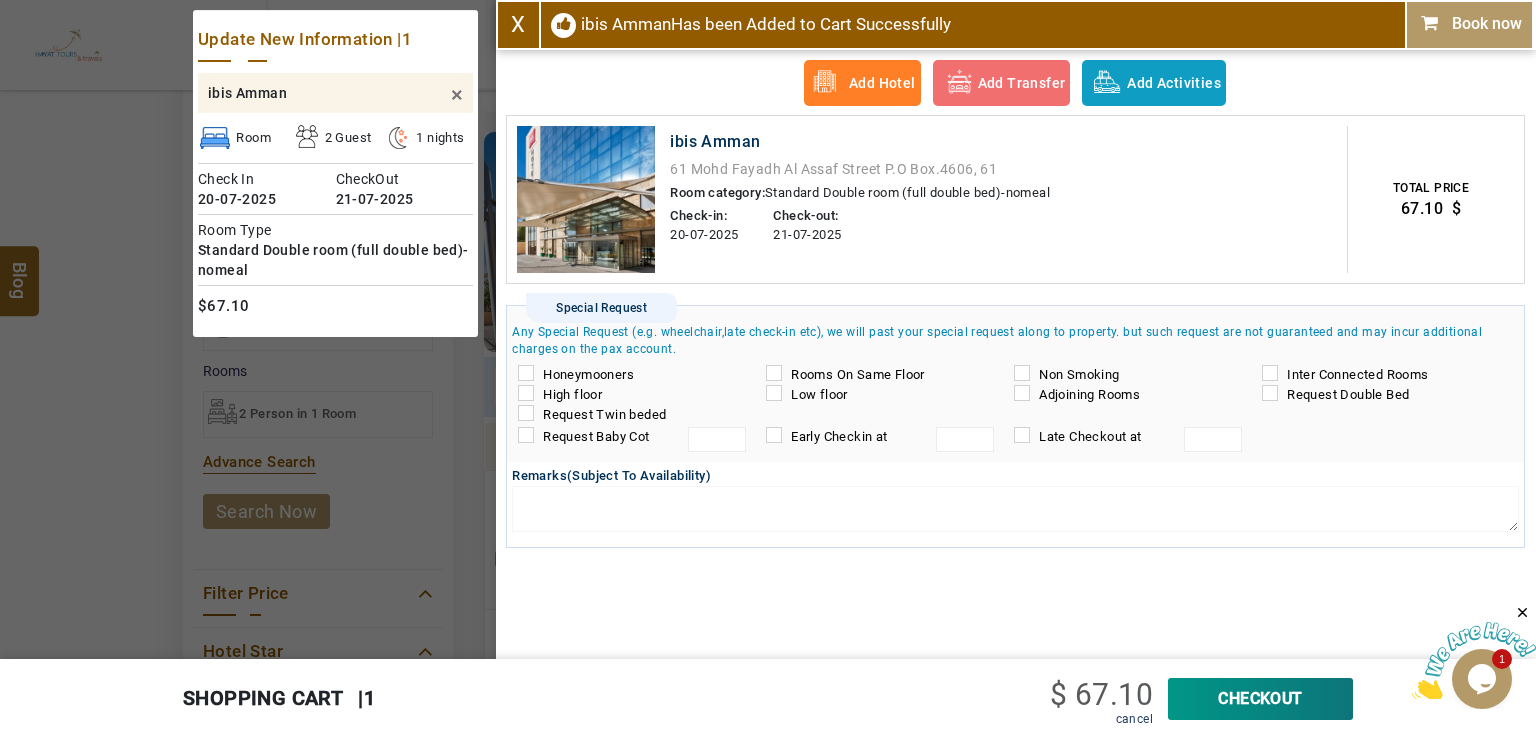 click on "CheckOut" at bounding box center [1260, 699] 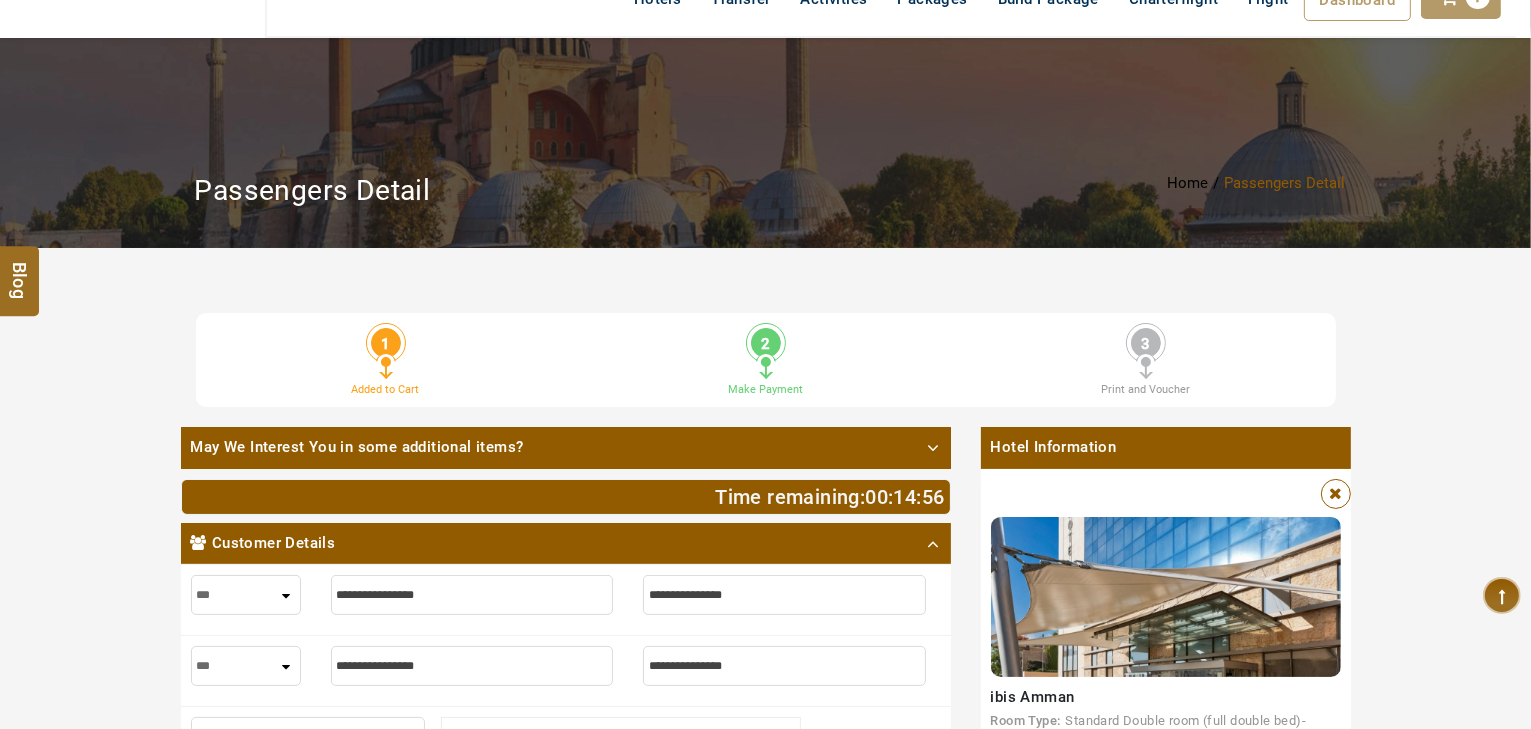 scroll, scrollTop: 480, scrollLeft: 0, axis: vertical 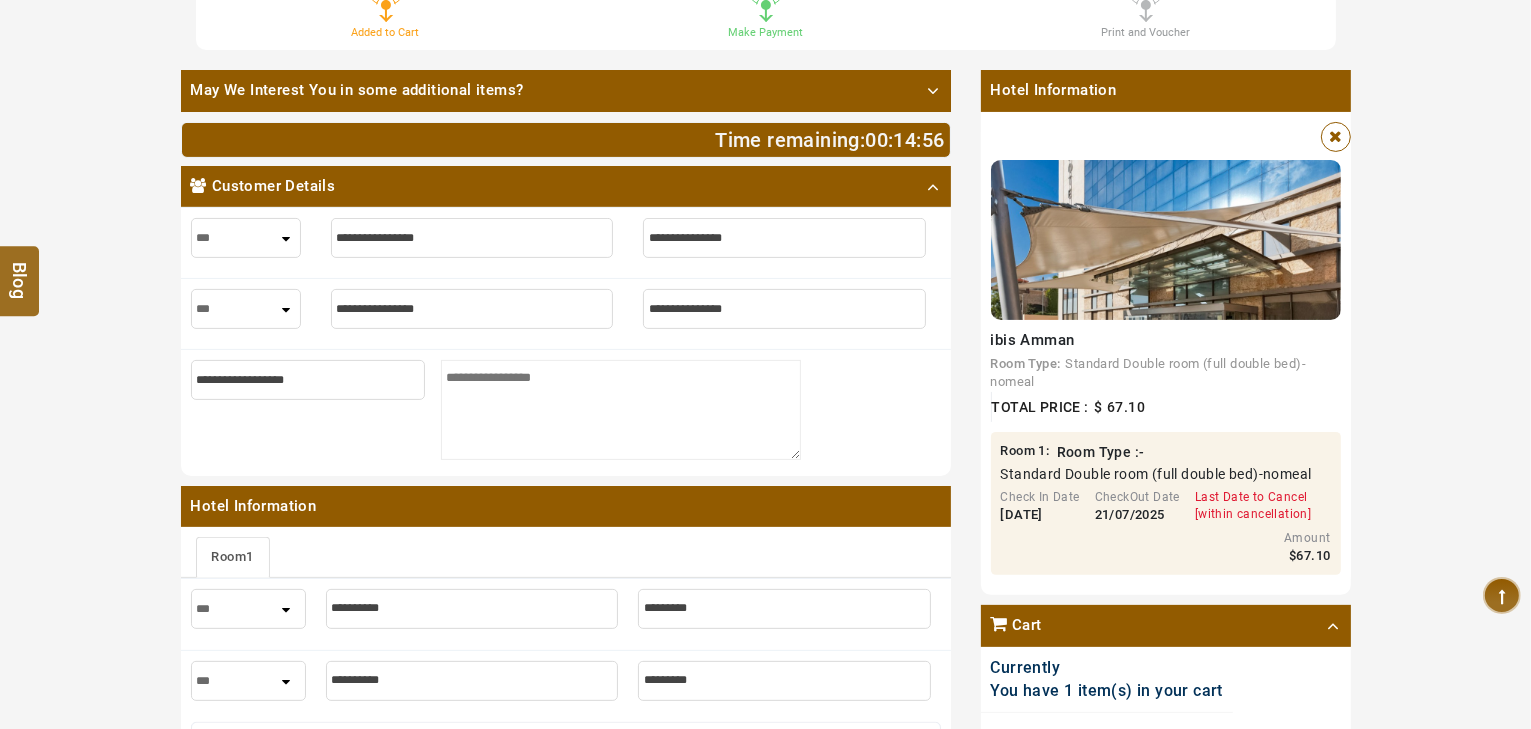 click on "*** **** ***" at bounding box center (246, 238) 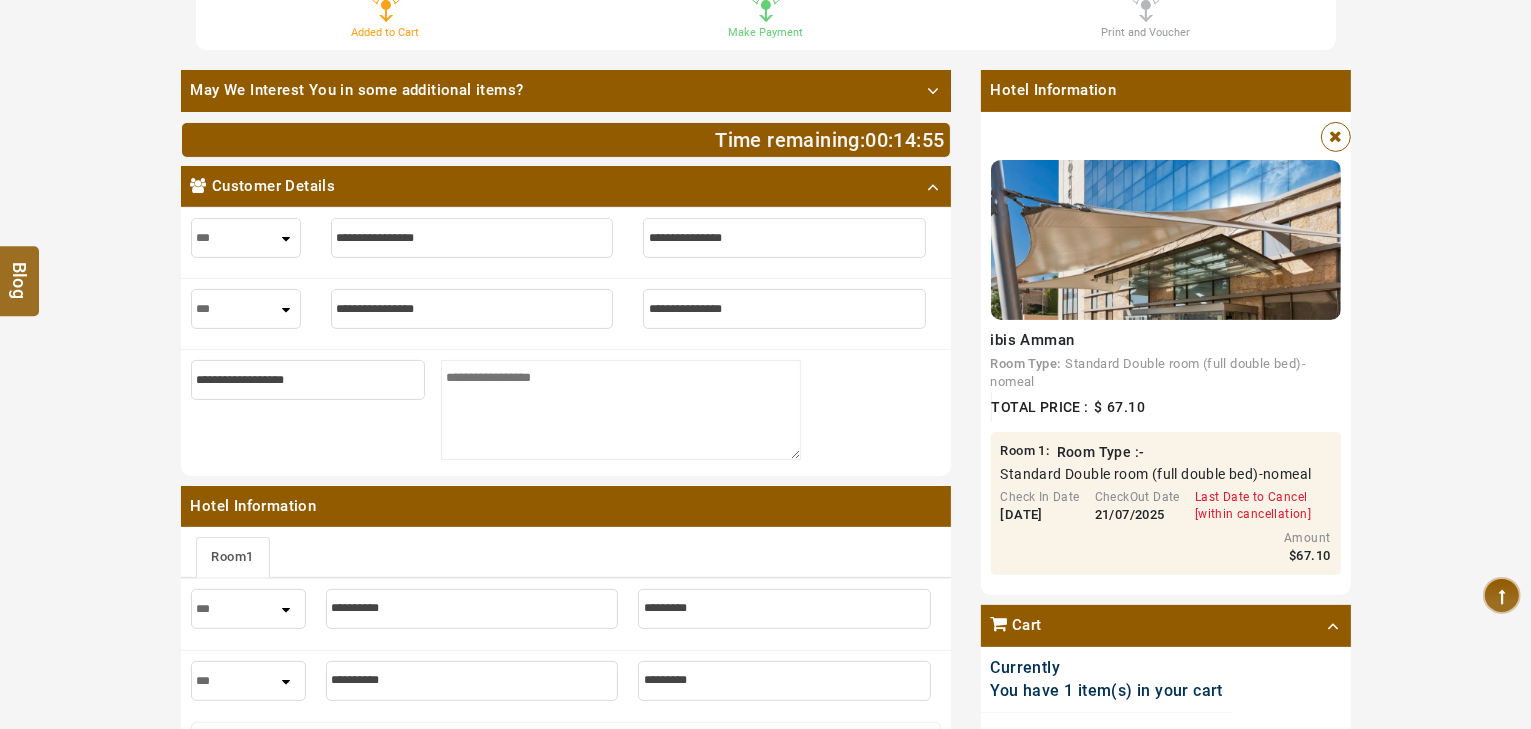 click at bounding box center (472, 238) 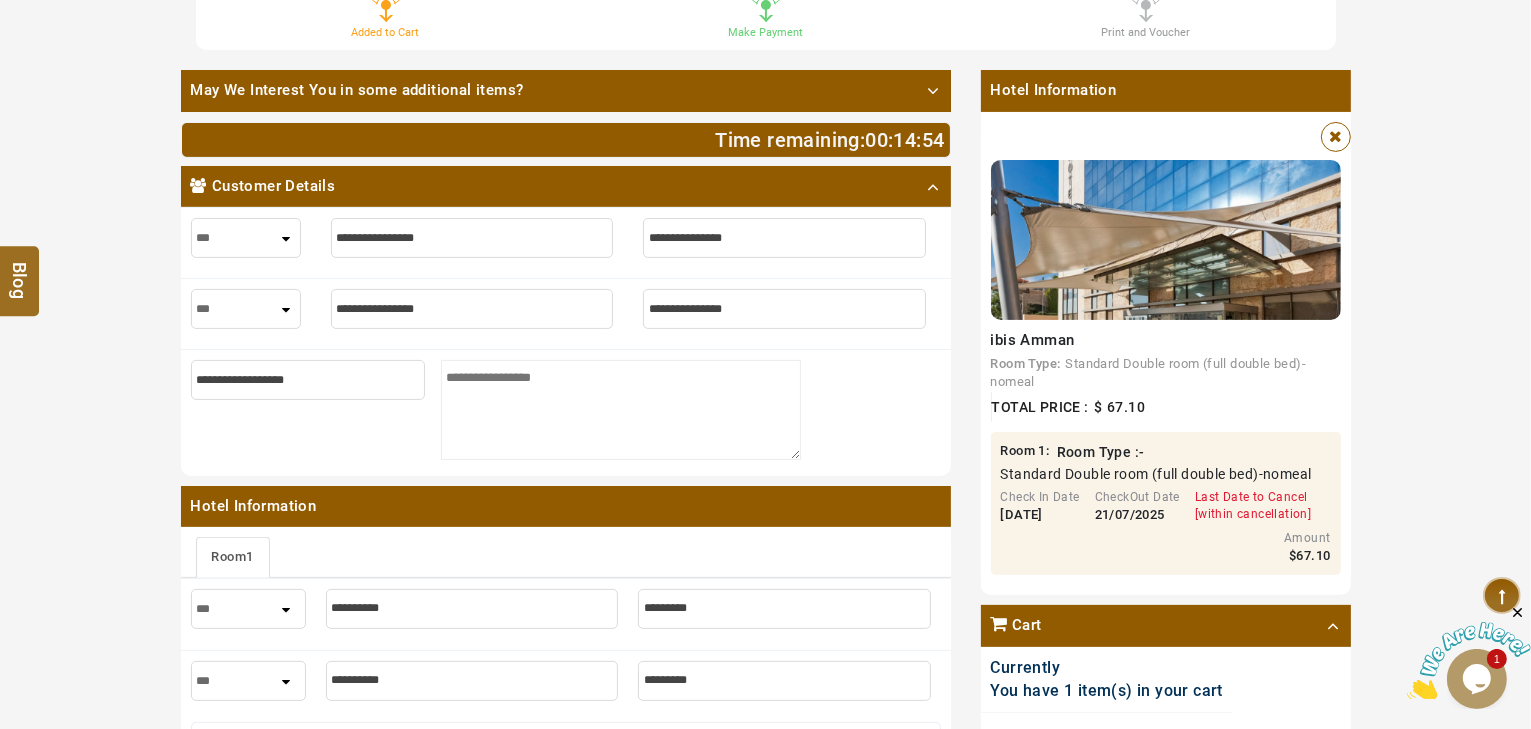 scroll, scrollTop: 0, scrollLeft: 0, axis: both 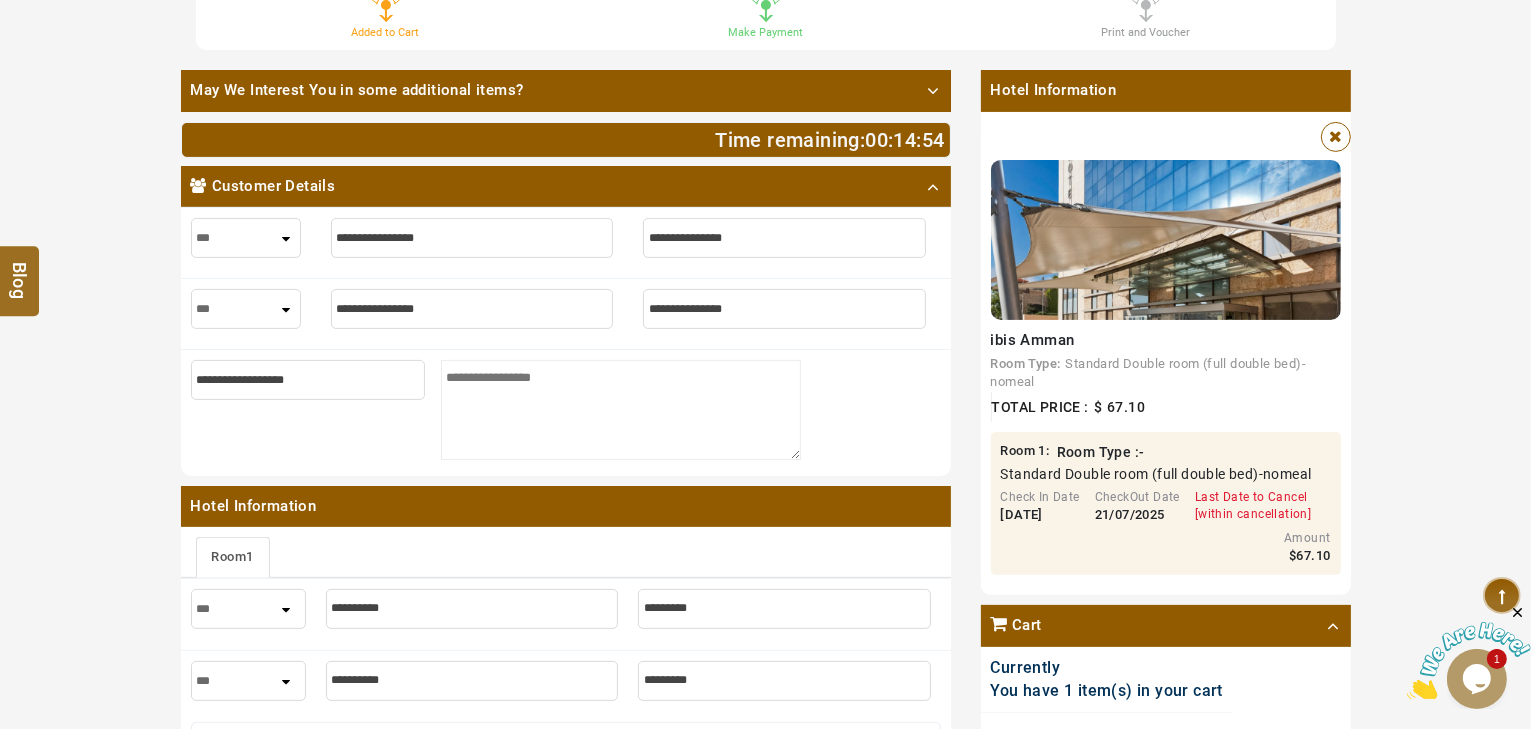 type on "*" 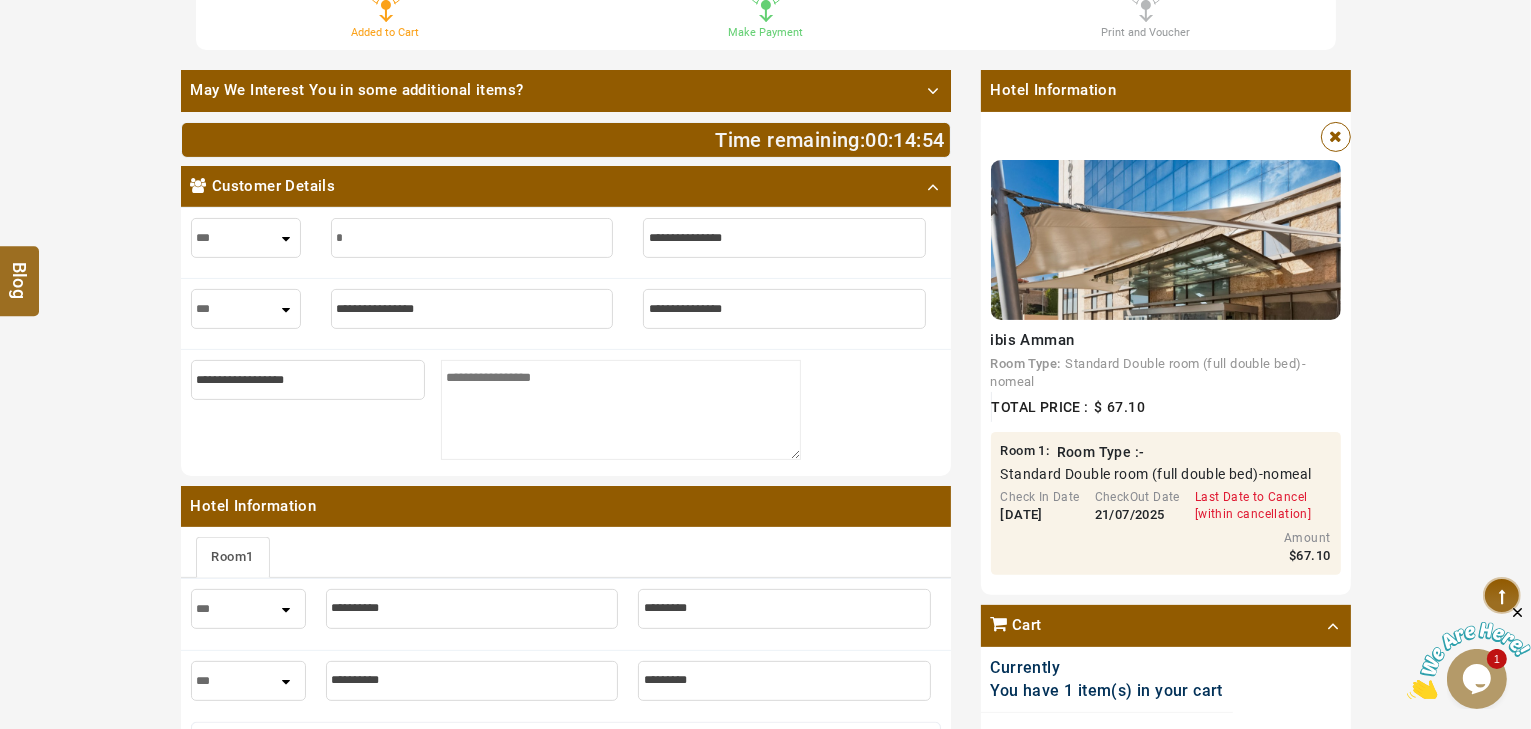 type on "*" 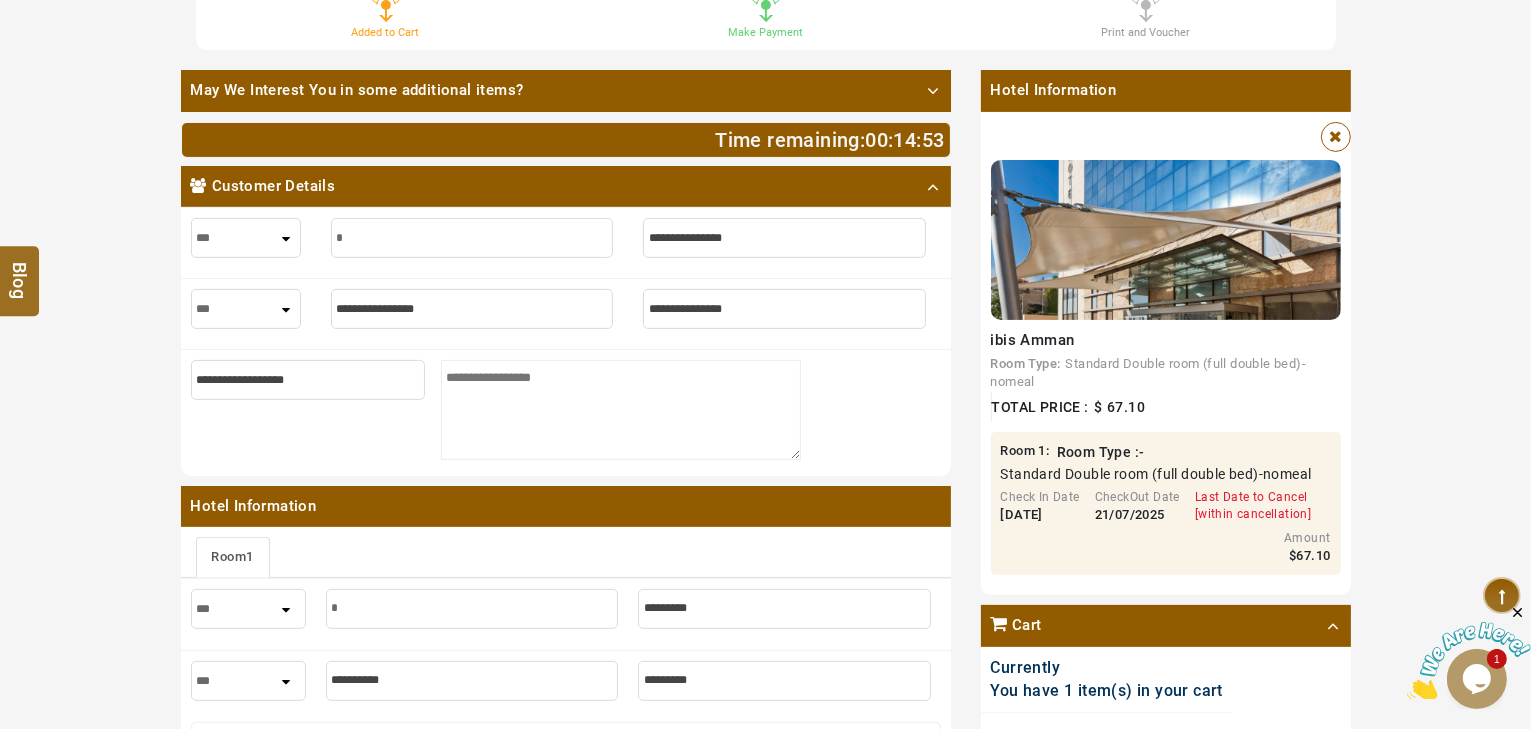 type on "**" 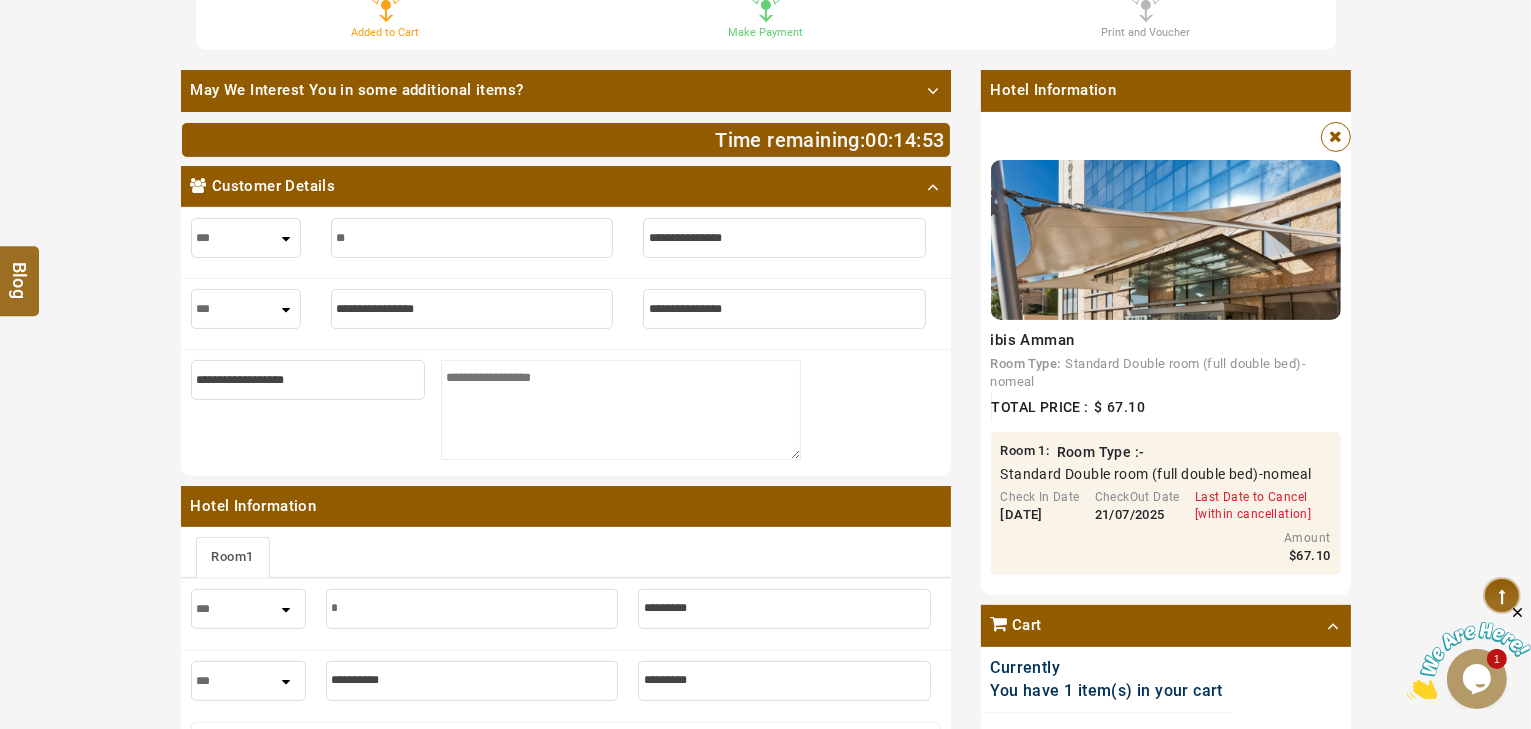 type on "**" 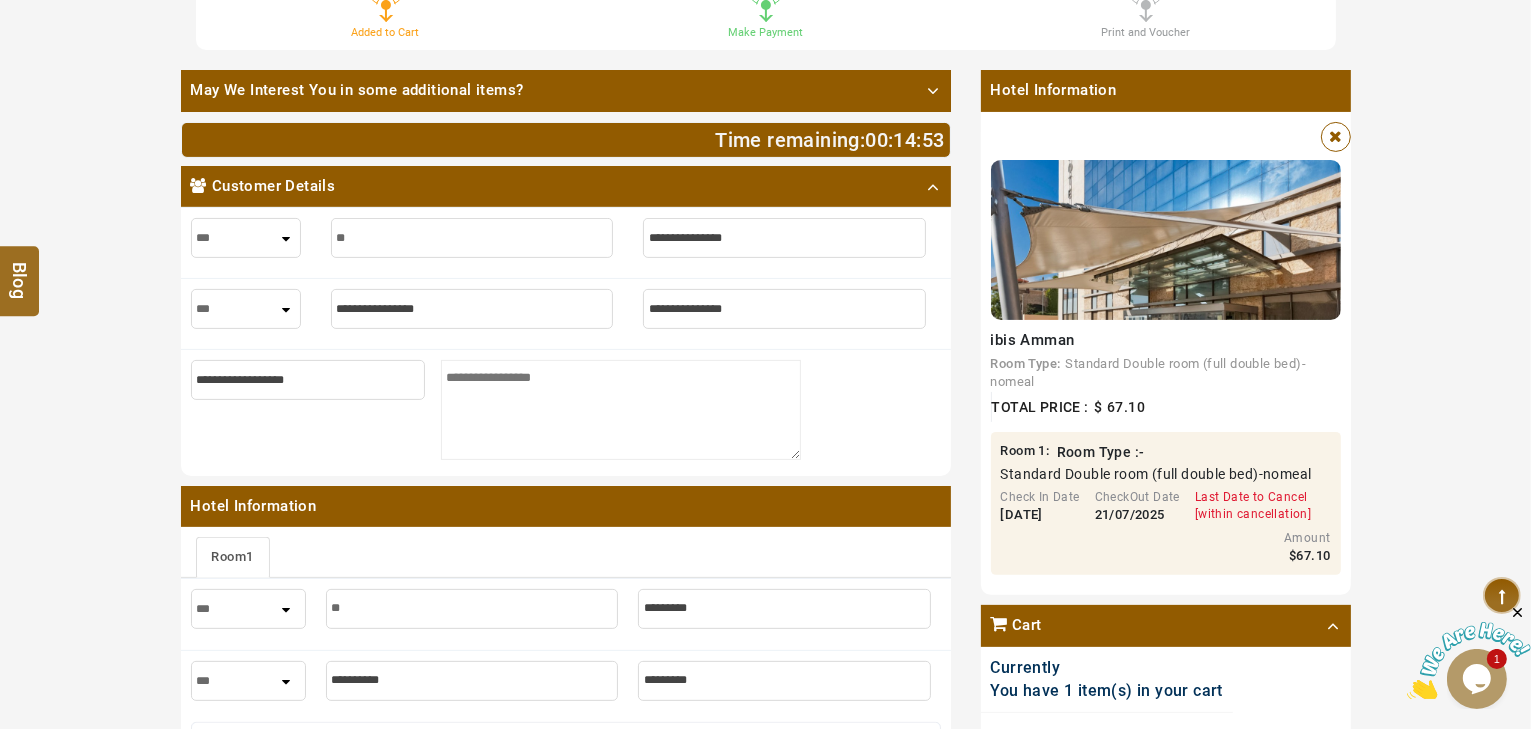 type on "***" 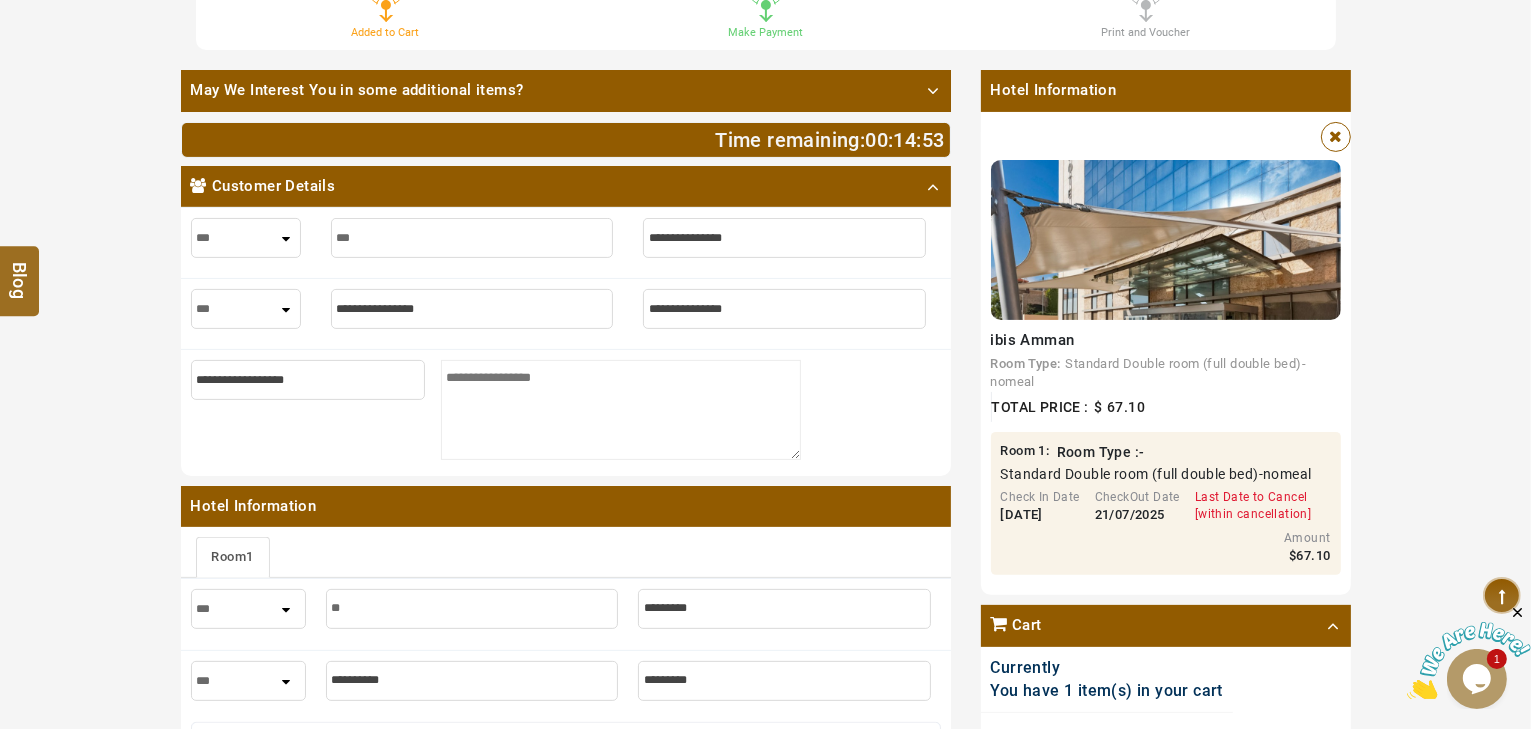 type on "***" 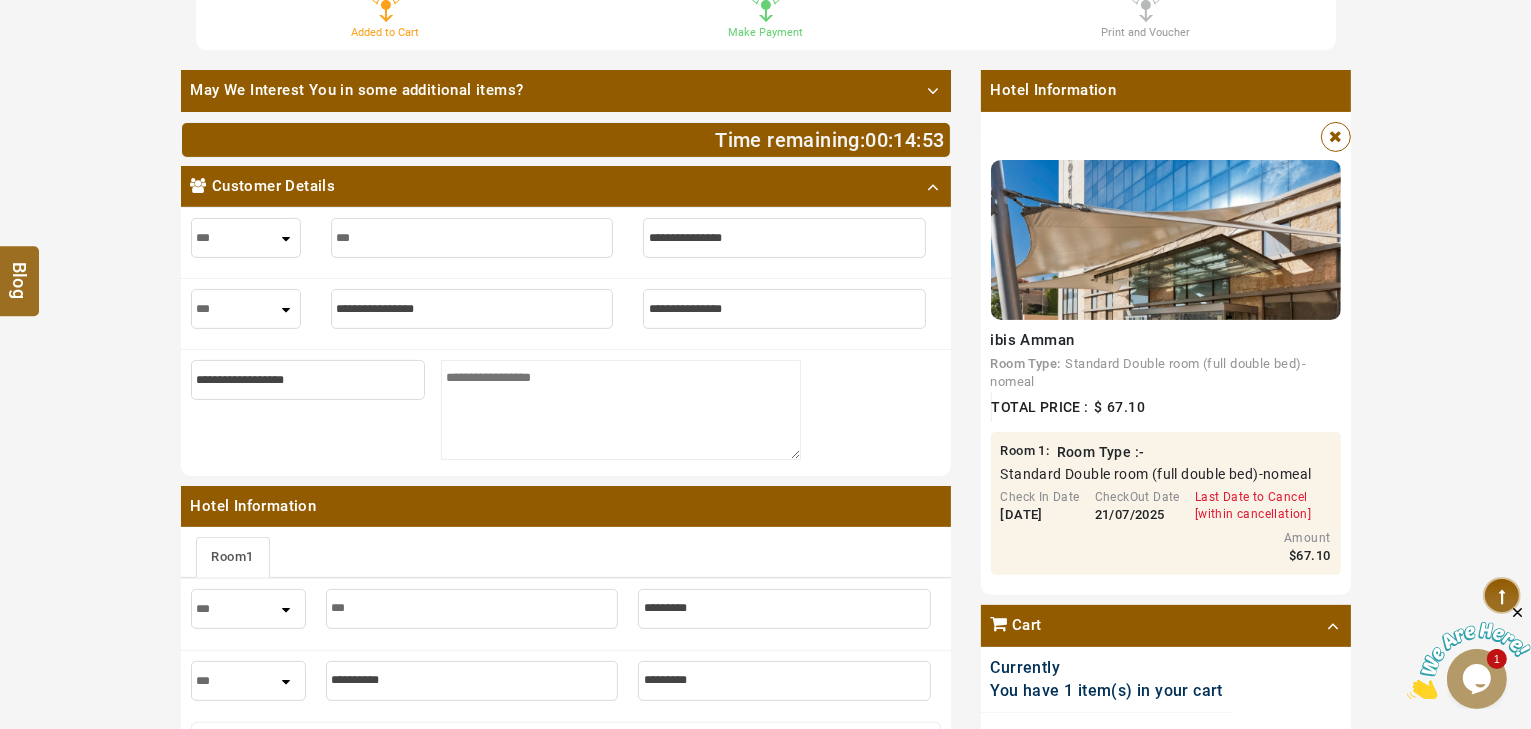 type on "****" 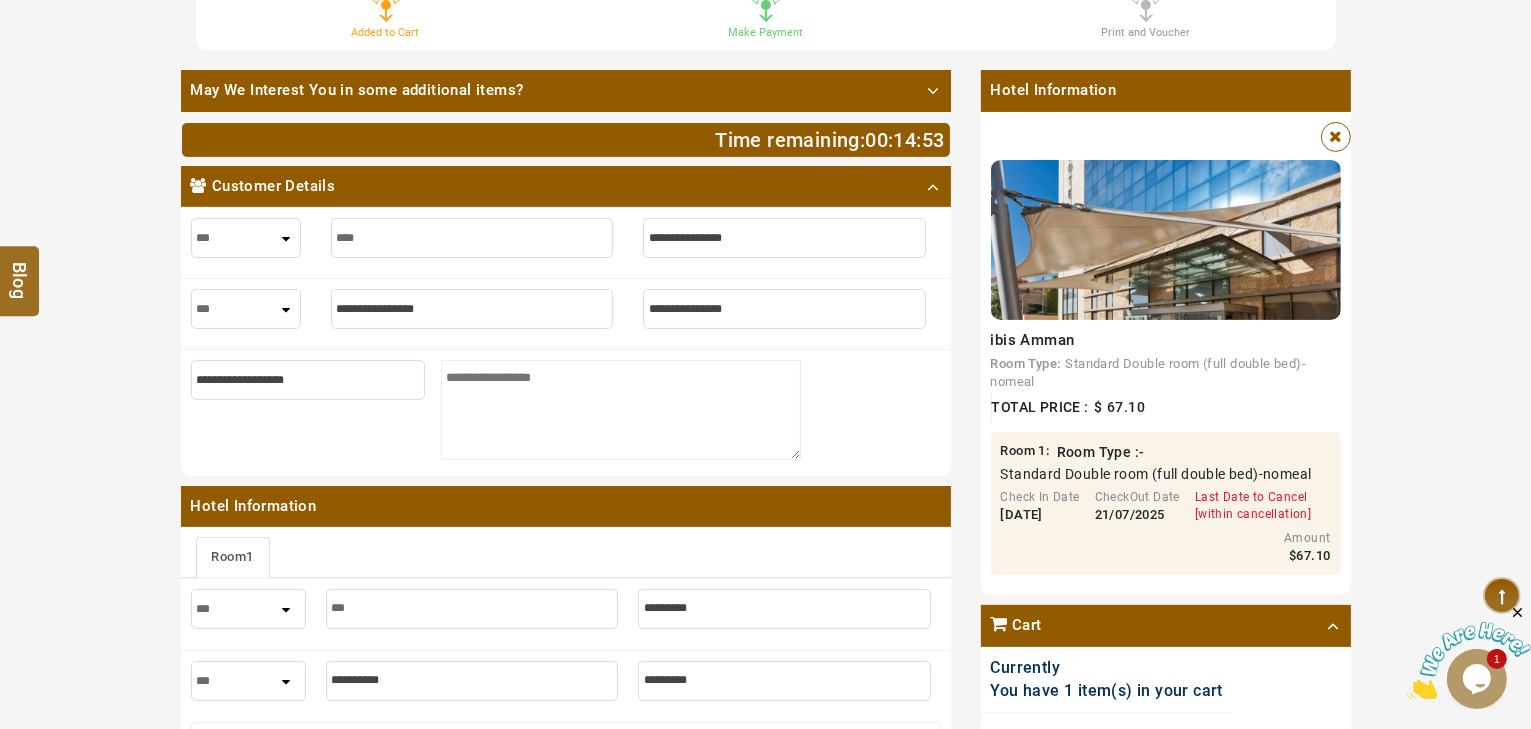 type on "****" 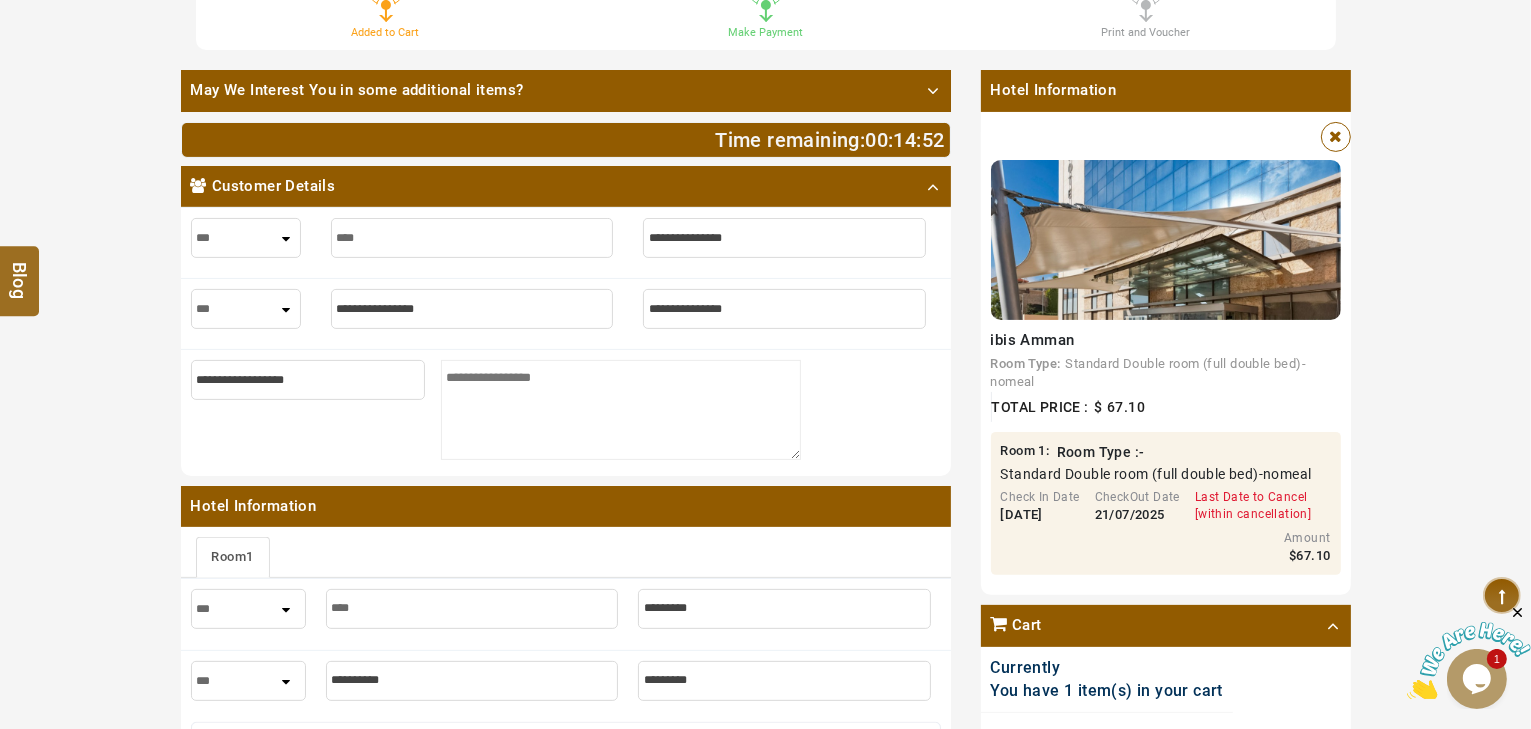 type on "*****" 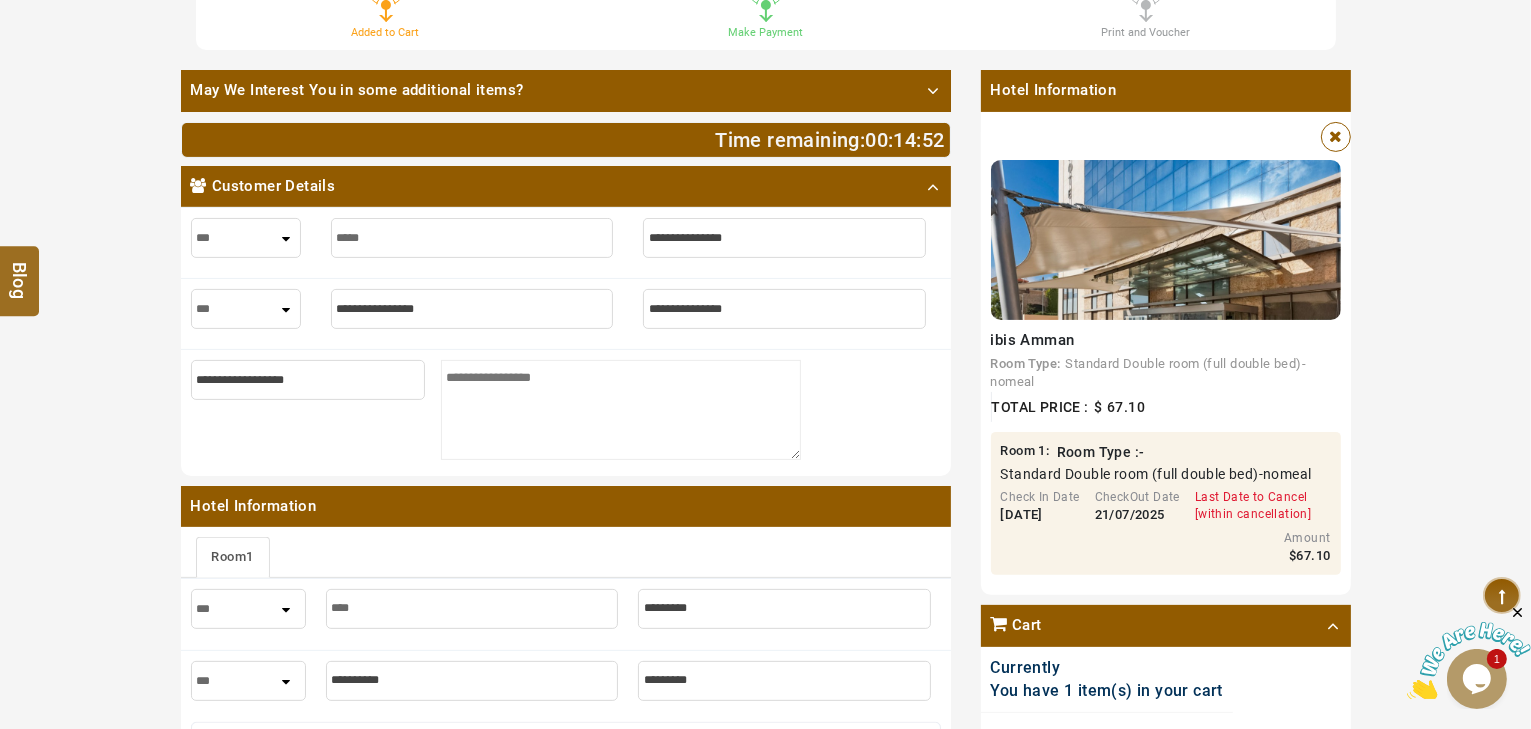 type on "*****" 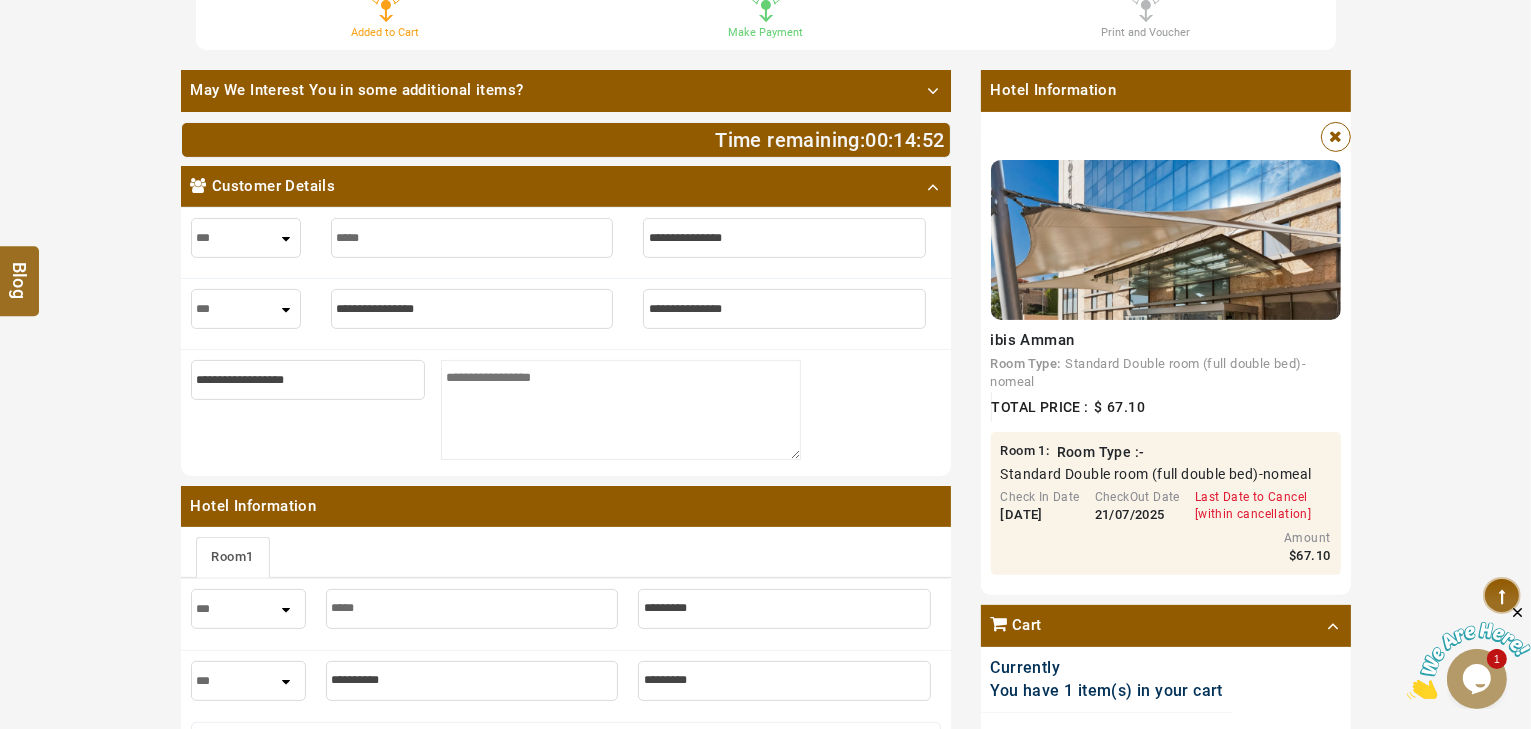 type on "*****" 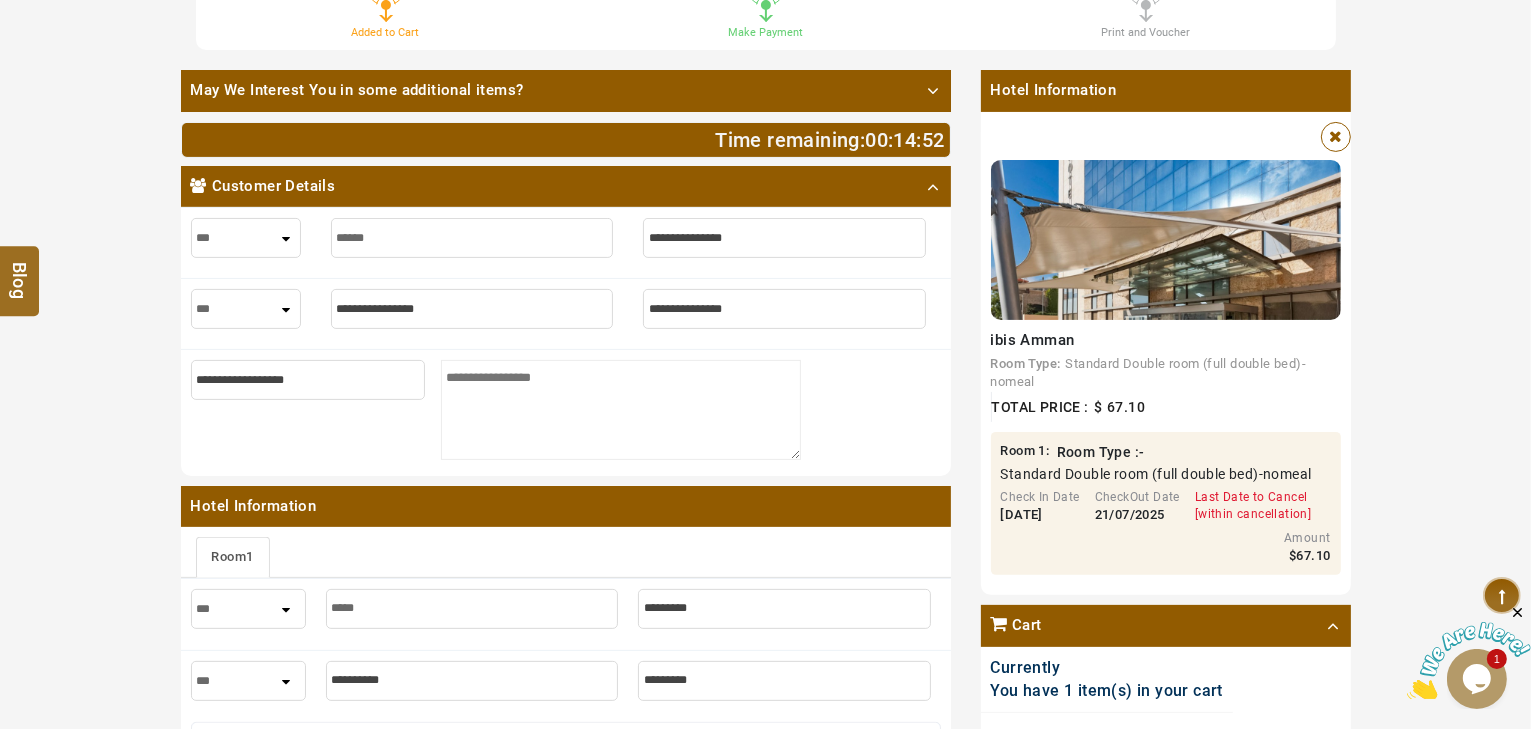 type on "*****" 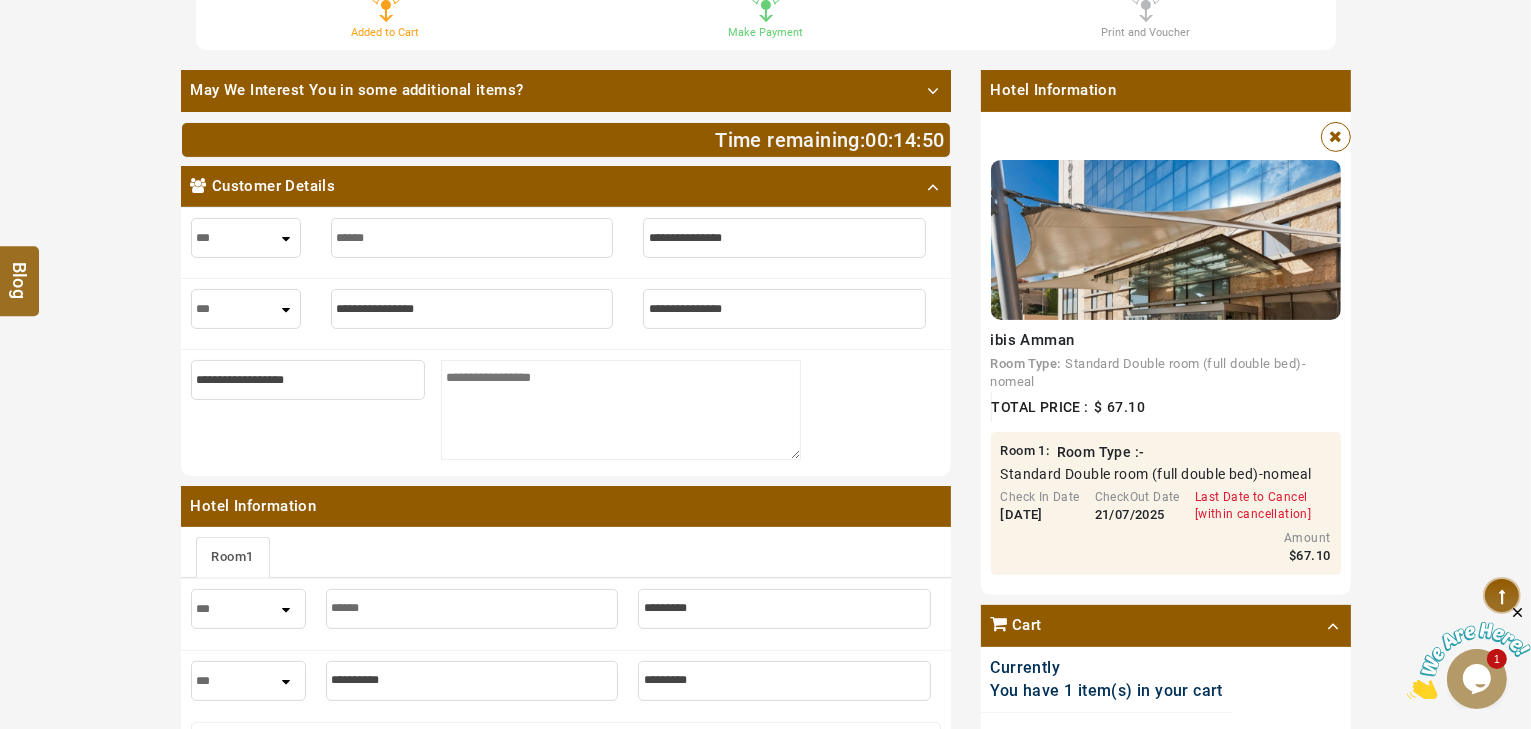 type on "*****" 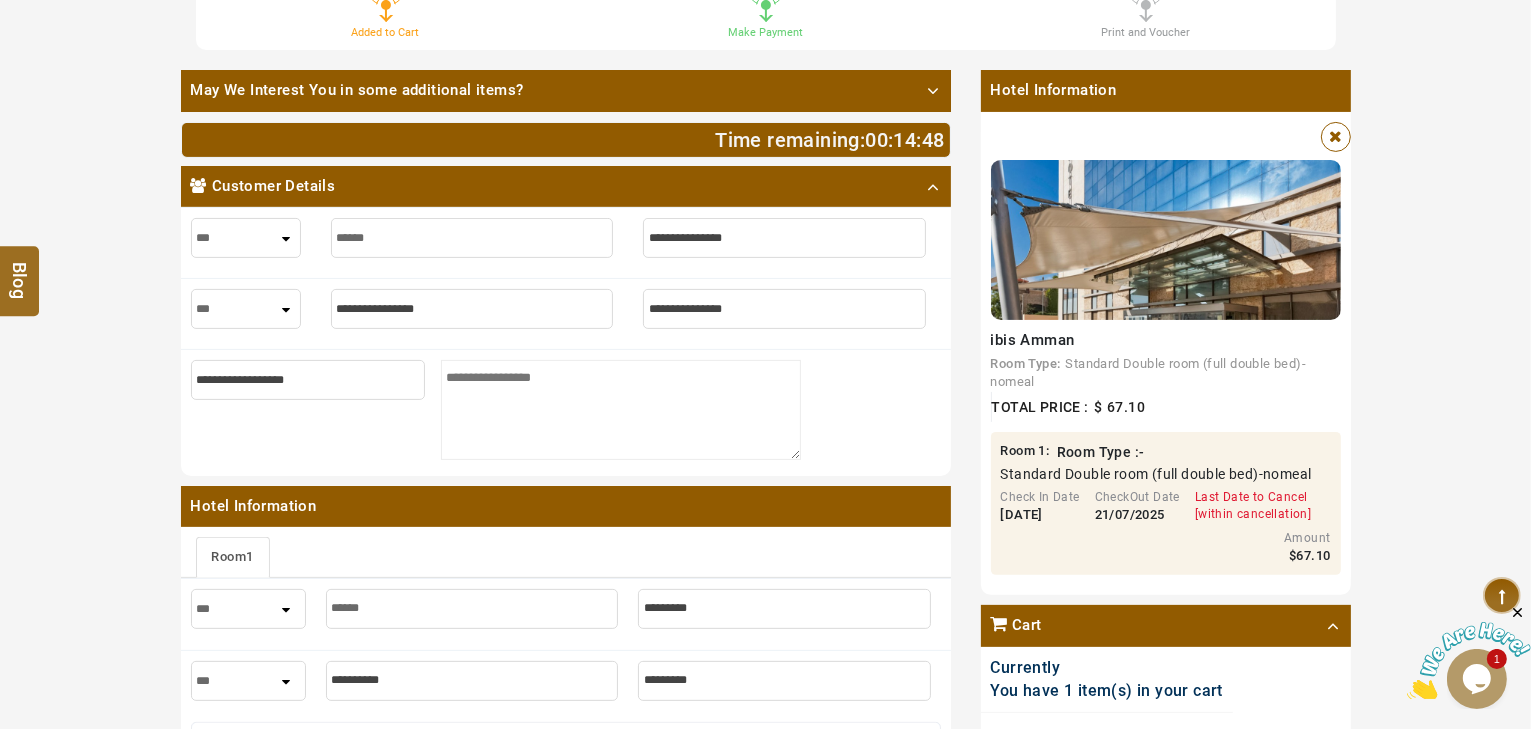type on "*" 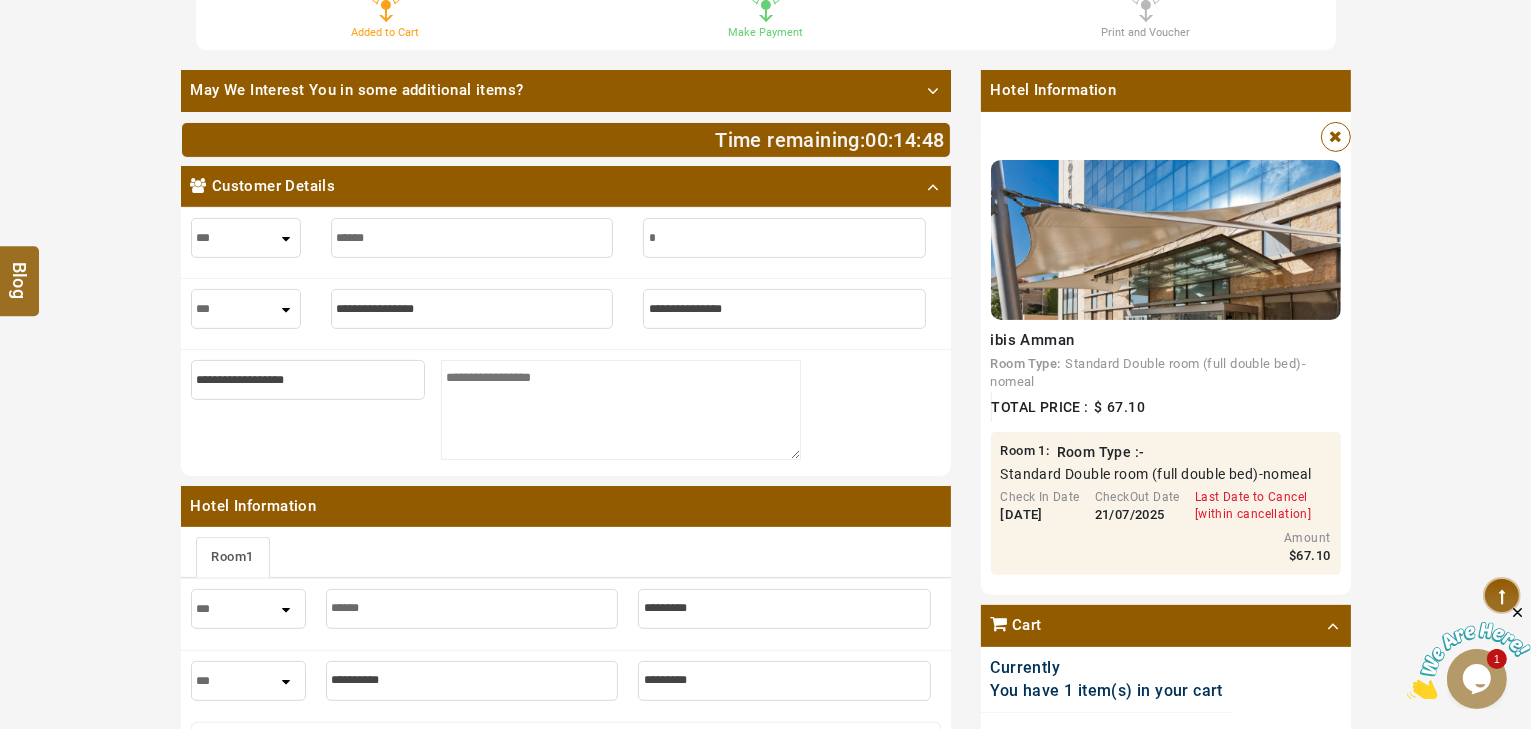 type on "*" 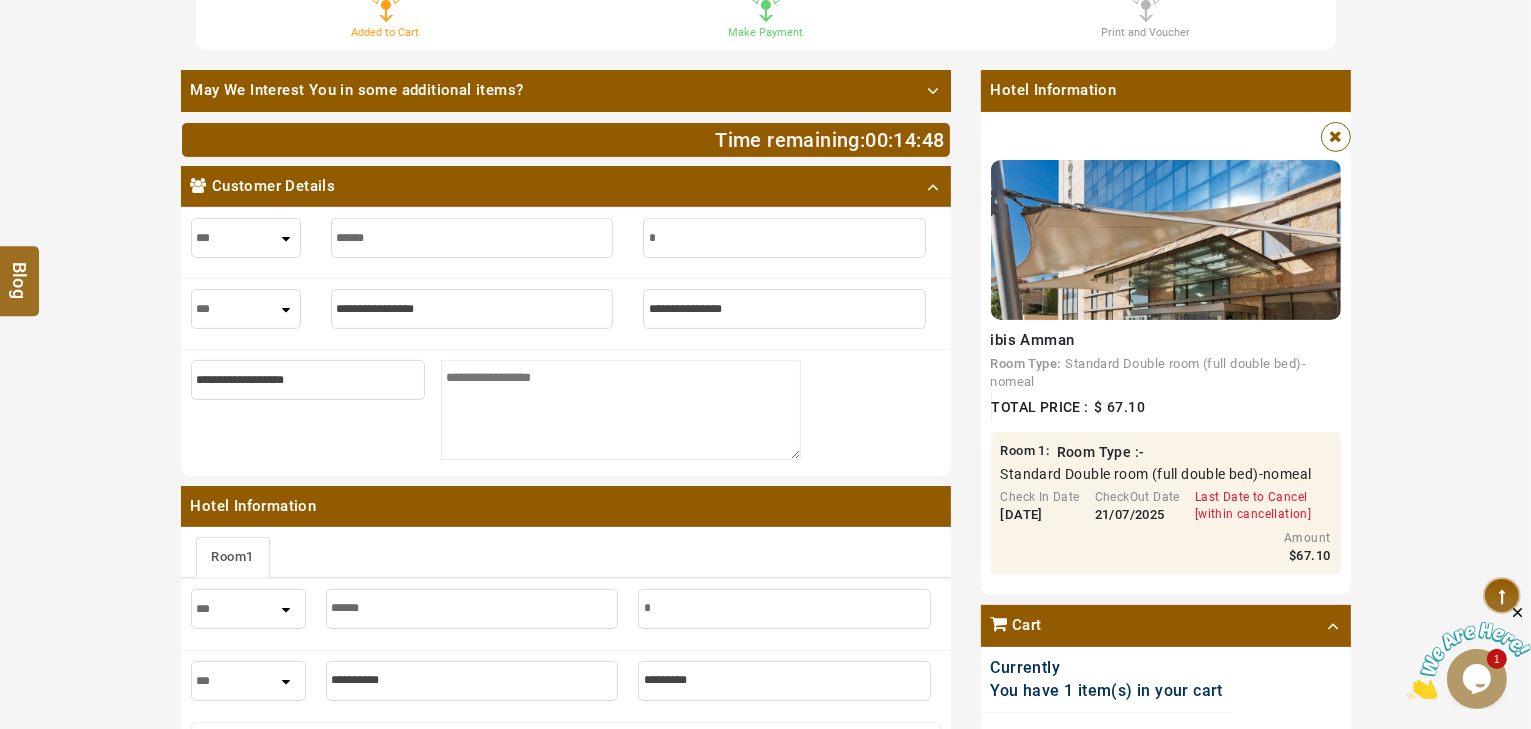 type on "**" 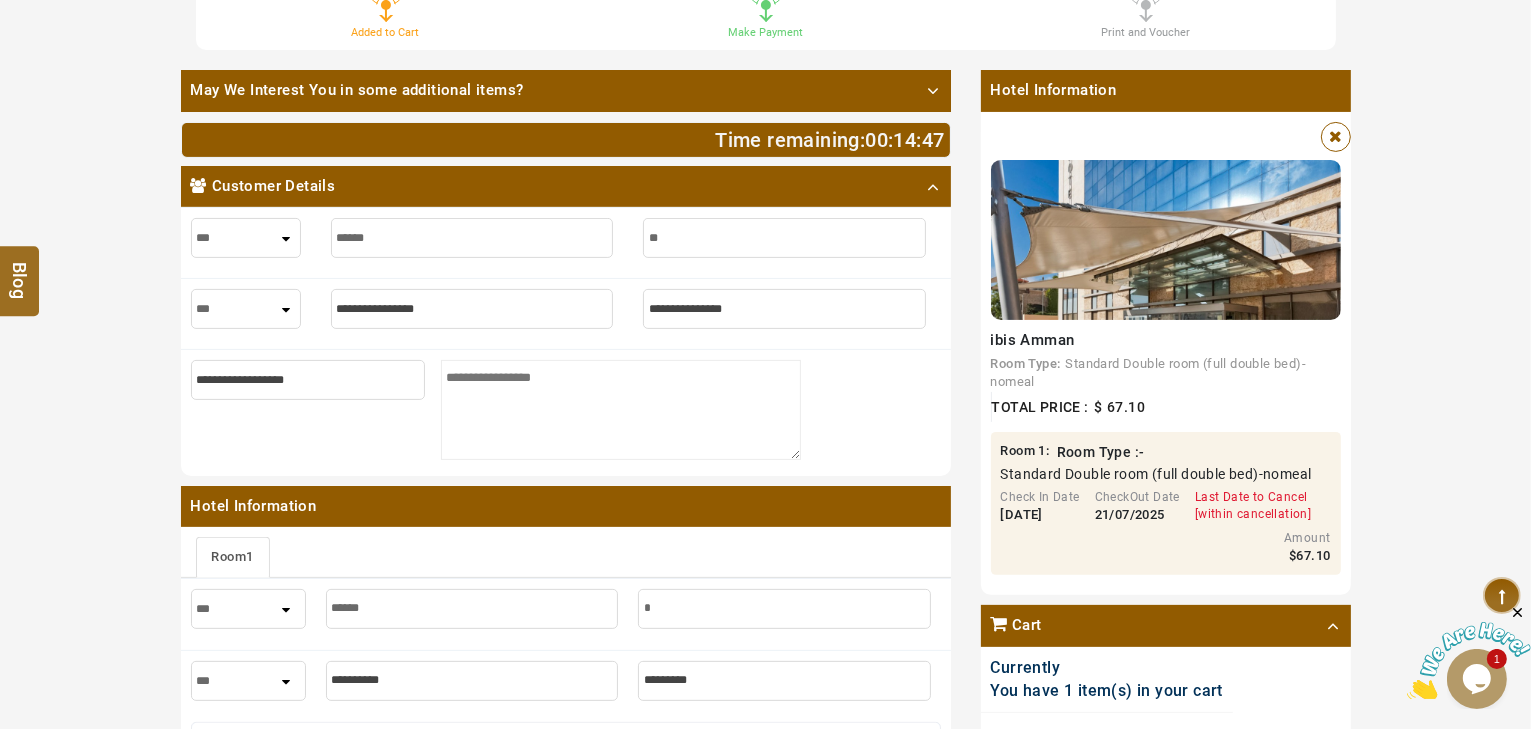 type on "**" 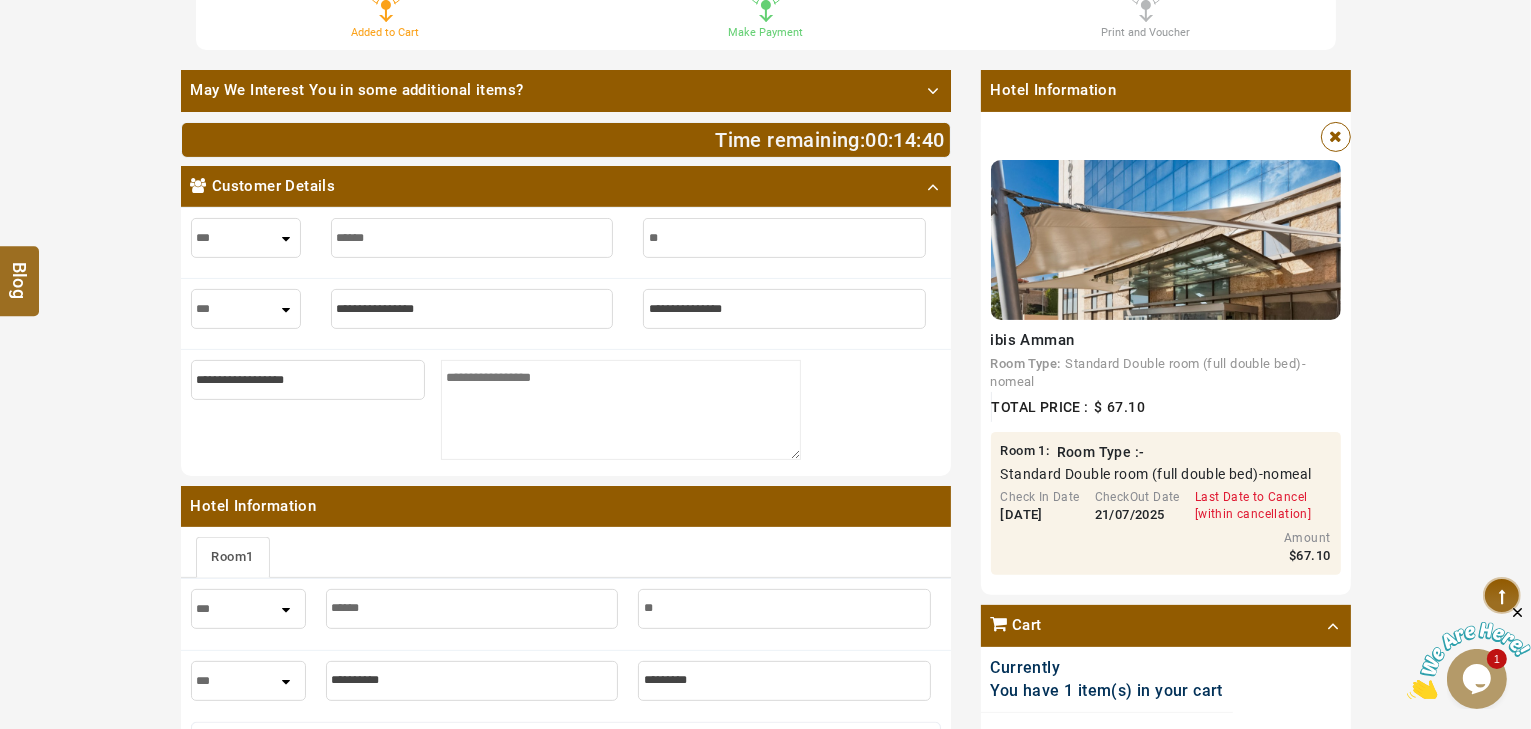 type on "***" 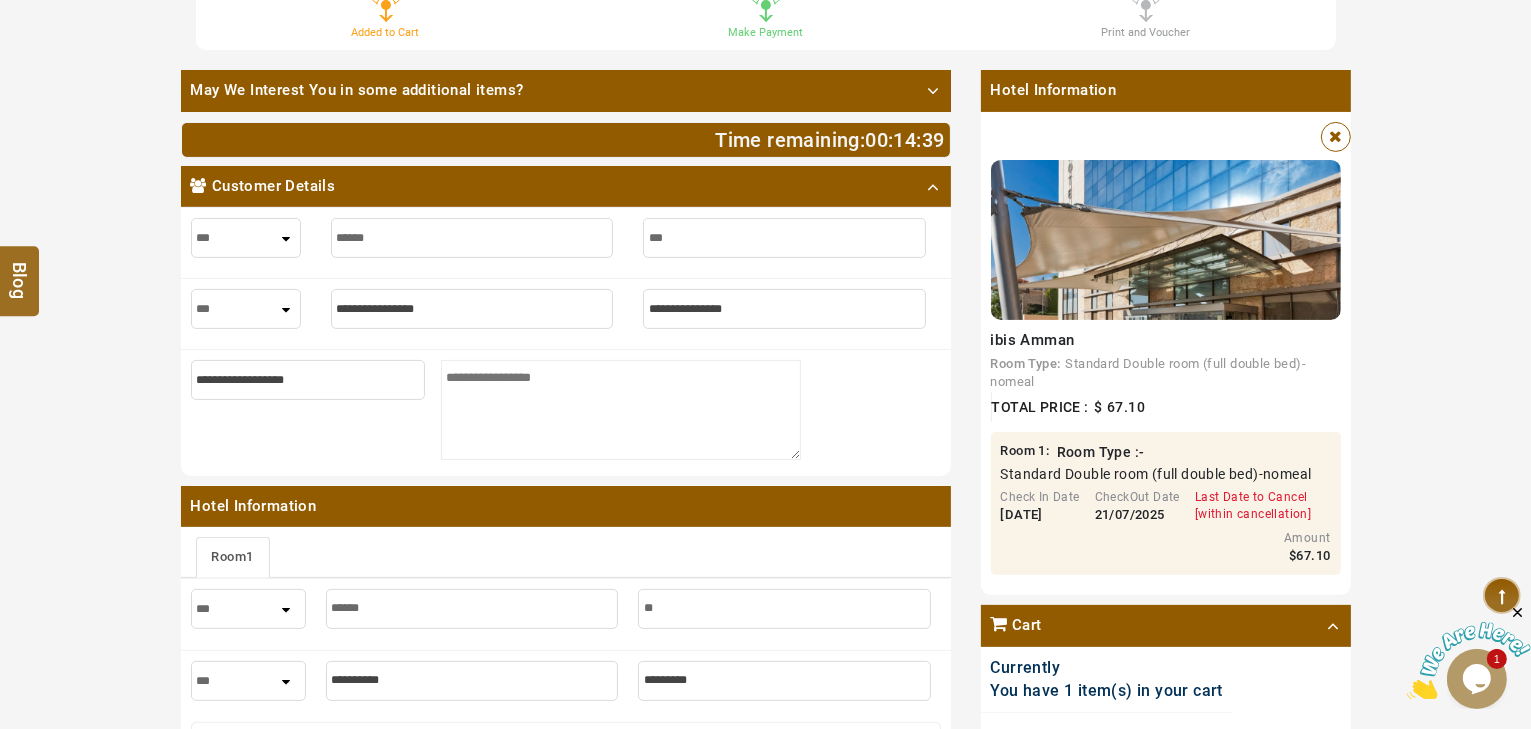 type on "***" 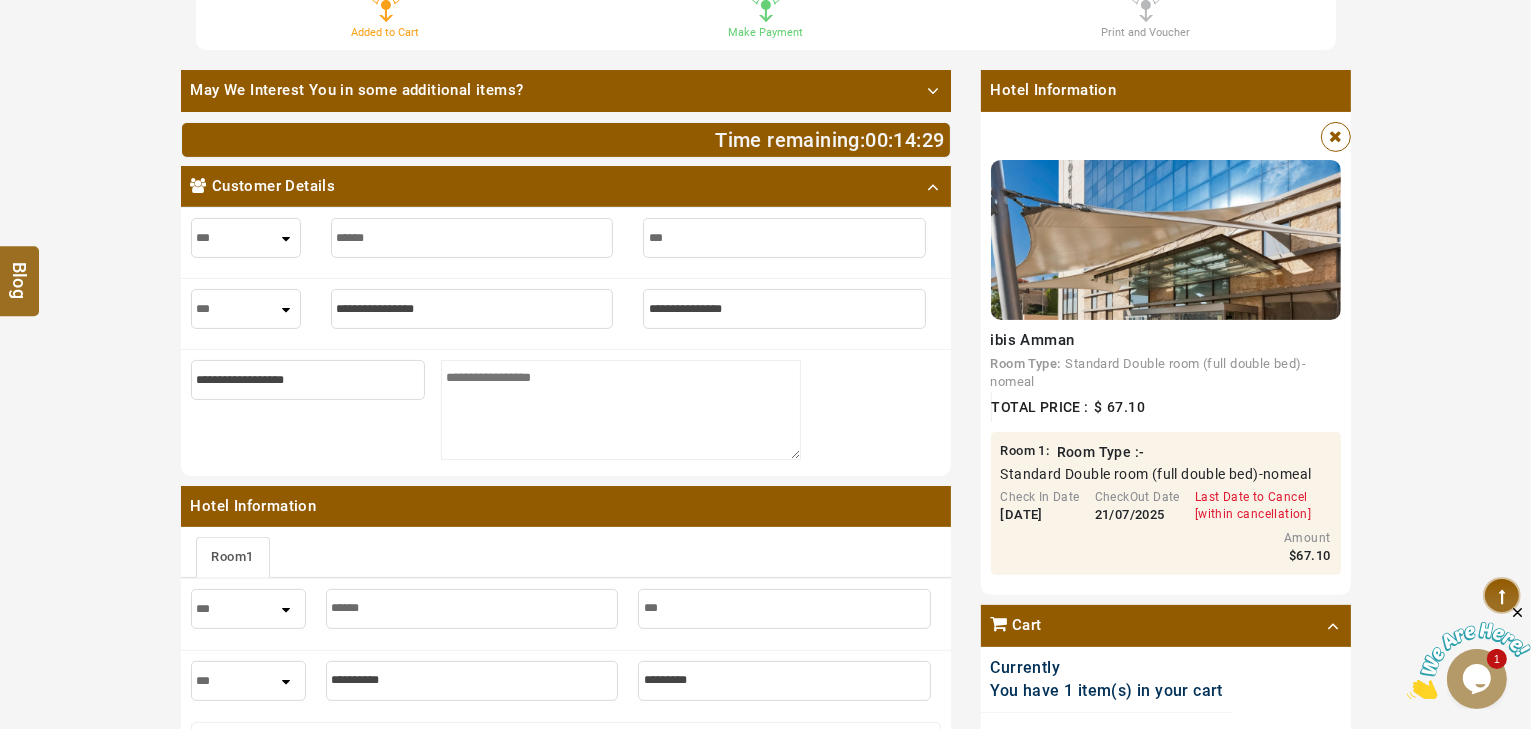 type on "***" 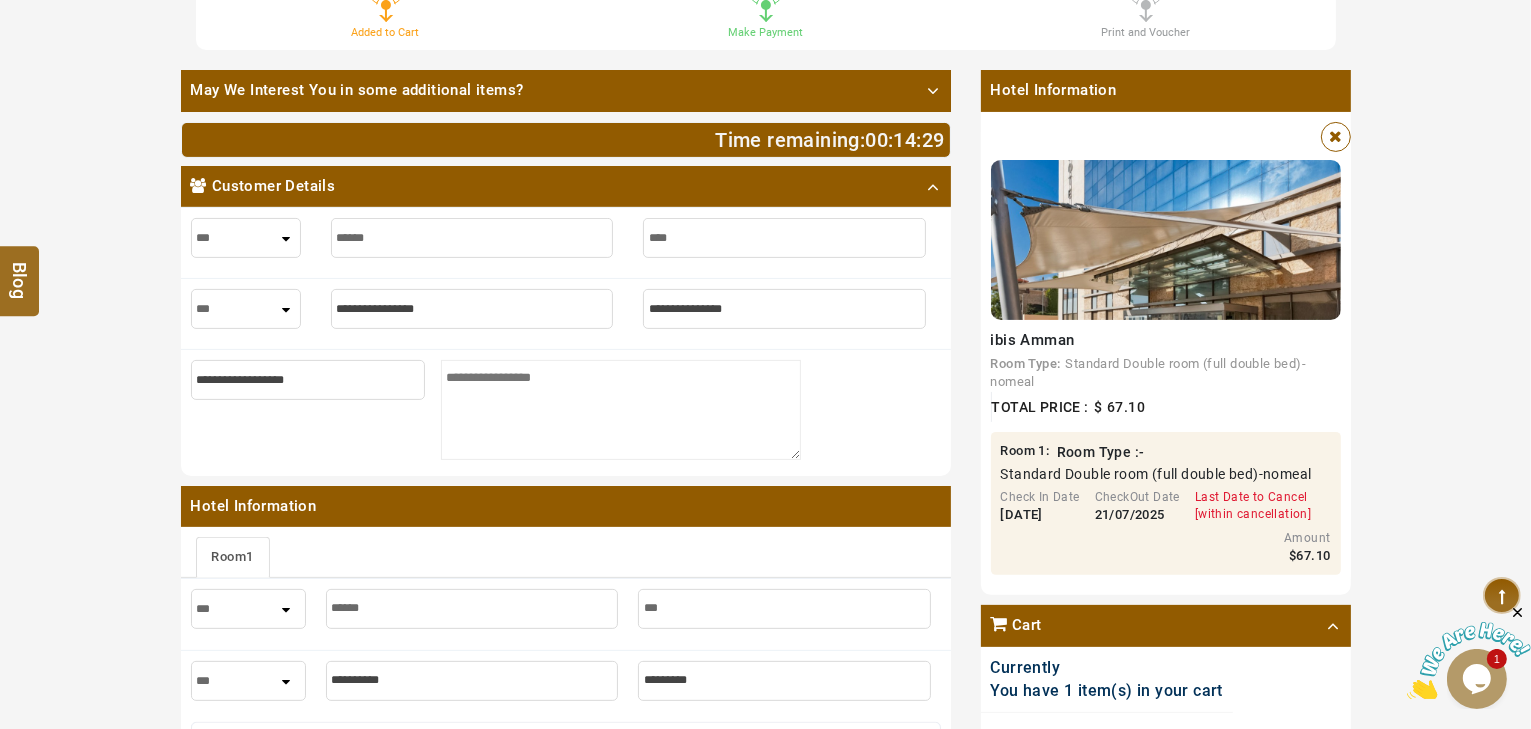 type on "***" 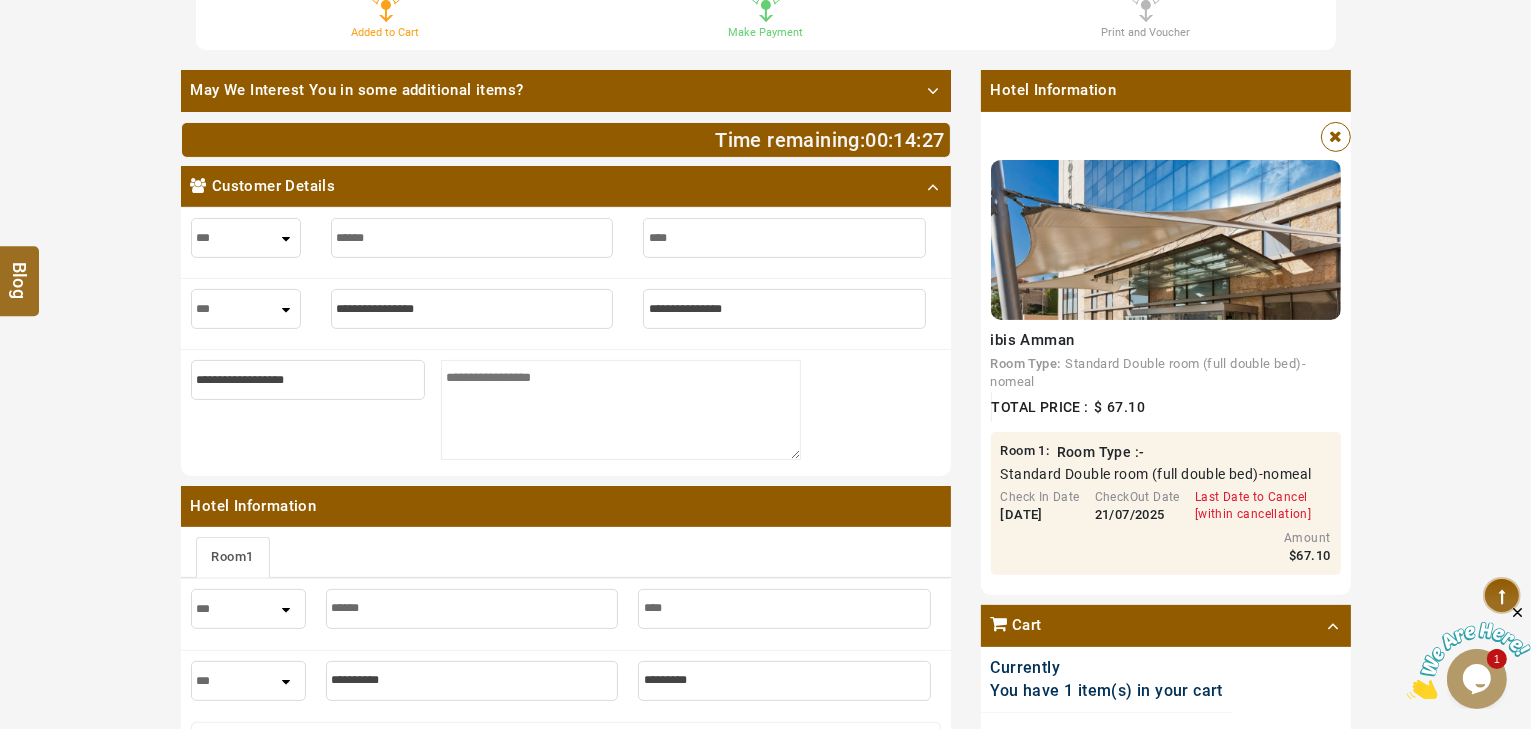 type on "*****" 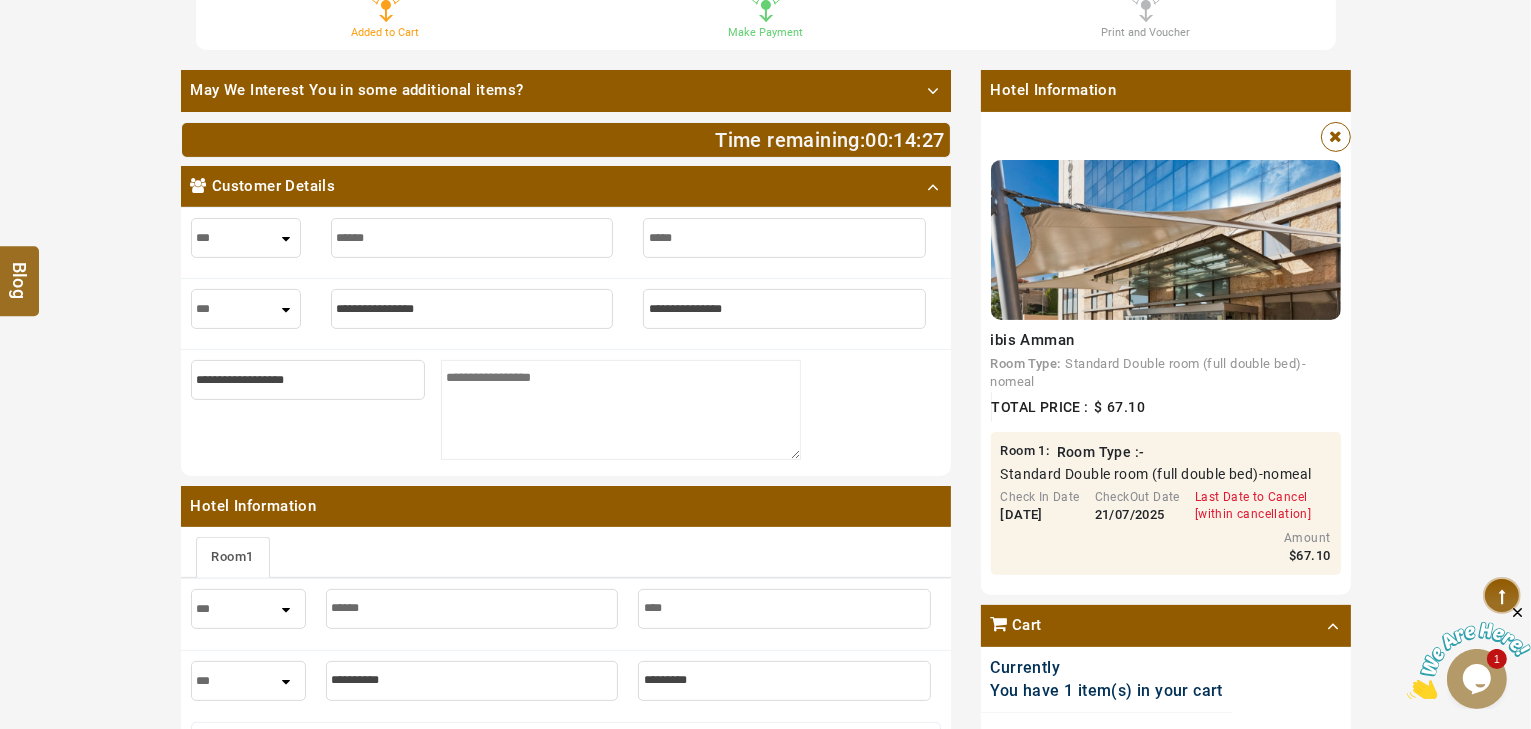 type on "*****" 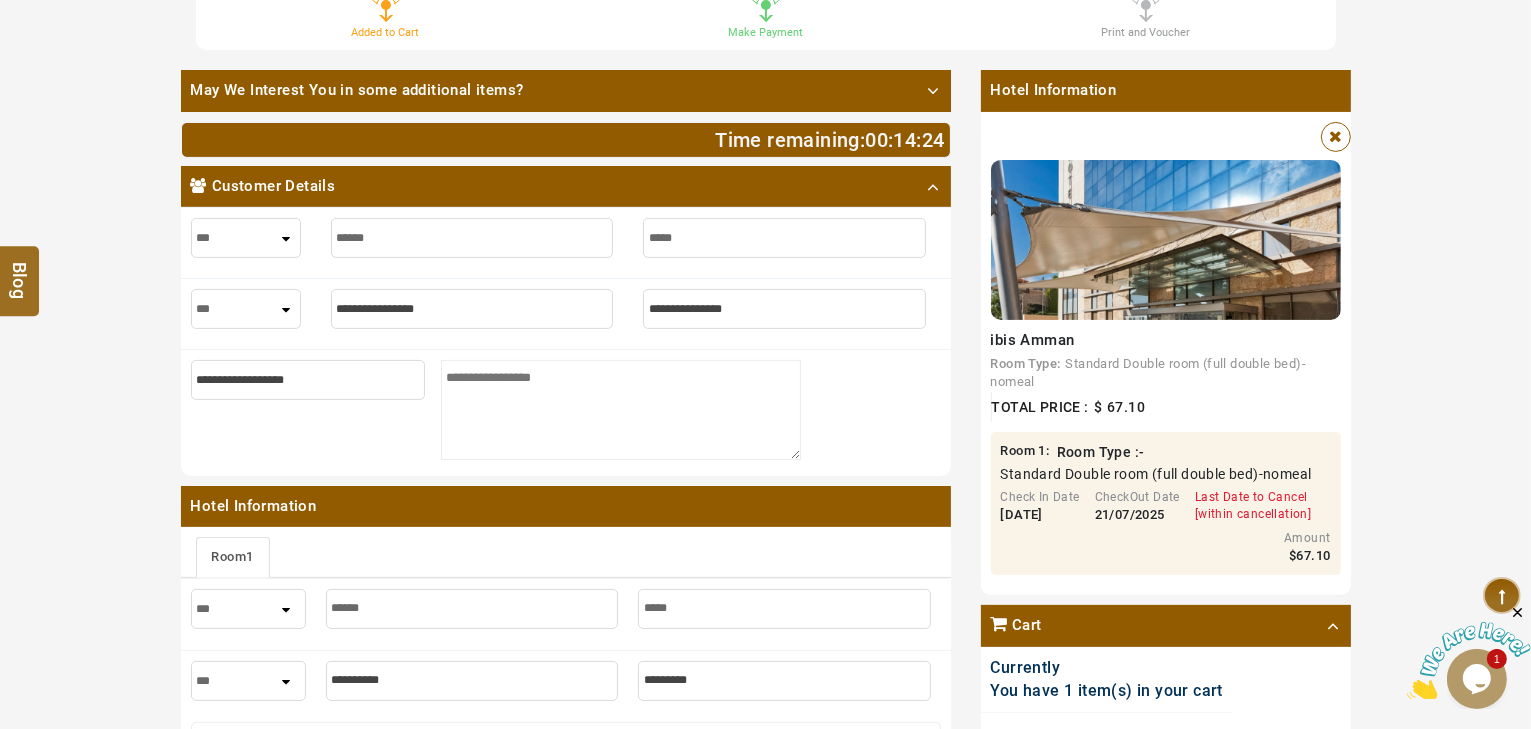 type on "******" 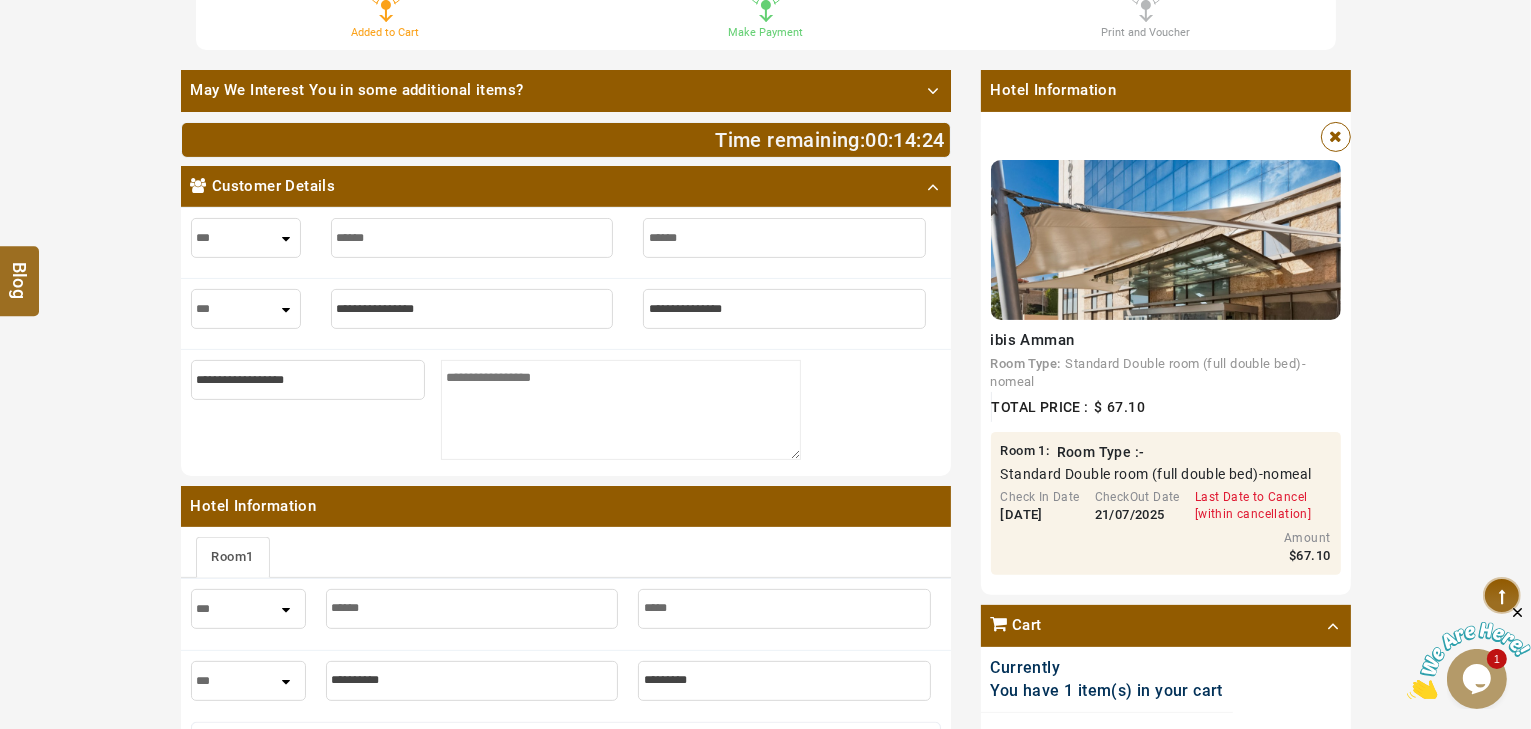 type on "******" 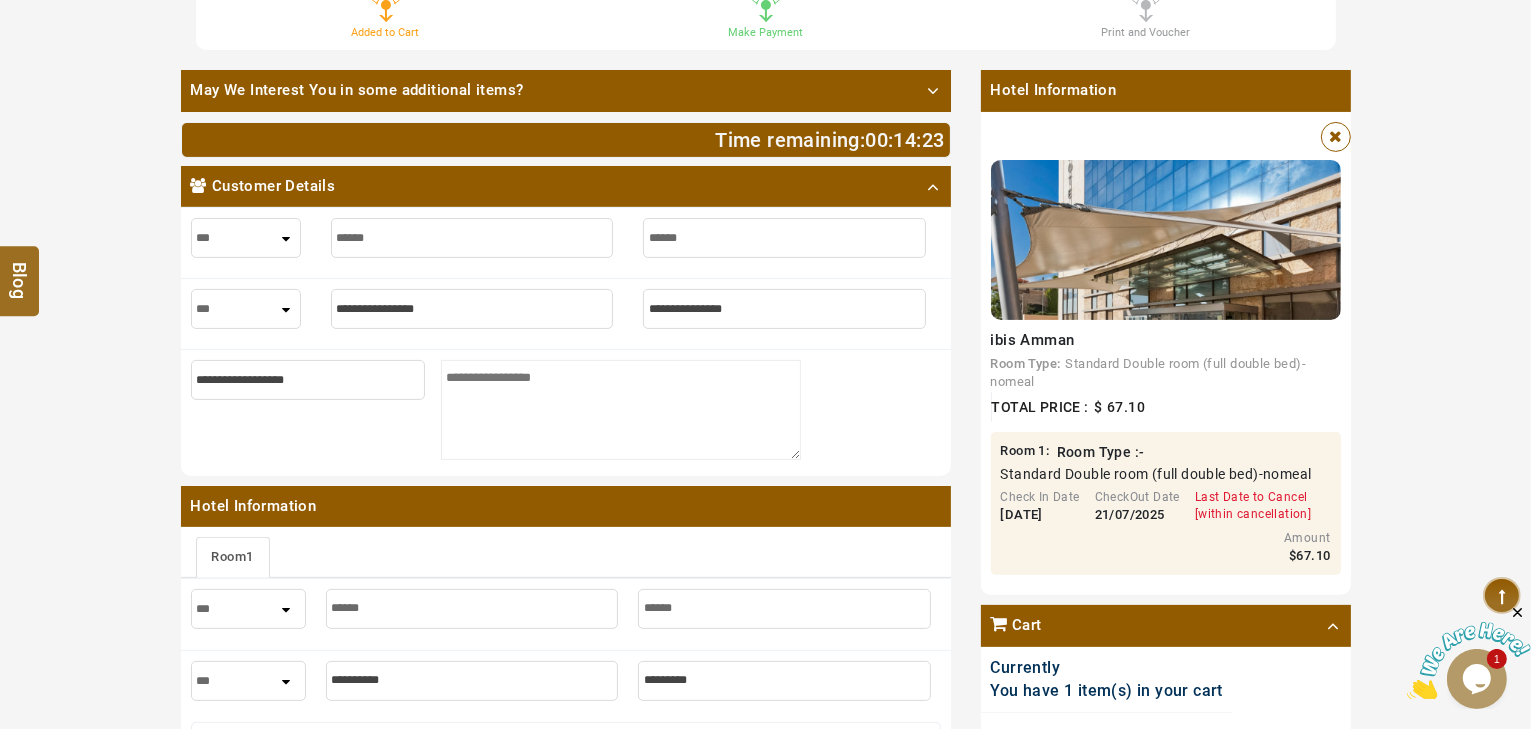 type on "*******" 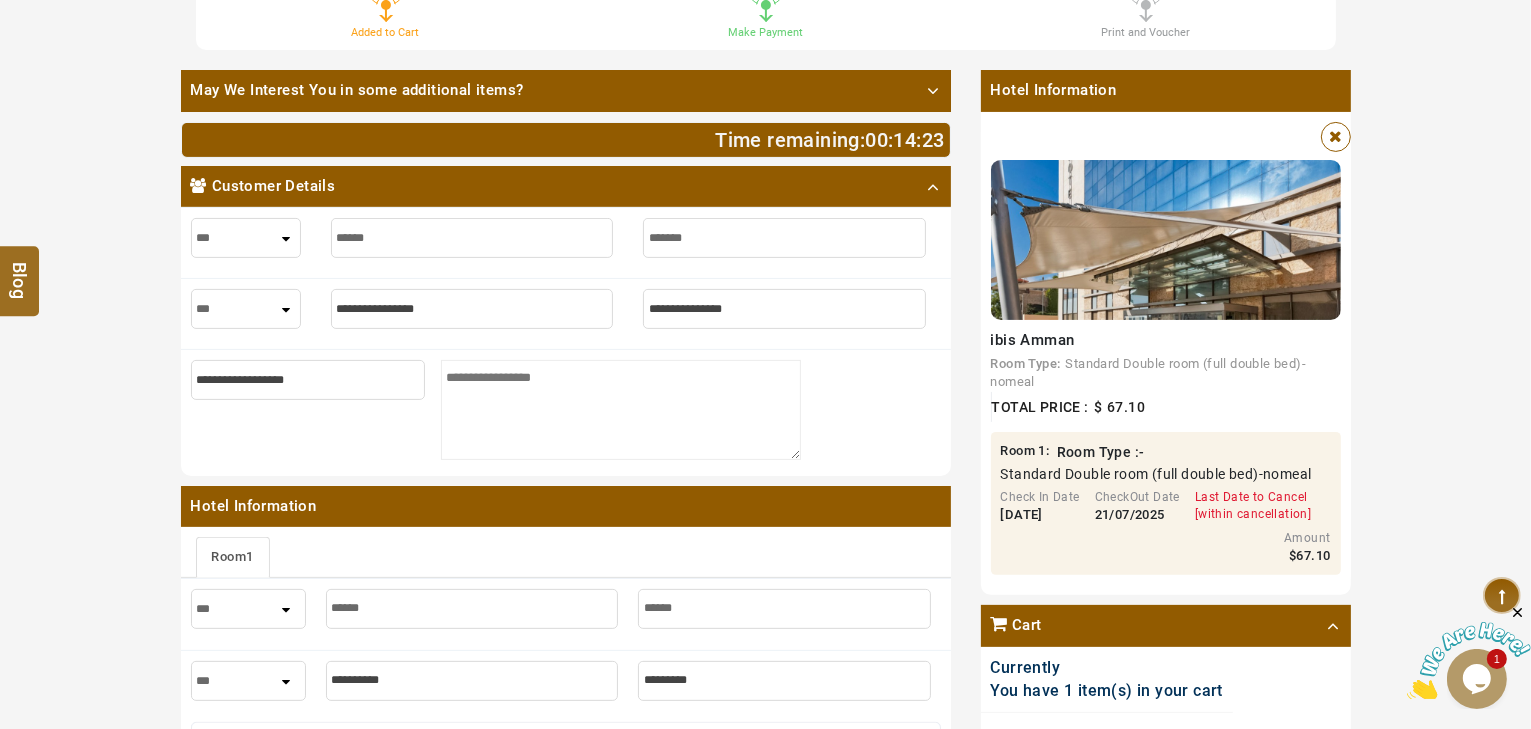 type on "*******" 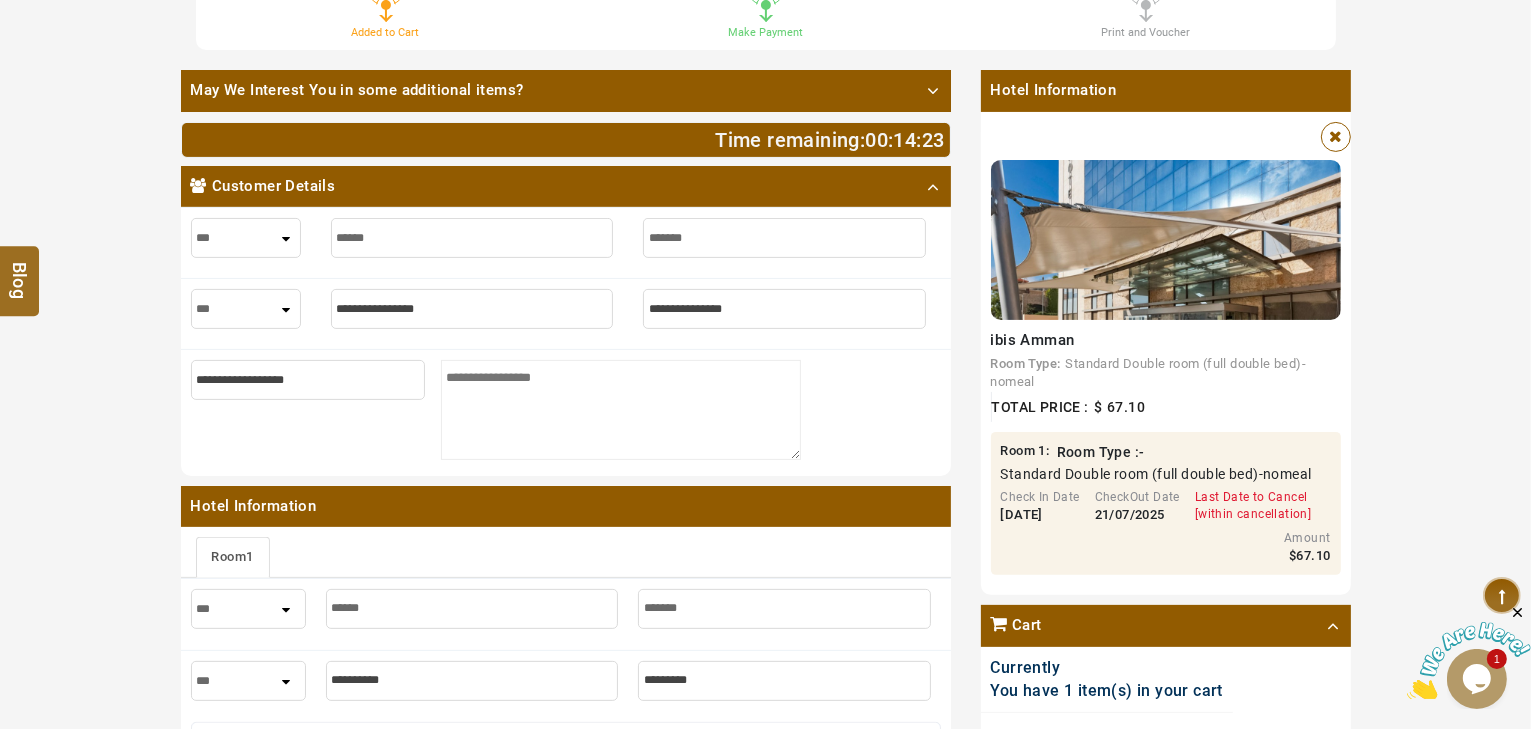 type on "********" 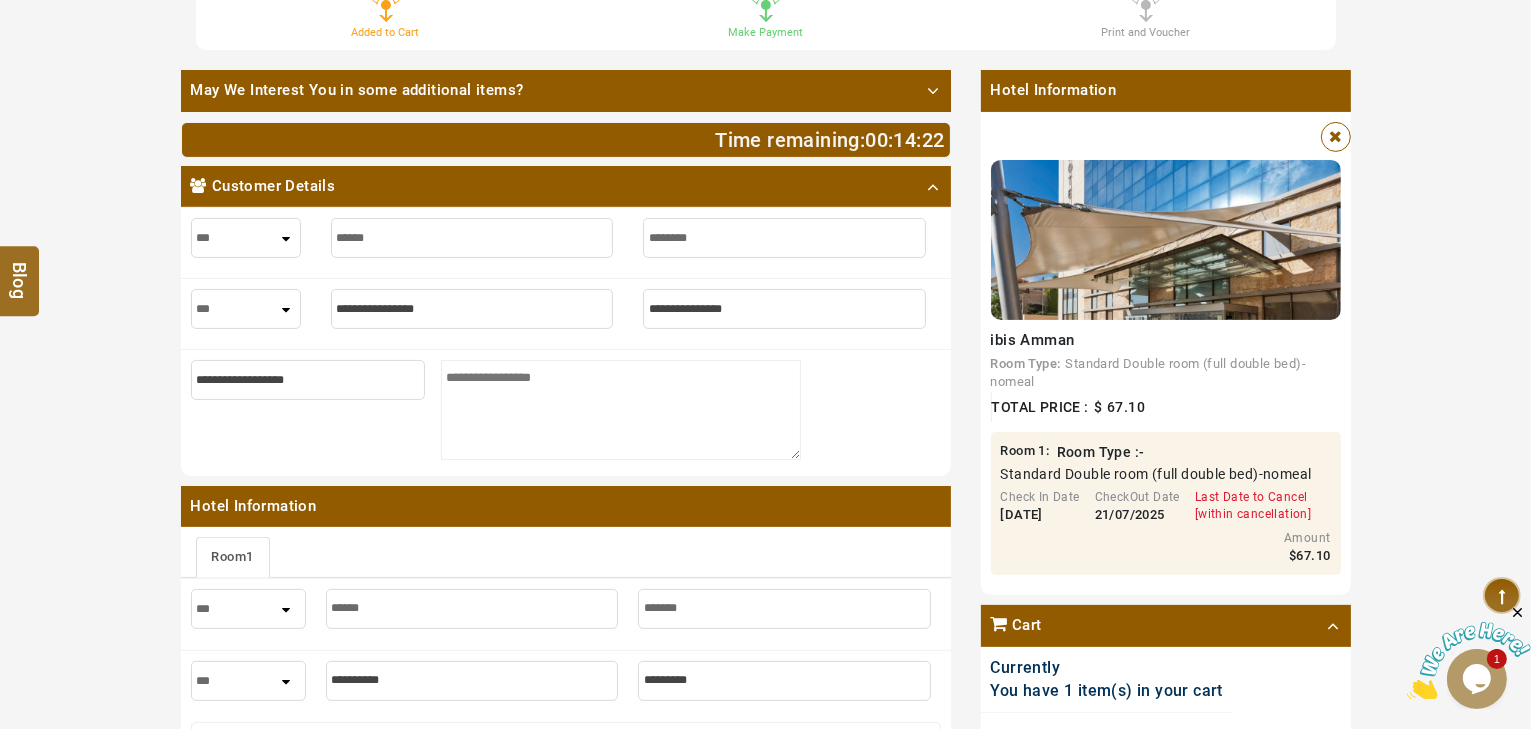 type on "********" 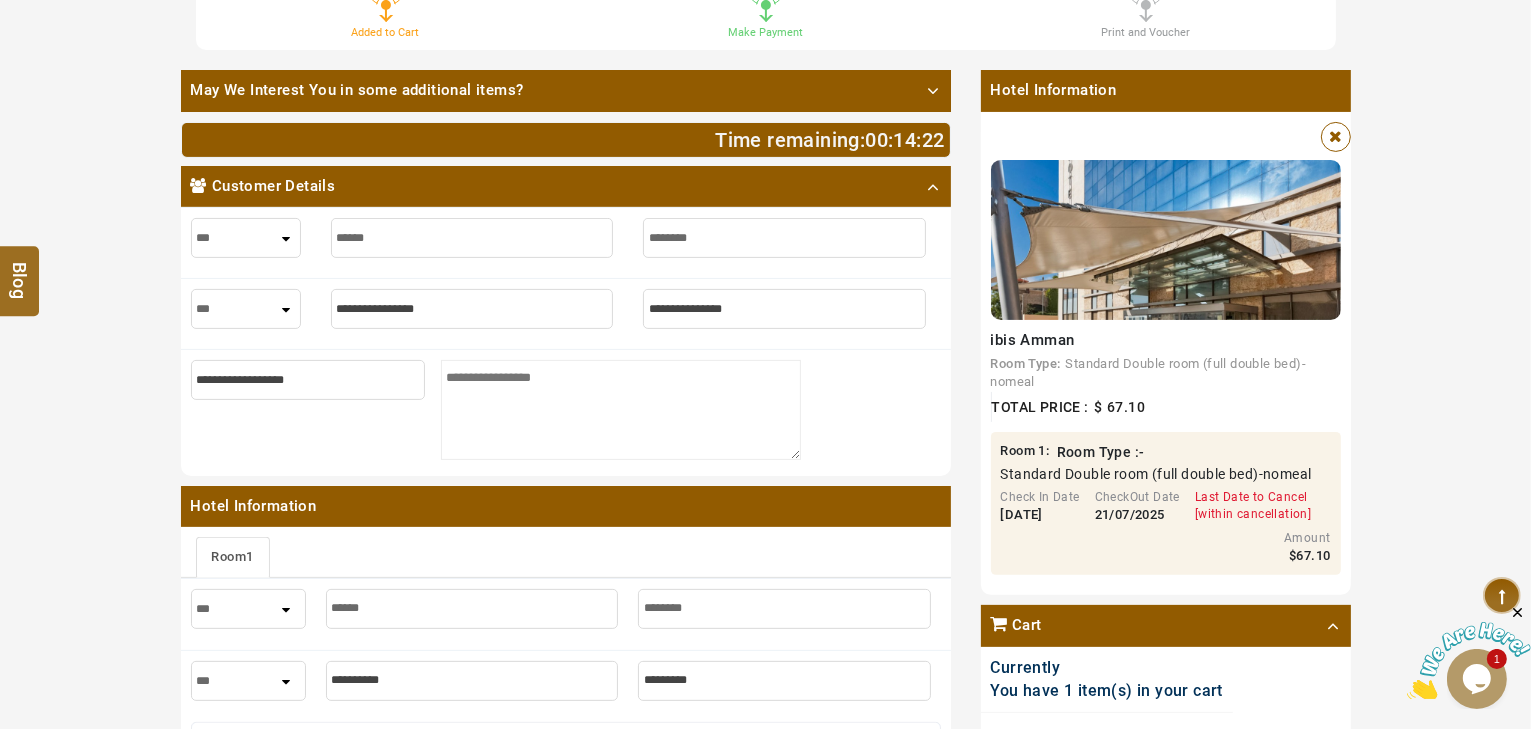 type on "*********" 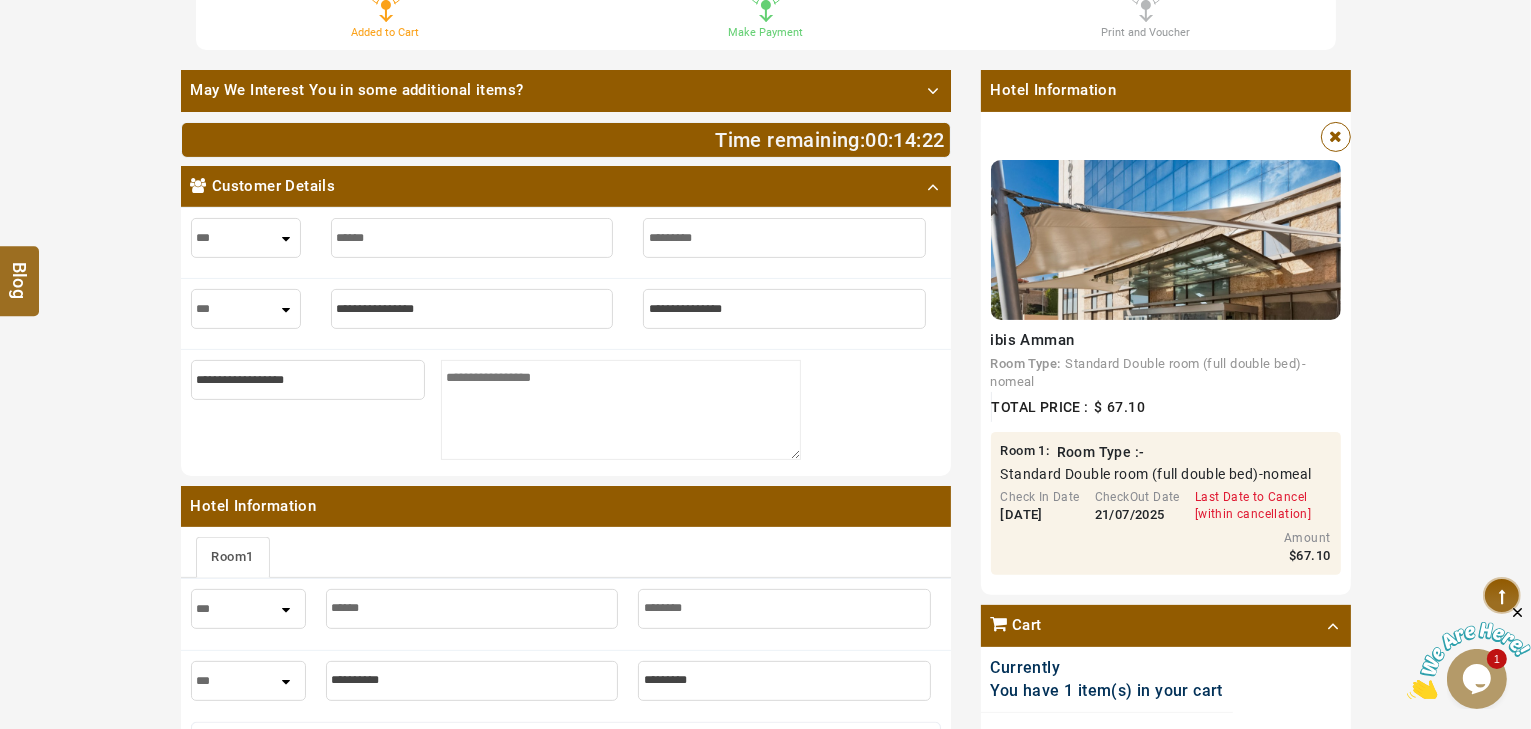 type on "*********" 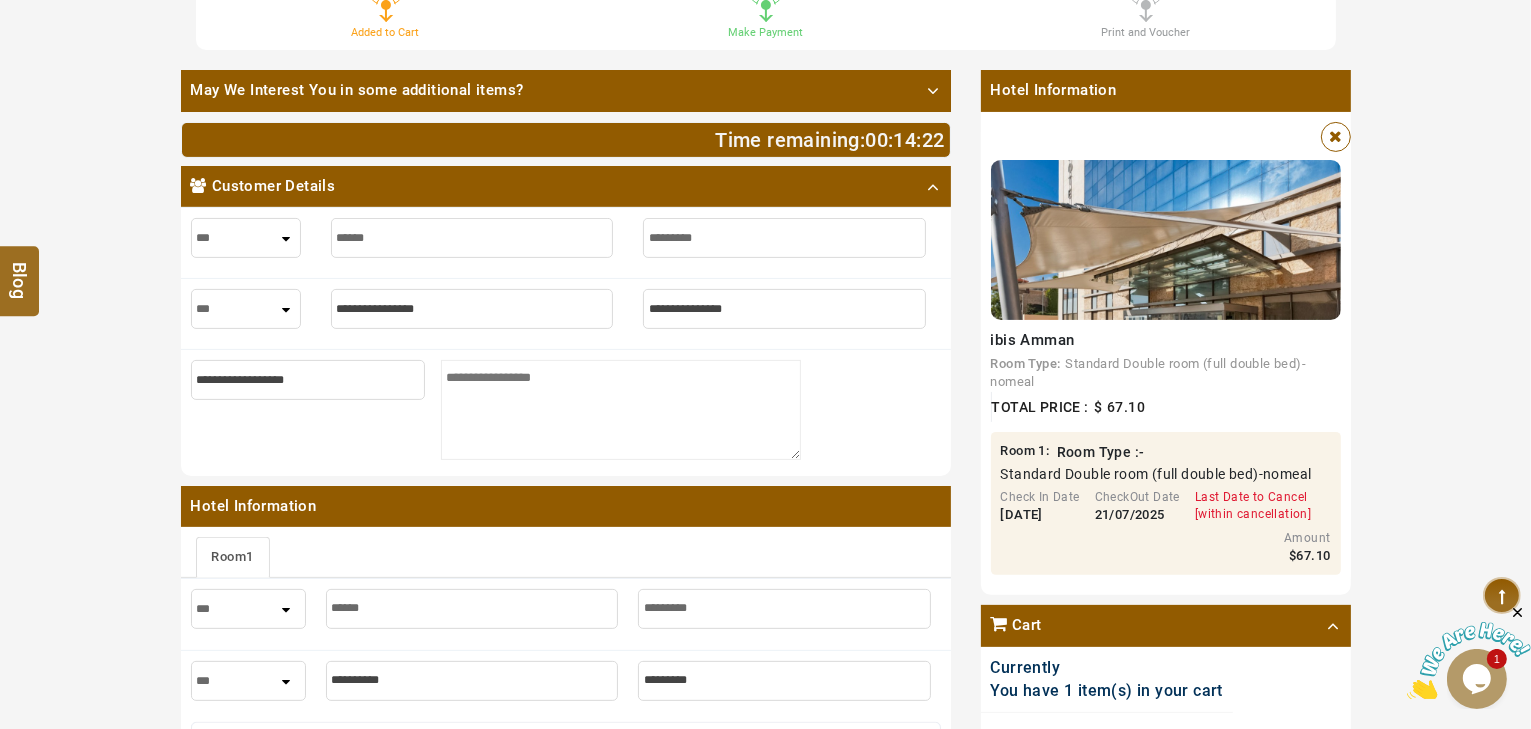 type on "**********" 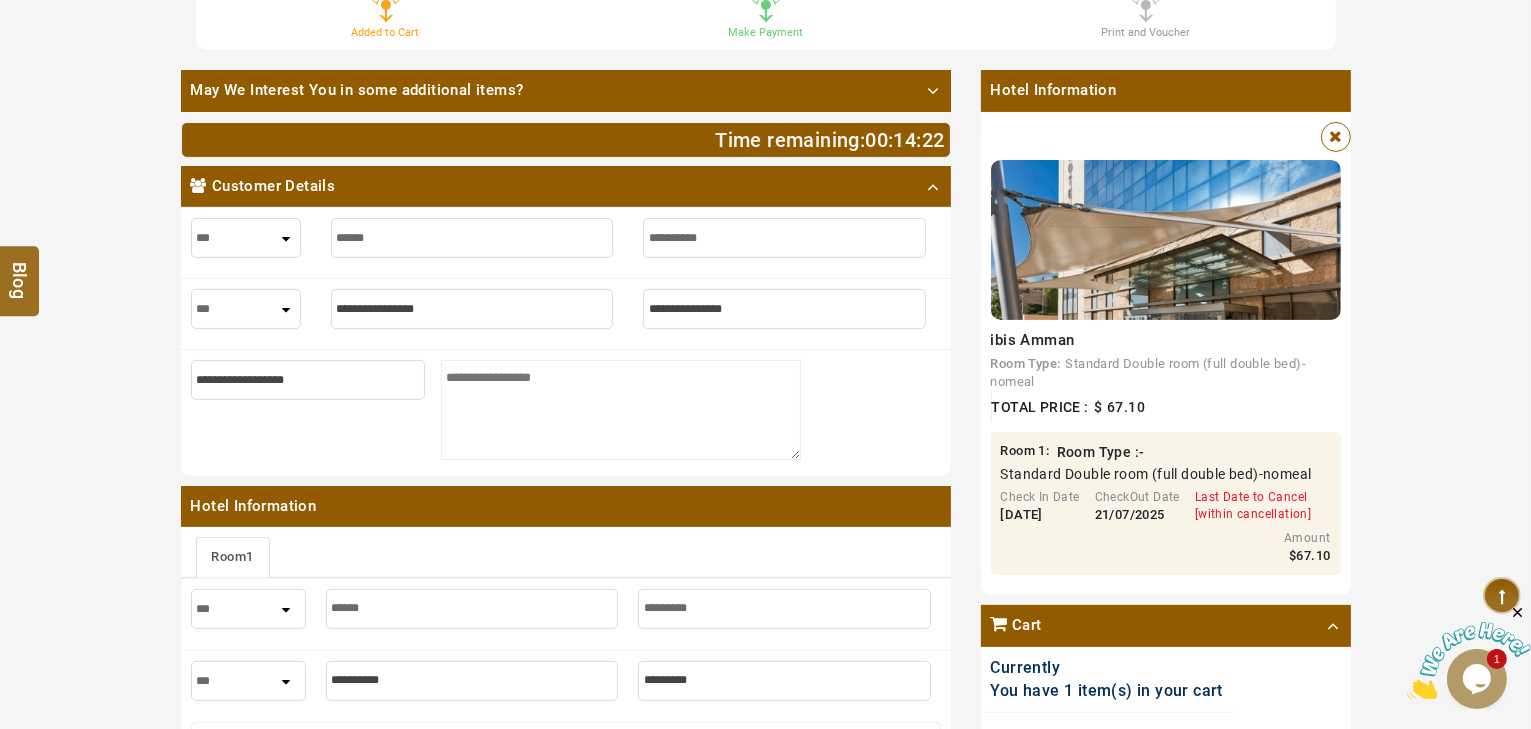 type on "**********" 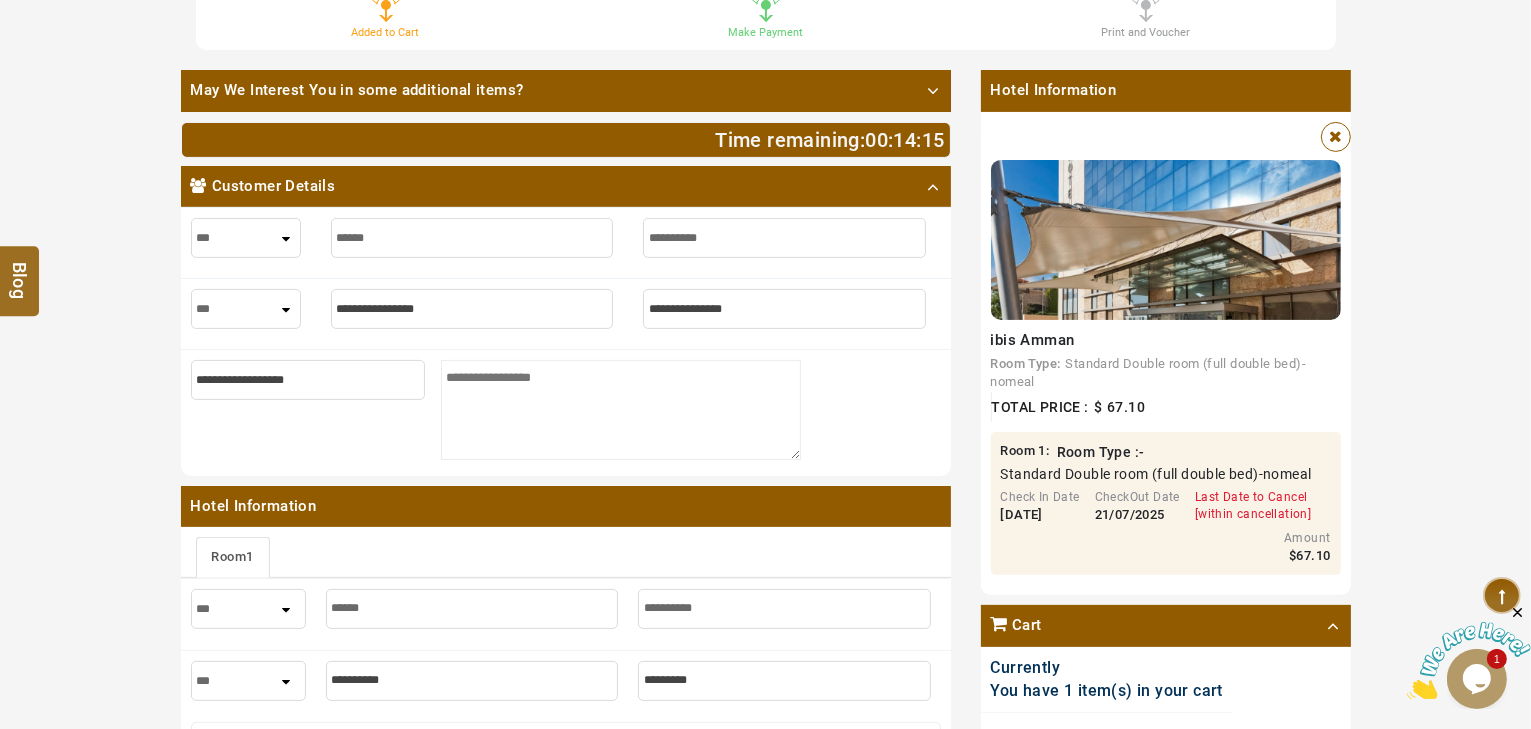 type on "**********" 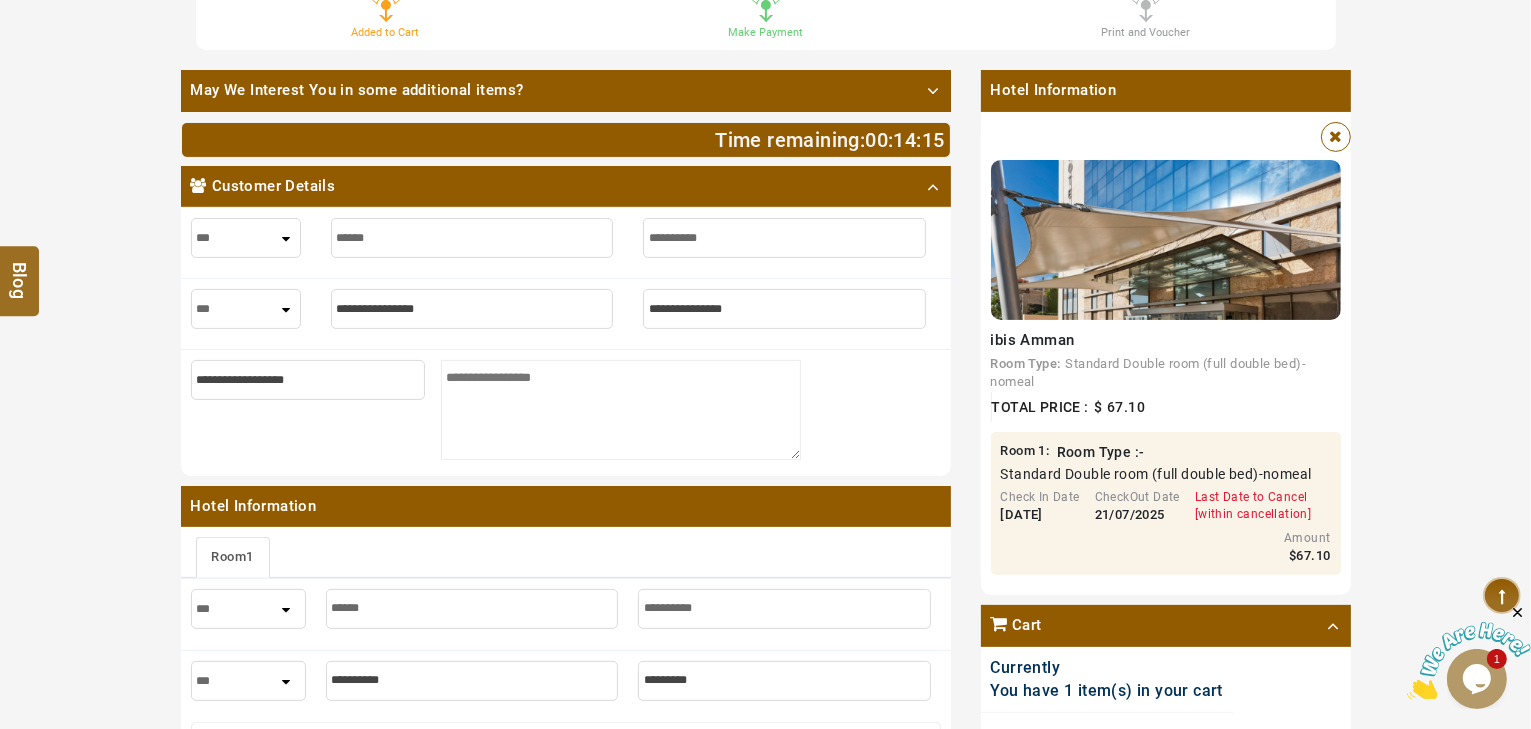 click on "*** **** ***" at bounding box center (246, 309) 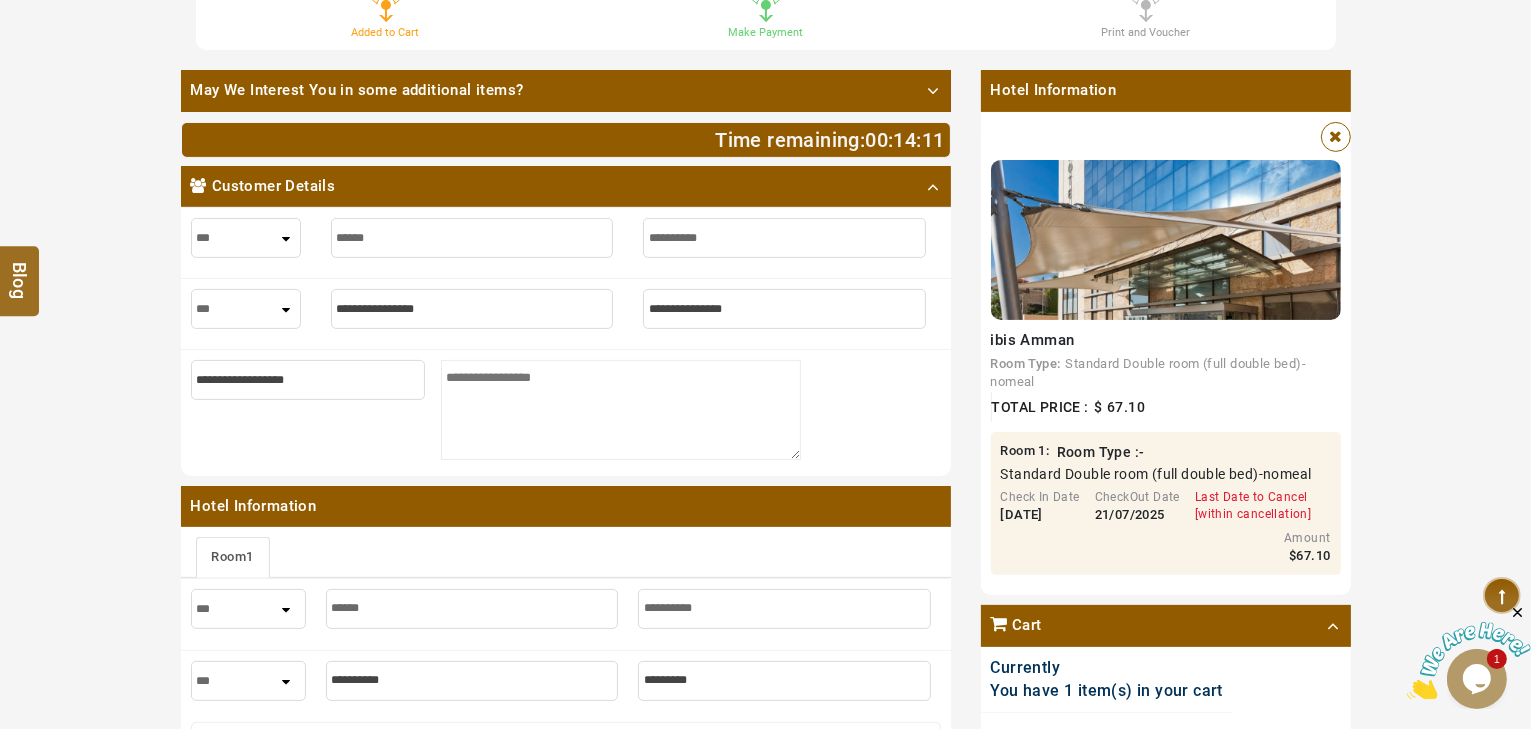 select on "****" 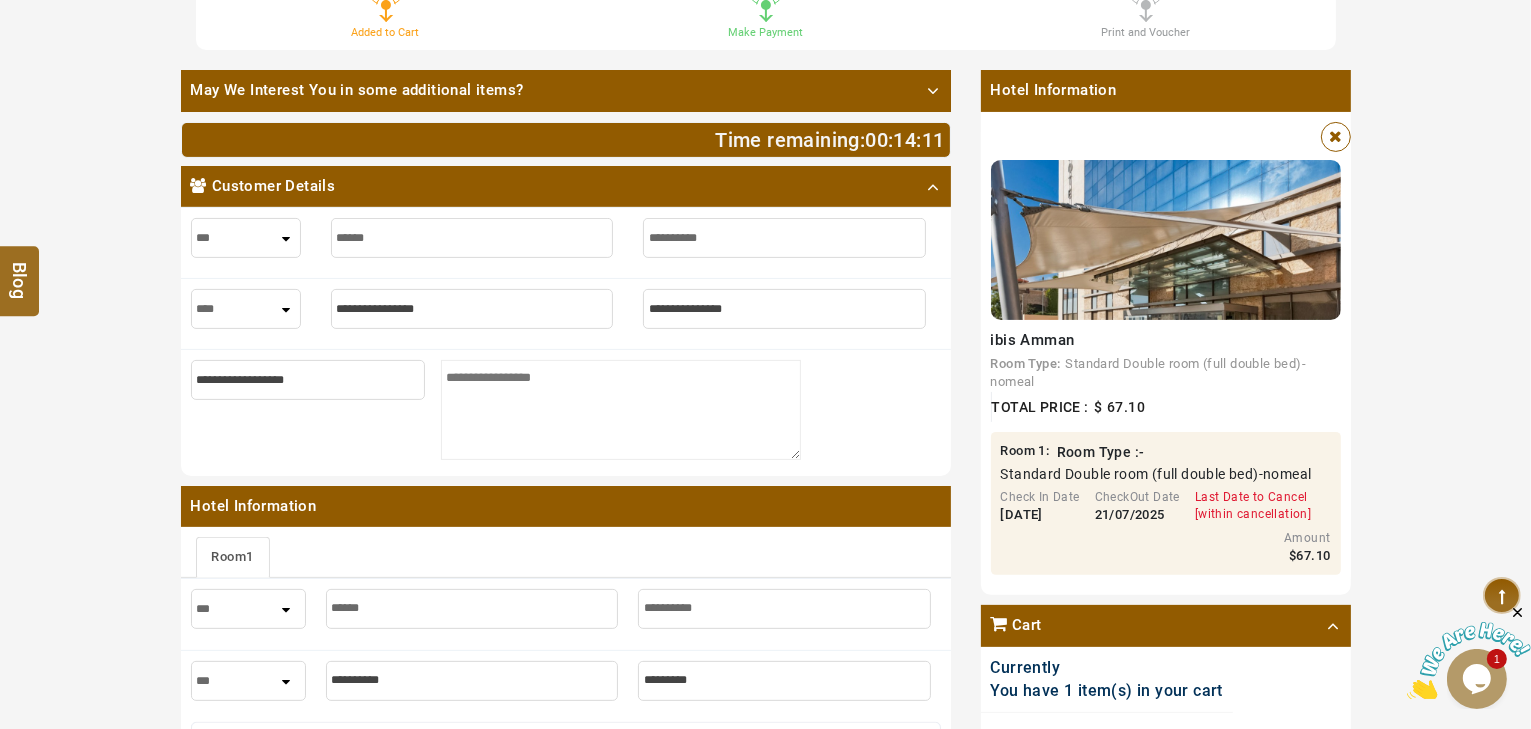 click on "*** **** ***" at bounding box center [246, 309] 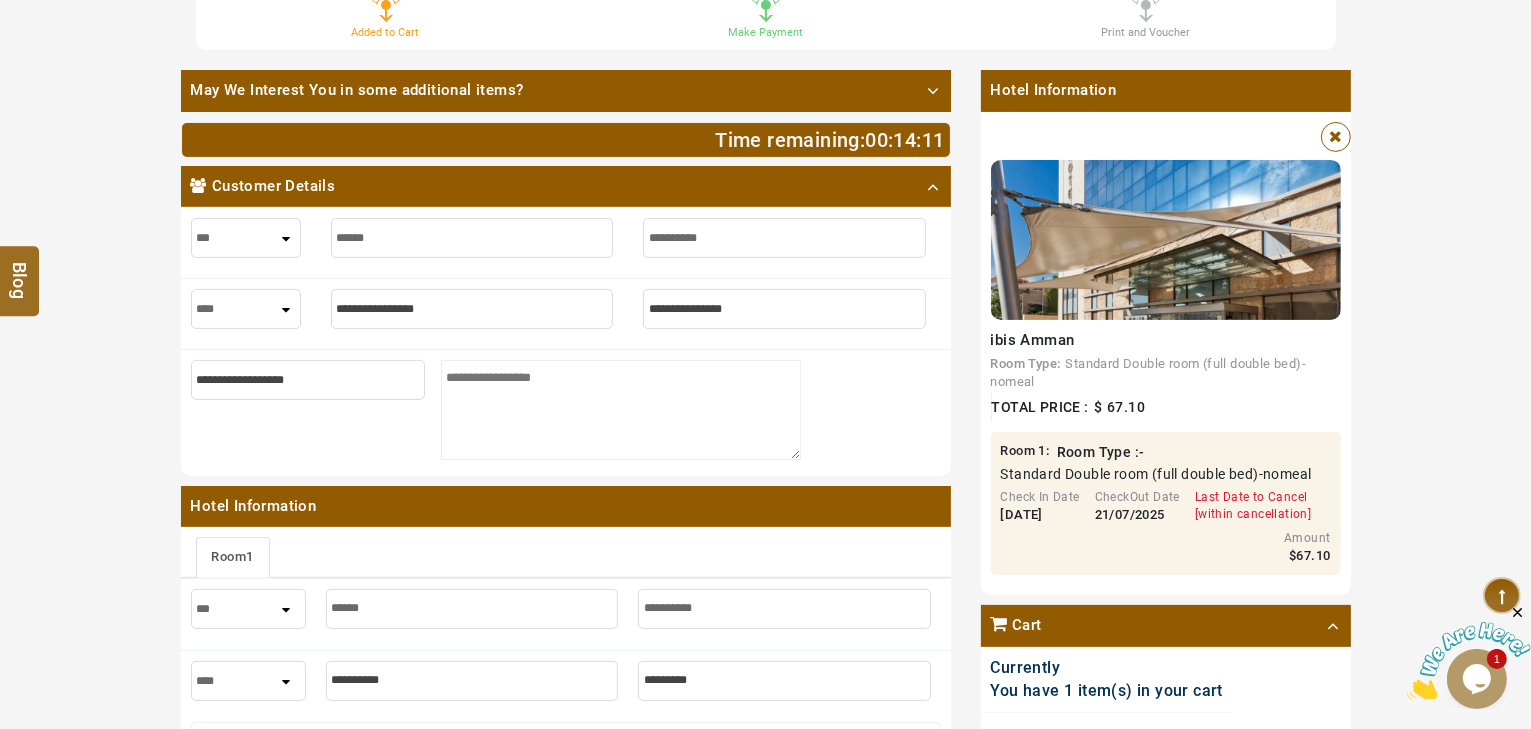 select on "****" 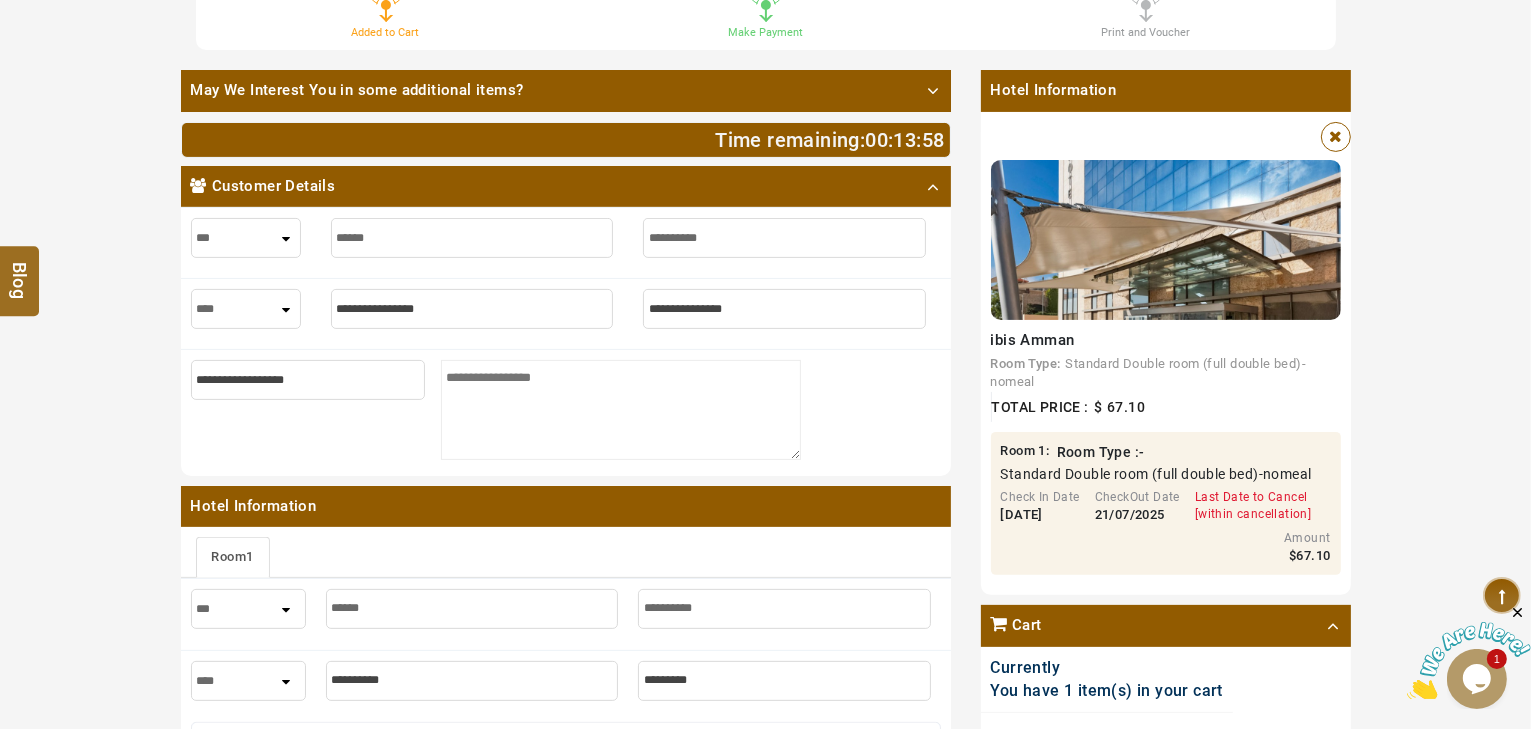 click at bounding box center [472, 309] 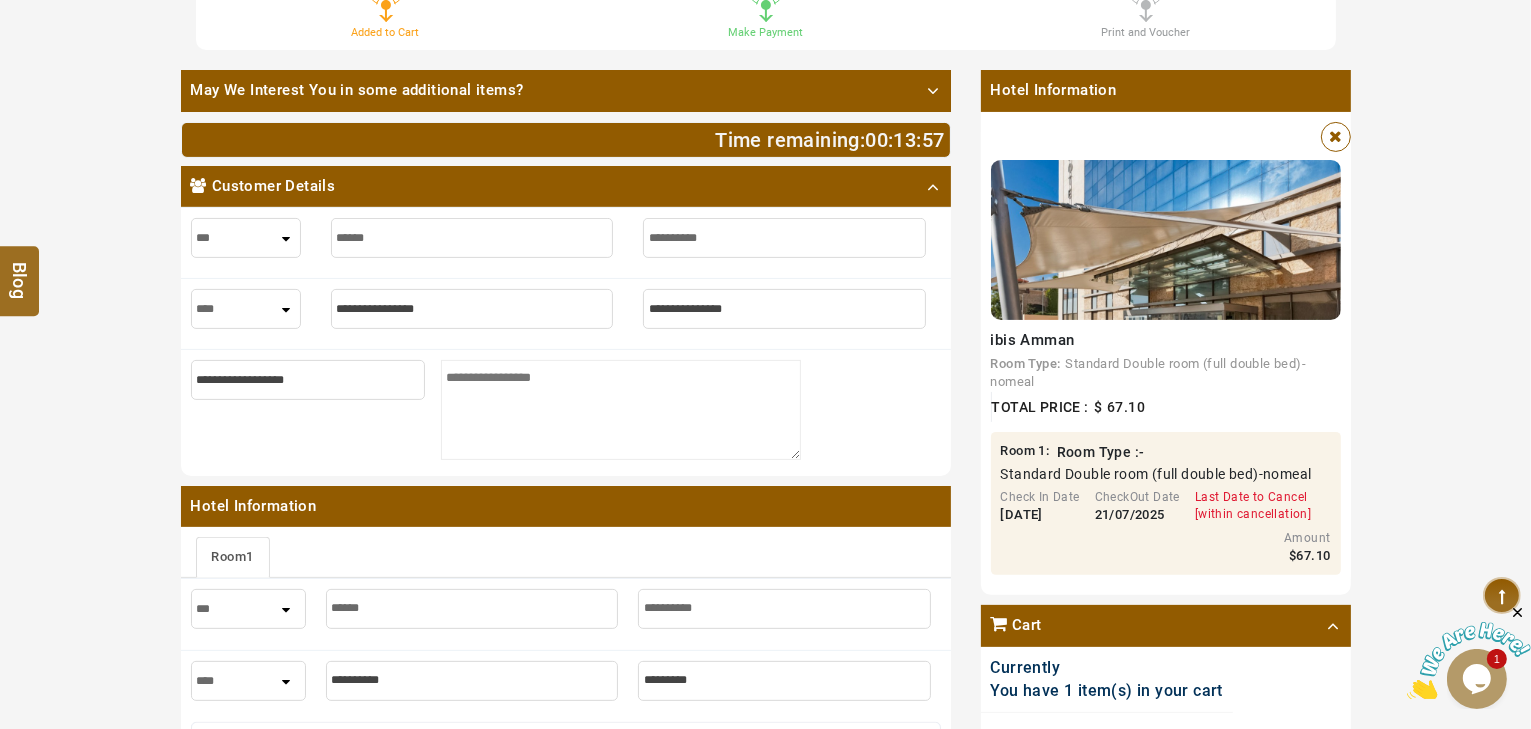 type on "*" 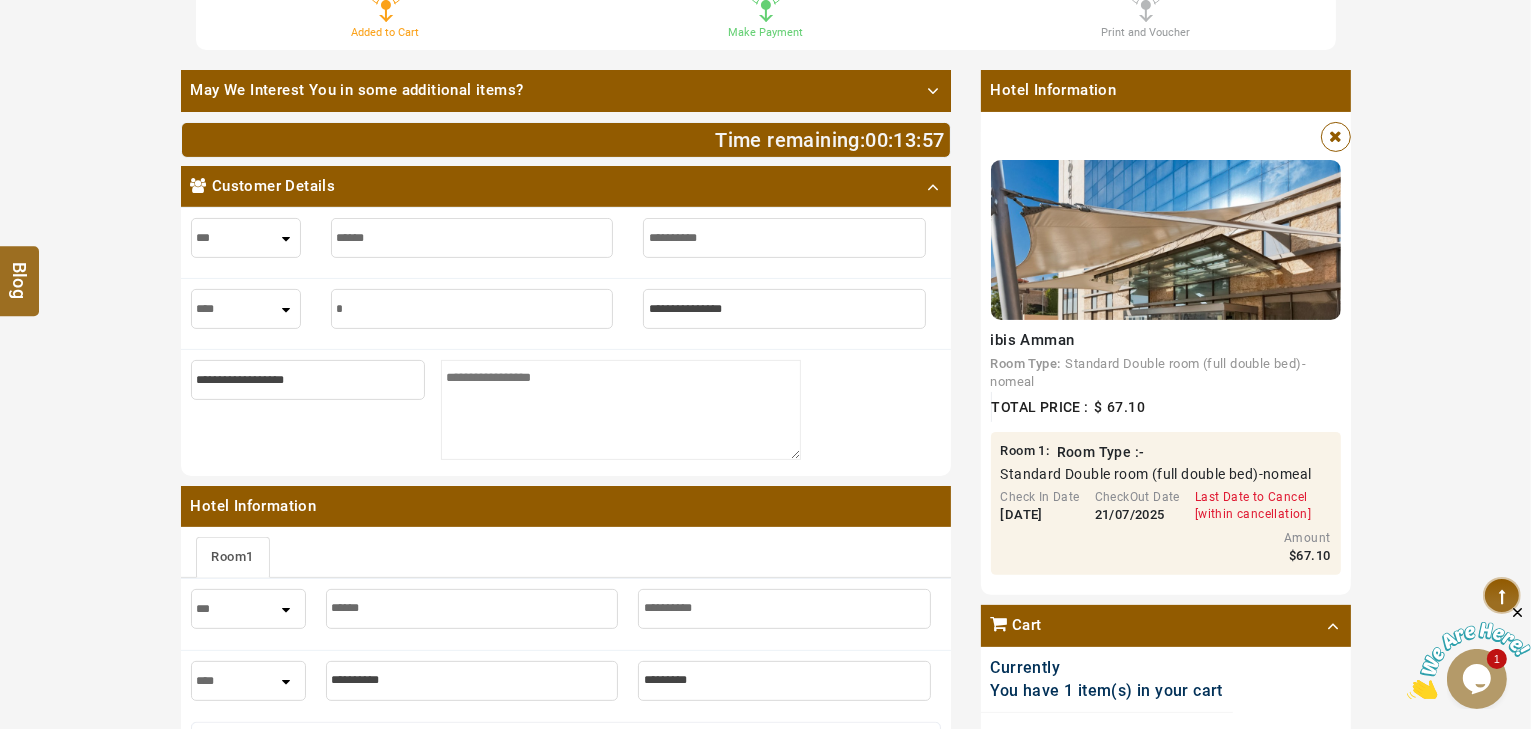 type on "*" 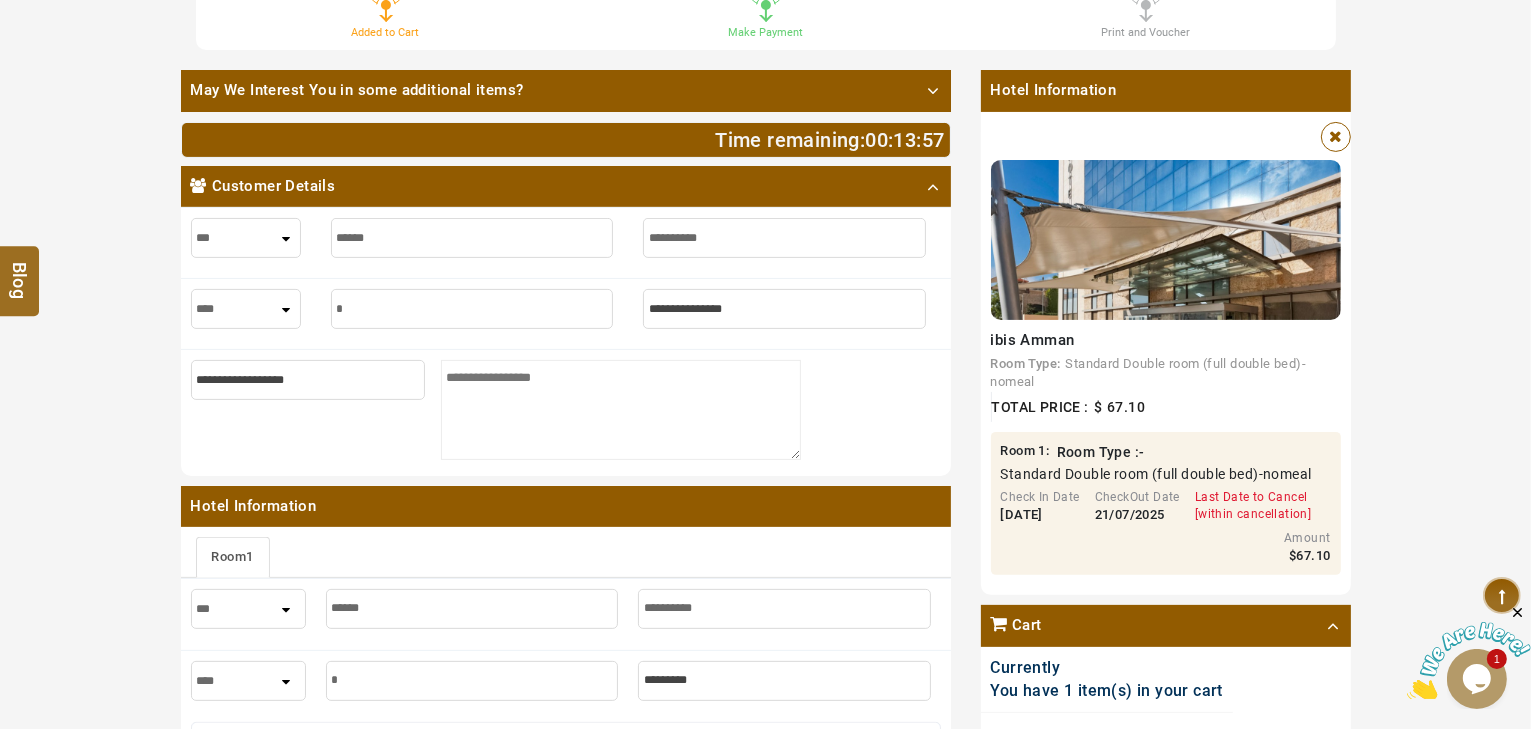 type on "**" 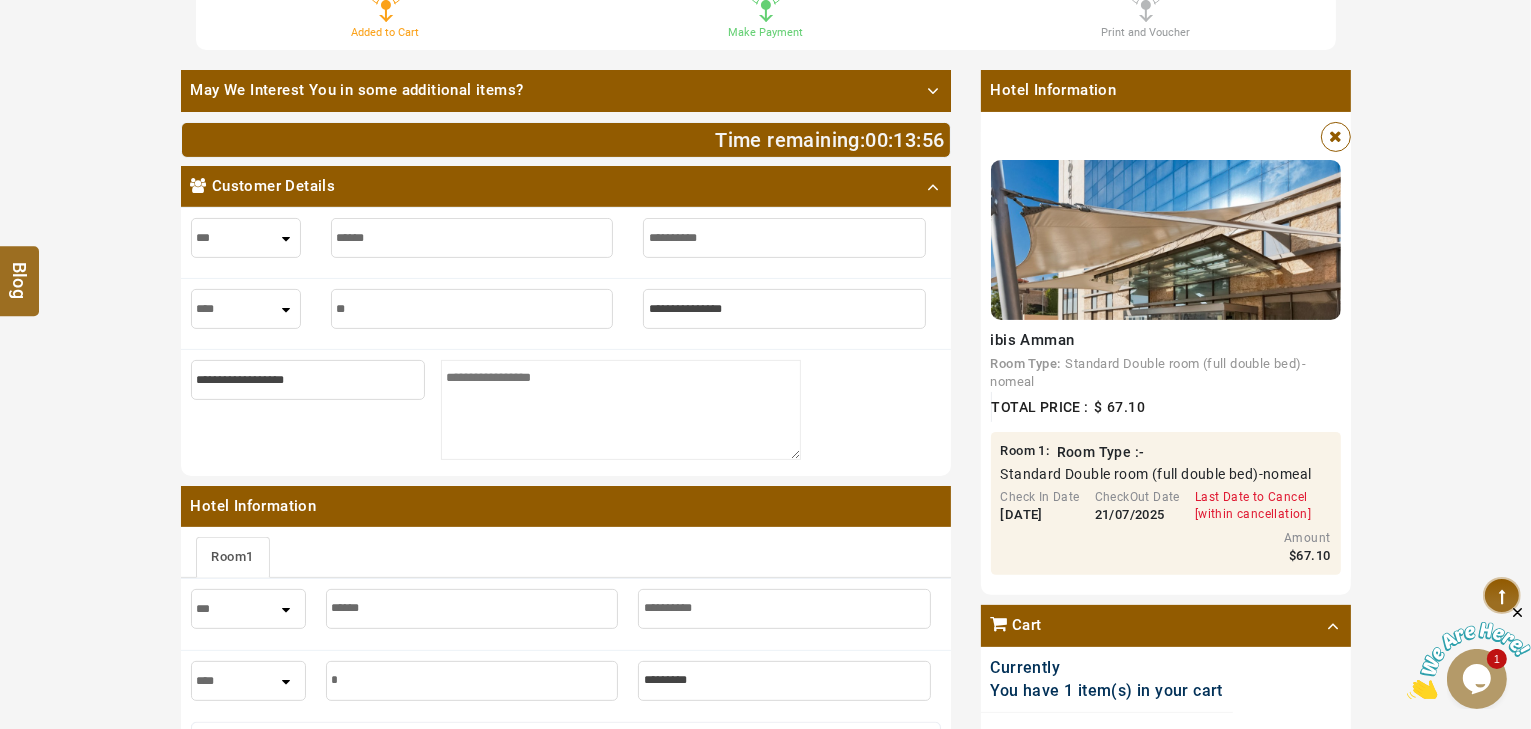 type on "**" 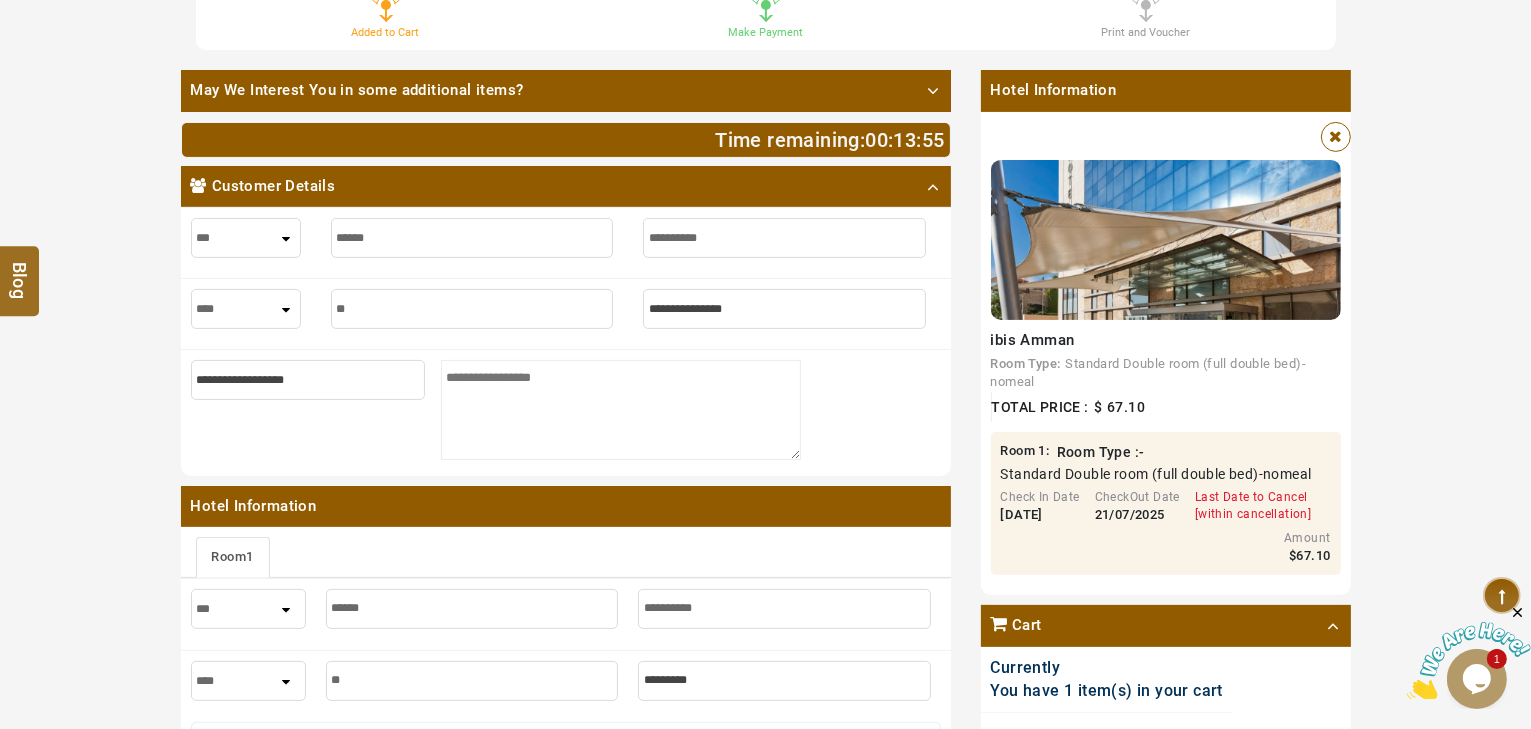 type on "***" 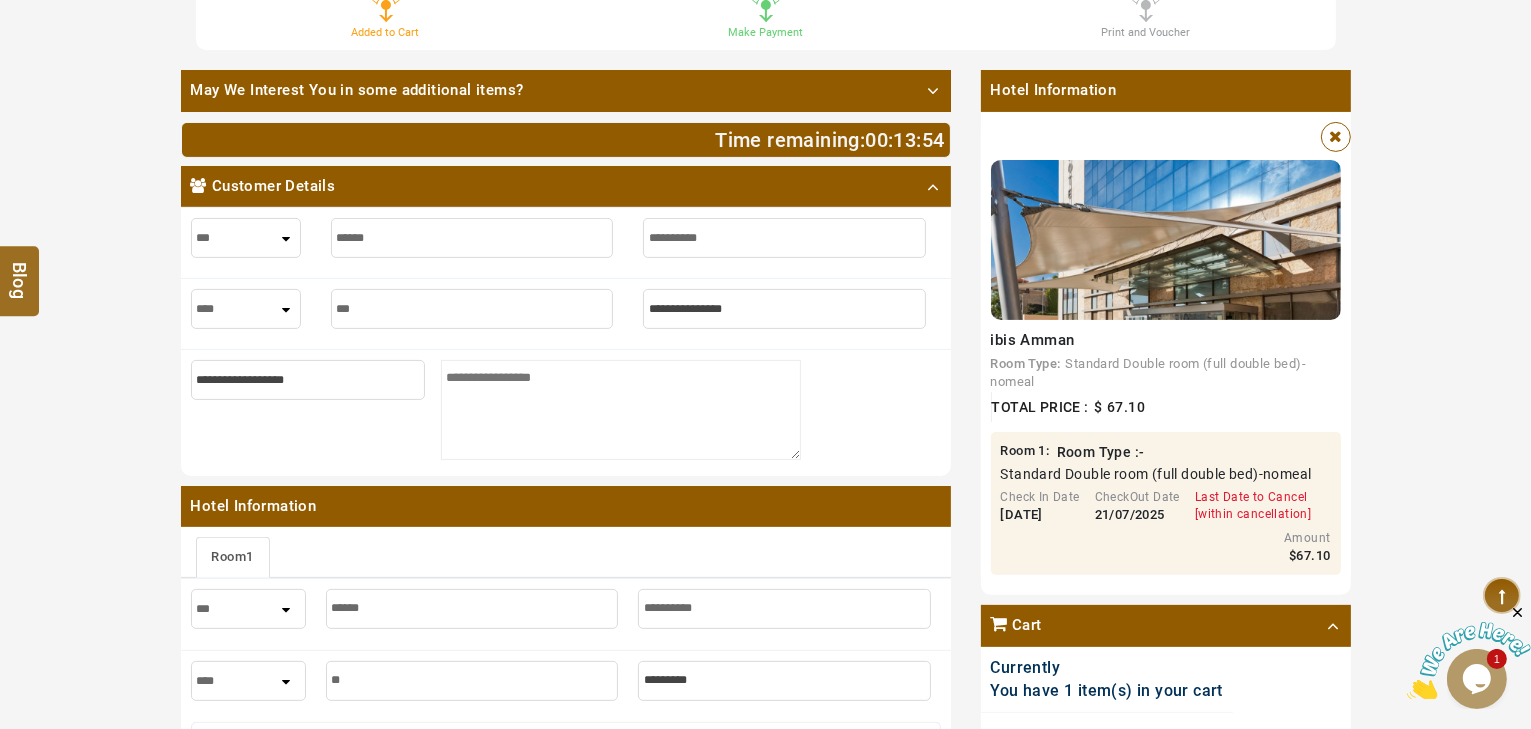 type on "***" 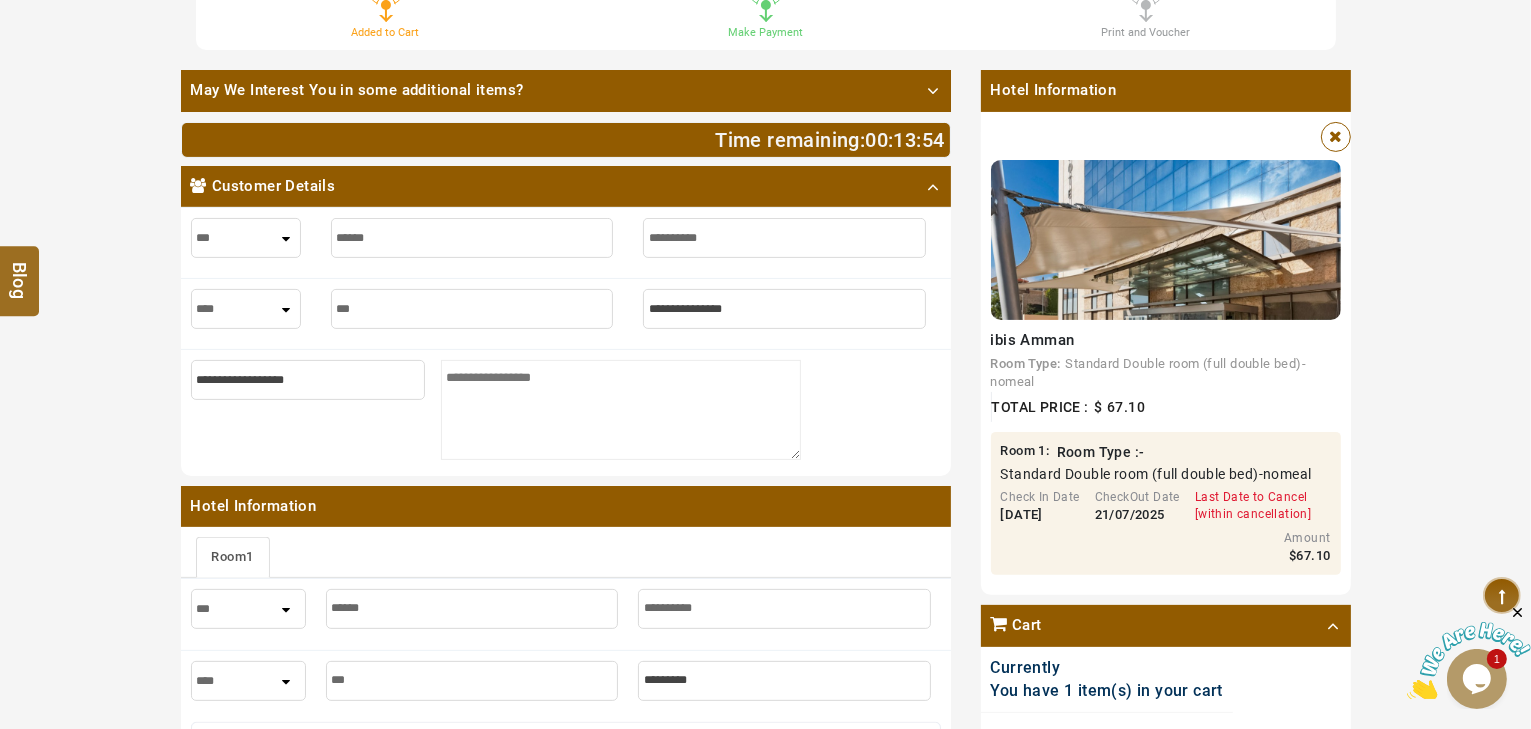 type on "****" 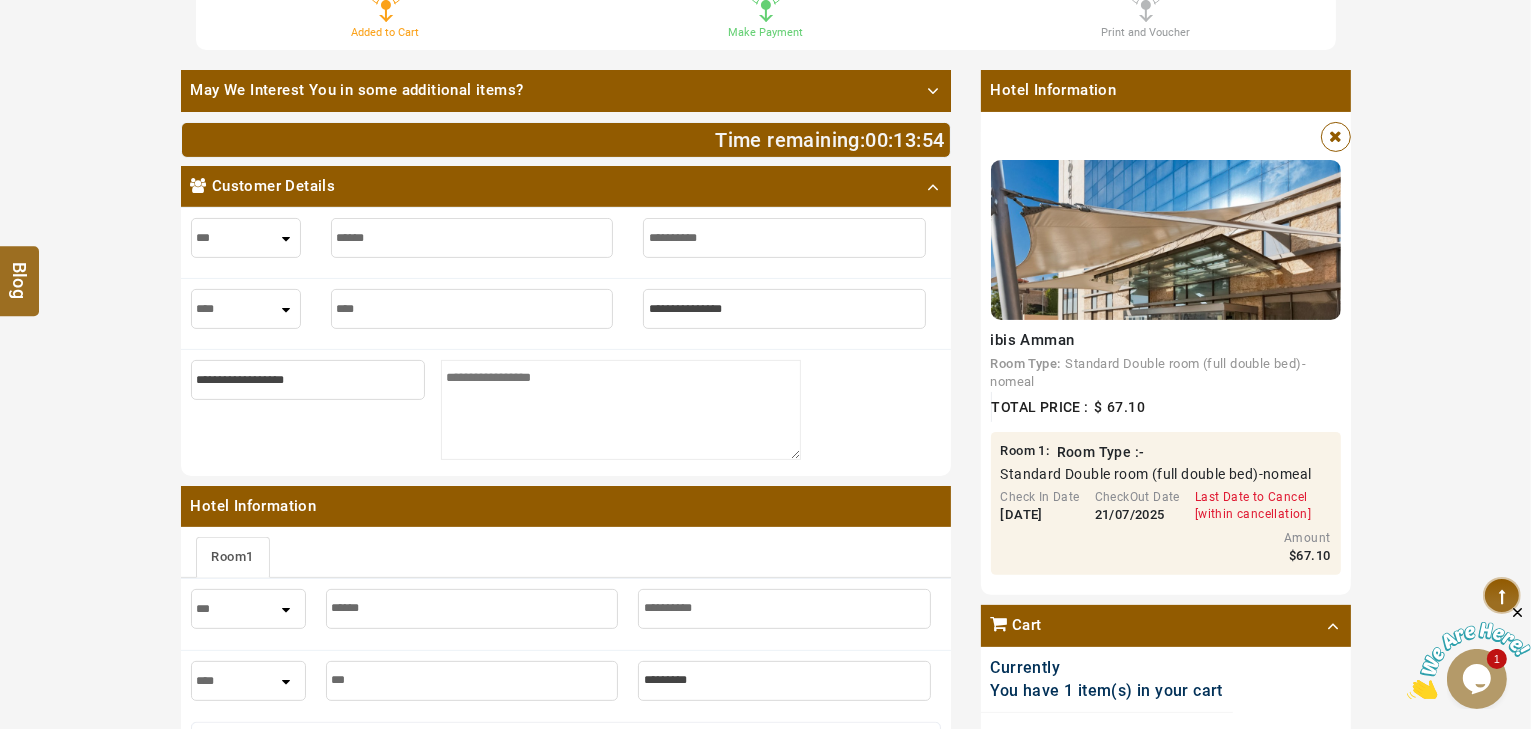type on "****" 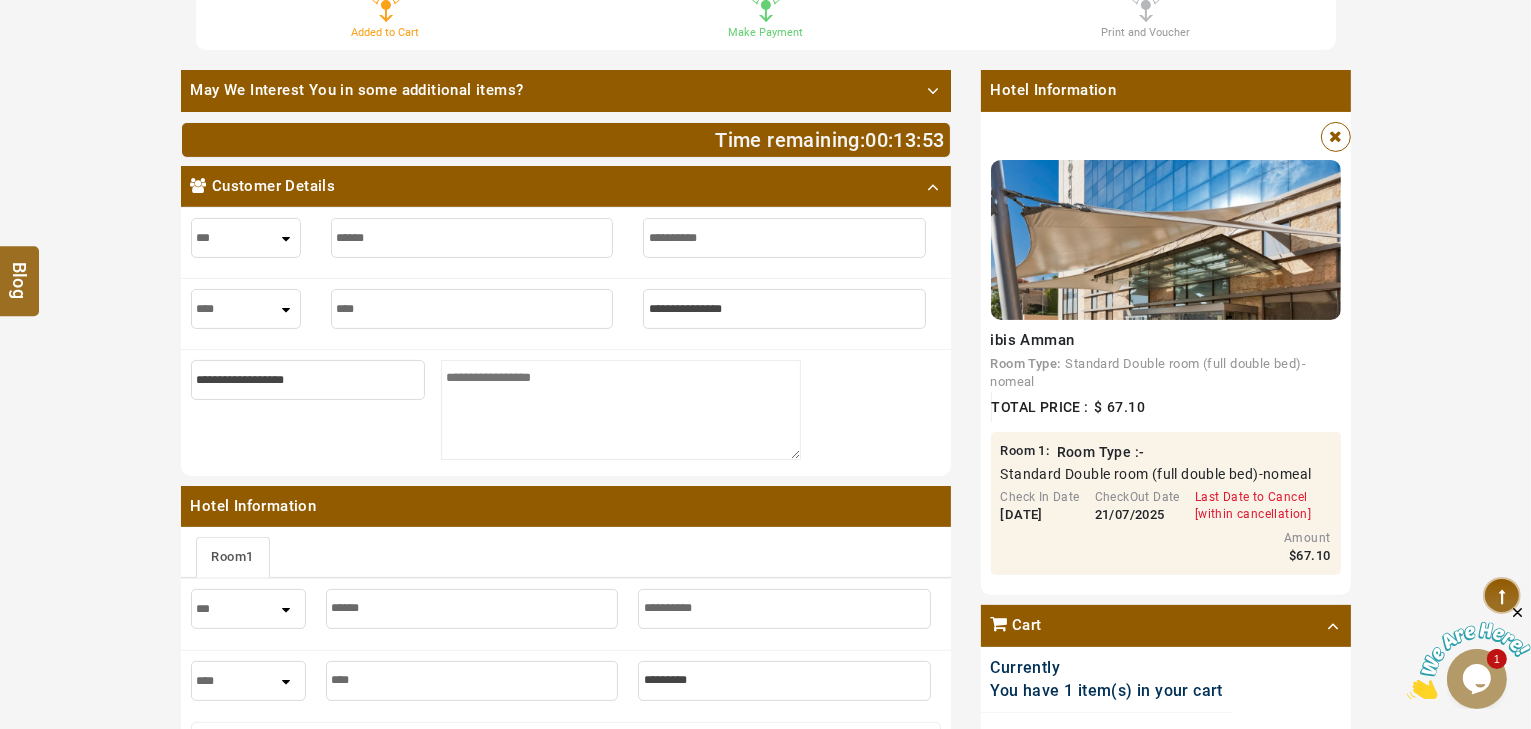 type on "*****" 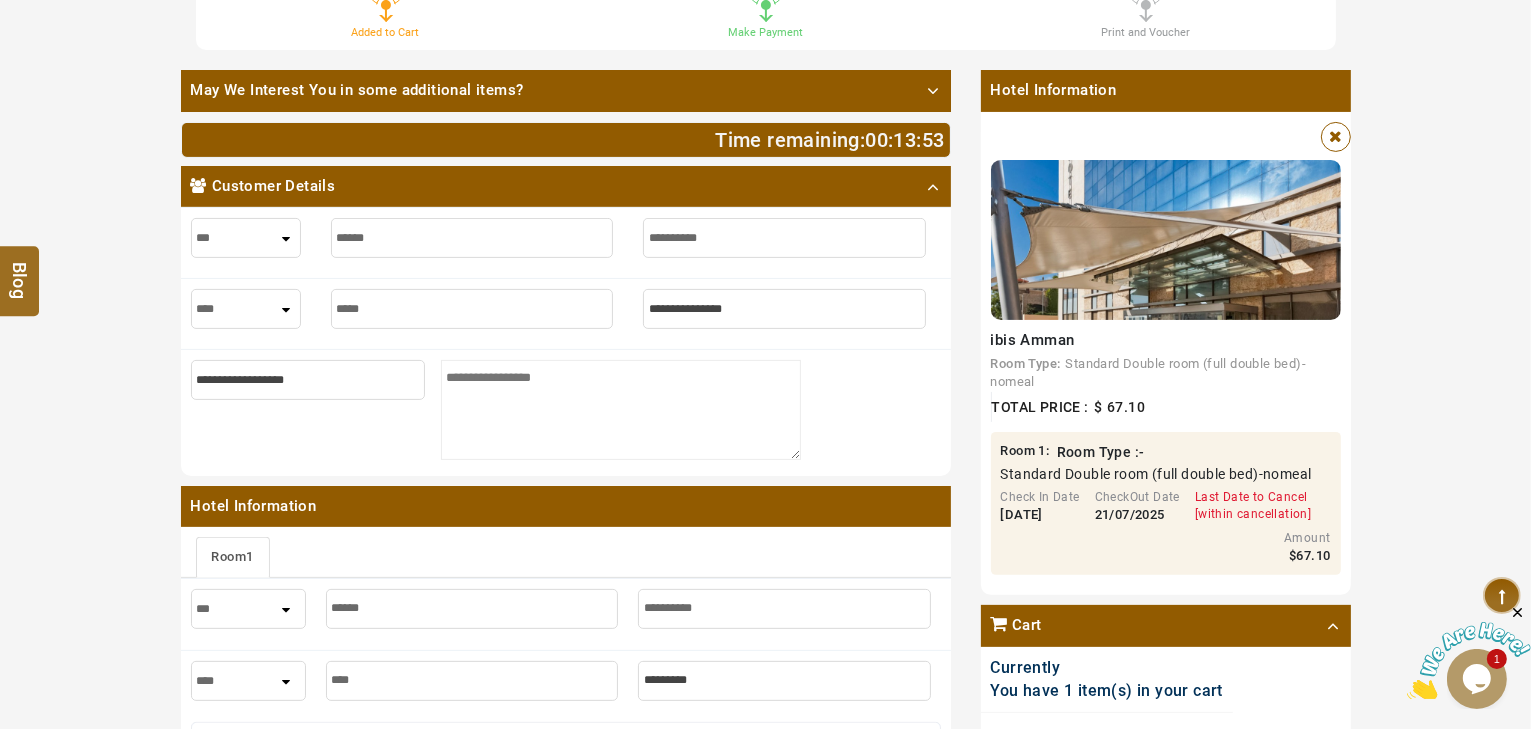 type on "*****" 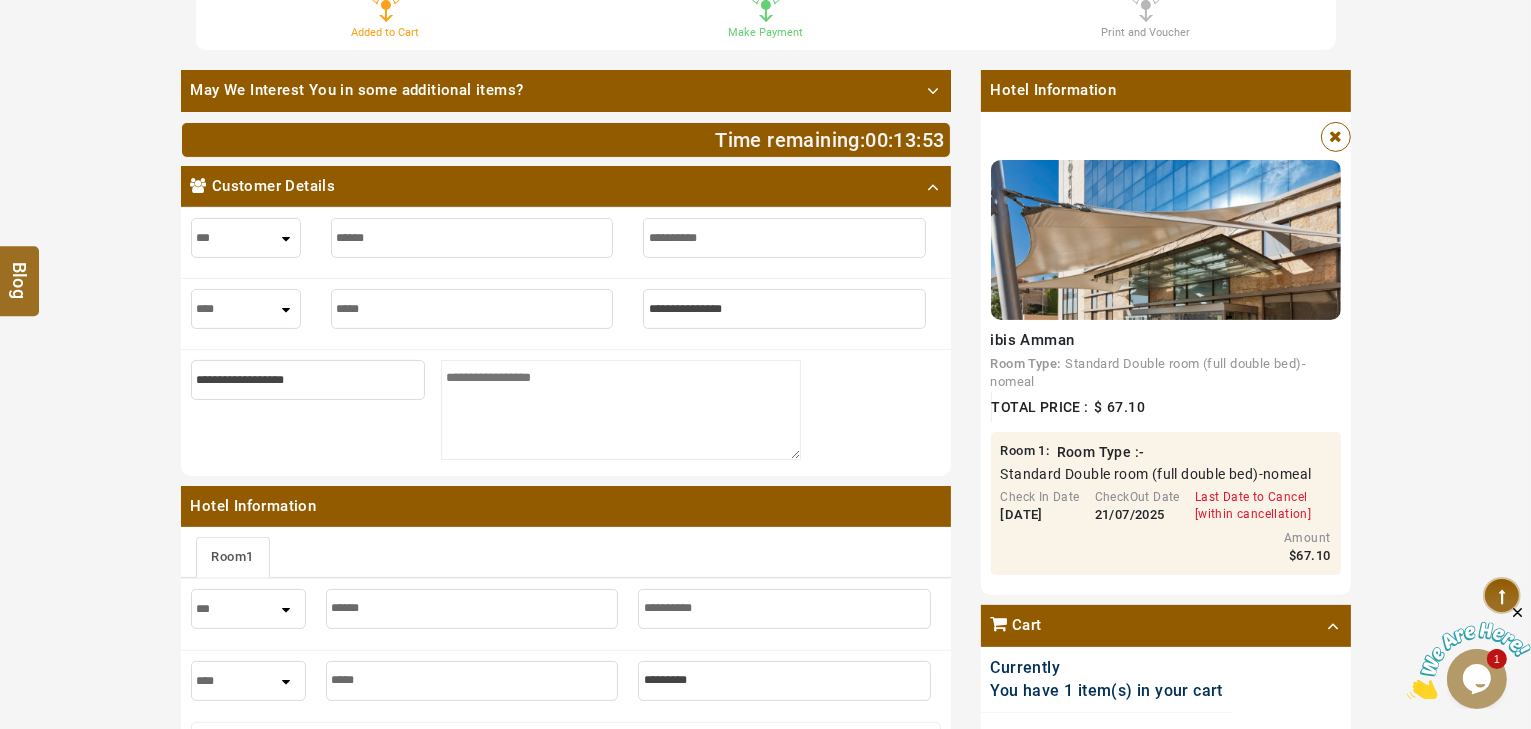 type on "******" 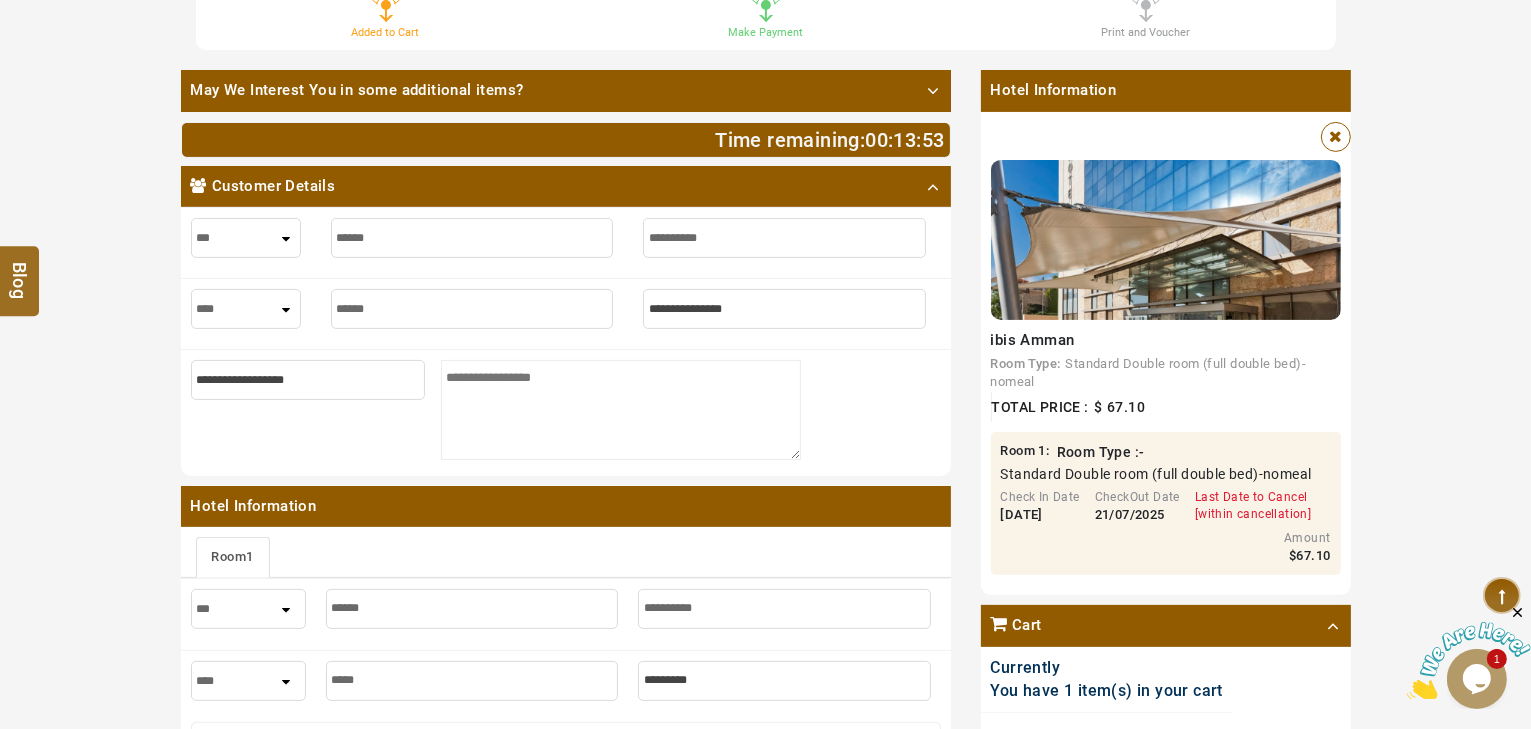 type on "******" 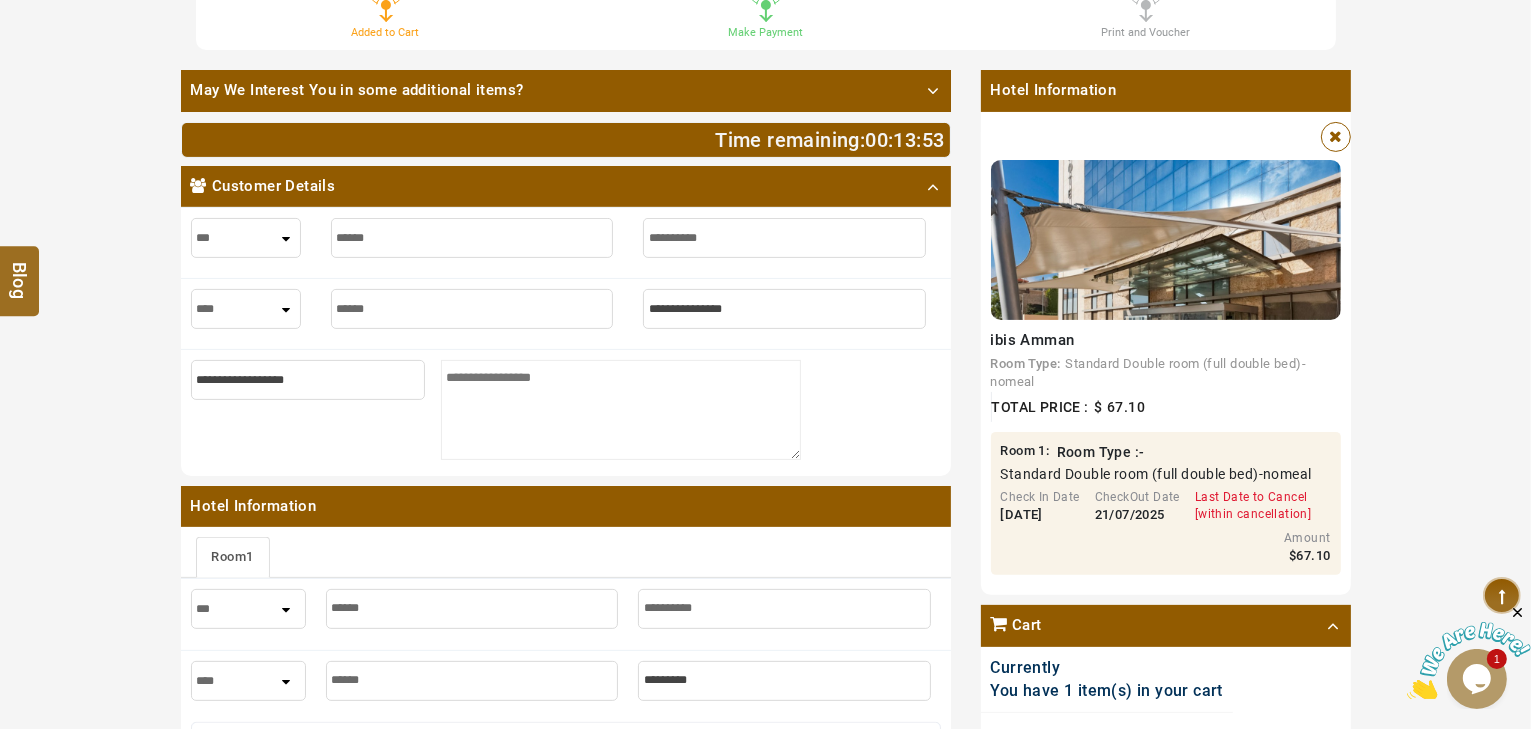 type on "*******" 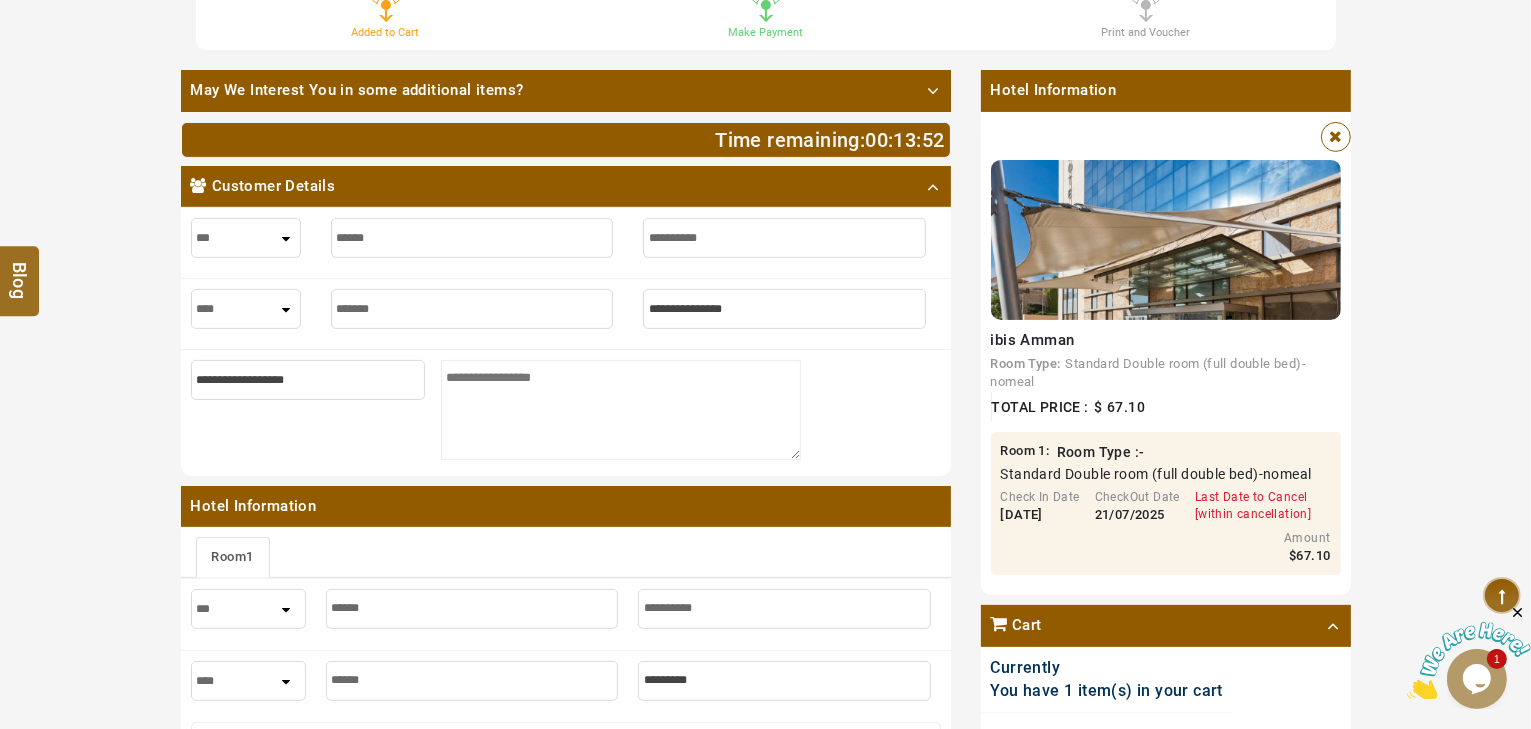 type on "*******" 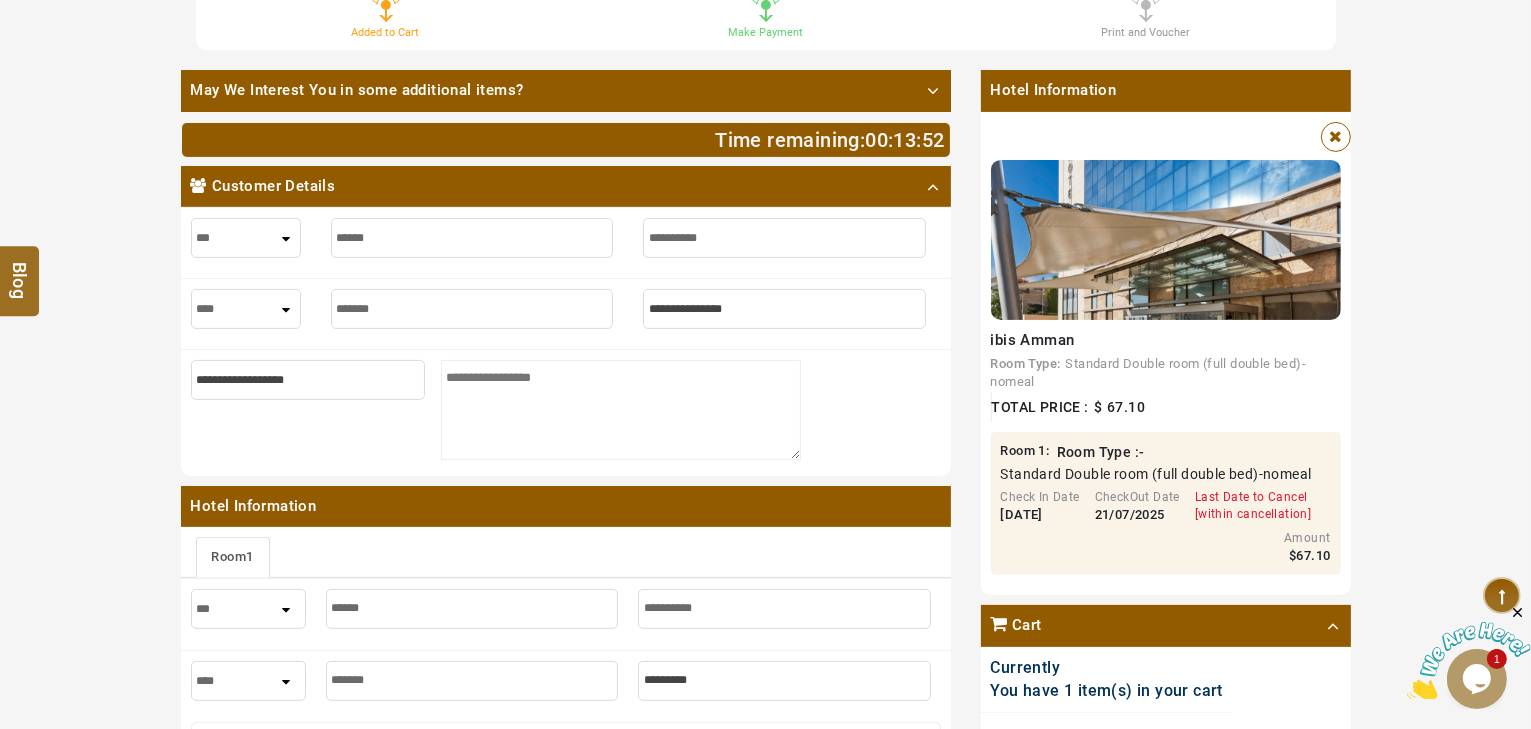 type on "*******" 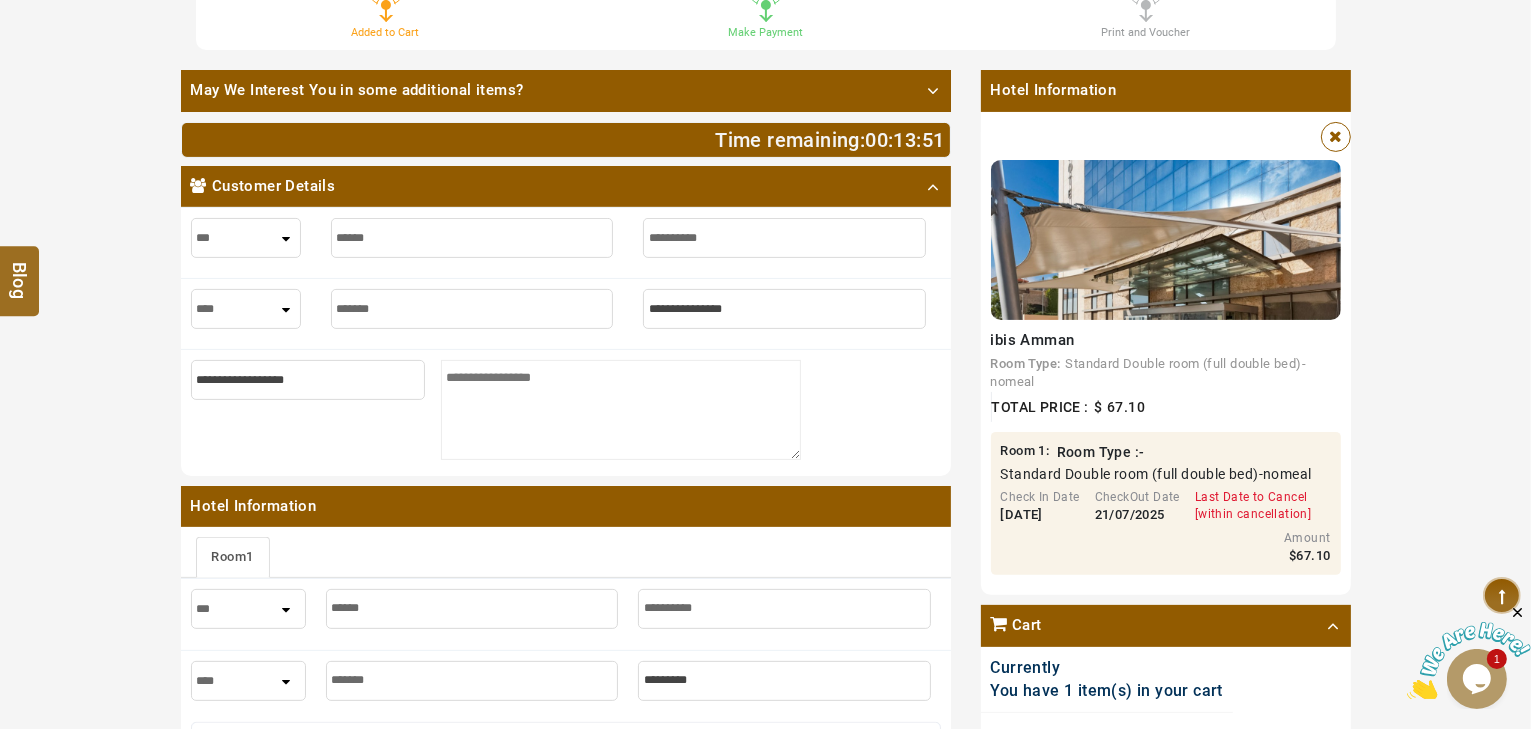 click at bounding box center [784, 309] 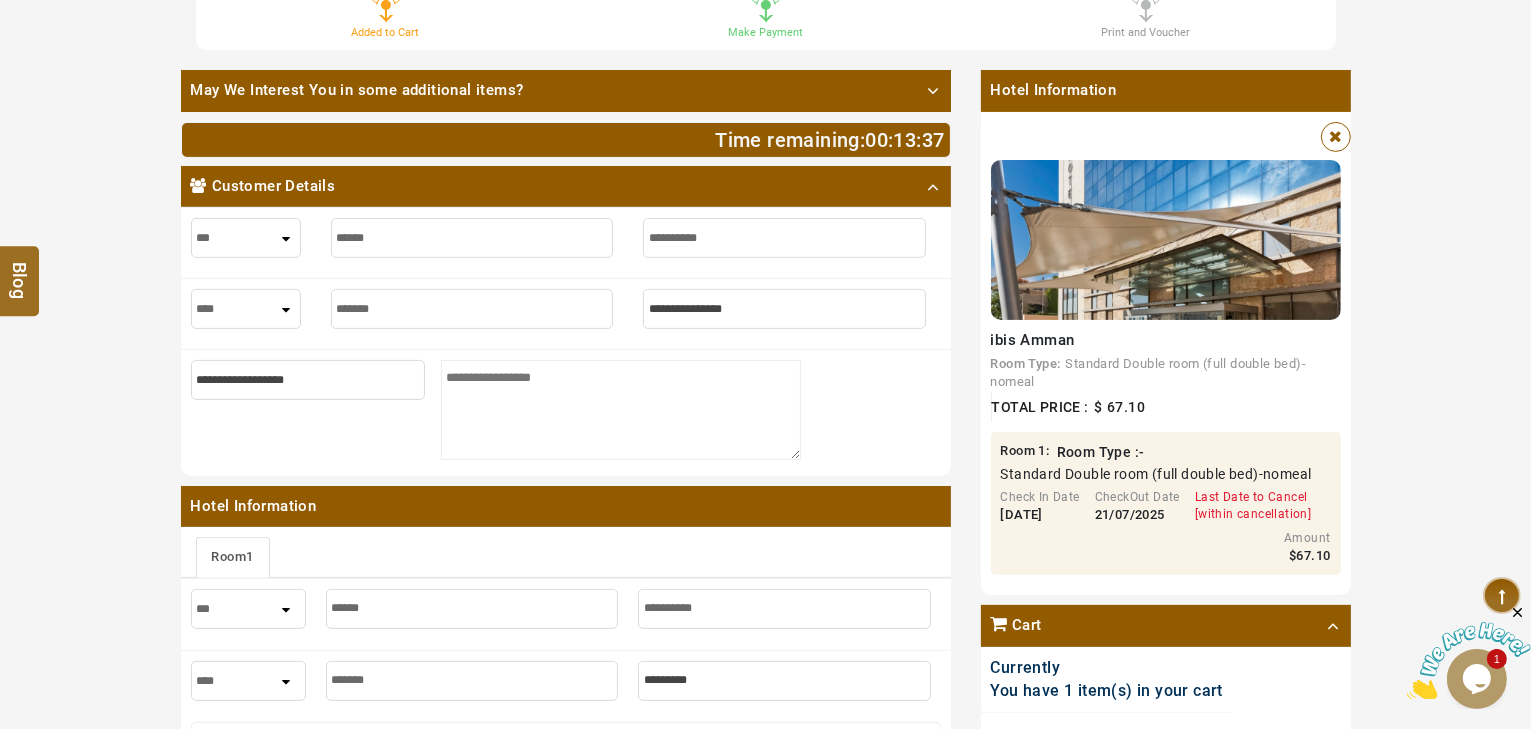 type on "*" 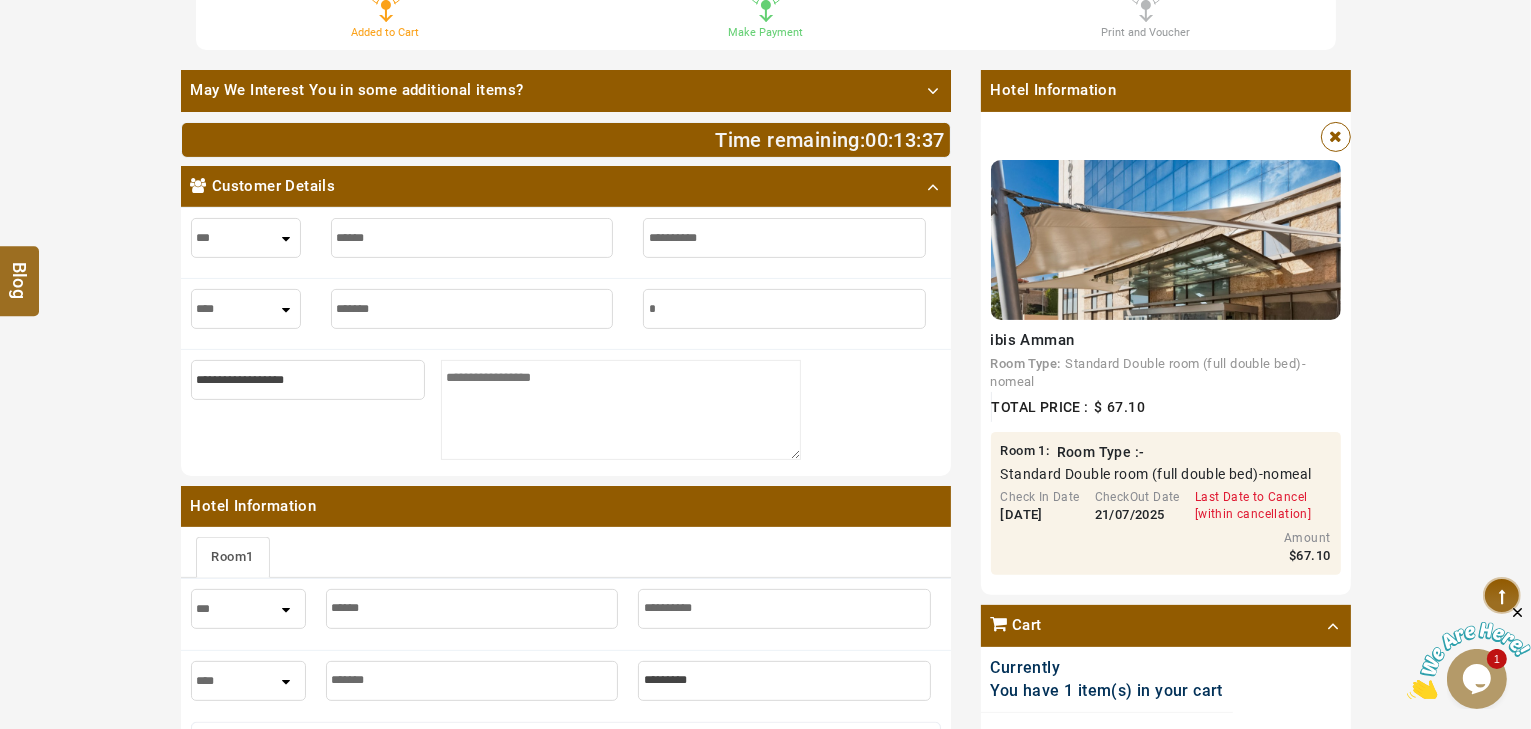 type on "*" 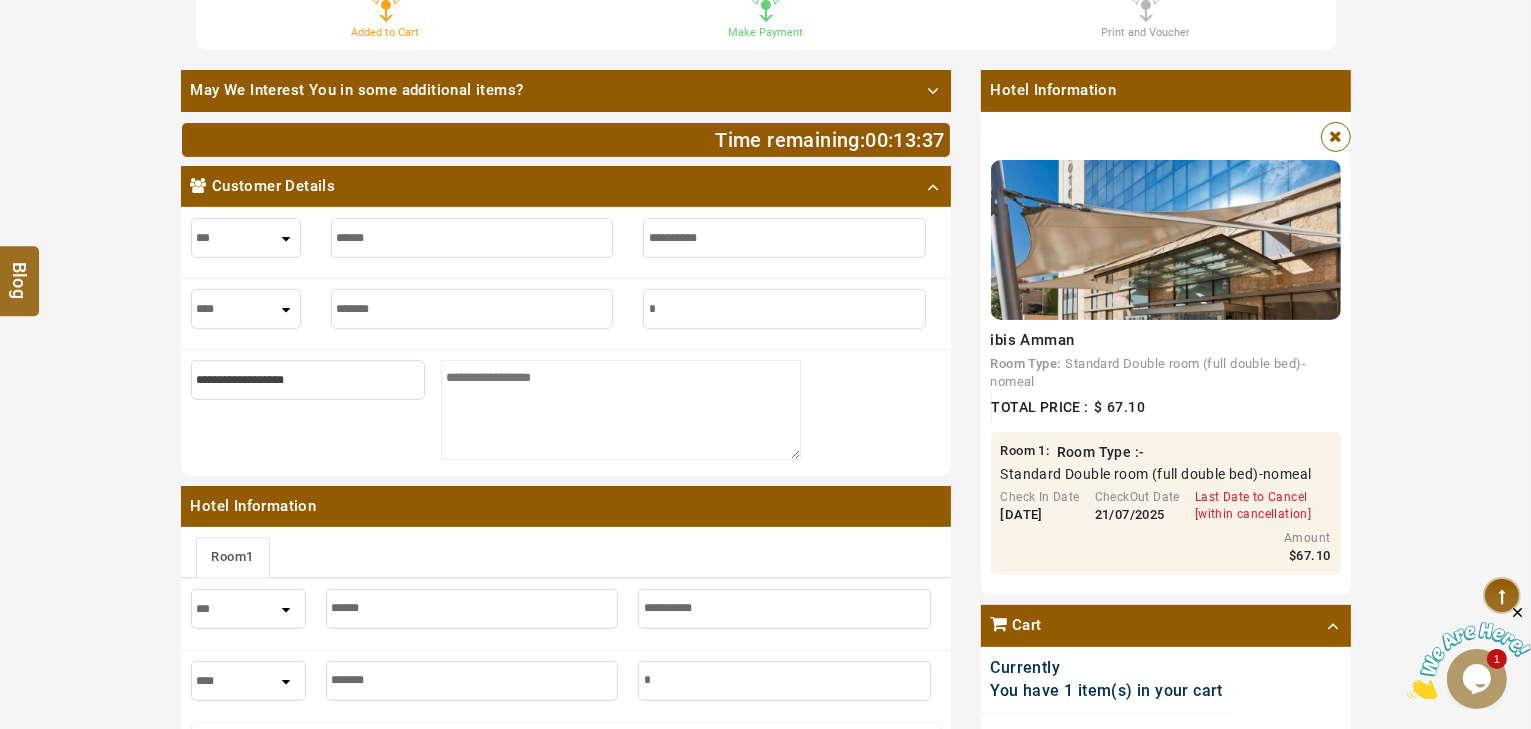 type on "**" 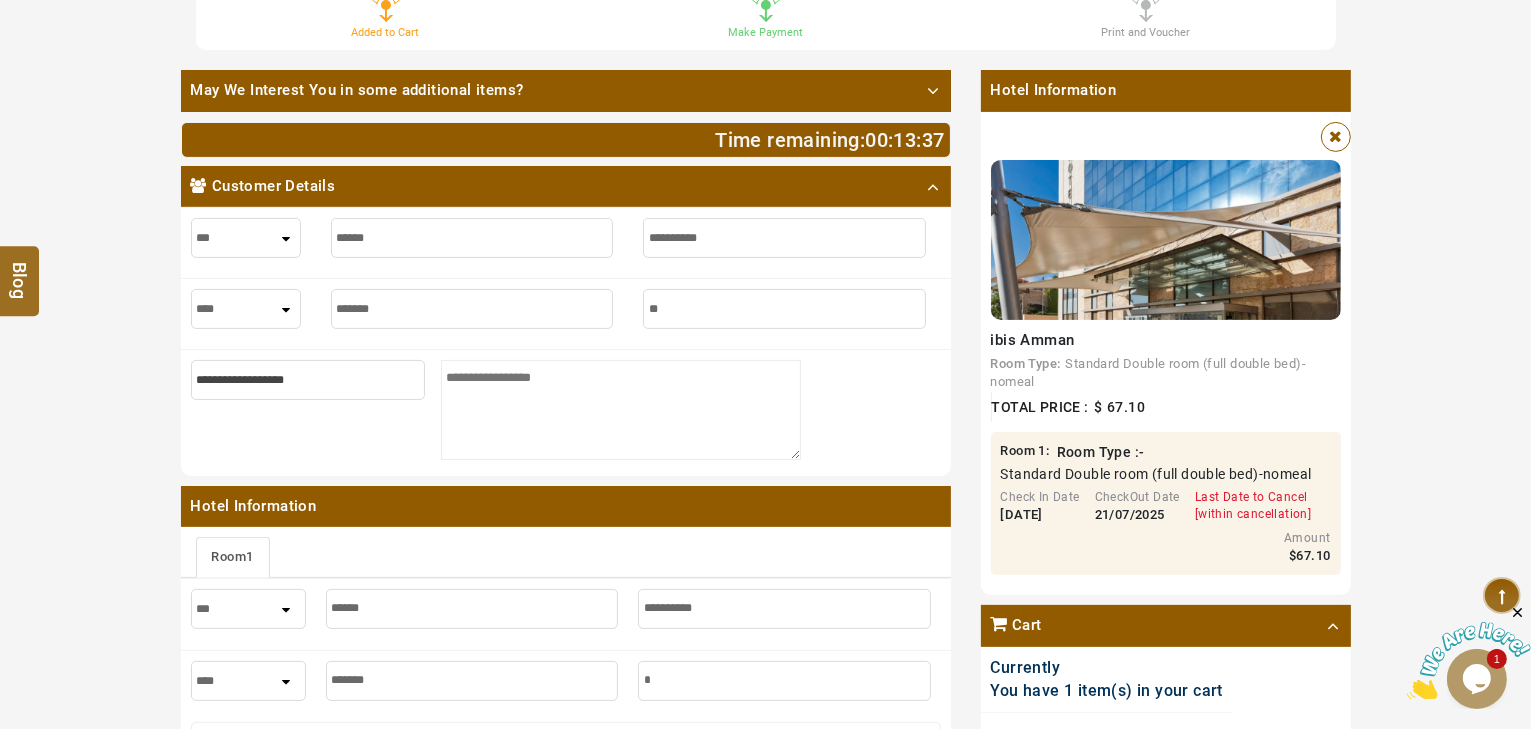 type on "**" 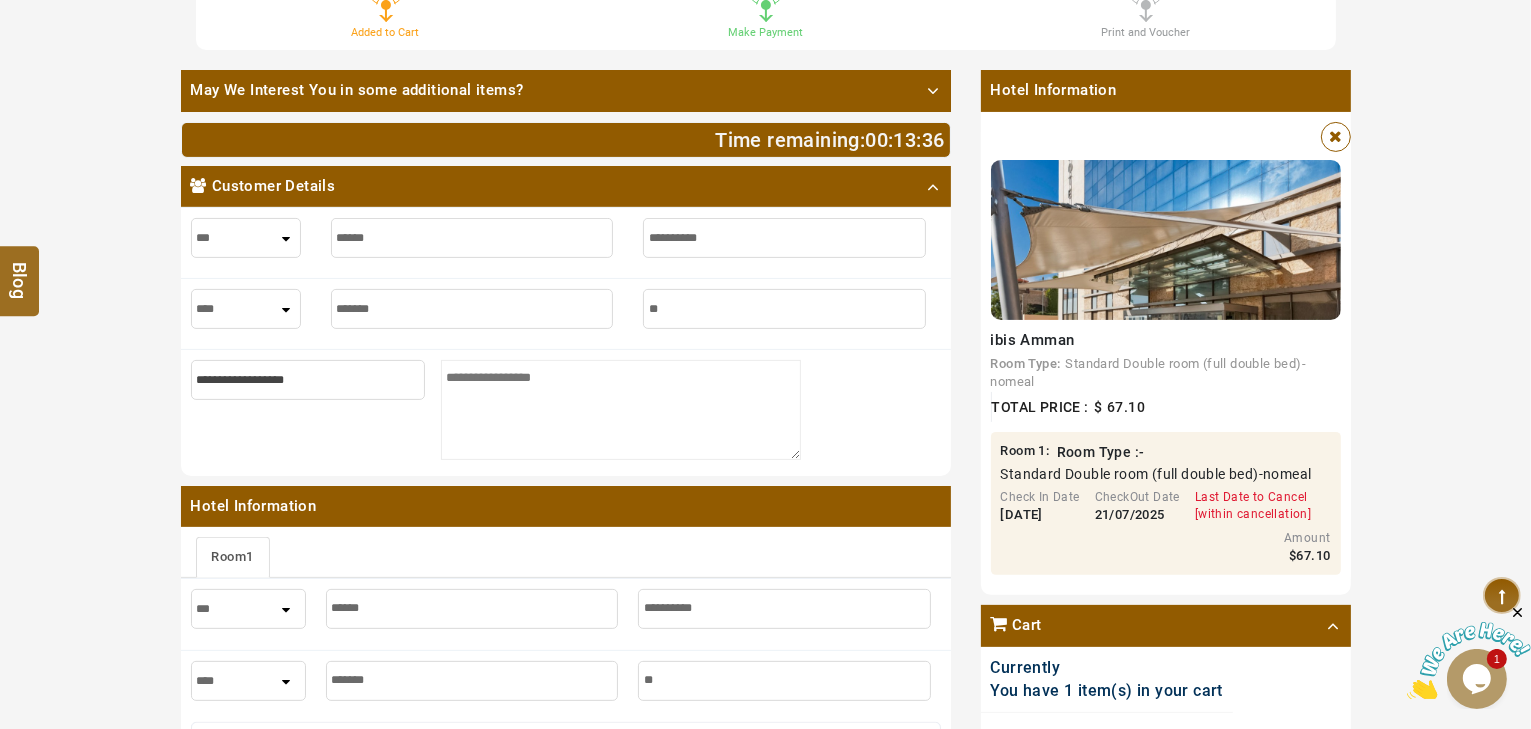 type on "***" 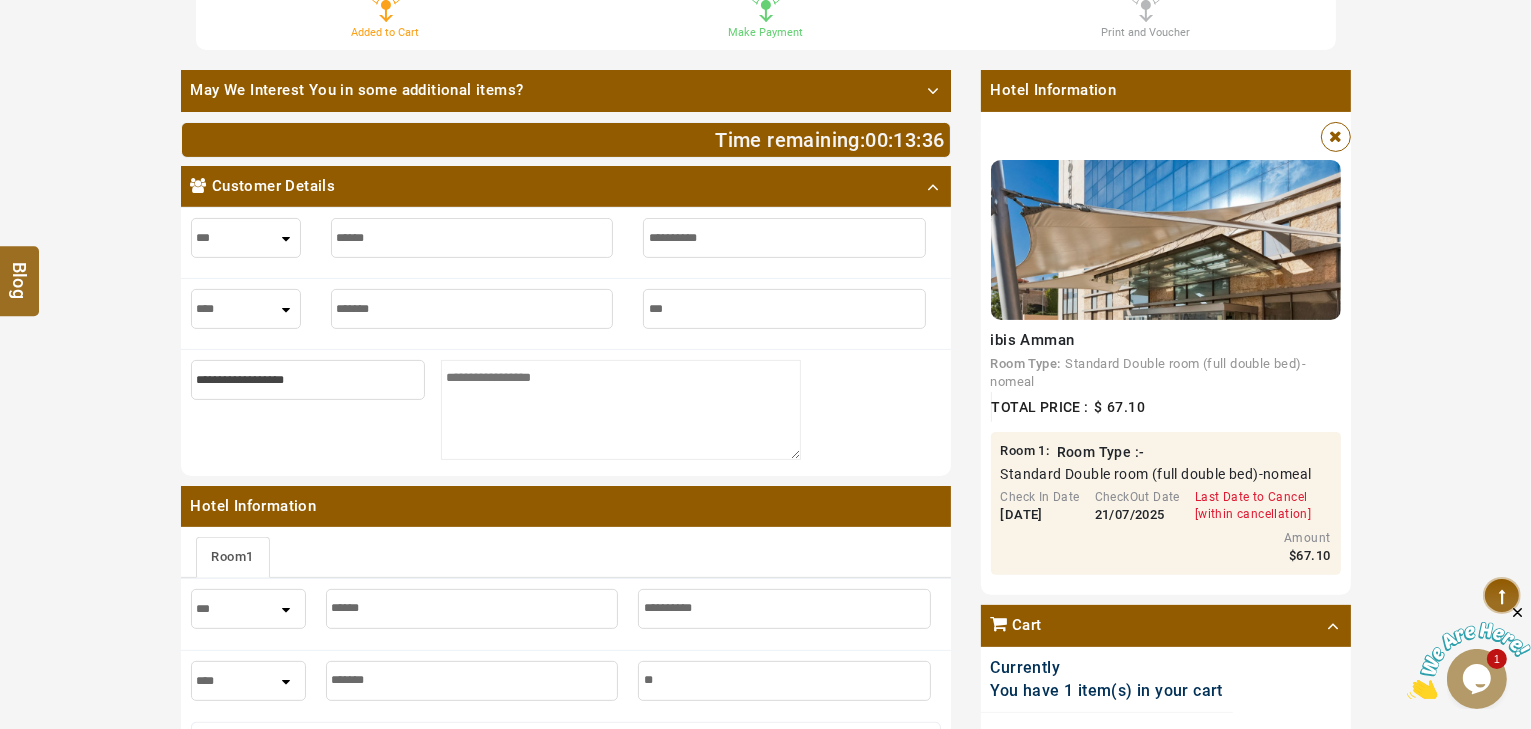 type on "***" 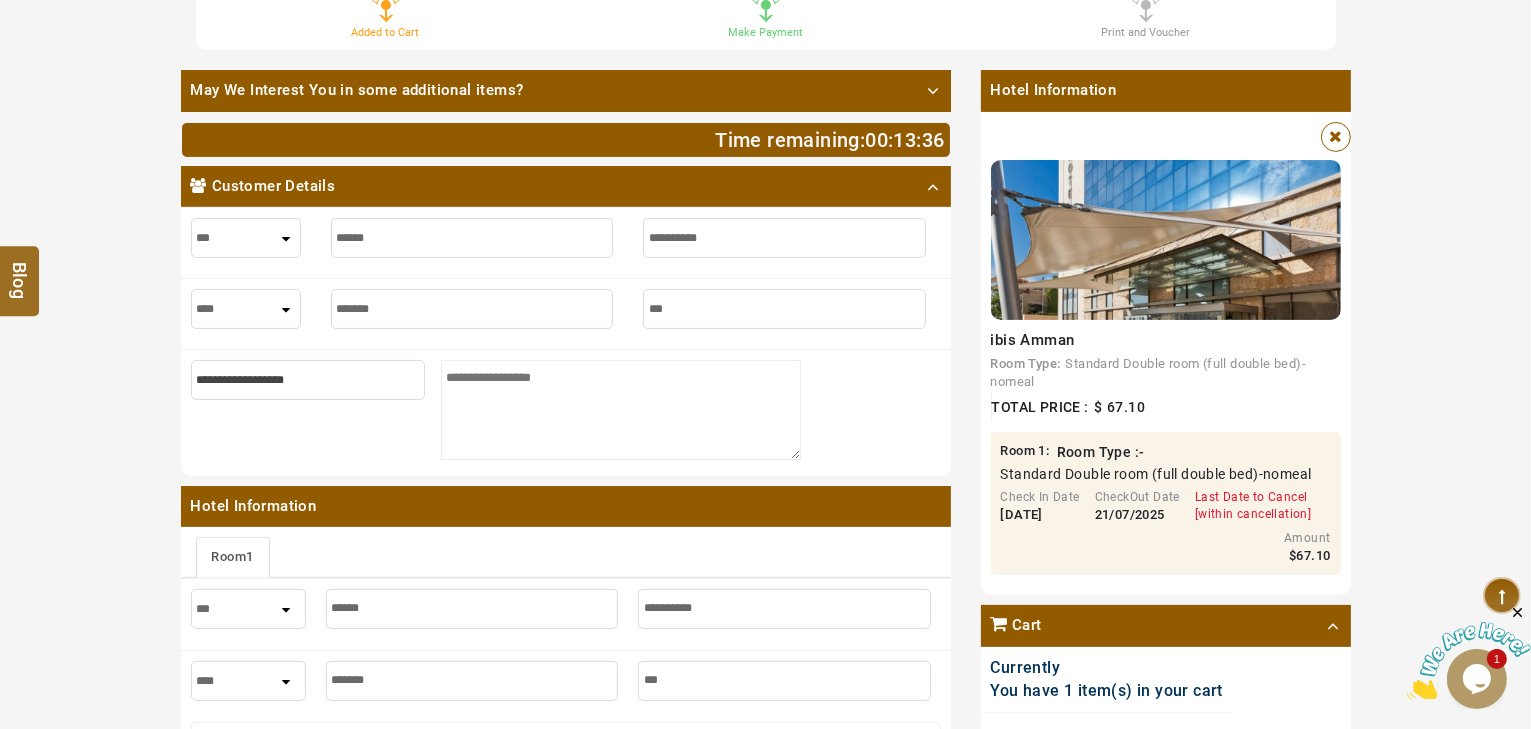 type on "****" 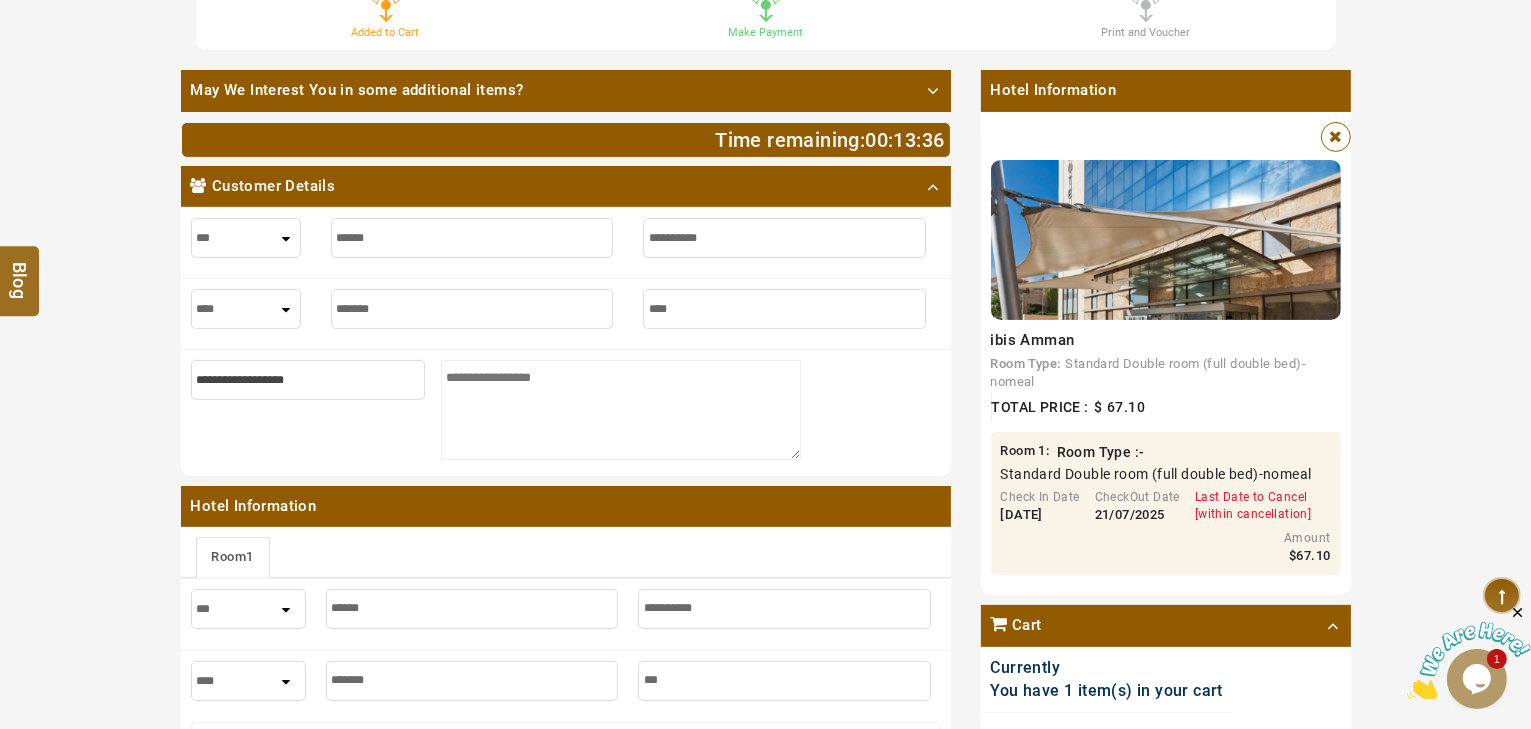 type on "****" 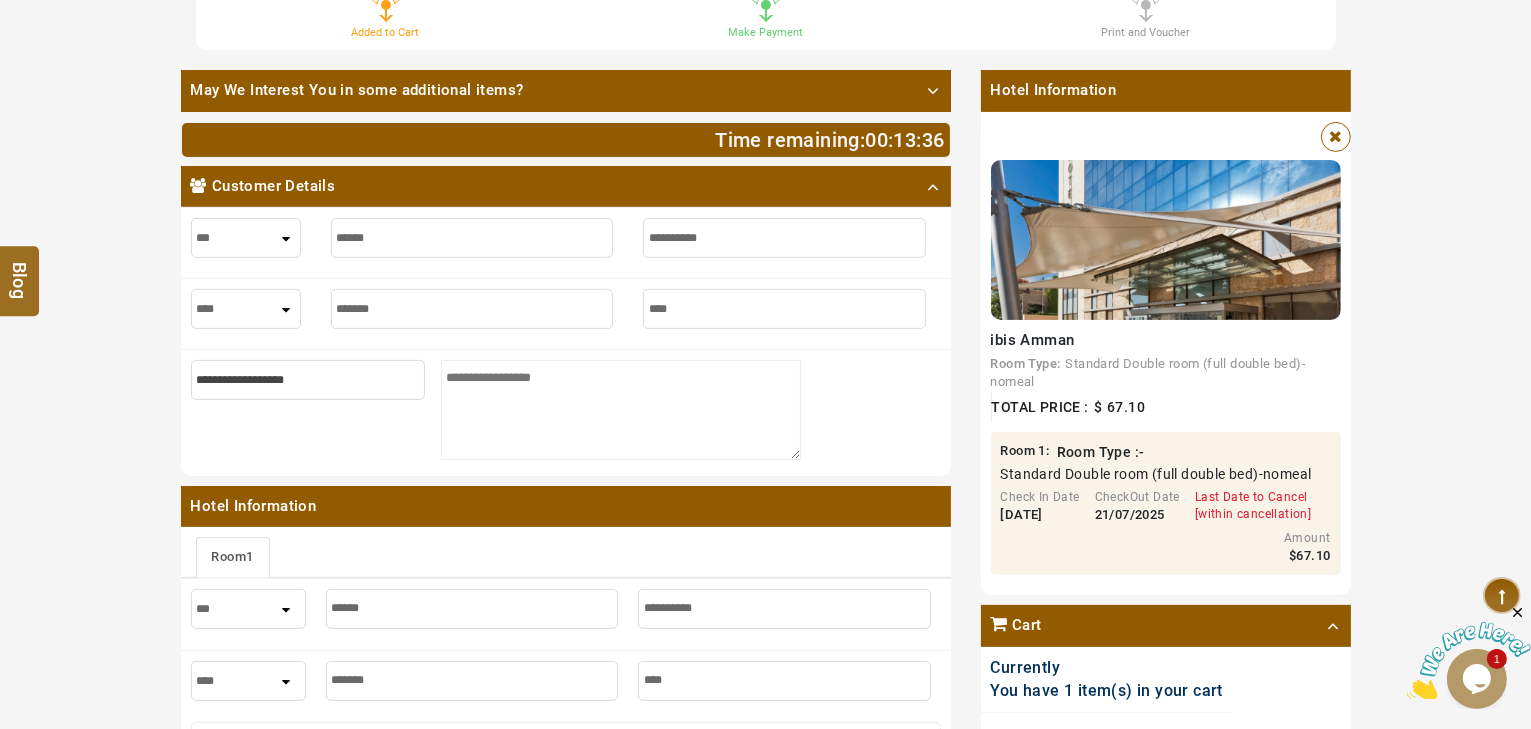 type on "*****" 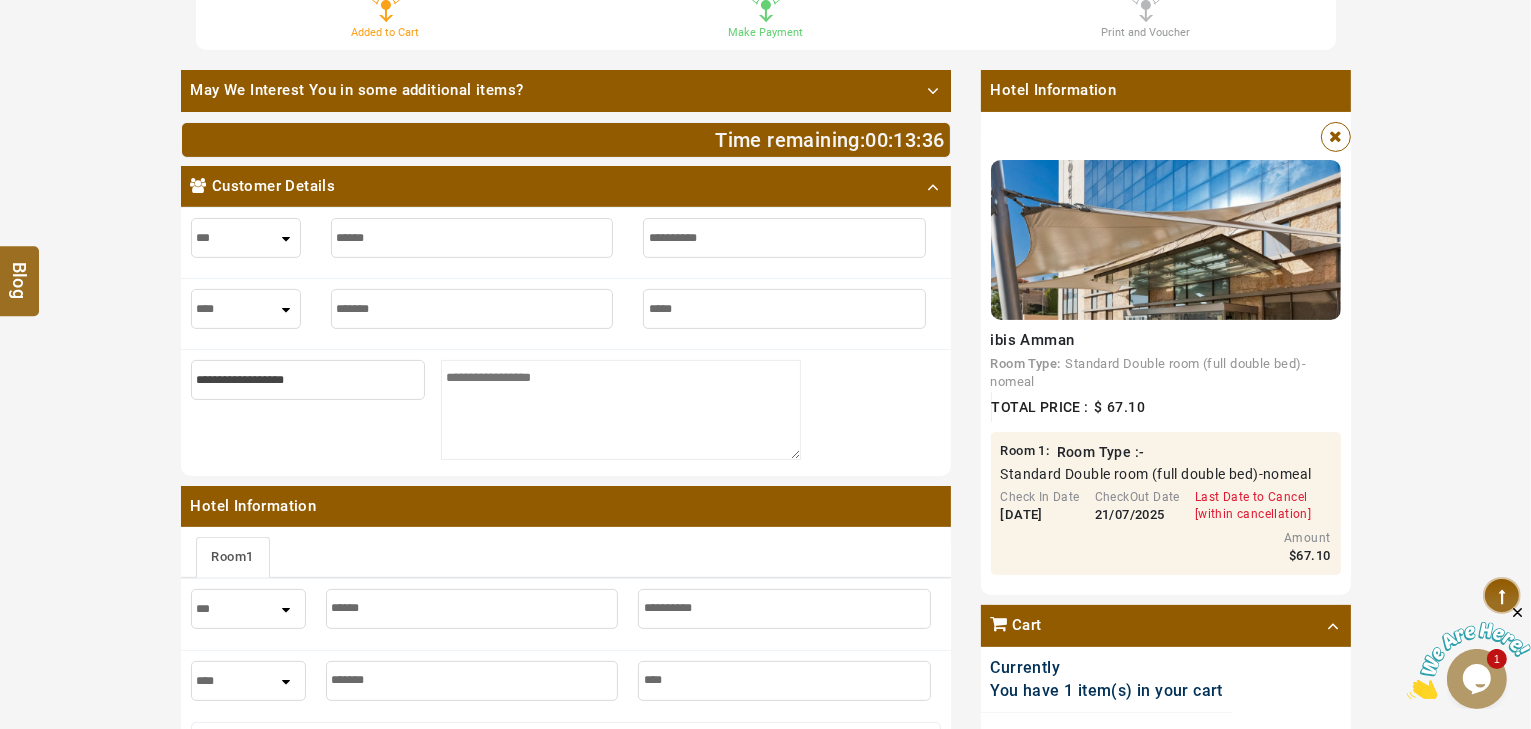 type on "*****" 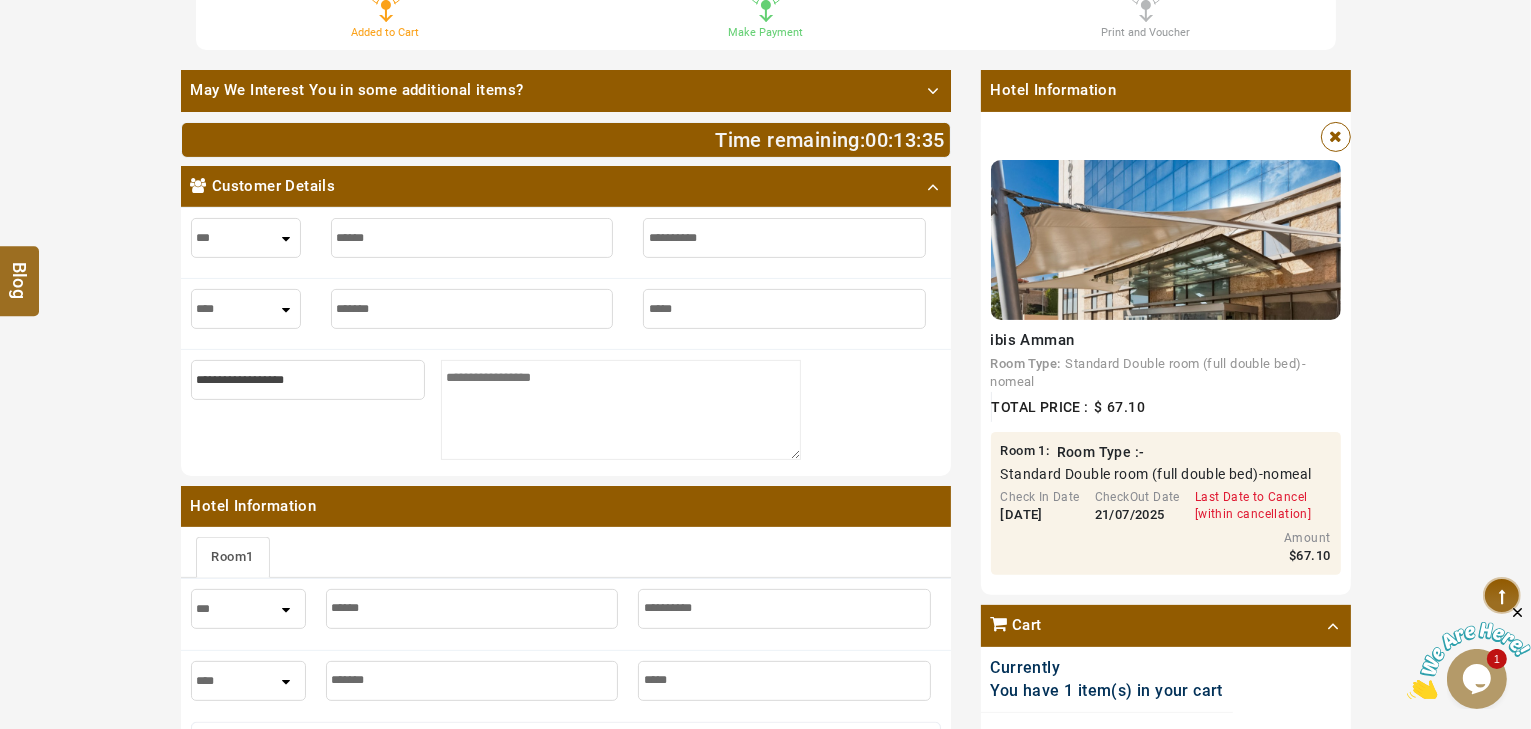 type on "******" 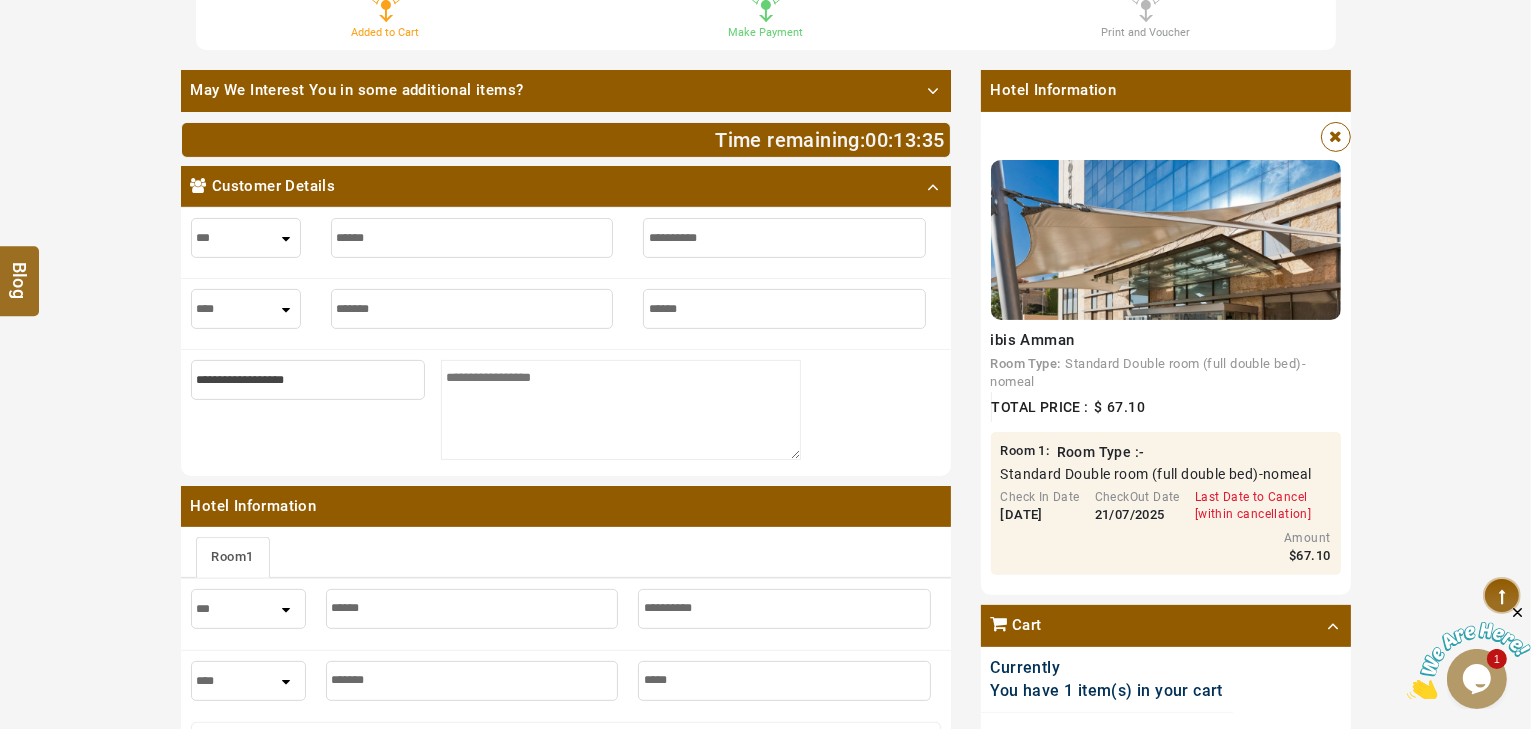 type on "******" 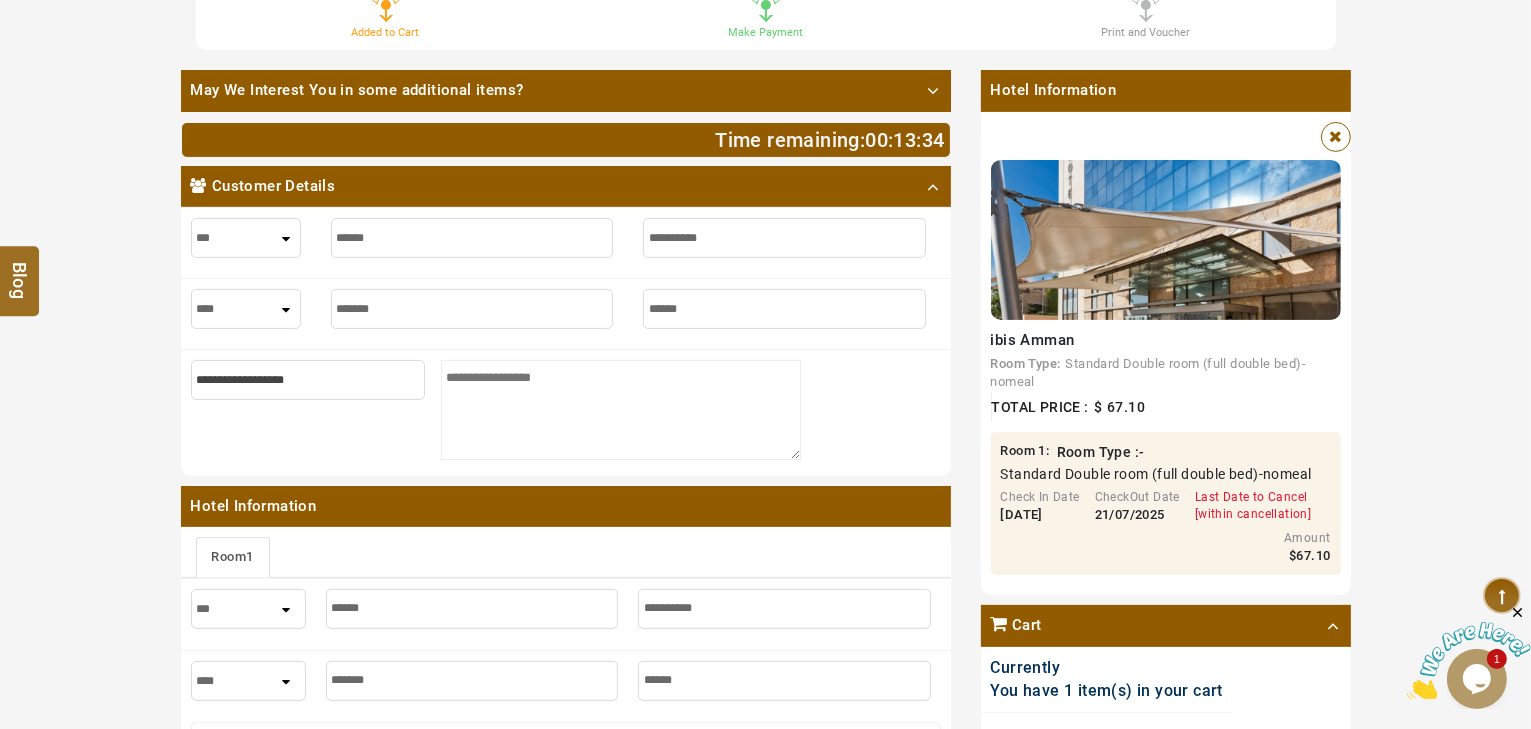 type on "******" 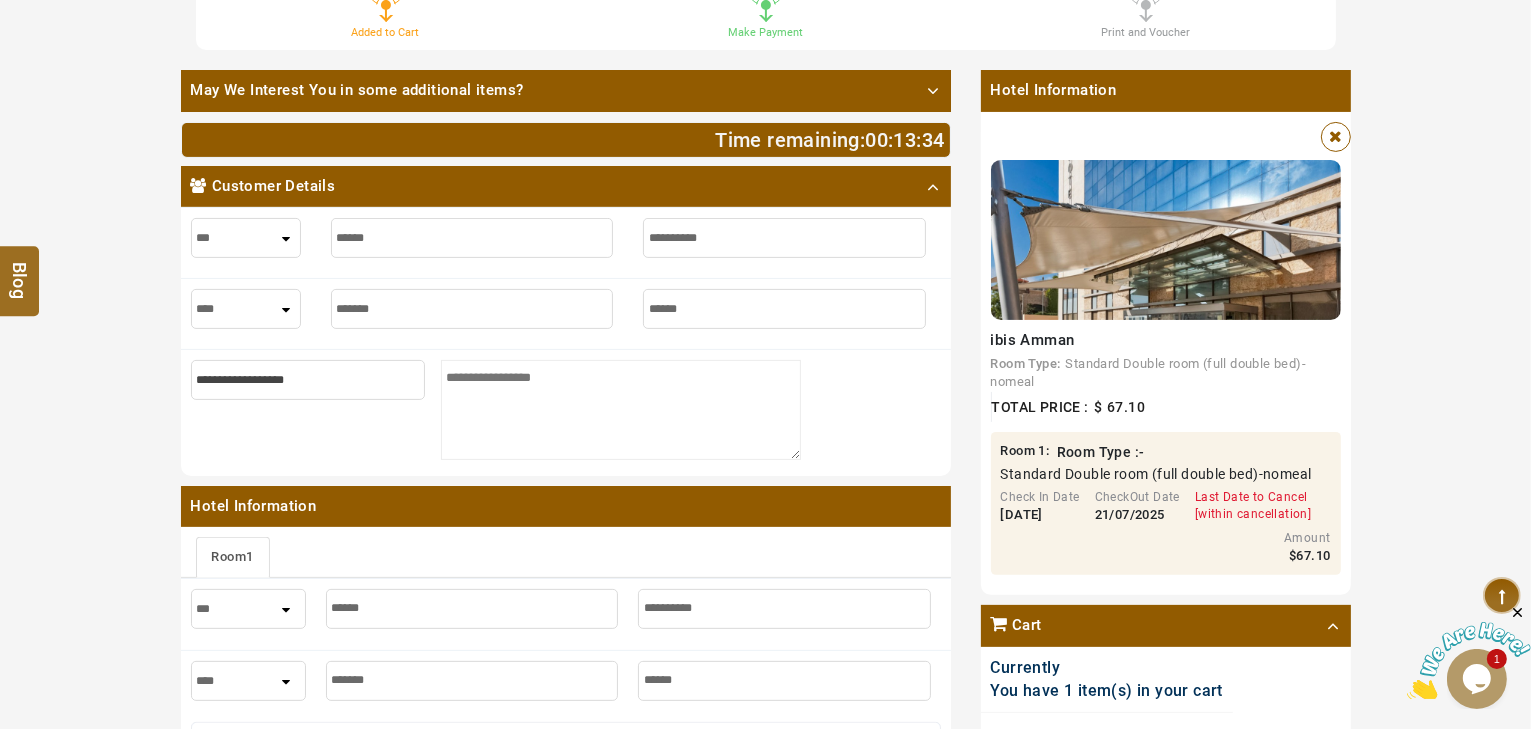 click on "1 Added to Cart 2 Make Payment 3 Print and Voucher May We Interest You in some additional items? Add Optional Hotels Add Optional Transfer Add Optional Tours Add Optional Restaurants Time remaining: 00 : 13 : 34 Customer Details *** **** *** *** **** *** Hotel Information Room  1 *** **** *** *** **** *** Essential Info *   IMPORTANT INFORMATION FOR CUSTOMER Meals * Information about the type of meals included in the price is indicated in the rate details. * Meals may be limited during Ramadan. Special living conditions * Early check-in and/or late check-out is available for an additional fee. Cost: 50.00 USD. * Couples checking into the same room must present a valid marriage certificate upon check-in. Otherwise, the property may reject the booking or request that a second room be booked.   Metapolicy **check_in_check_out * inclusion : not_included * price: 50 USD  Metapolicy **no_show * availability : unspecified * day_period : unspecified * time :   Metapolicy **parking * inclusion : not_included **visa" at bounding box center [765, 798] 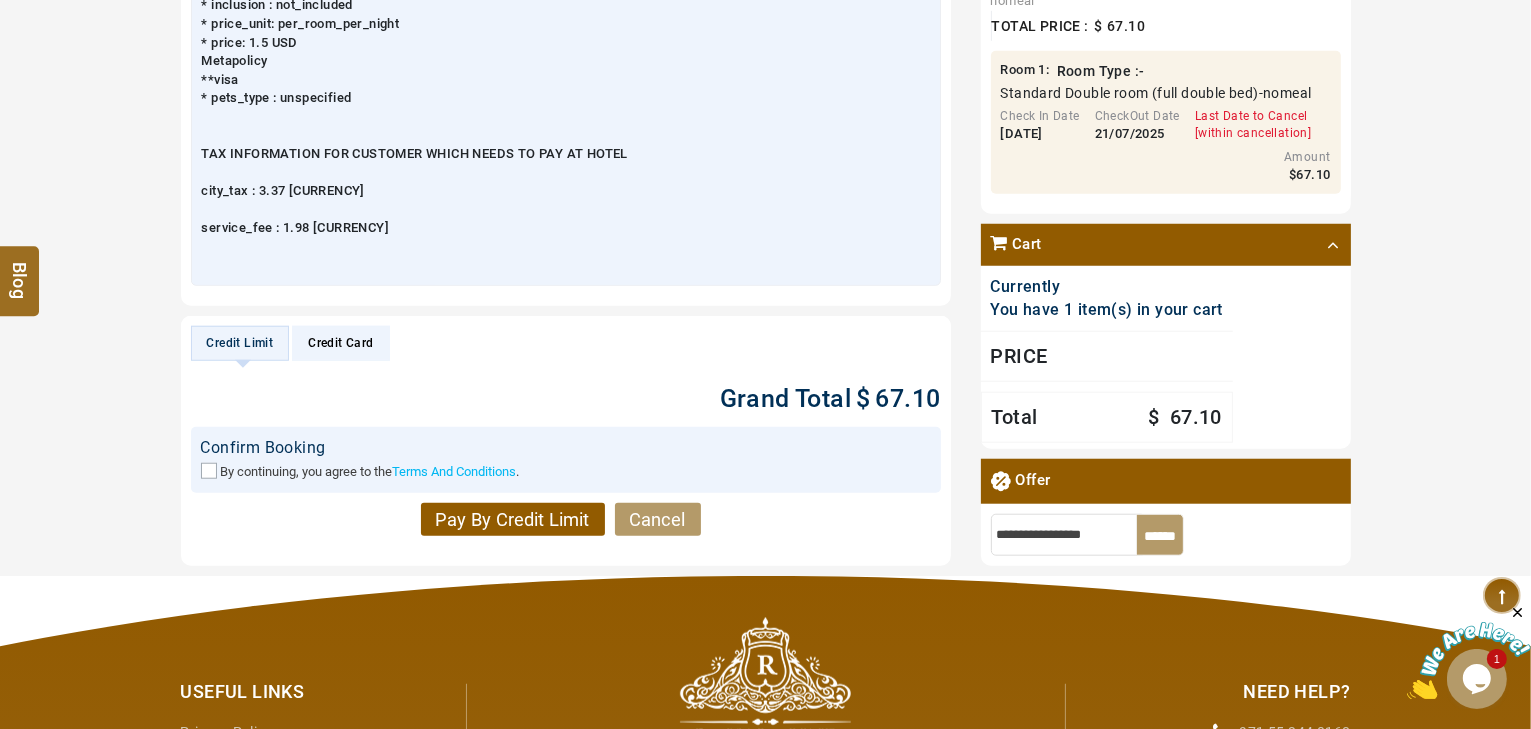 scroll, scrollTop: 1840, scrollLeft: 0, axis: vertical 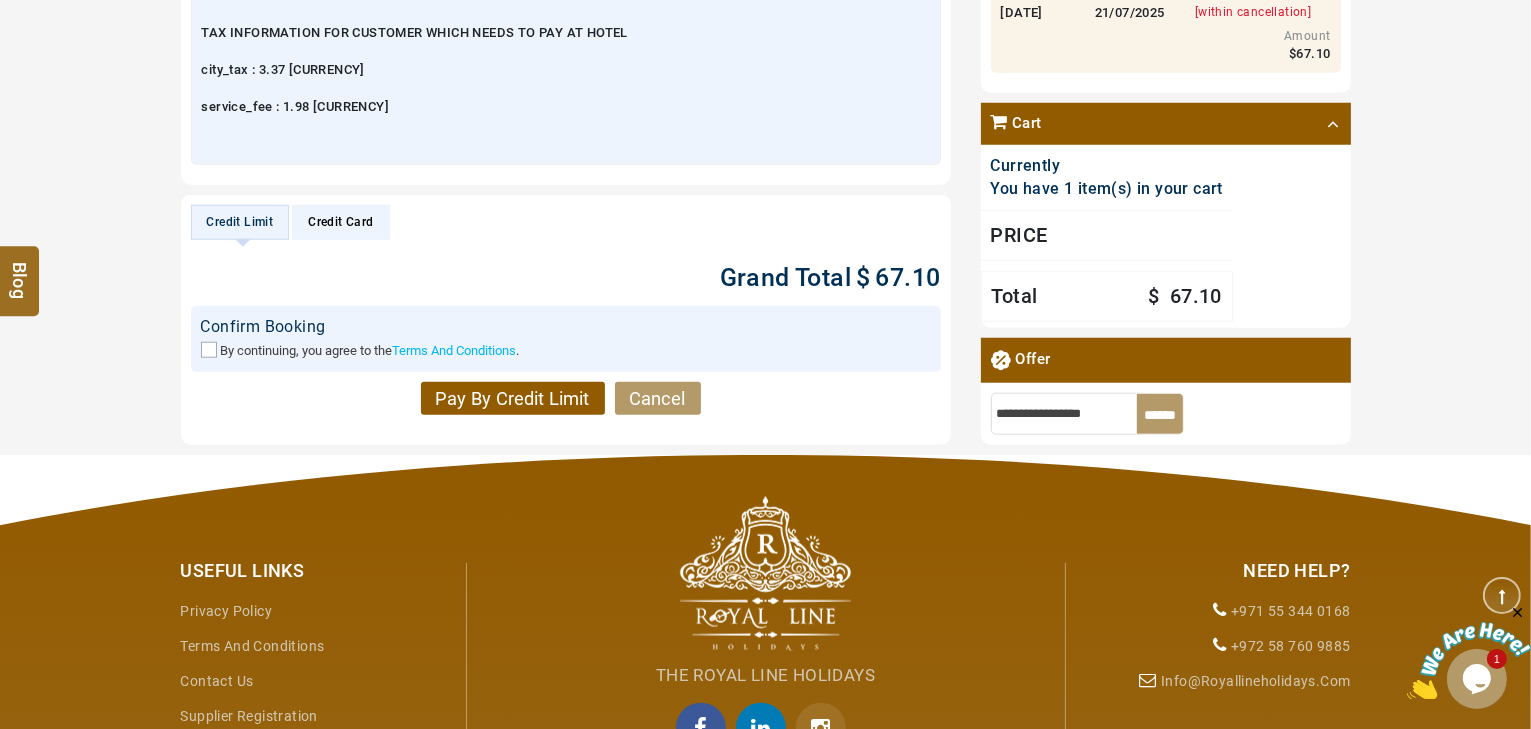 click on "By continuing, you agree to the  Terms And Conditions ." at bounding box center [566, 350] 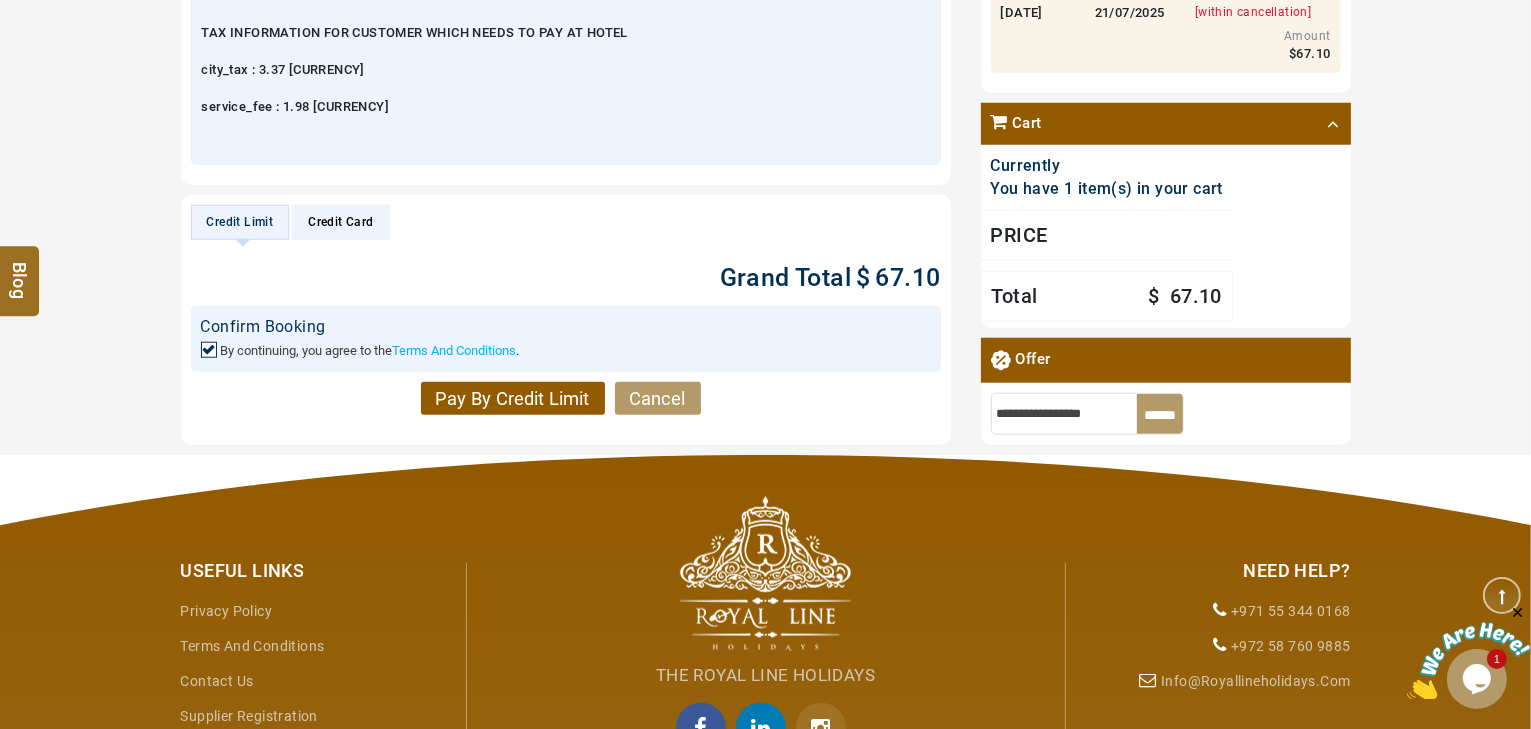 click on "Pay By Credit Limit" at bounding box center (513, 399) 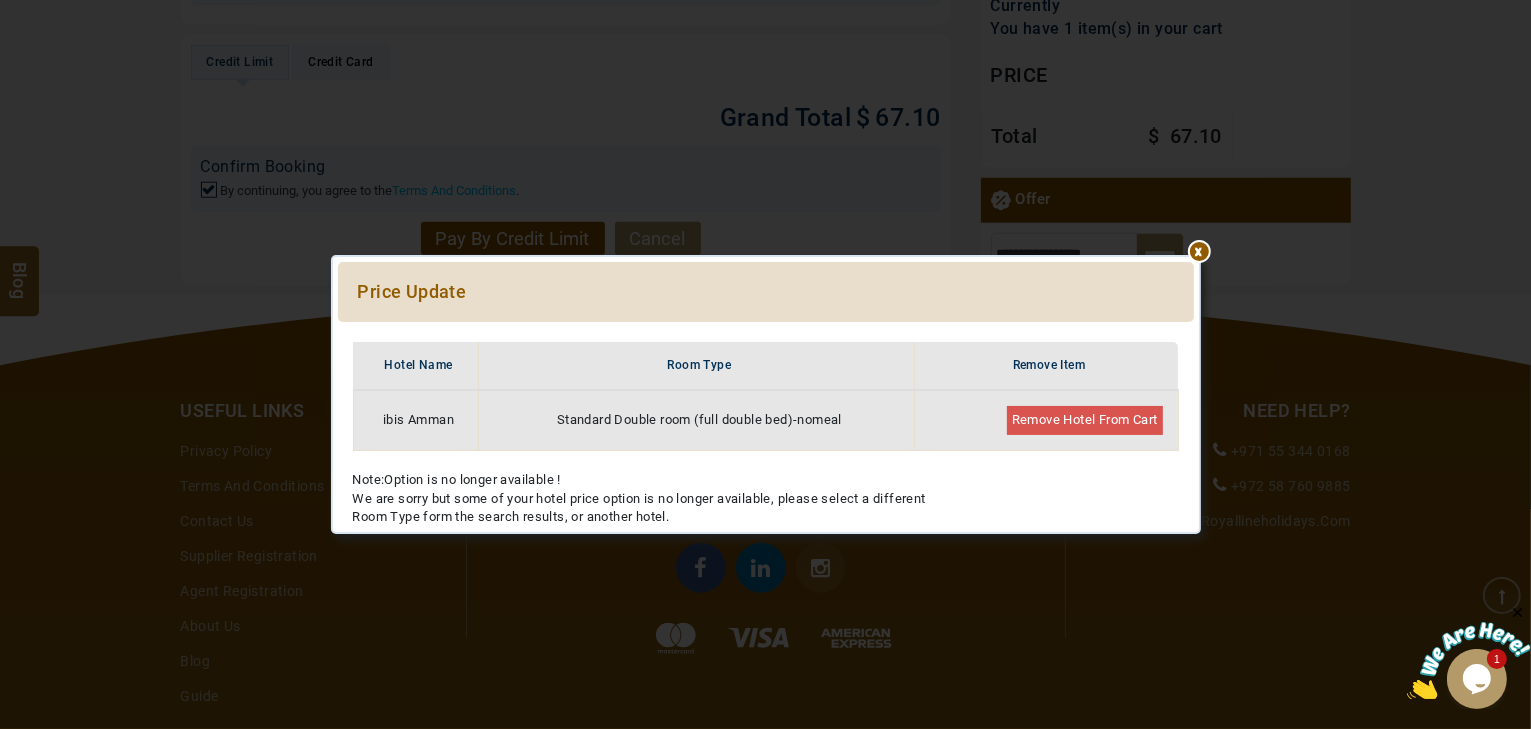 scroll, scrollTop: 2080, scrollLeft: 0, axis: vertical 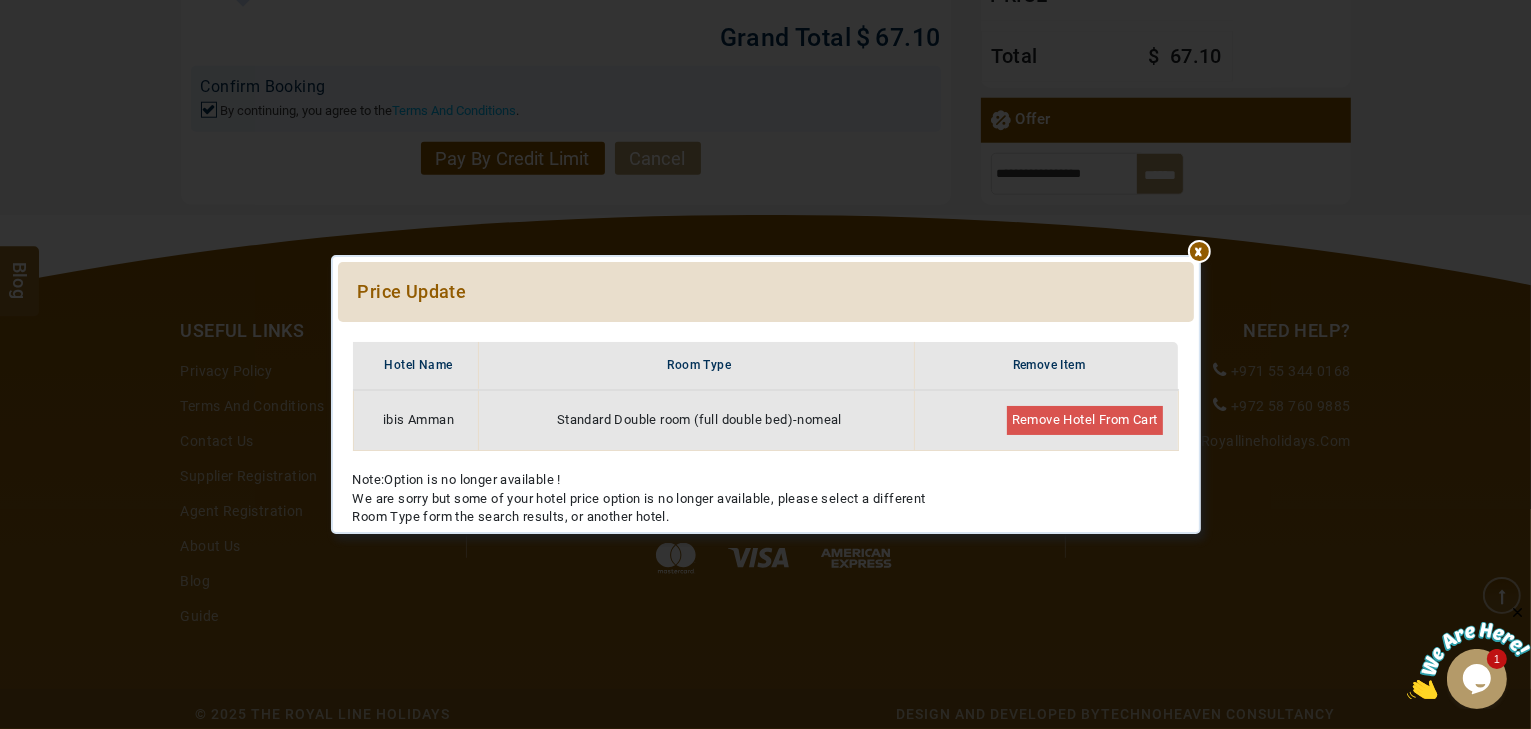 click at bounding box center [766, 332] 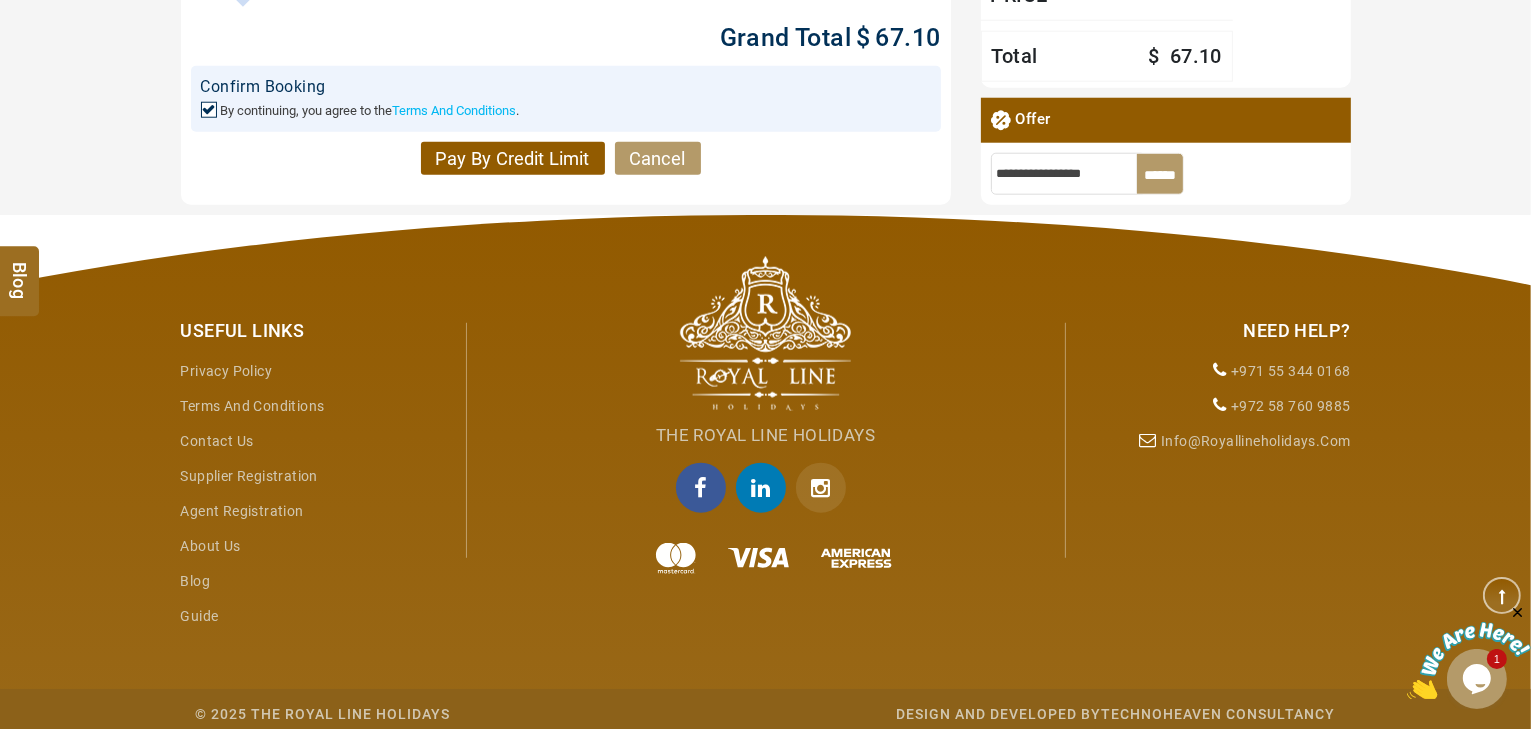 click on "Pay By Credit Limit Cancel" at bounding box center [566, 159] 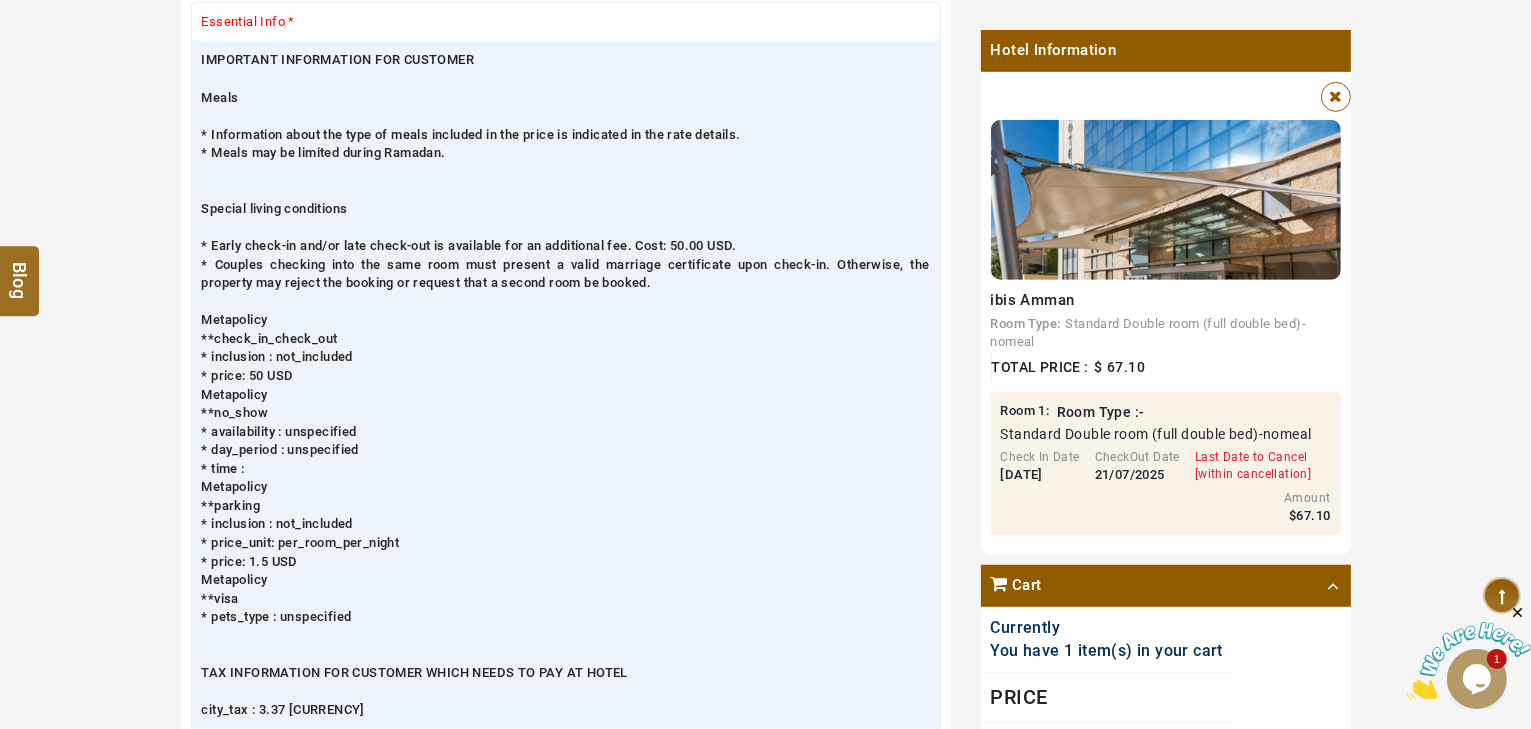 scroll, scrollTop: 1760, scrollLeft: 0, axis: vertical 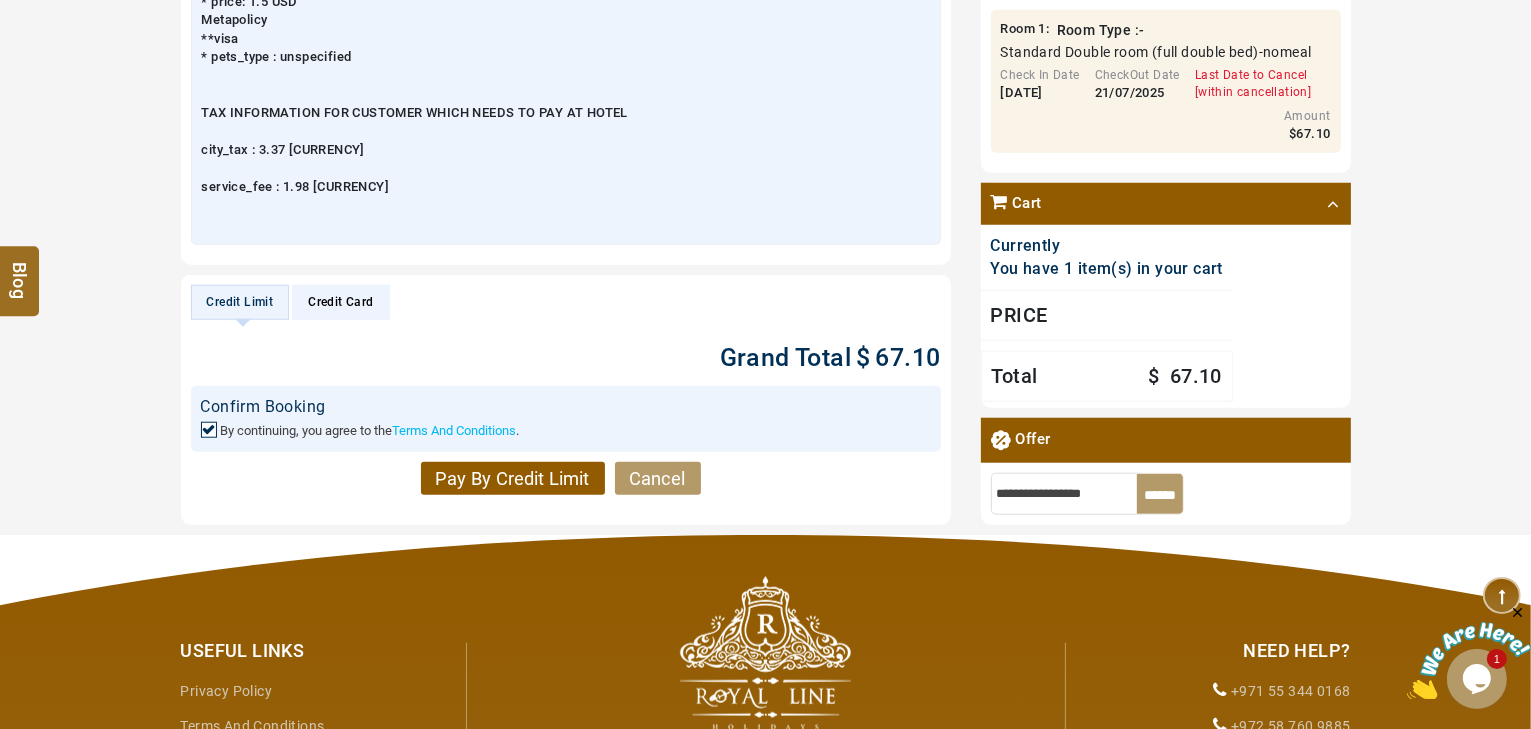click on "Pay By Credit Limit Cancel" at bounding box center [566, 479] 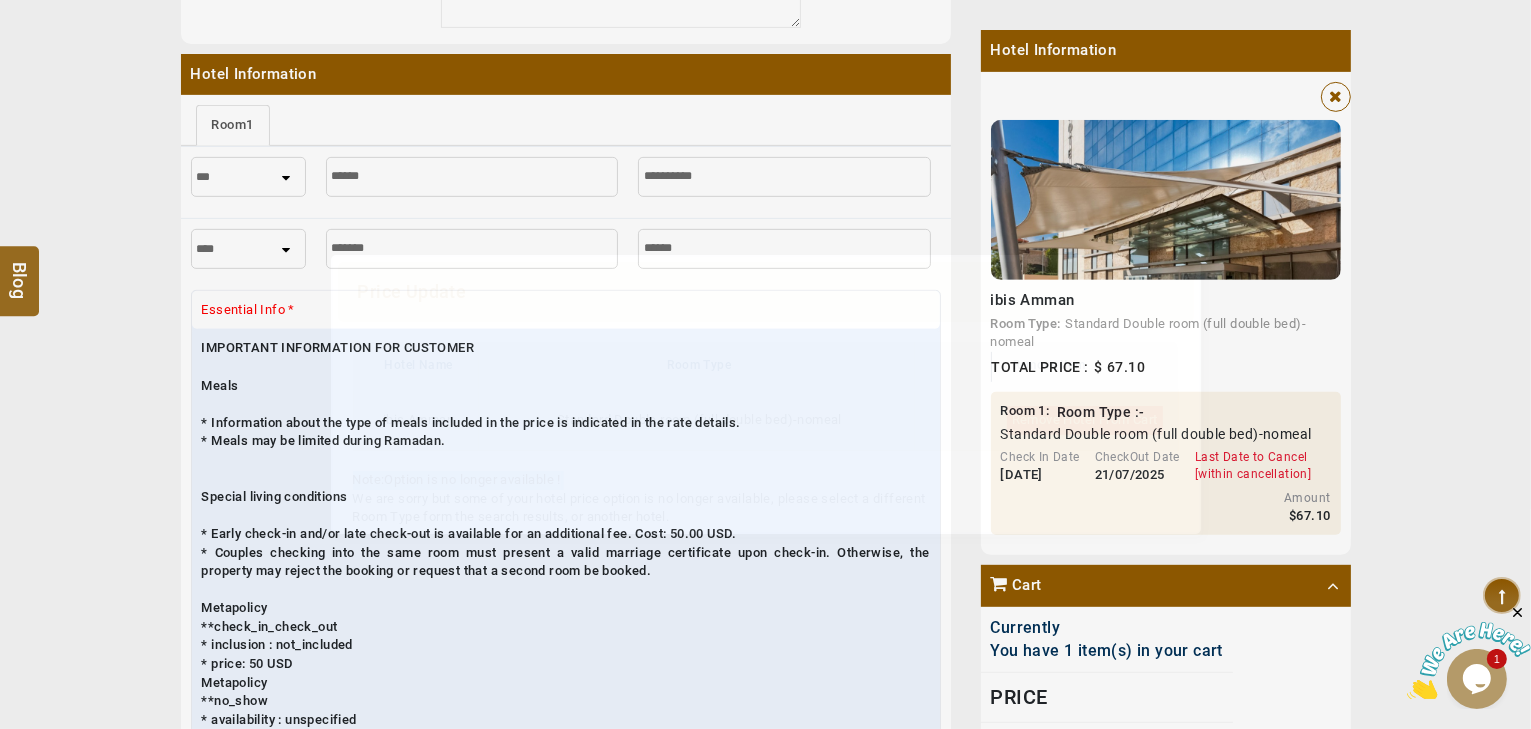 scroll, scrollTop: 880, scrollLeft: 0, axis: vertical 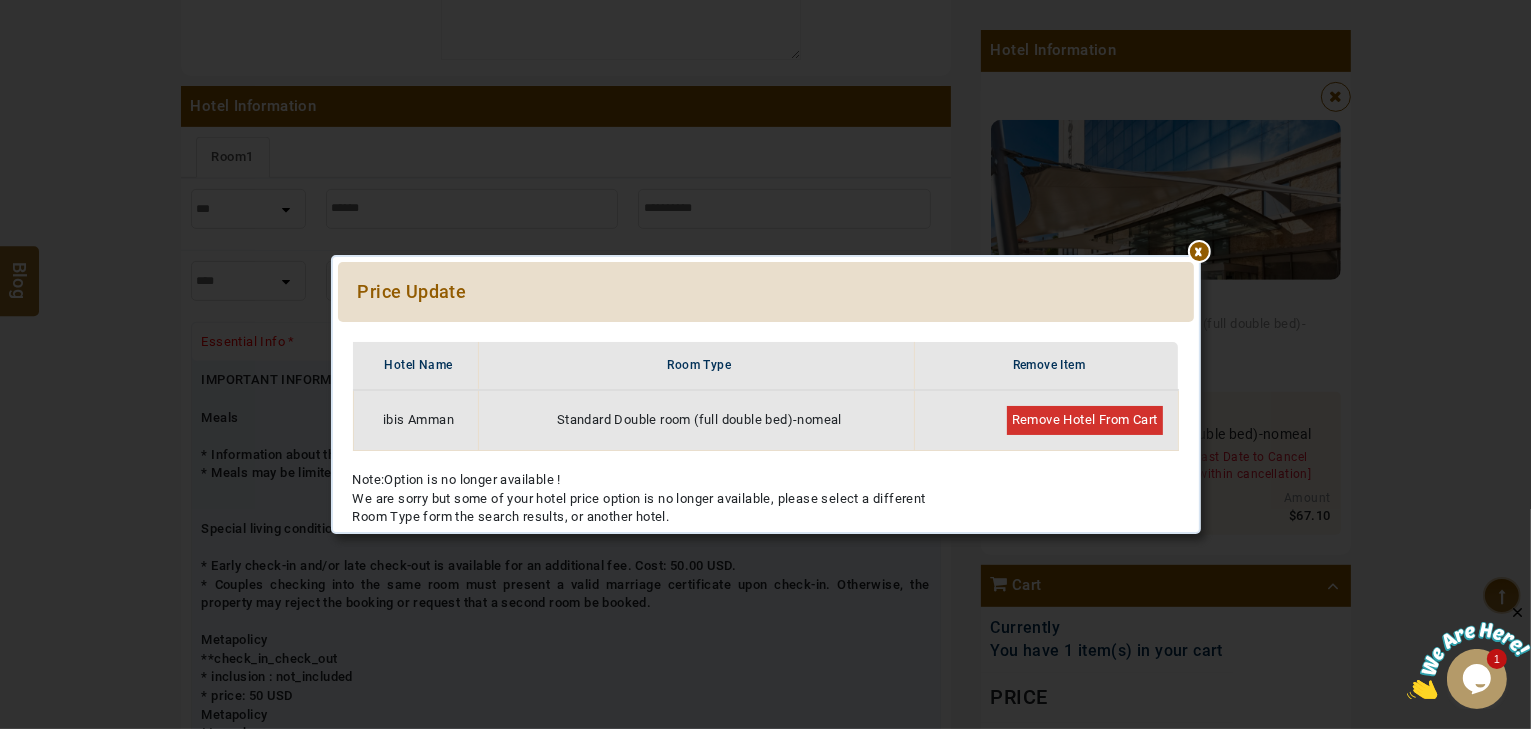 click on "Remove Hotel From Cart" at bounding box center [1085, 420] 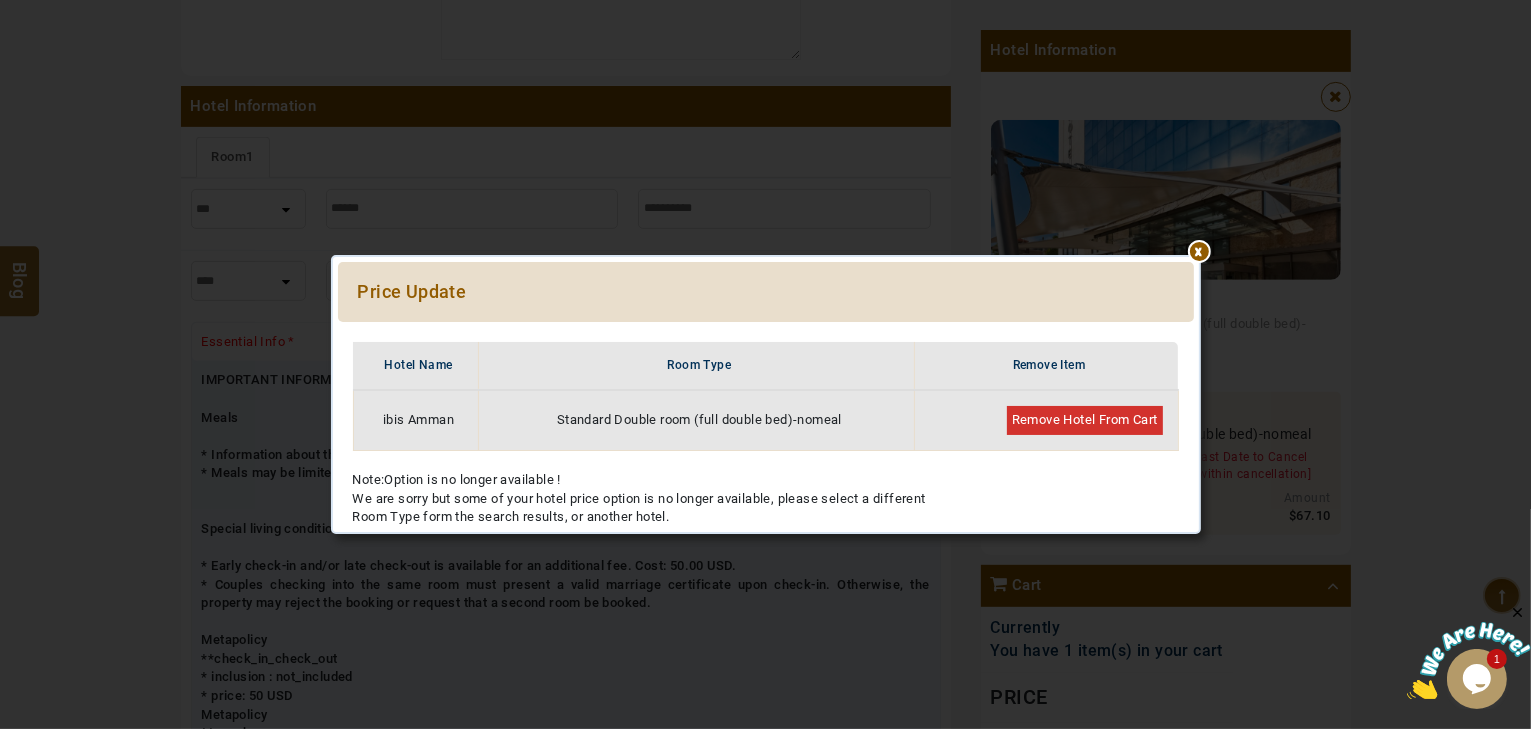 click on "Remove Hotel From Cart" at bounding box center [1085, 420] 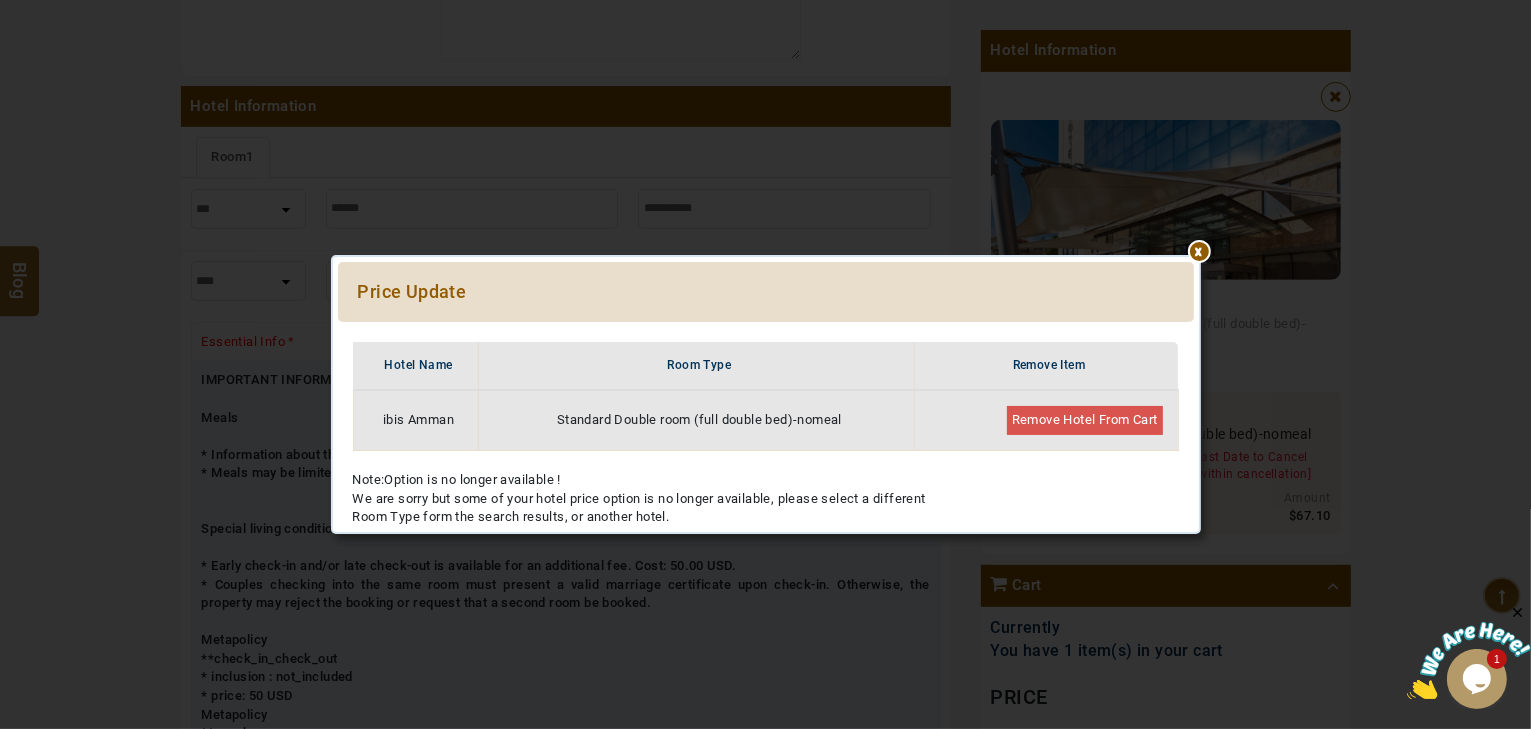 click at bounding box center [766, 332] 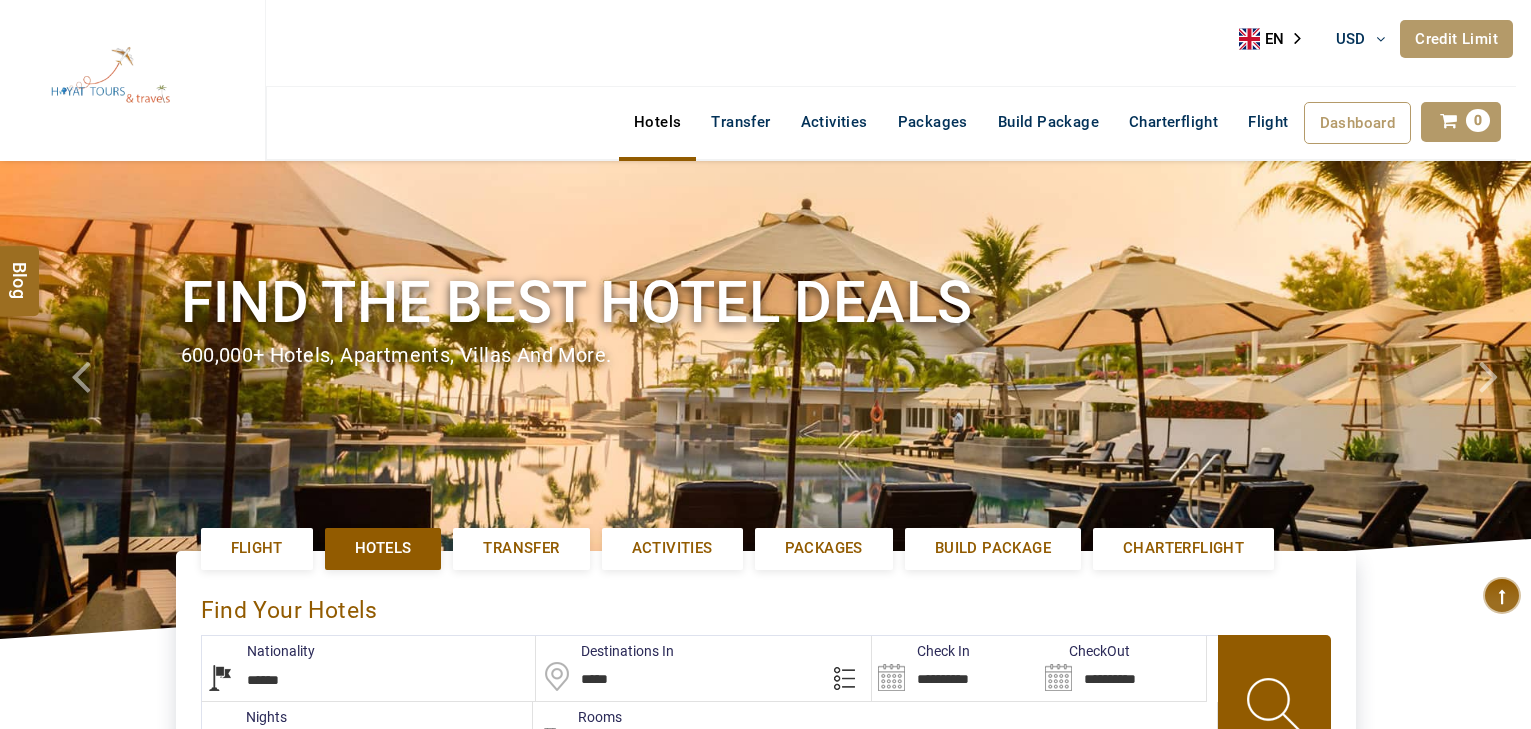 select on "******" 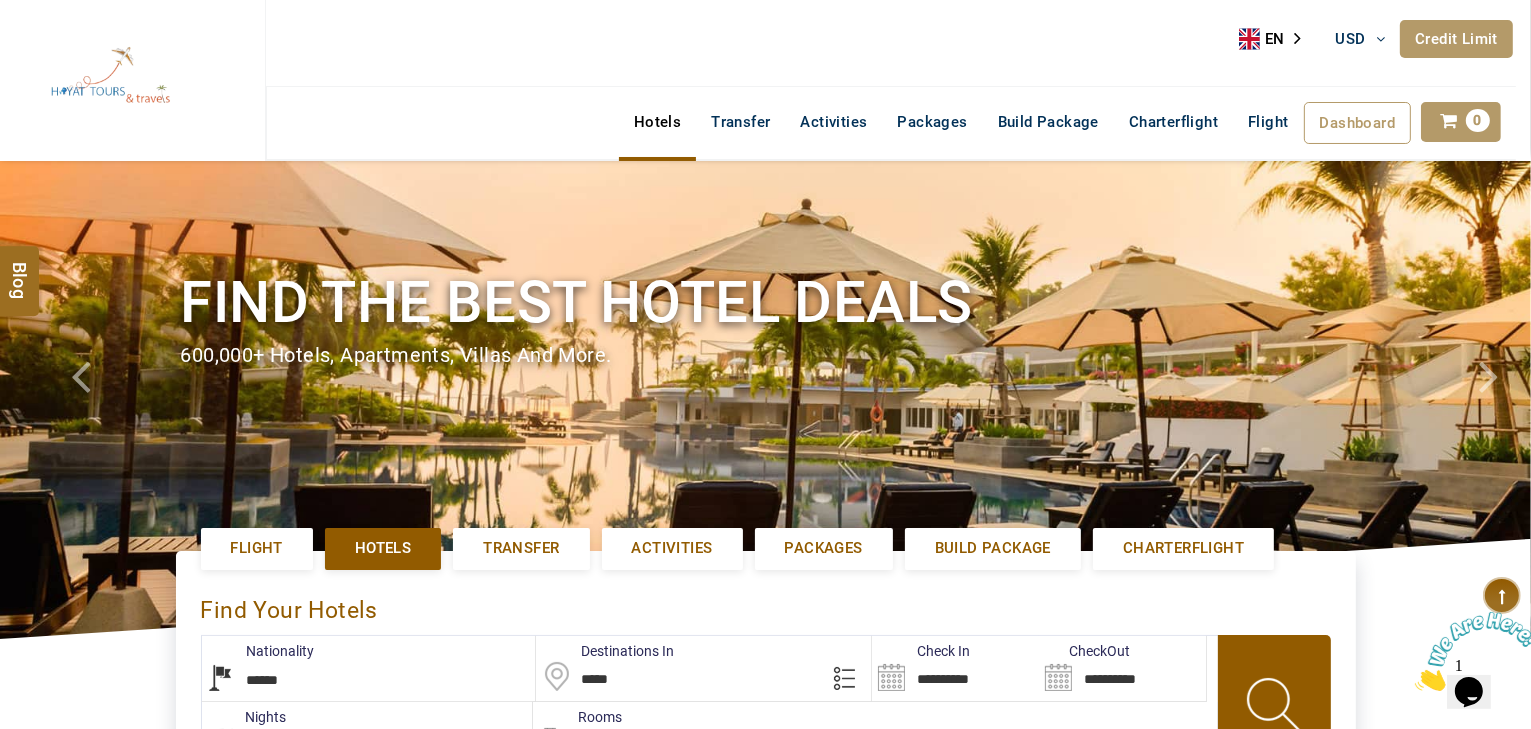 scroll, scrollTop: 0, scrollLeft: 0, axis: both 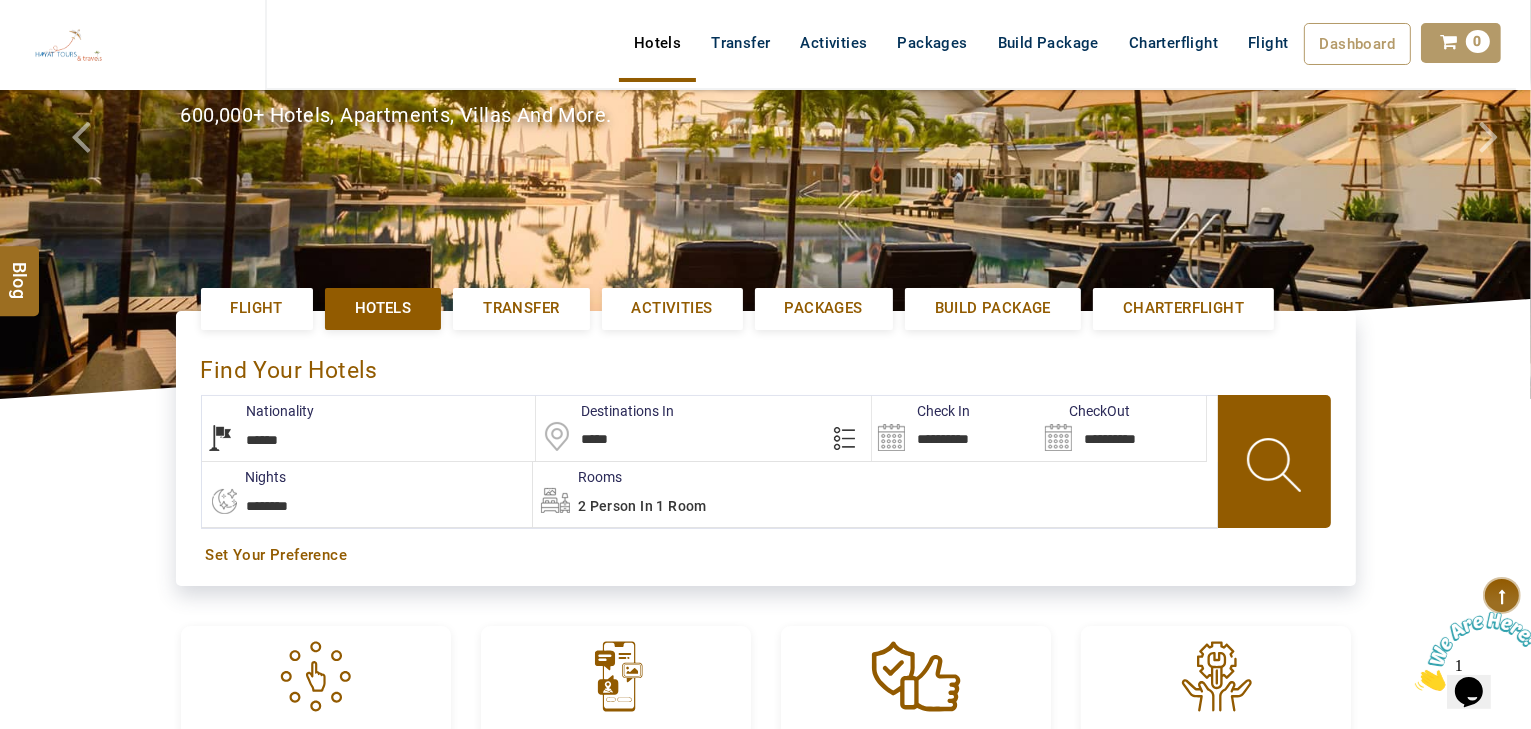 click on "Check In" at bounding box center (921, 411) 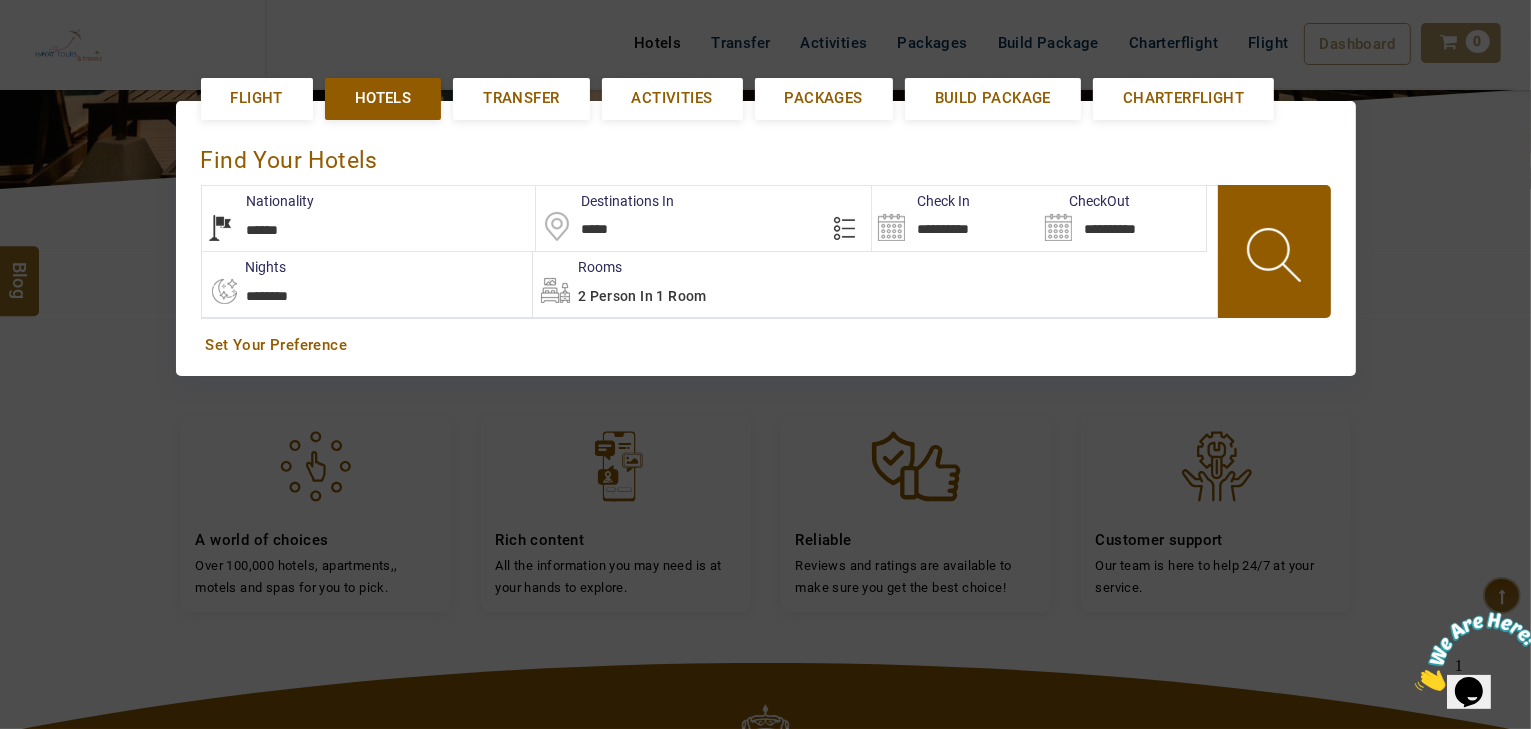 scroll, scrollTop: 460, scrollLeft: 0, axis: vertical 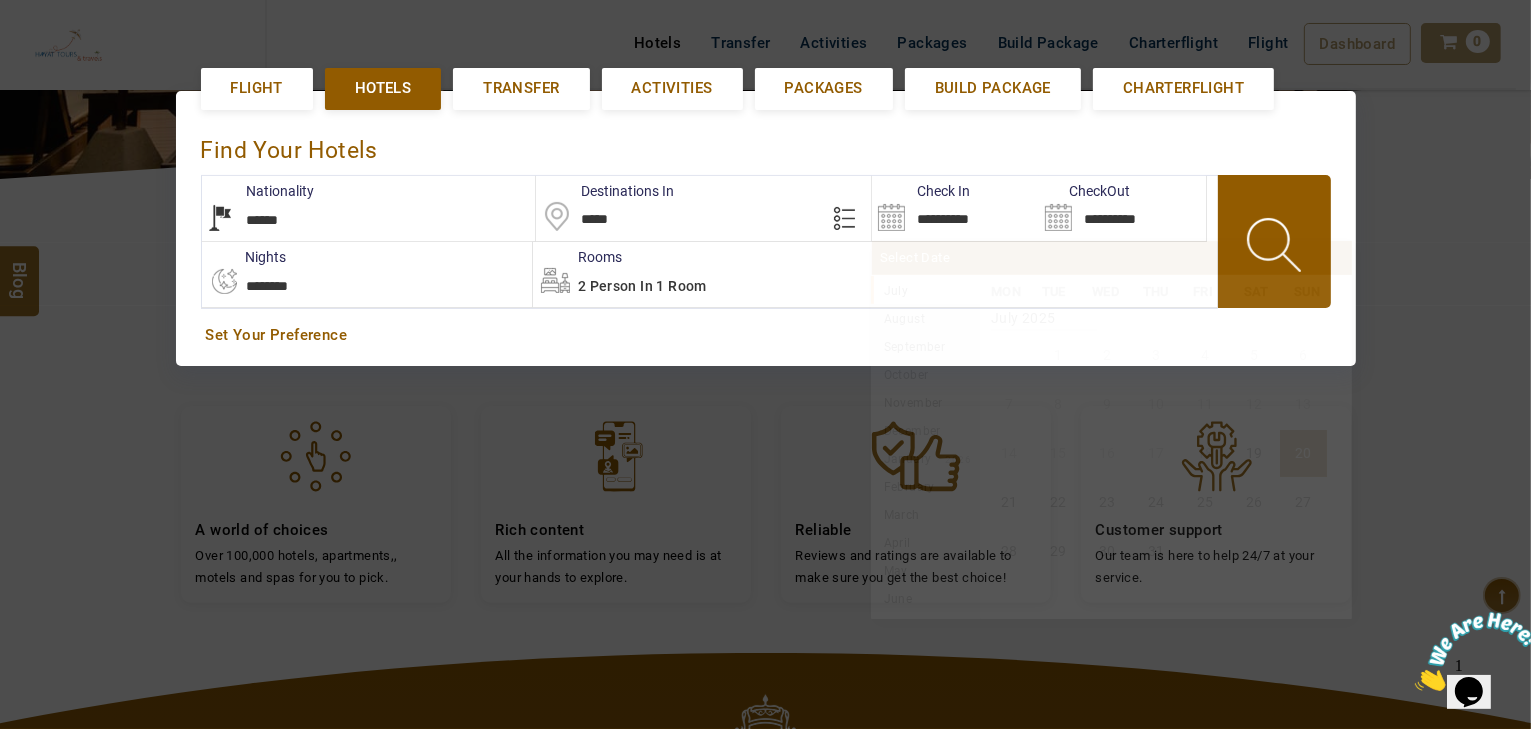 click on "**********" at bounding box center [955, 208] 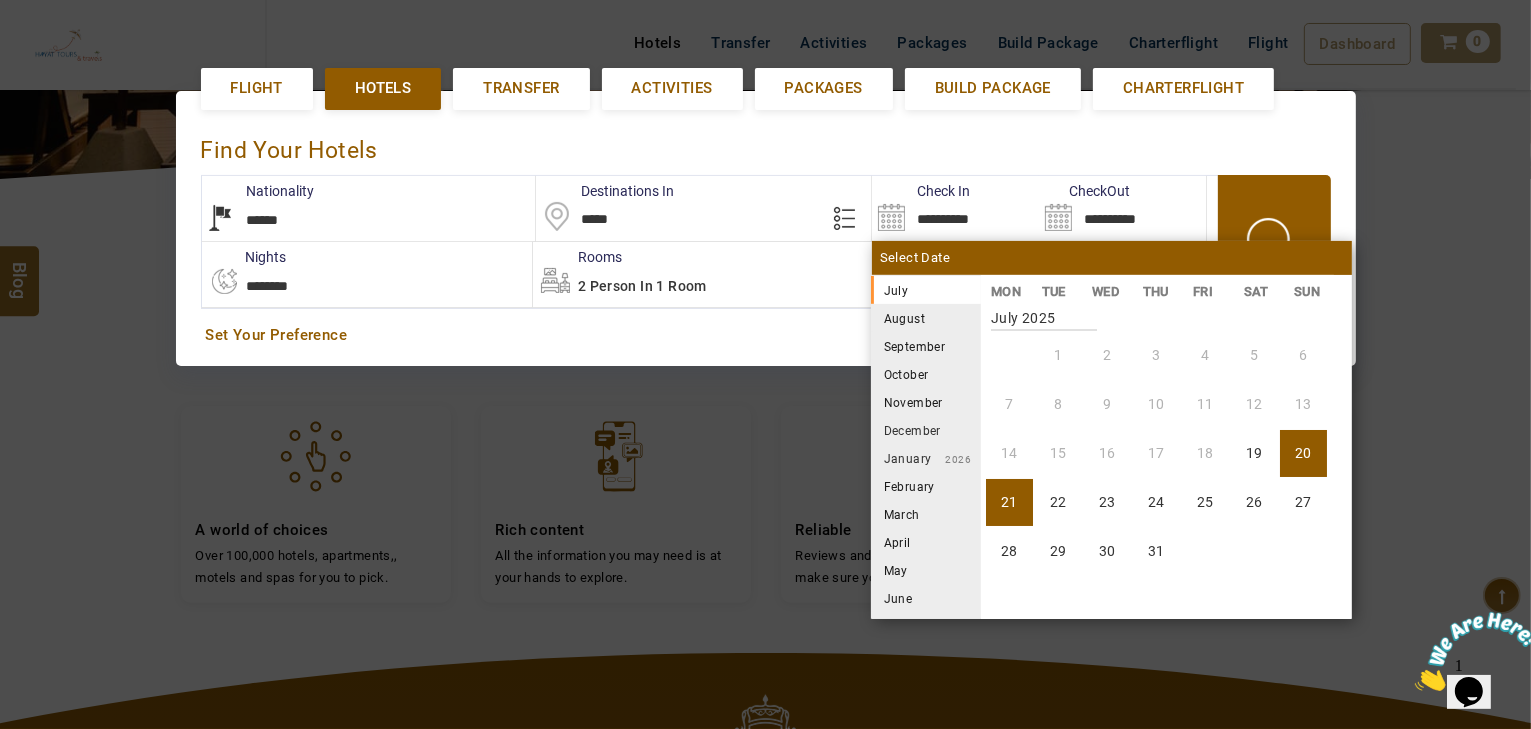 click on "21" at bounding box center [1009, 502] 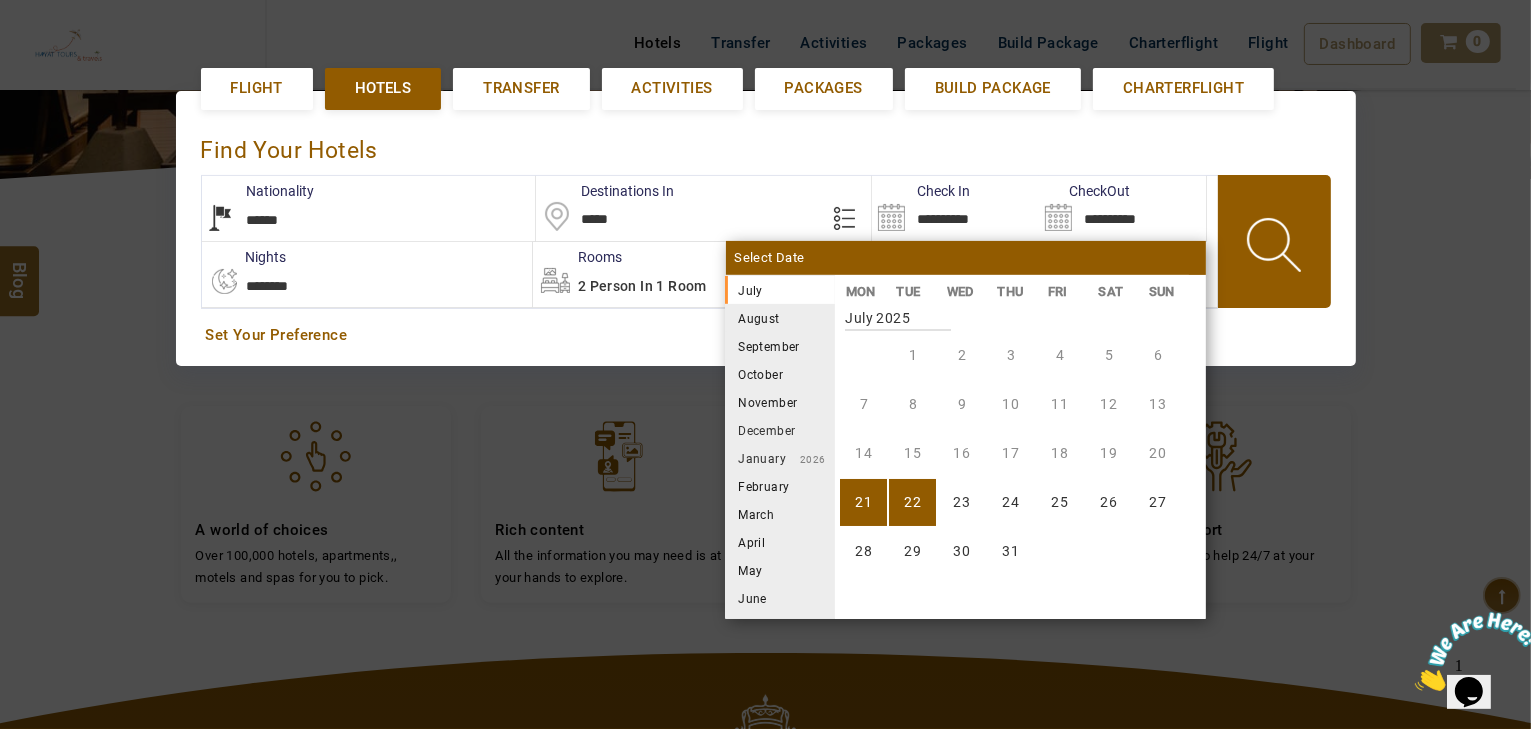 click on "**********" at bounding box center [955, 208] 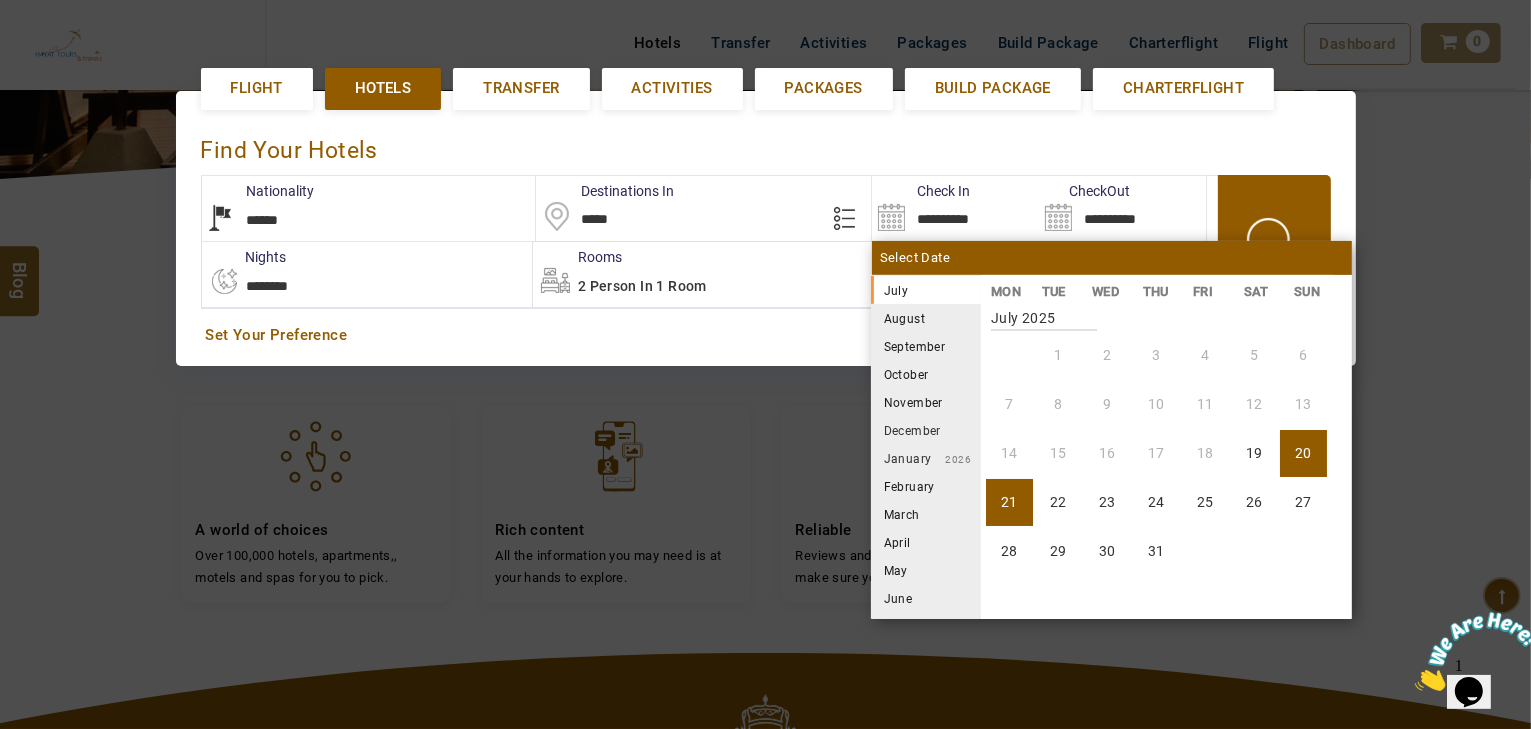 click on "20" at bounding box center [1303, 453] 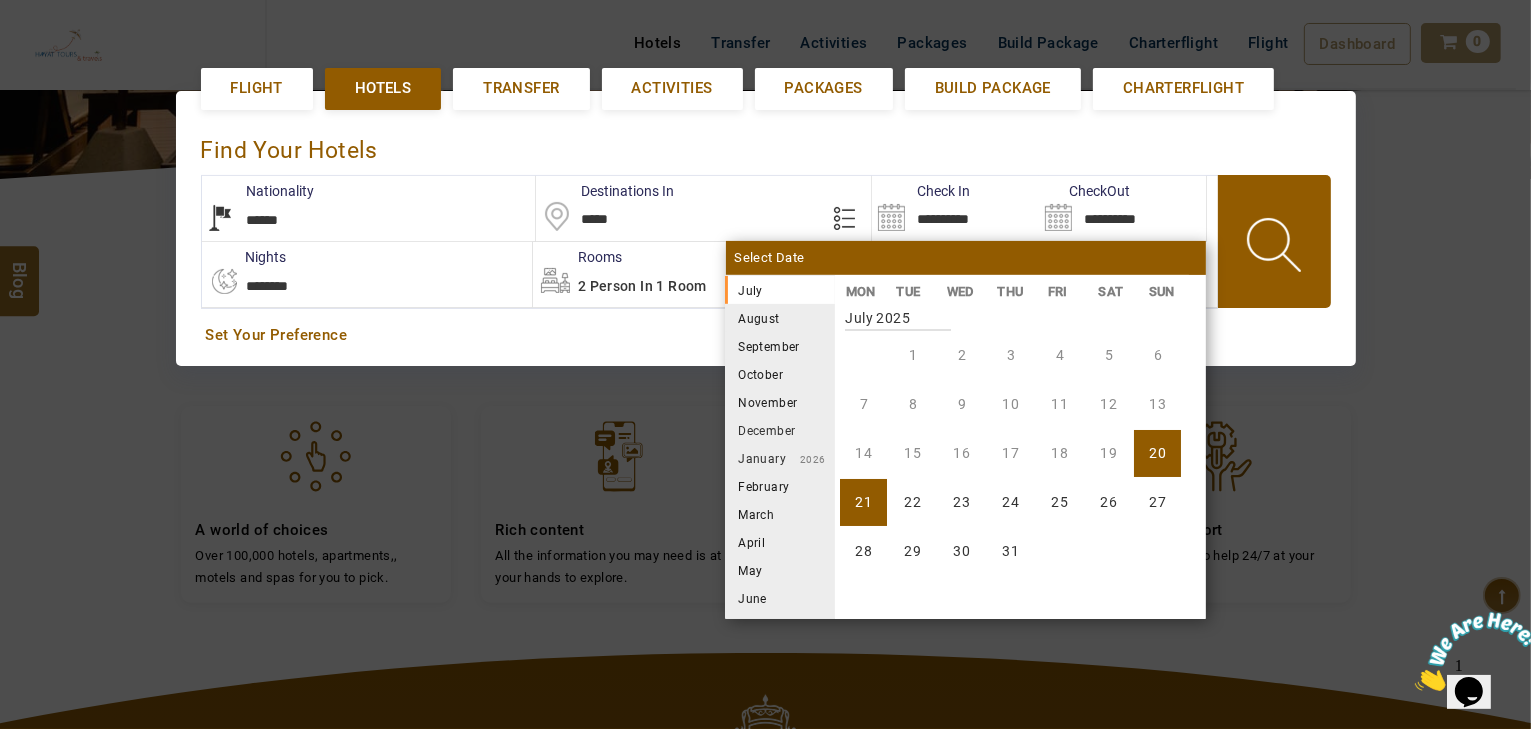 click on "21" at bounding box center [863, 502] 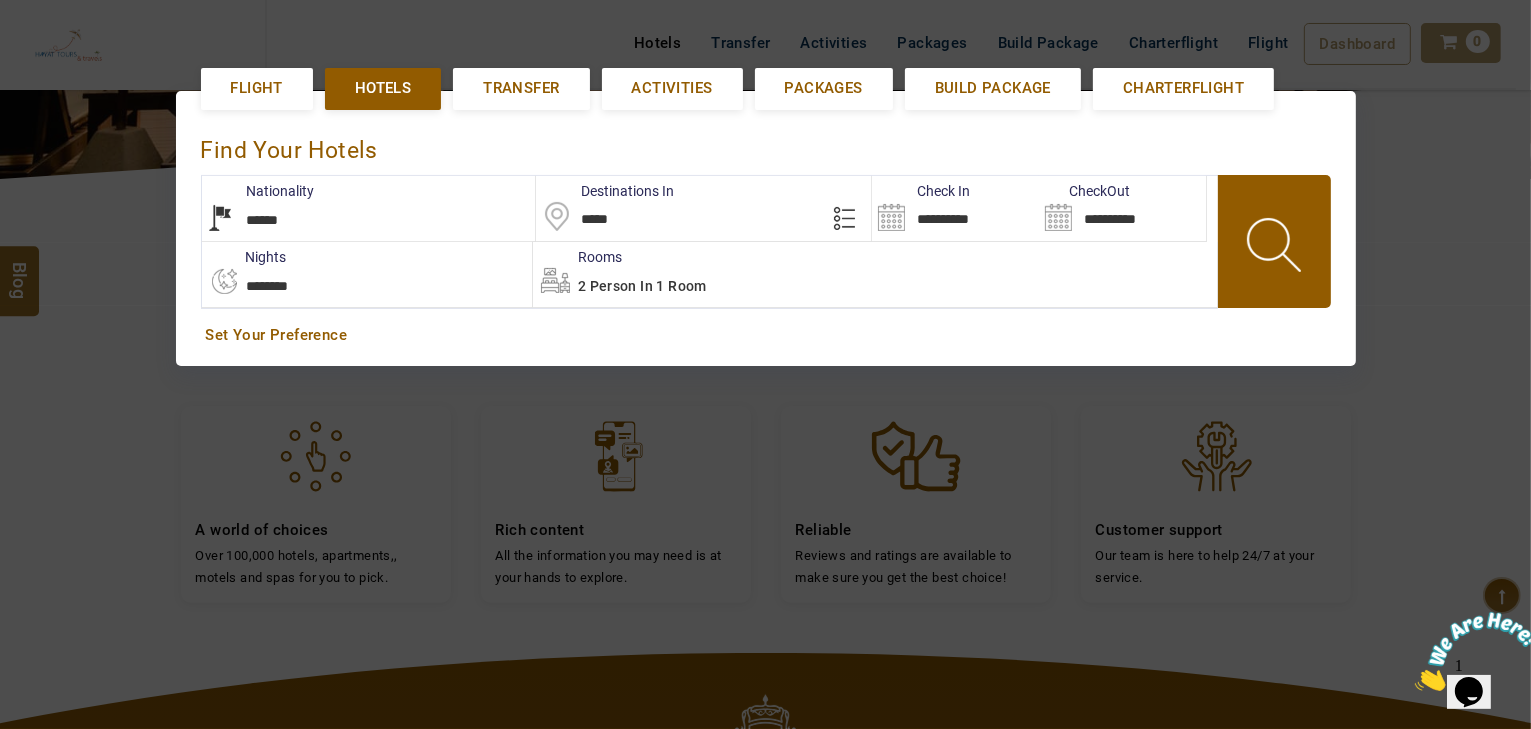 click at bounding box center (1276, 248) 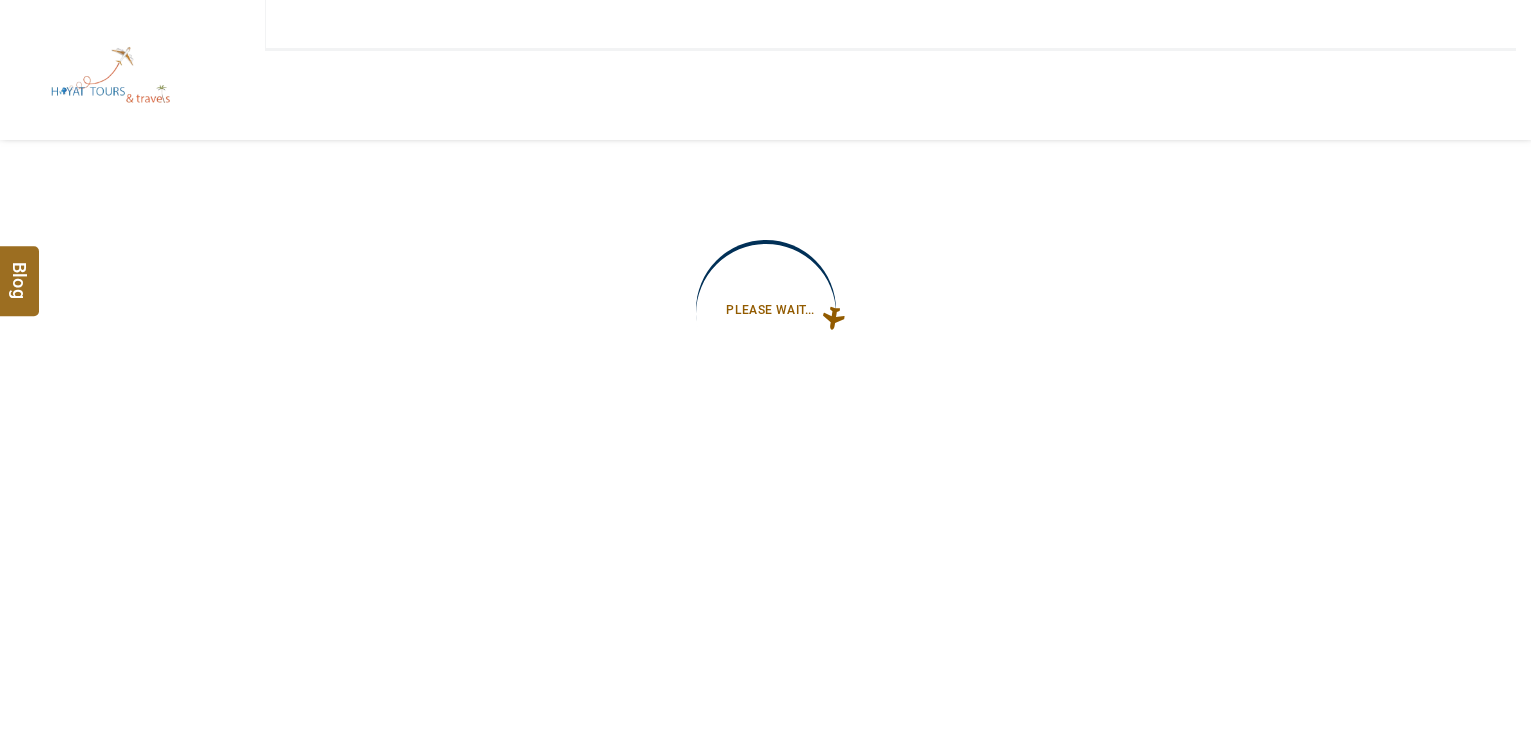 scroll, scrollTop: 0, scrollLeft: 0, axis: both 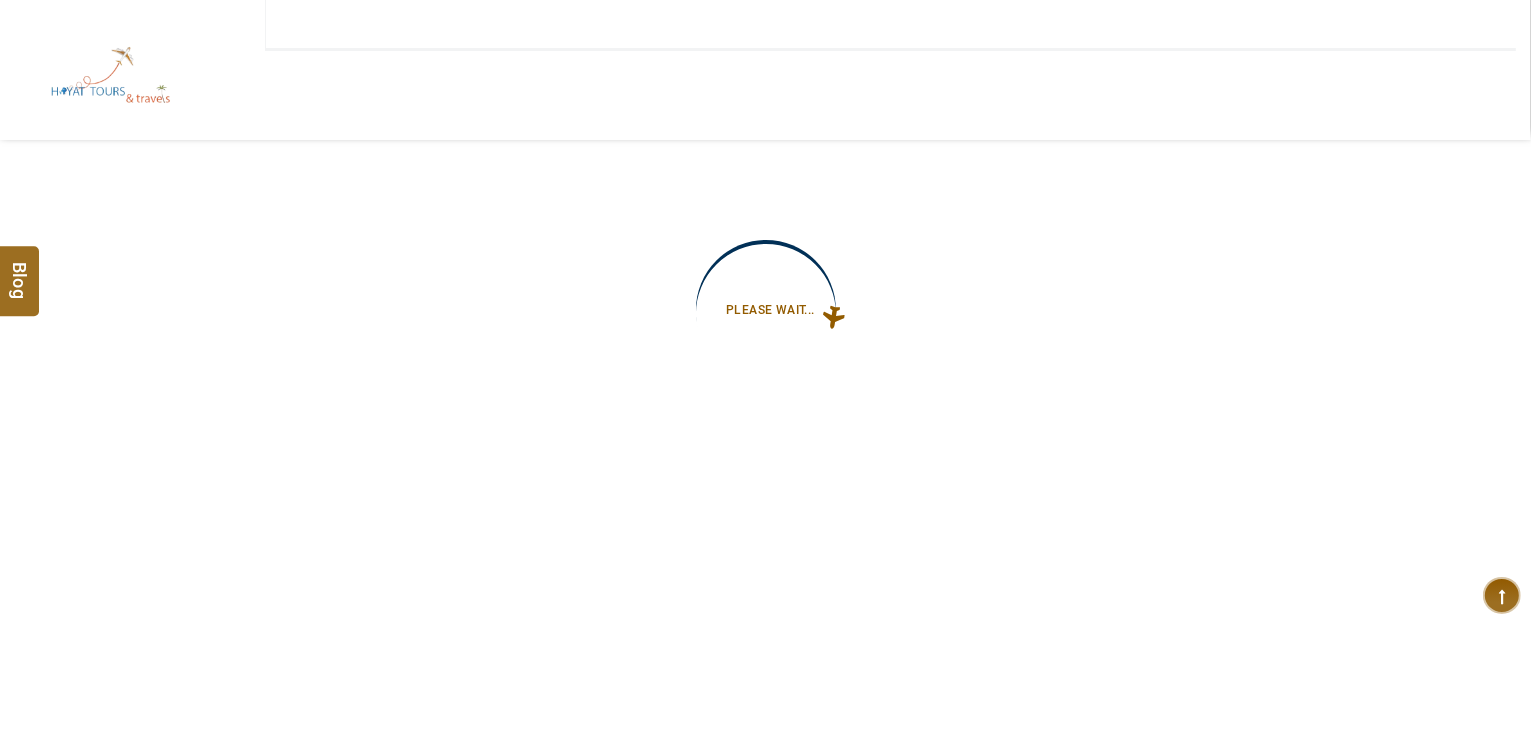 type on "**********" 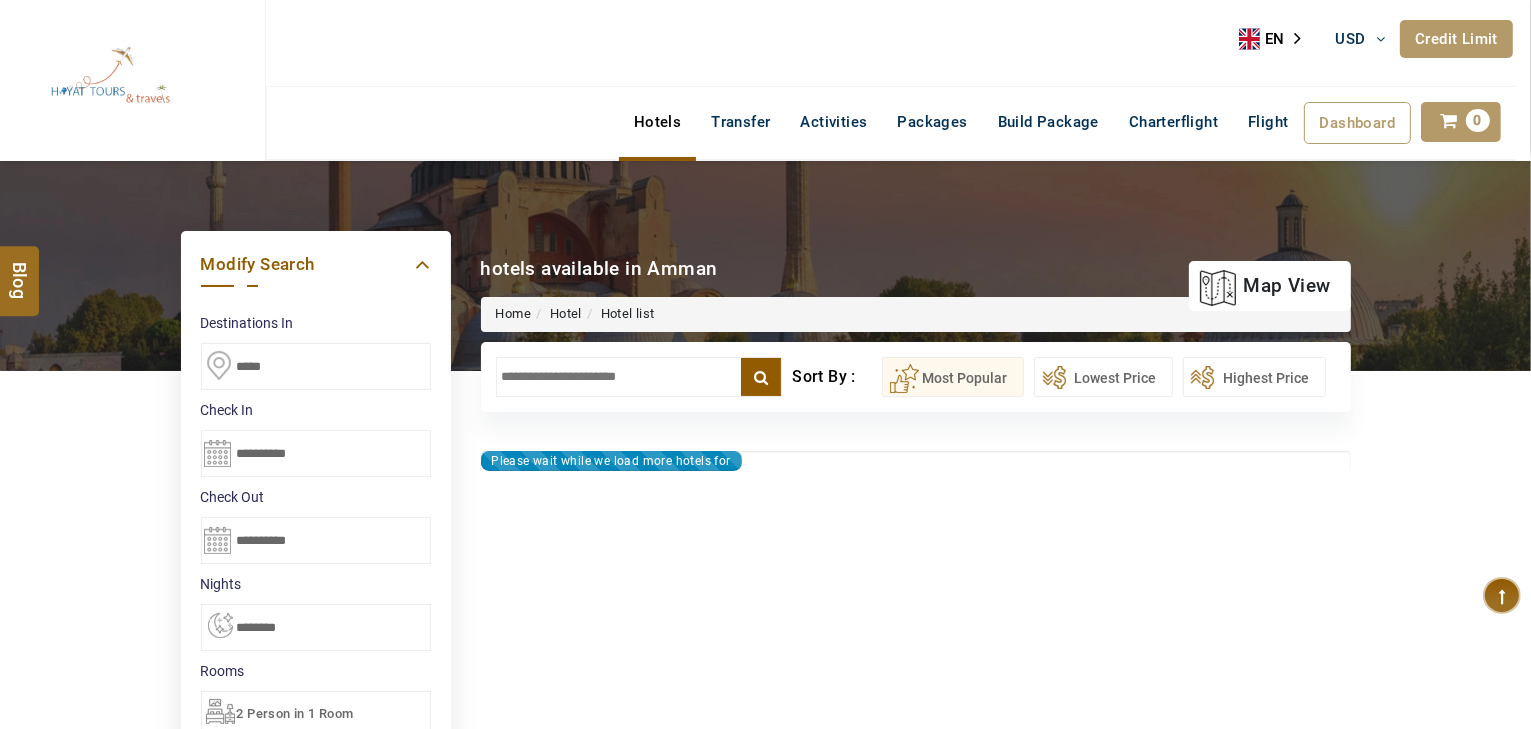type on "**********" 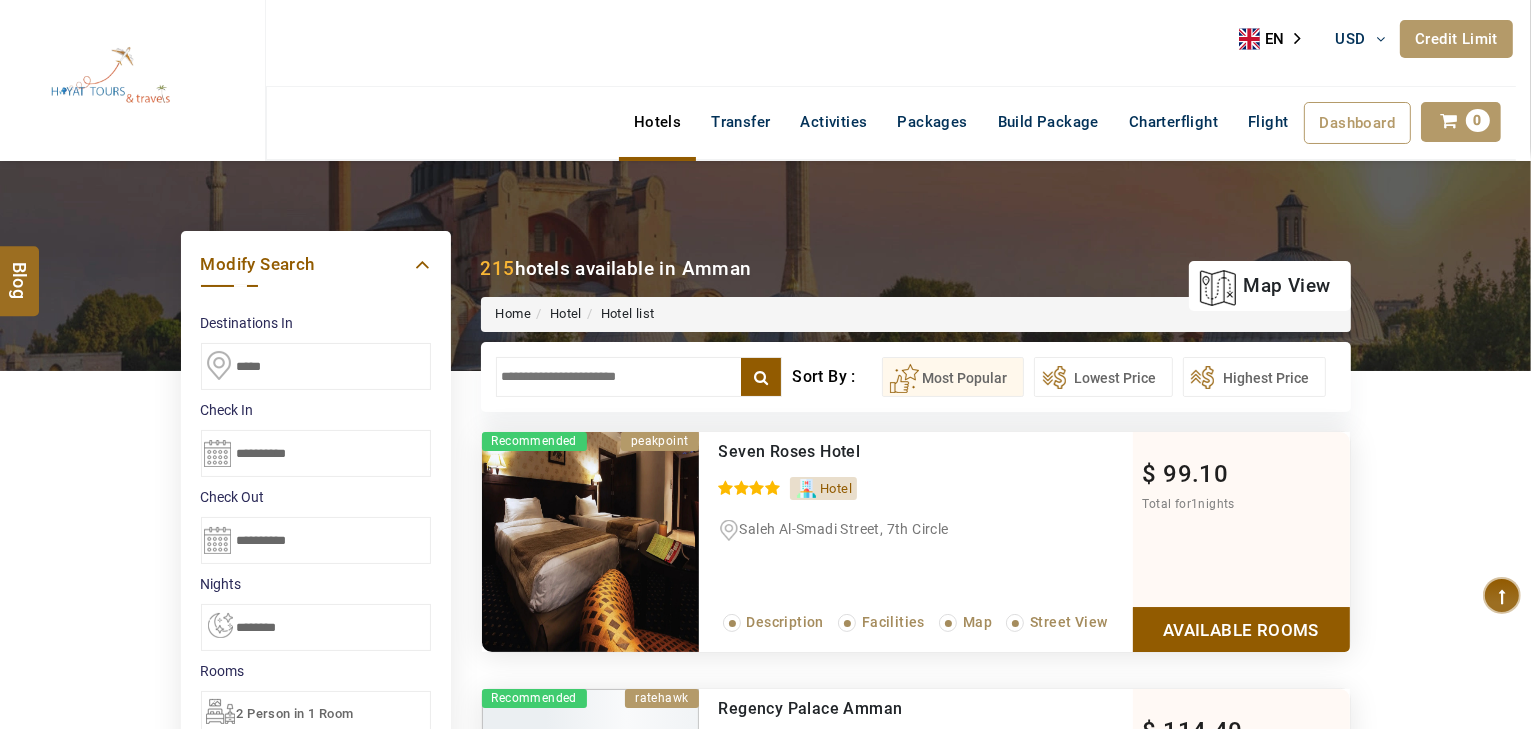 click at bounding box center (639, 377) 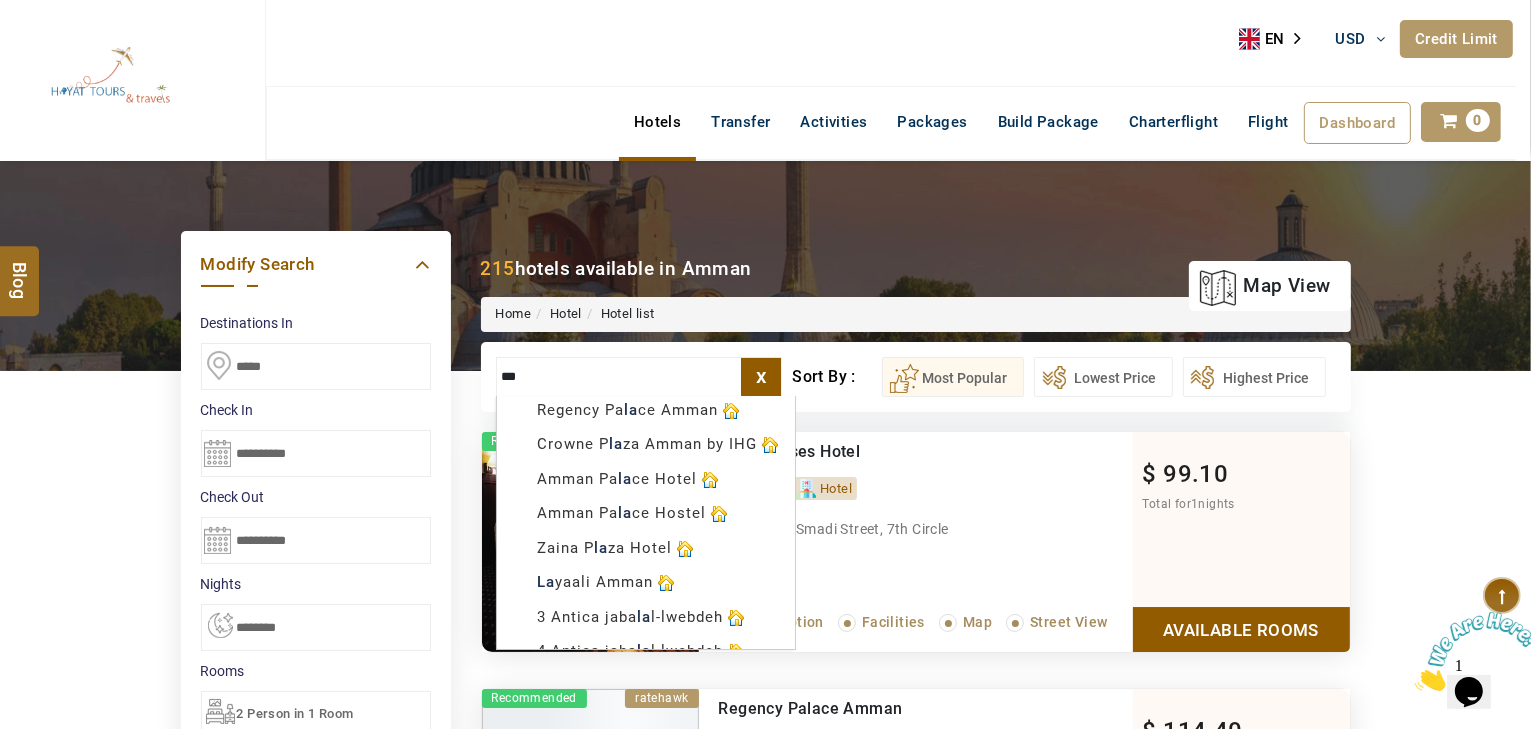 scroll, scrollTop: 0, scrollLeft: 0, axis: both 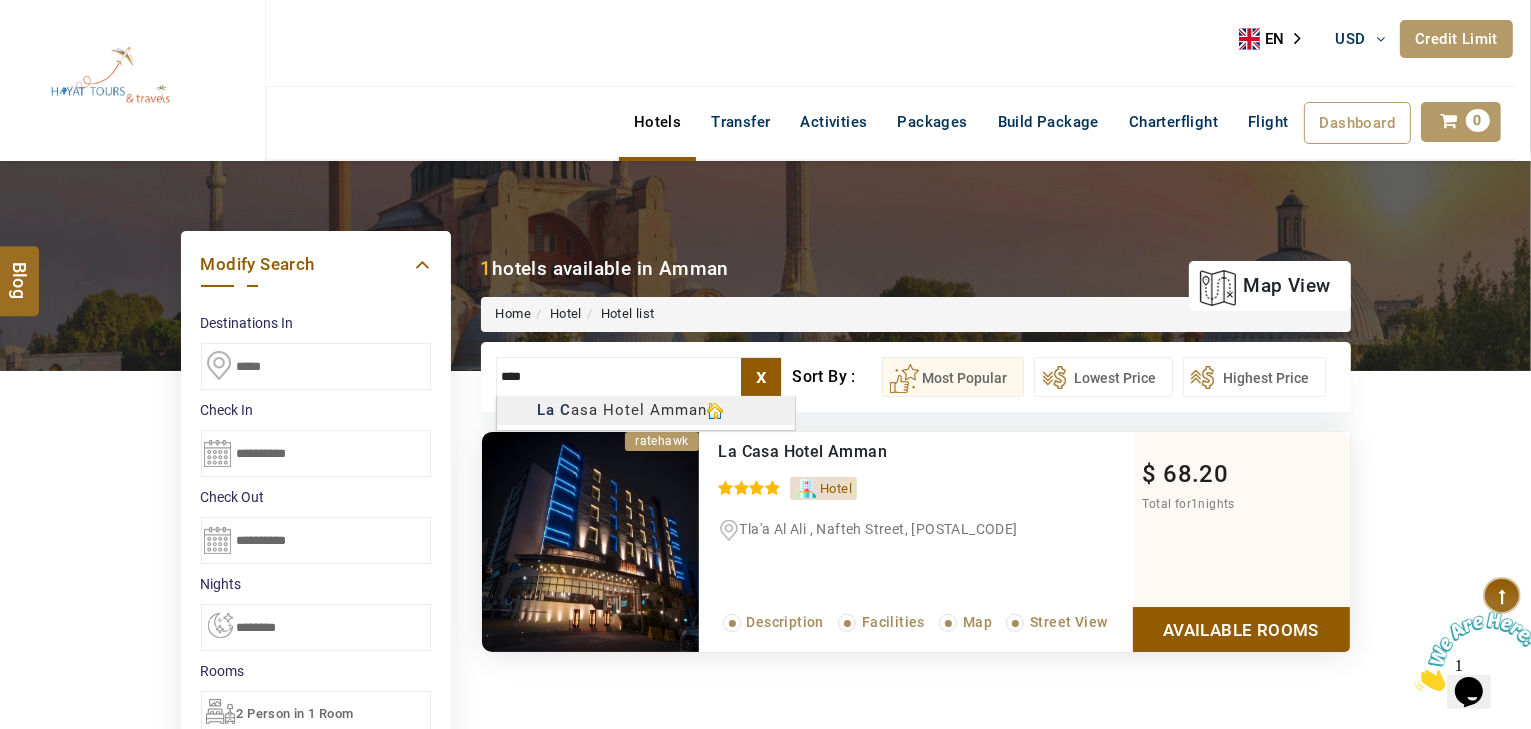 click on "HAYAYT TOURS USD AED  AED EUR  € USD  $ INR  ₹ THB  ฿ IDR  Rp BHD  BHD TRY  ₺ Credit Limit EN HE AR ES PT ZH Helpline
+971 55 344 0168 Register Now +971 55 344 0168 info@royallineholidays.com About Us What we Offer Blog Why Us Contact Hotels  Transfer Activities Packages Build Package Charterflight Flight Dashboard My Profile My Booking My Reports My Quotation Sign Out 0 Points Redeem Now To Redeem 58318  Points Future Points  1074   Points Credit Limit Credit Limit USD 30000.00 70% Complete Used USD 12418.90 Available USD 17581.10 Setting  Looks like you haven't added anything to your cart yet Countinue Shopping ***** ****** Please Wait.. Blog demo
Remember me Forgot
password? LOG IN Don't have an account?   Register Now My Booking View/ Print/Cancel Your Booking without Signing in Submit Applying Filters...... Hotels For You Will Be Loading Soon demo
In A Few Moment, You Will Be Celebrating Best Hotel options galore ! Check In   CheckOut Rooms Rooms X Map Wifi" at bounding box center [765, 1157] 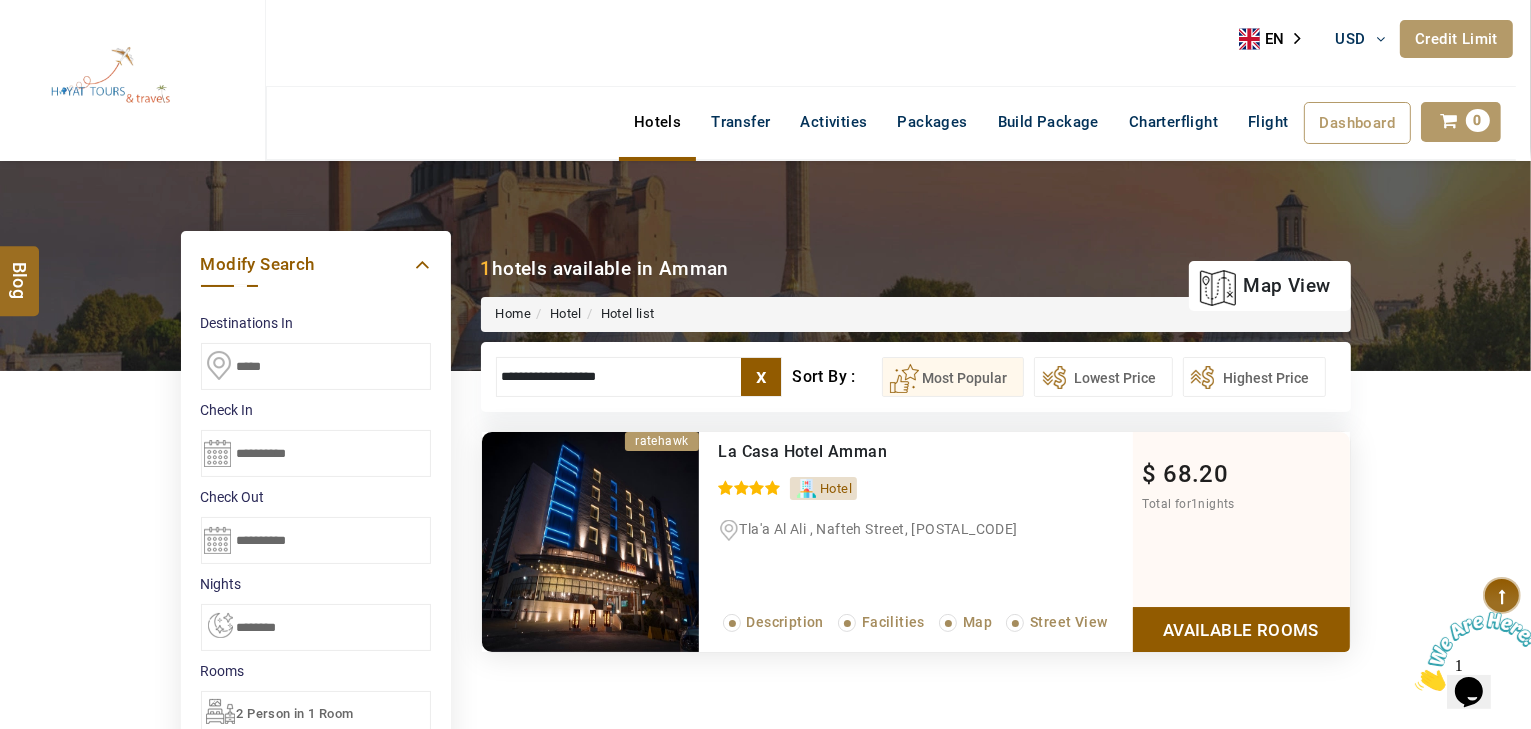type on "**********" 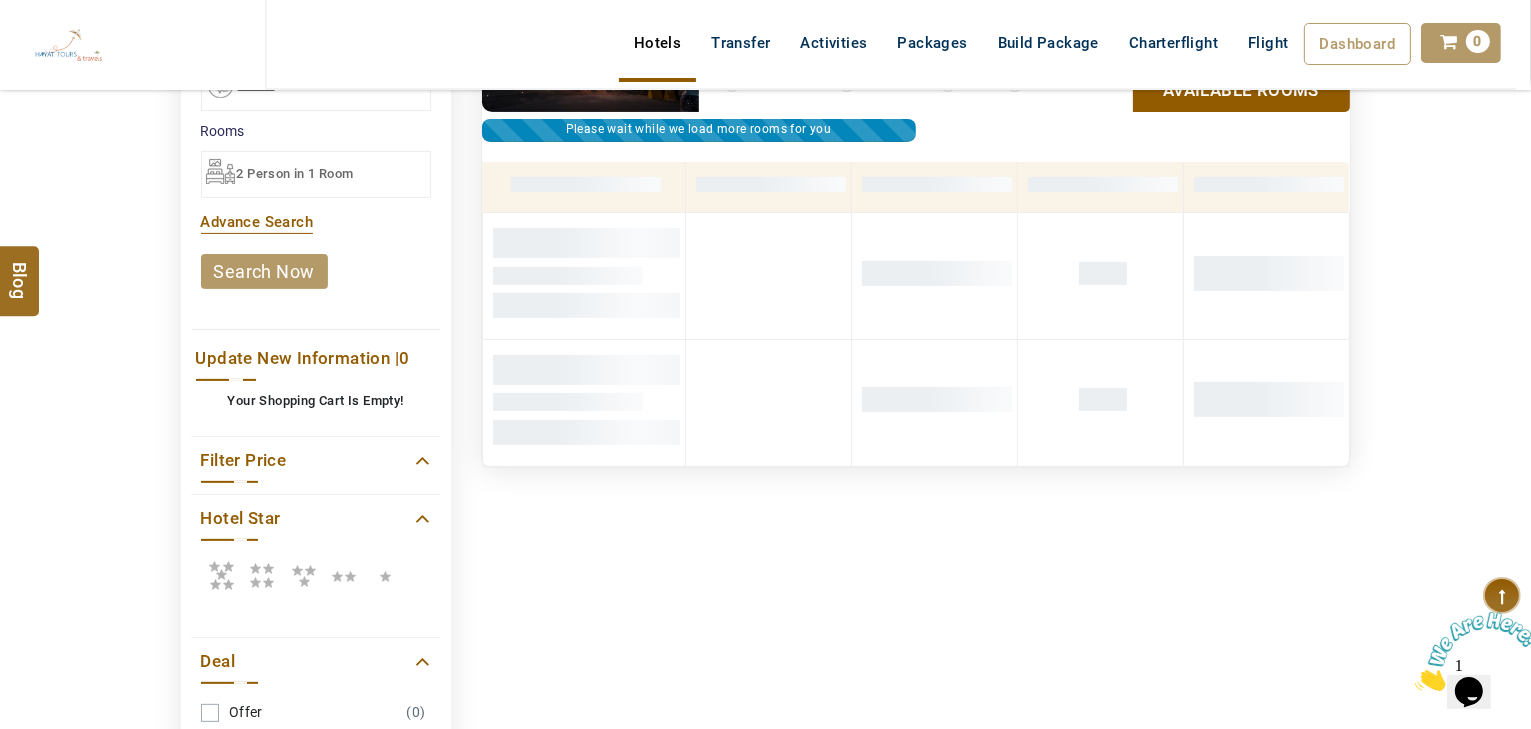 scroll, scrollTop: 460, scrollLeft: 0, axis: vertical 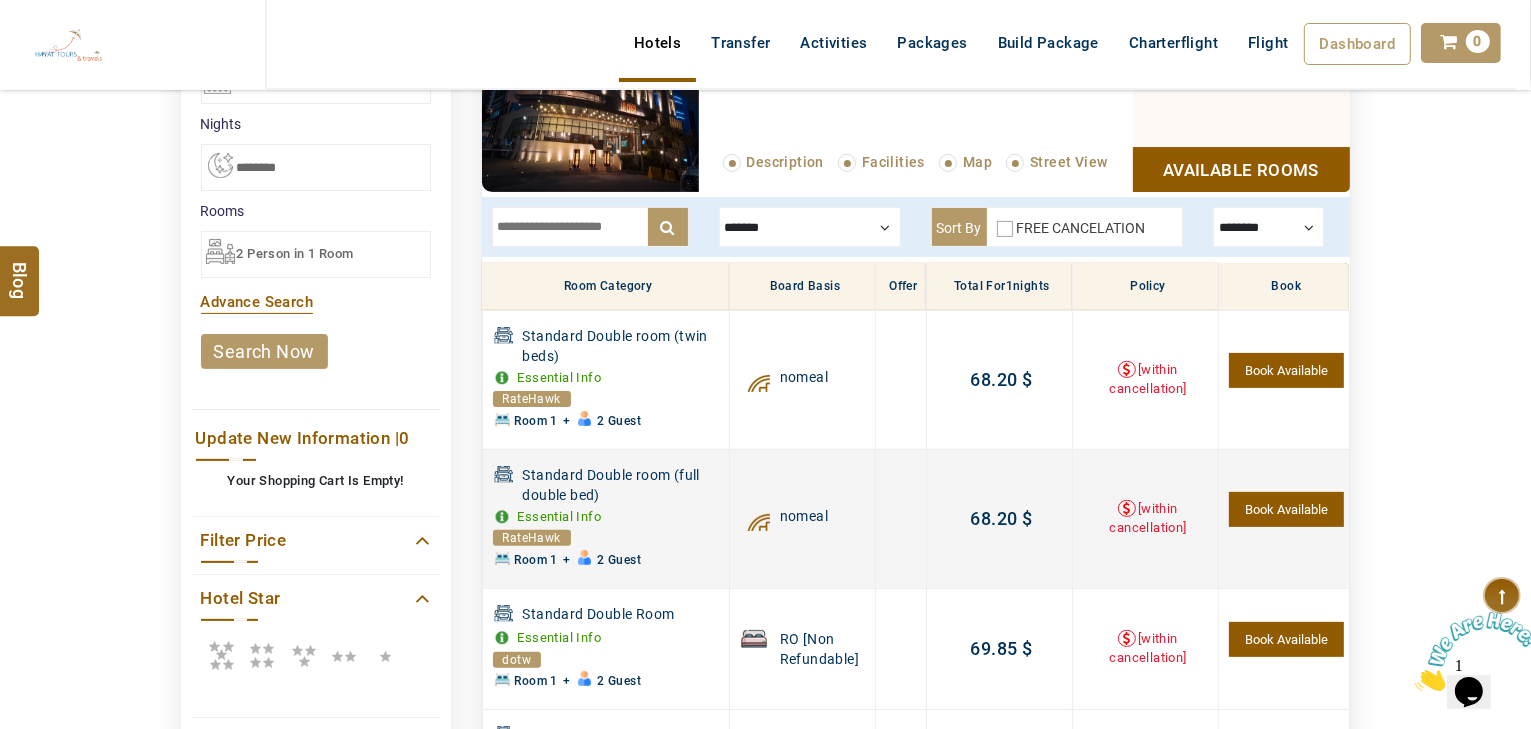 click on "Book Available" at bounding box center [1286, 509] 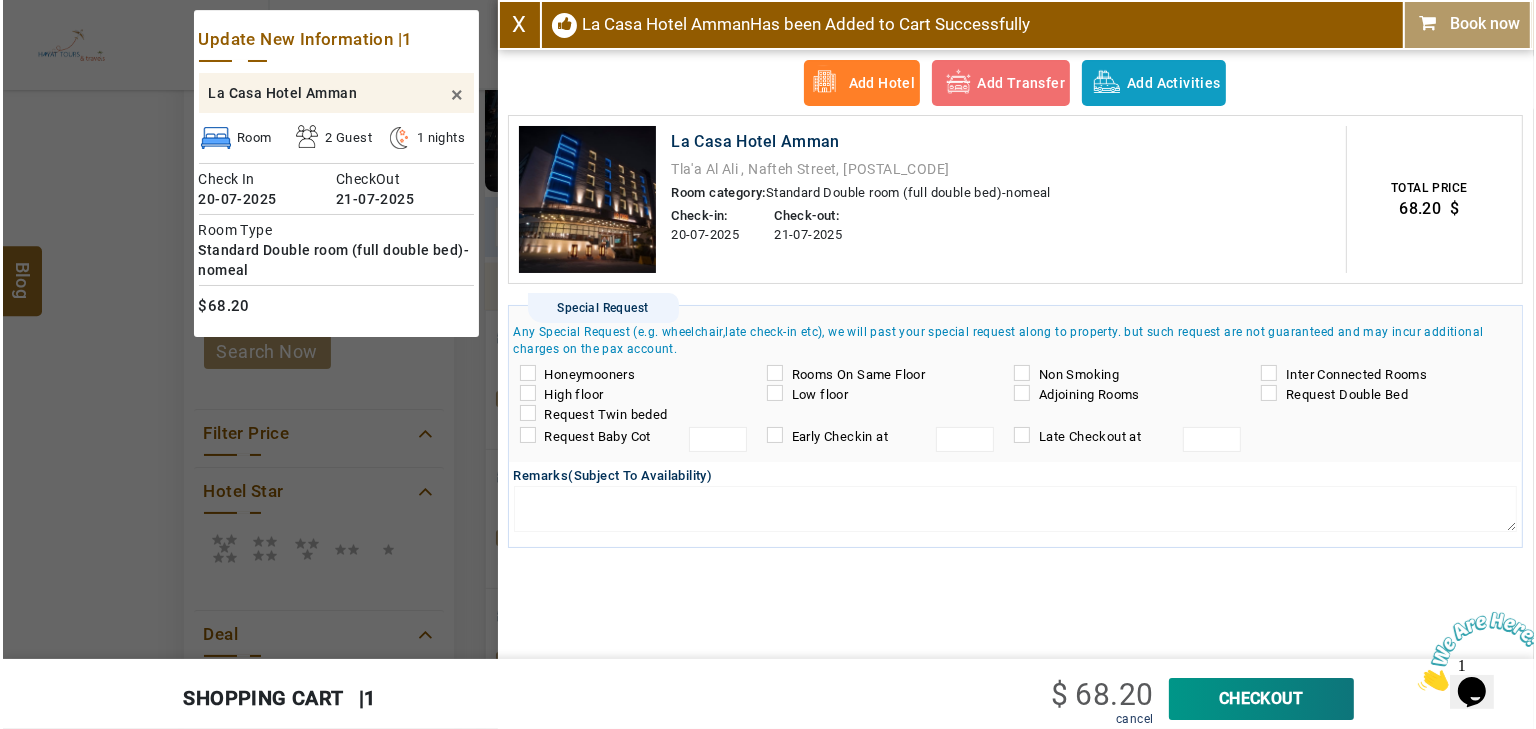scroll, scrollTop: 220, scrollLeft: 0, axis: vertical 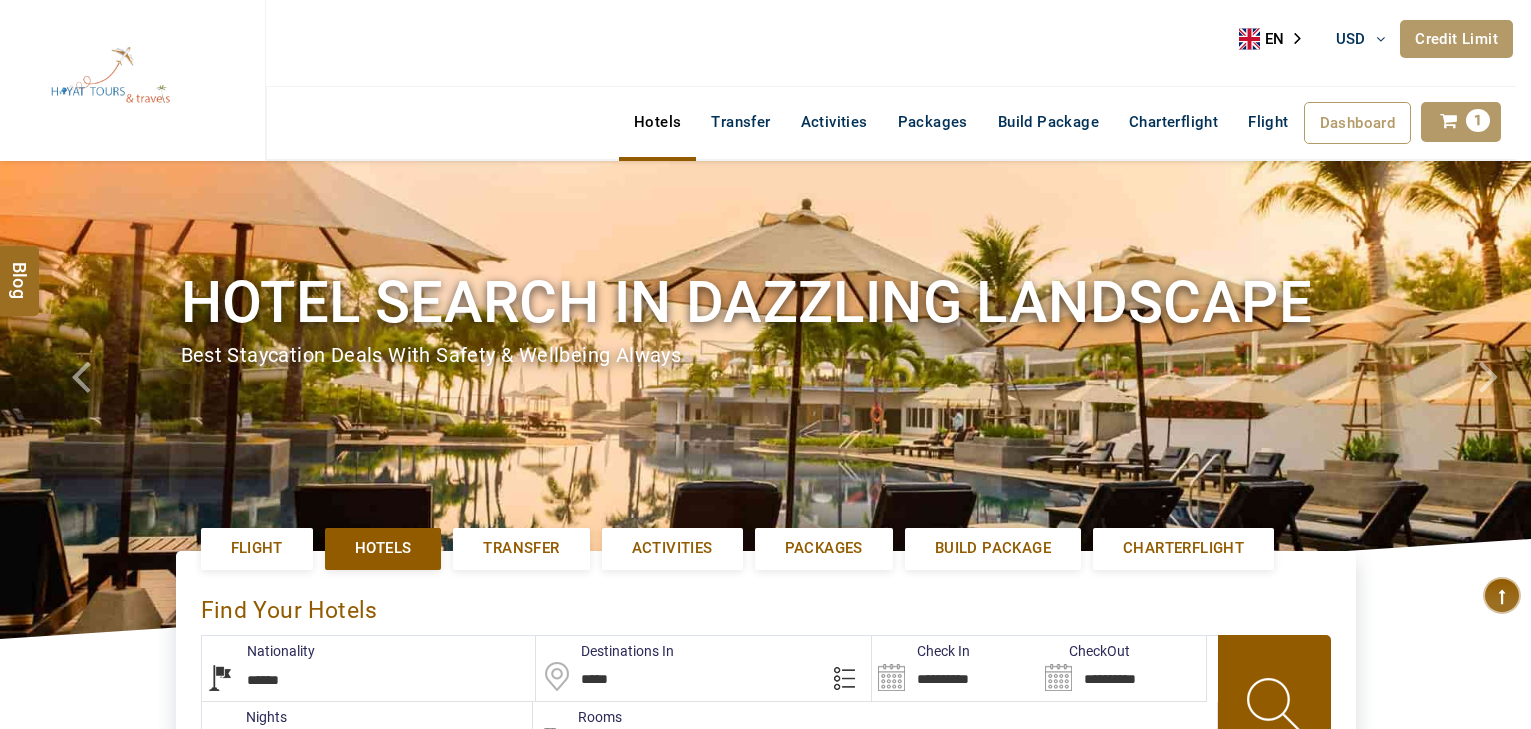 select on "******" 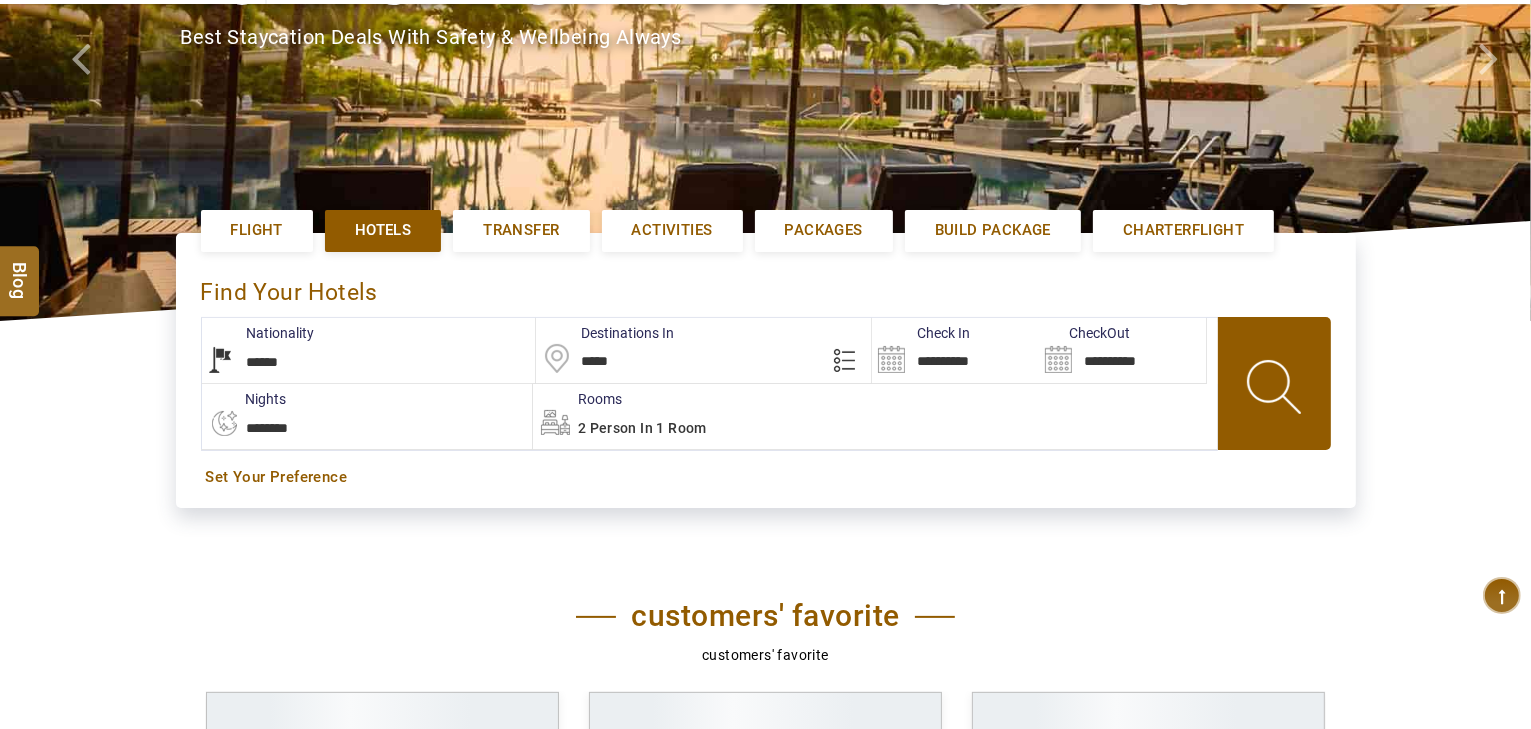 scroll, scrollTop: 320, scrollLeft: 0, axis: vertical 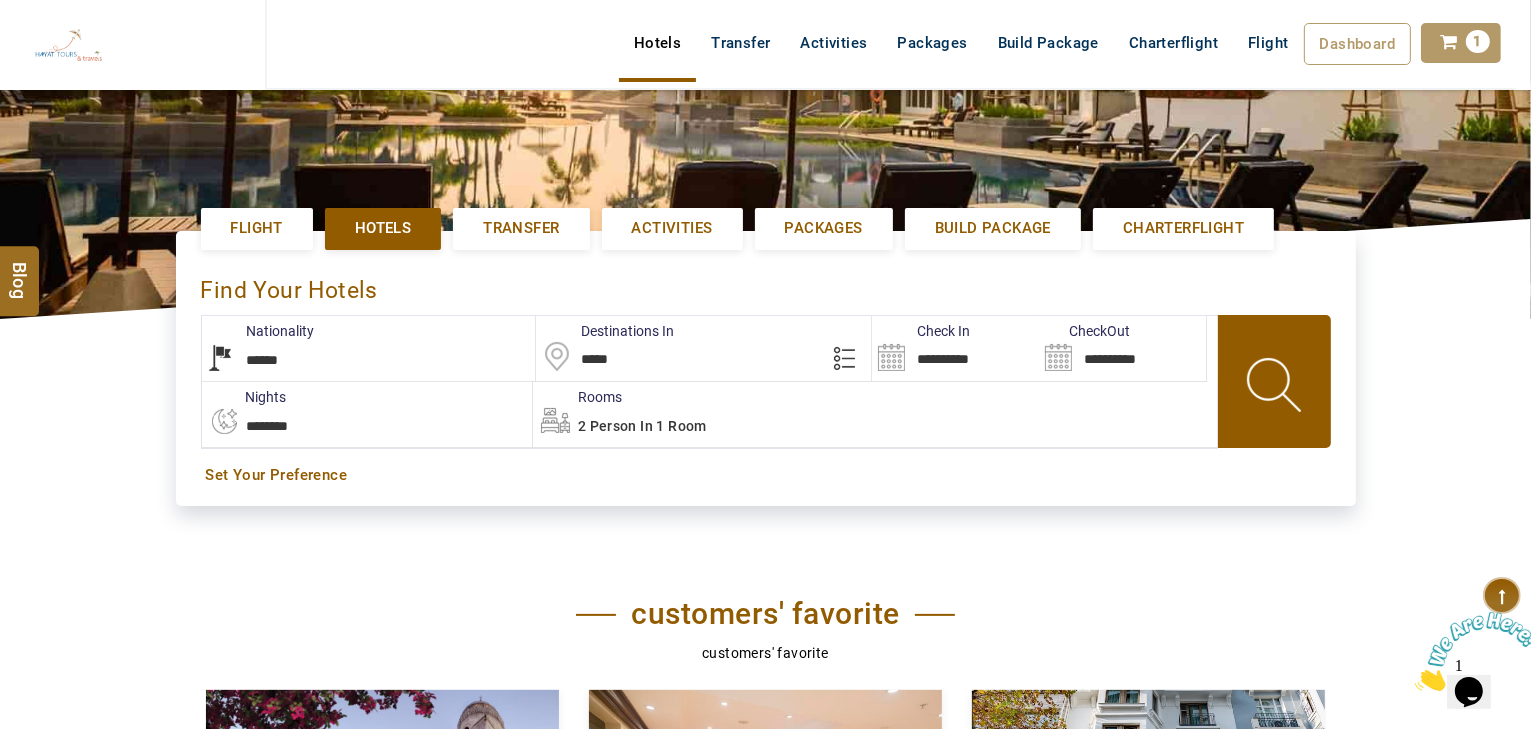 click on "**********" at bounding box center [955, 348] 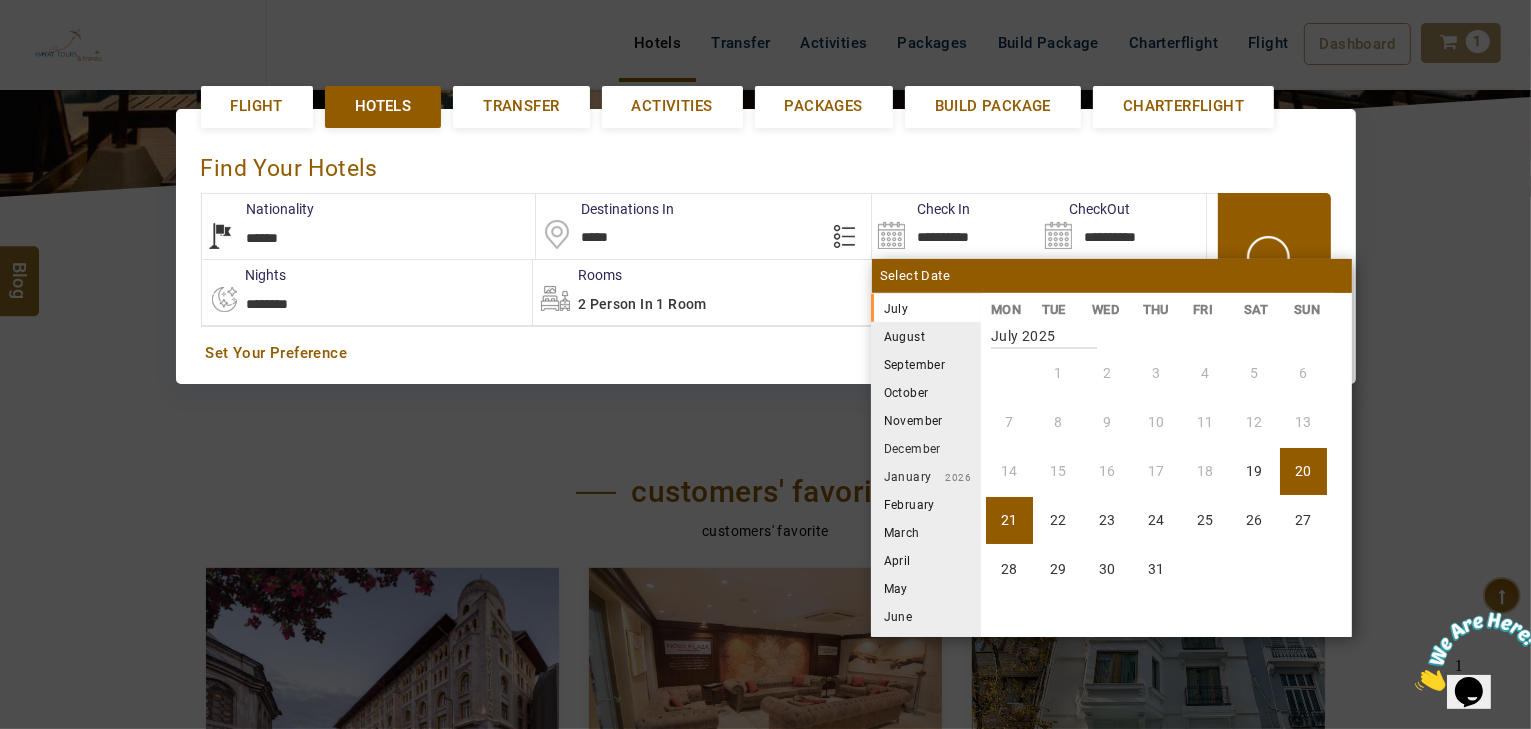 scroll, scrollTop: 460, scrollLeft: 0, axis: vertical 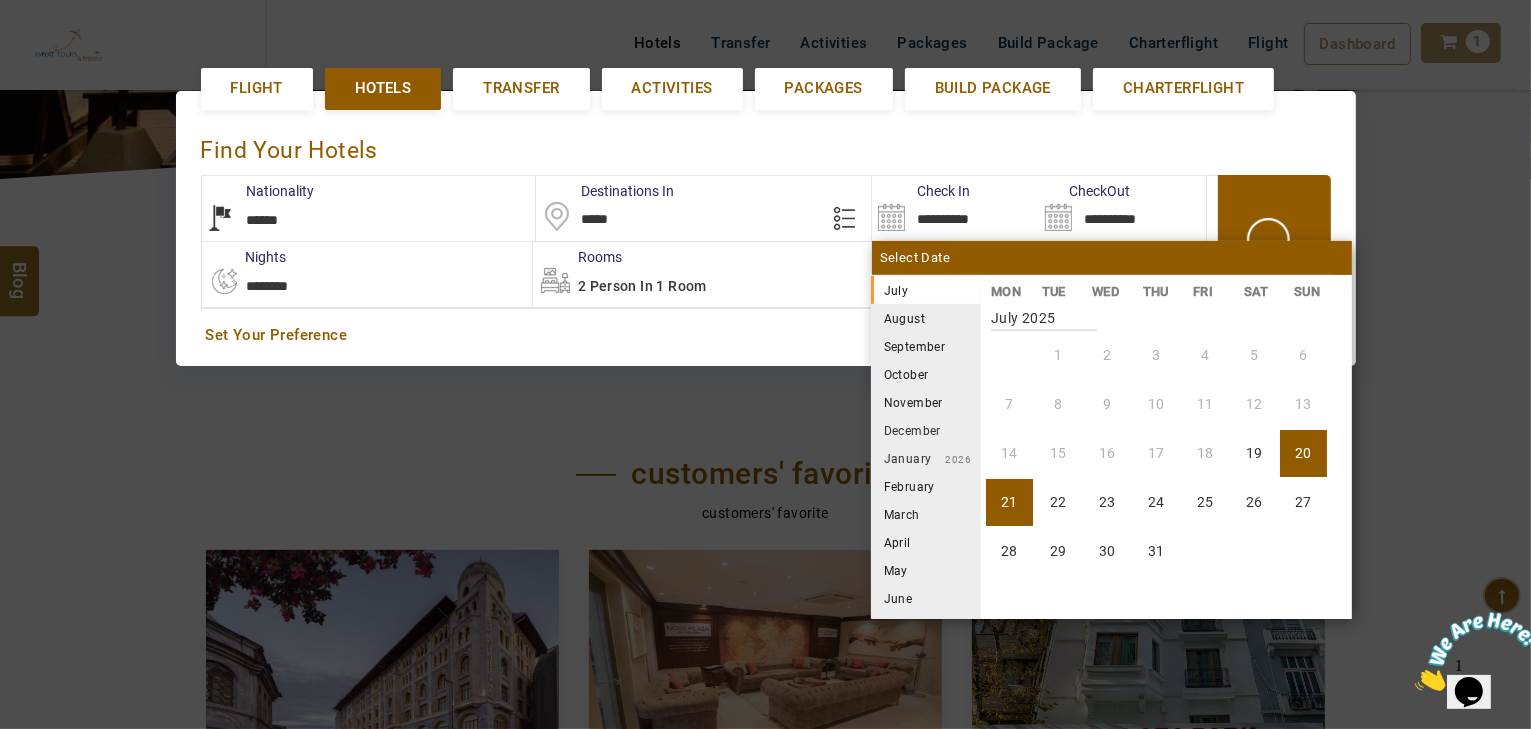 click on "20" at bounding box center (1303, 453) 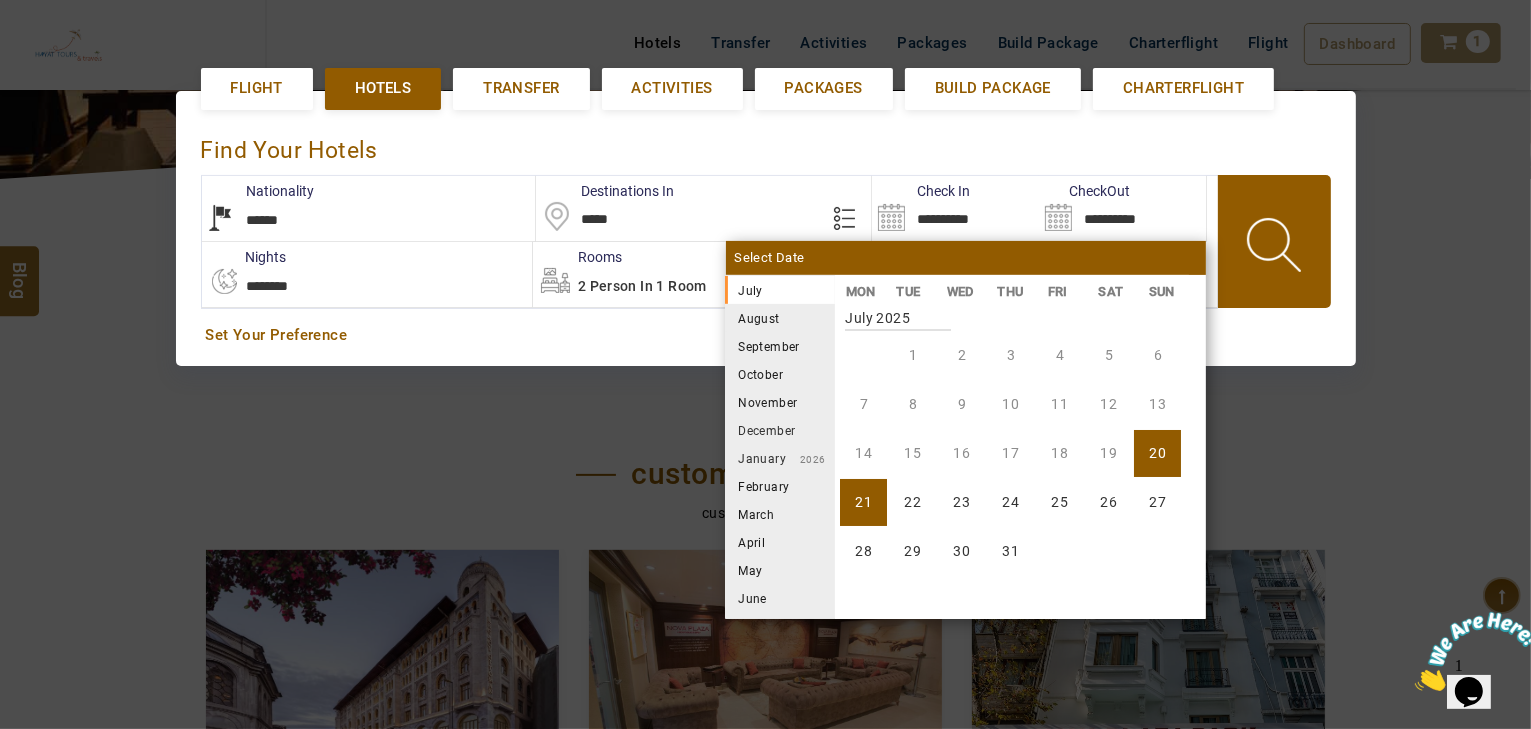 click on "21" at bounding box center (863, 502) 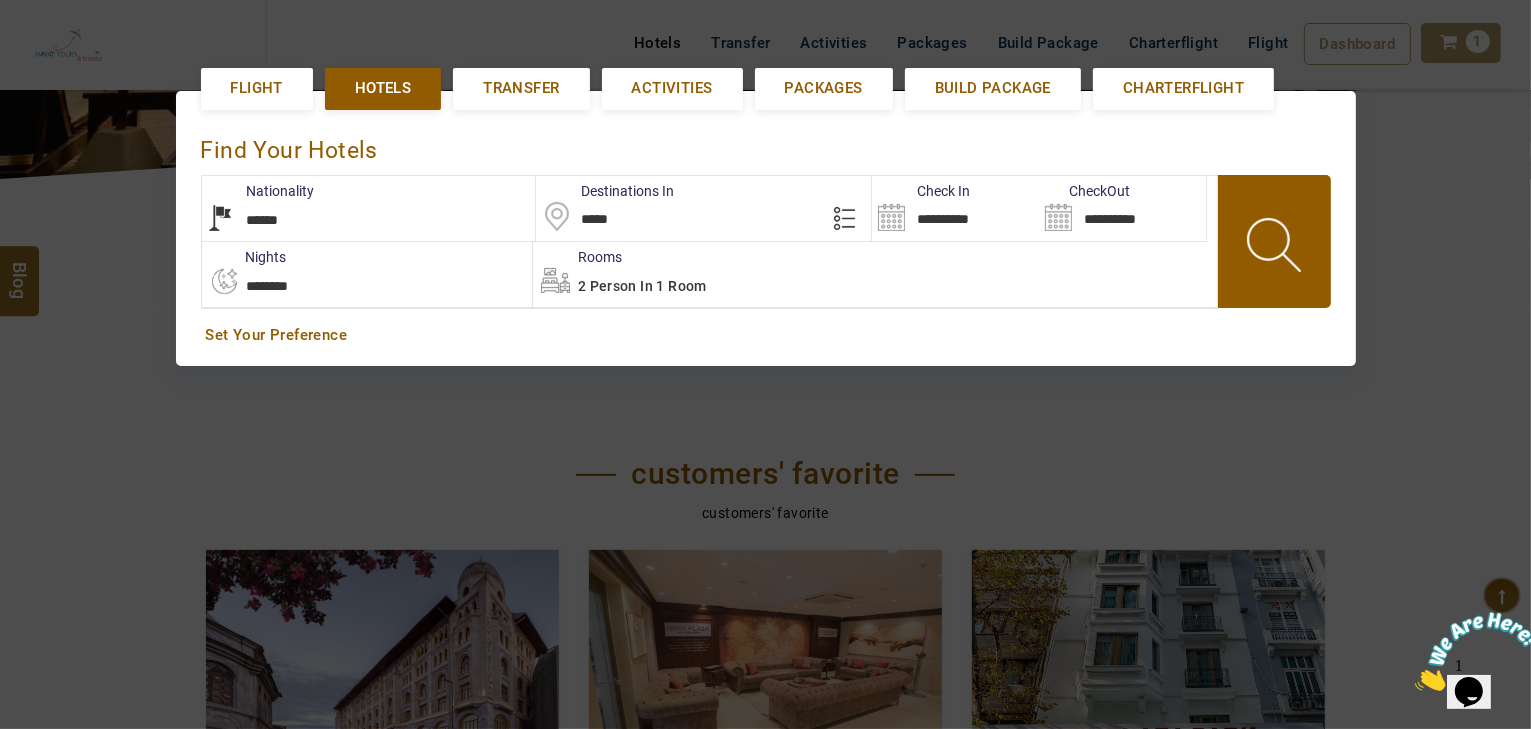 click on "2 Person in    1 Room" at bounding box center [875, 274] 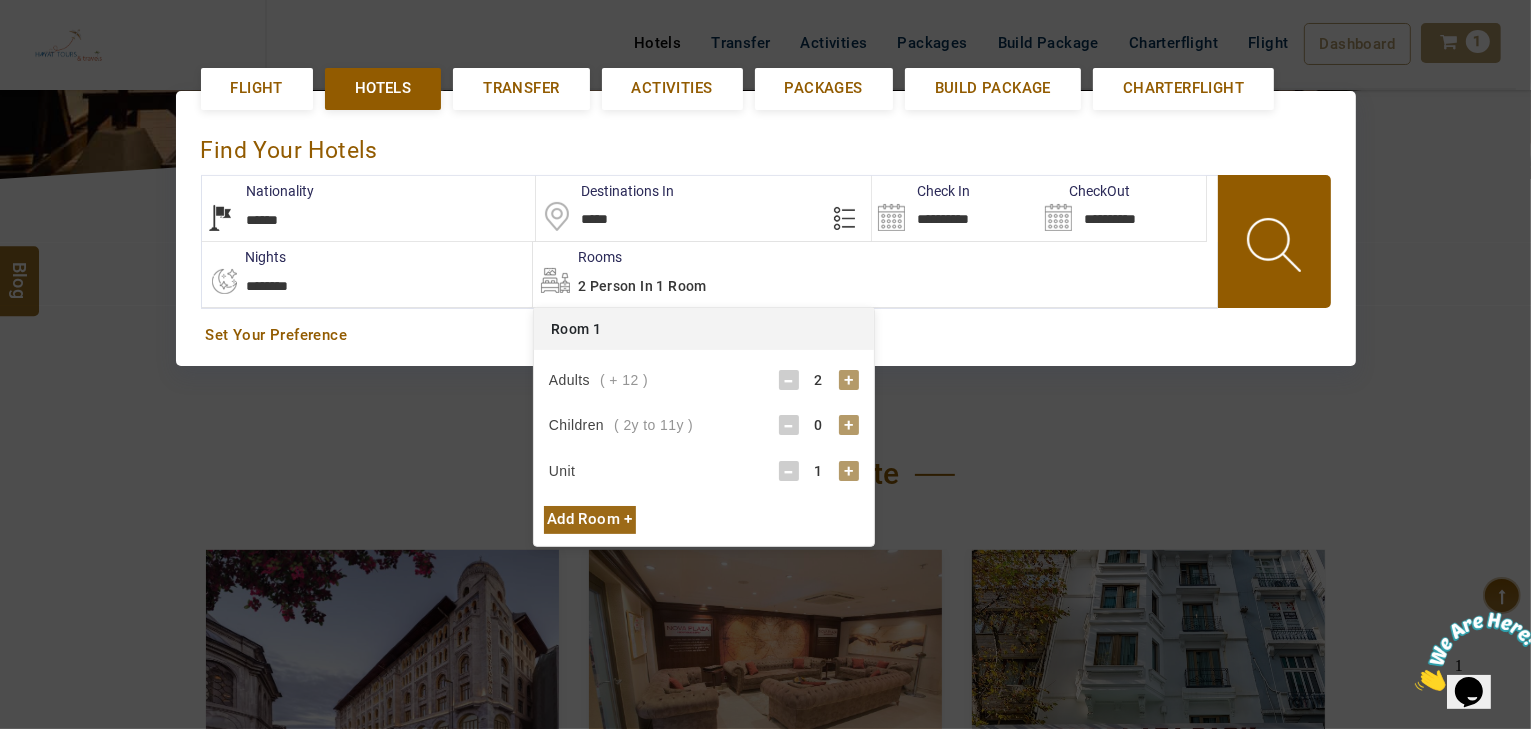 click at bounding box center (1276, 248) 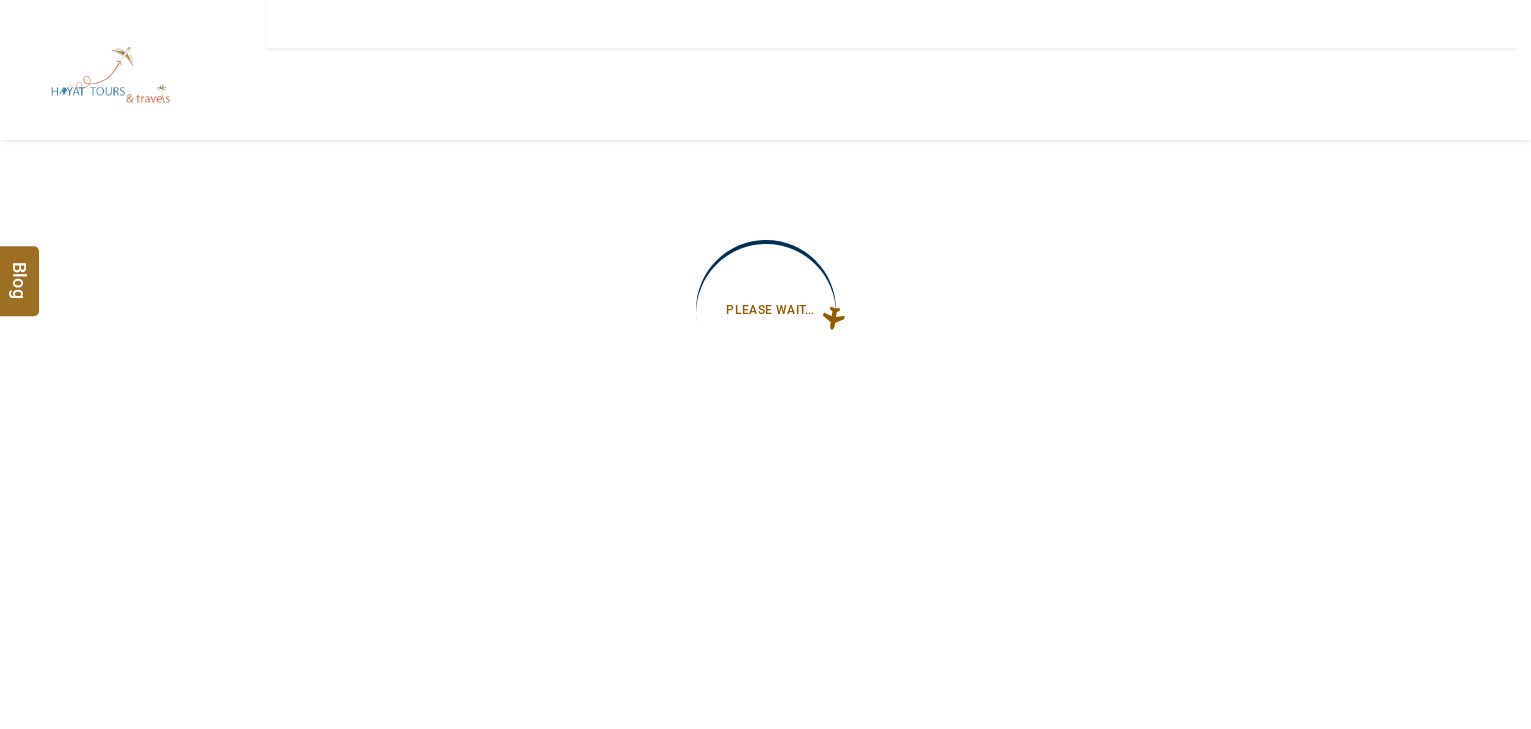 type on "**********" 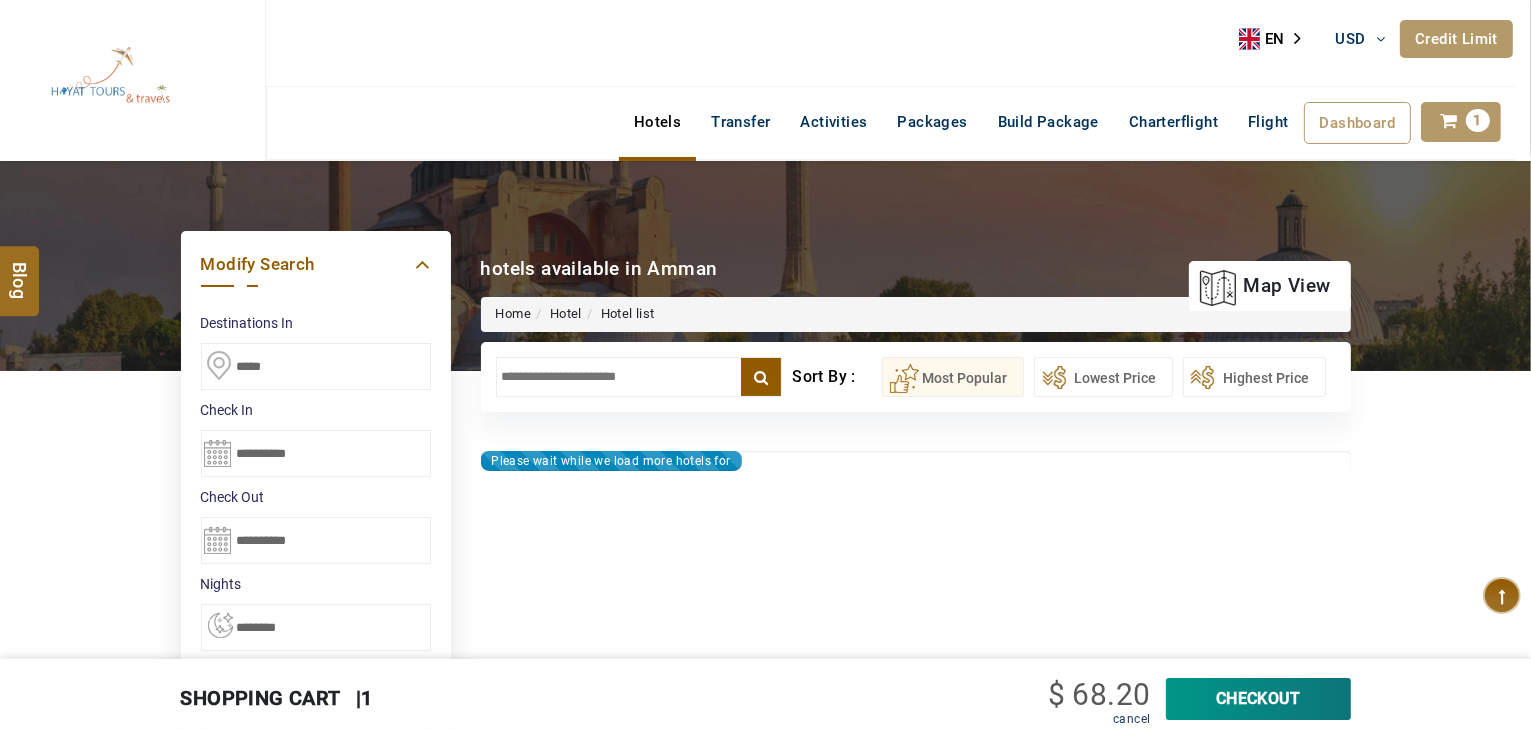 type on "**********" 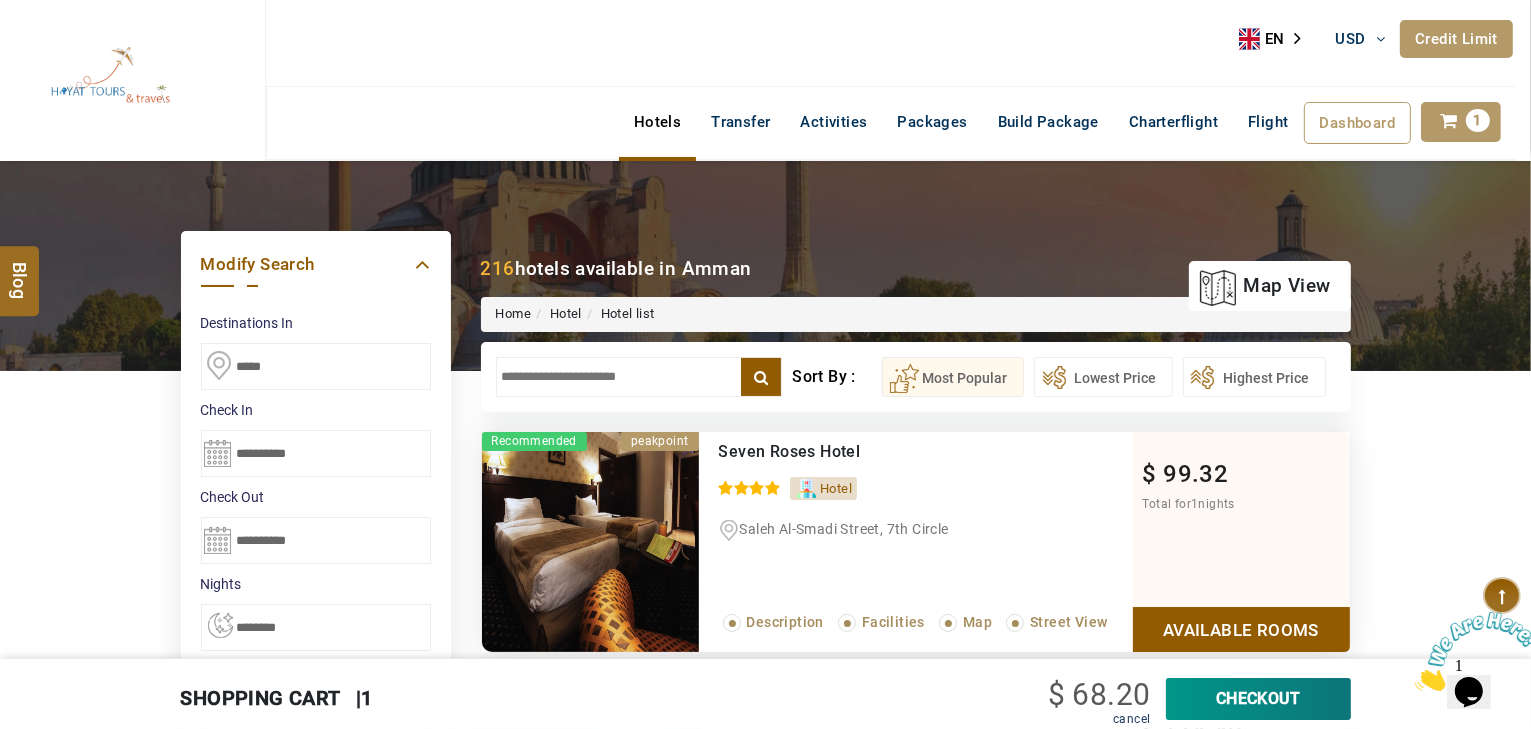 scroll, scrollTop: 0, scrollLeft: 0, axis: both 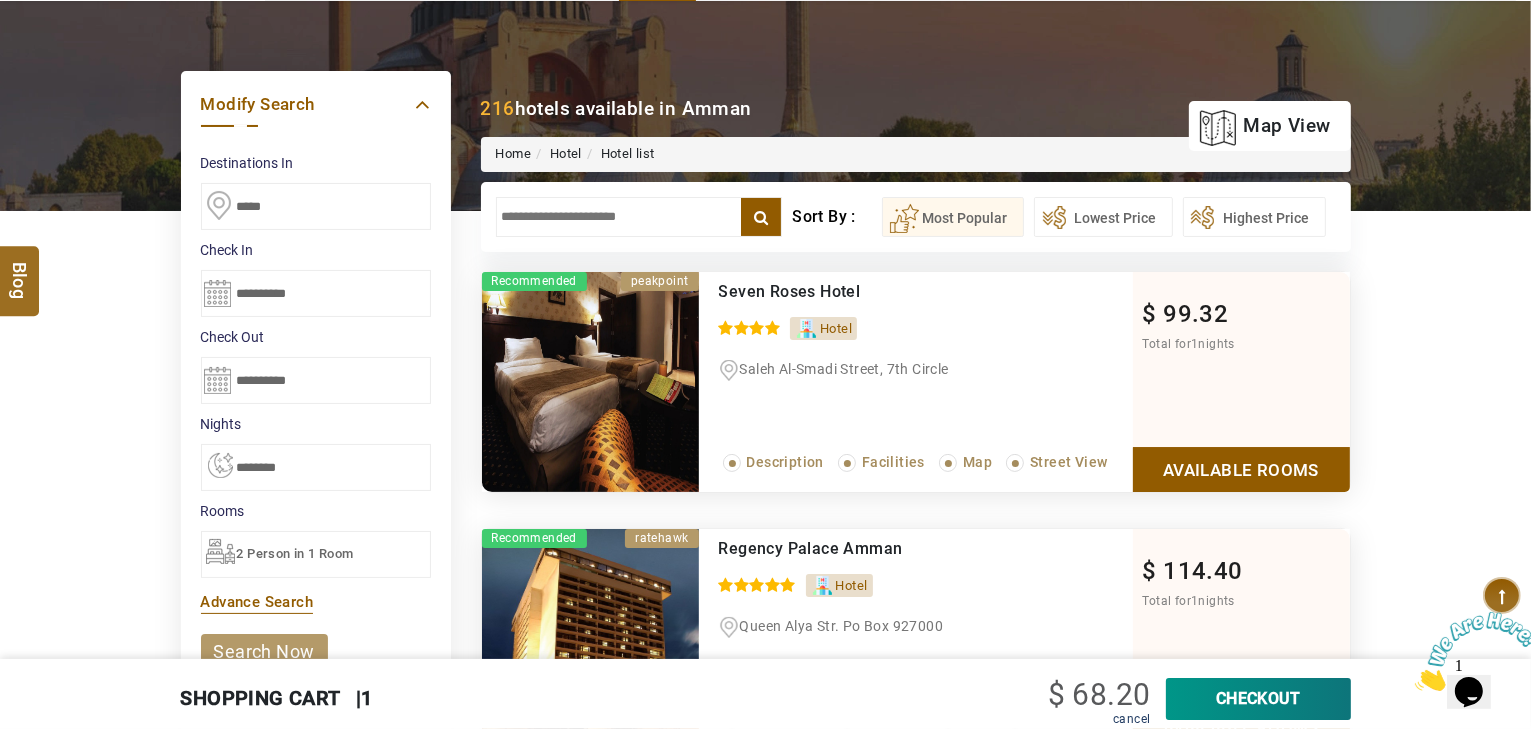 click on "CheckOut" at bounding box center [1258, 699] 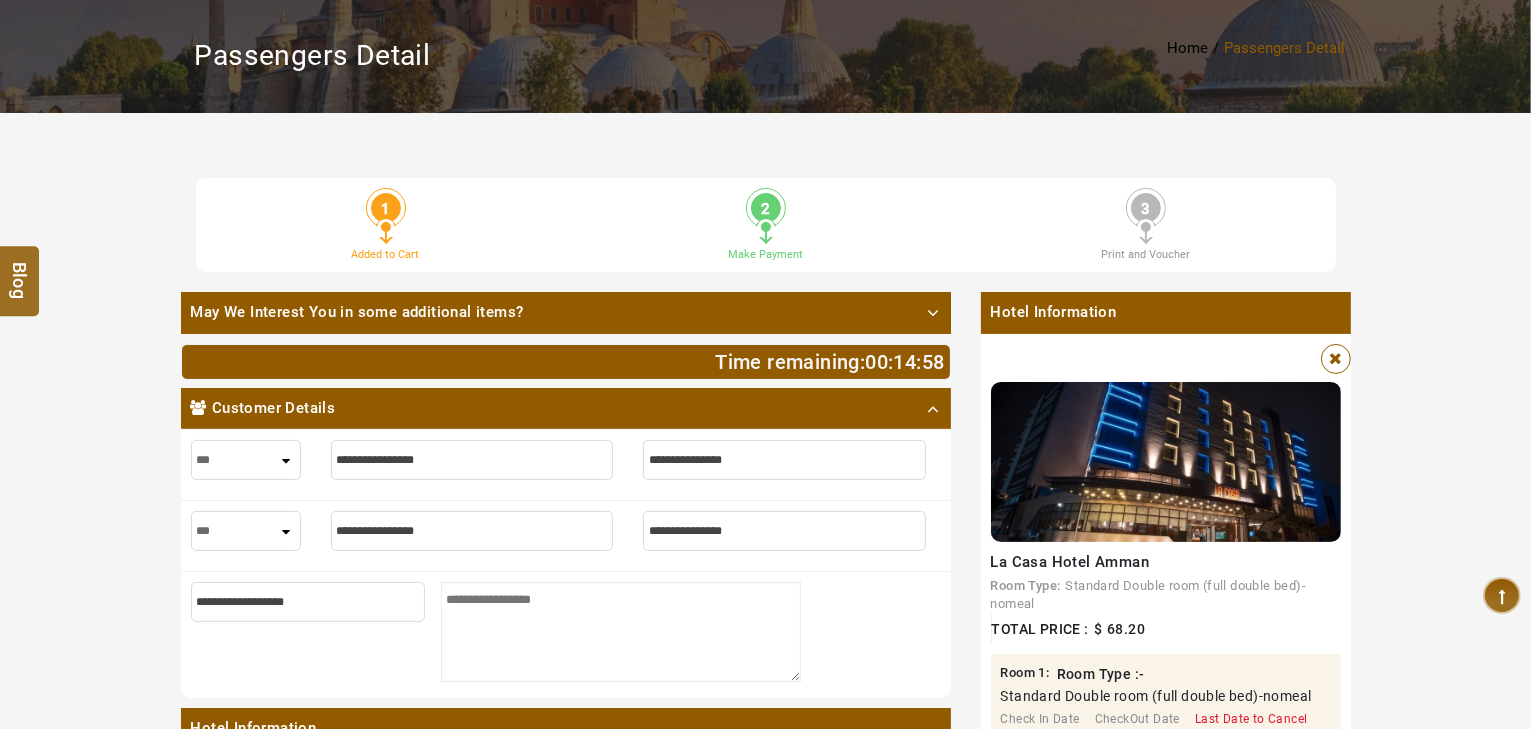 scroll, scrollTop: 400, scrollLeft: 0, axis: vertical 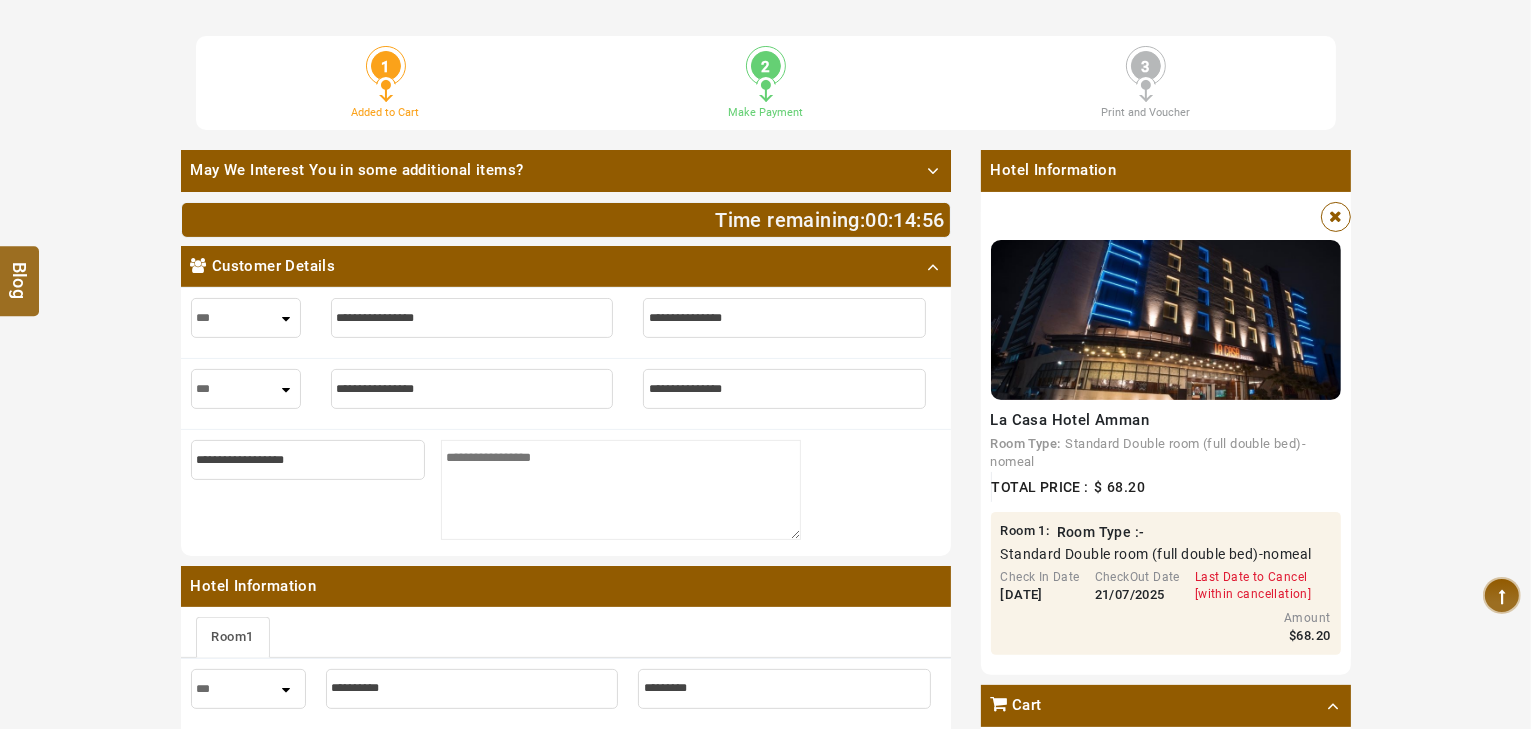 click at bounding box center (472, 318) 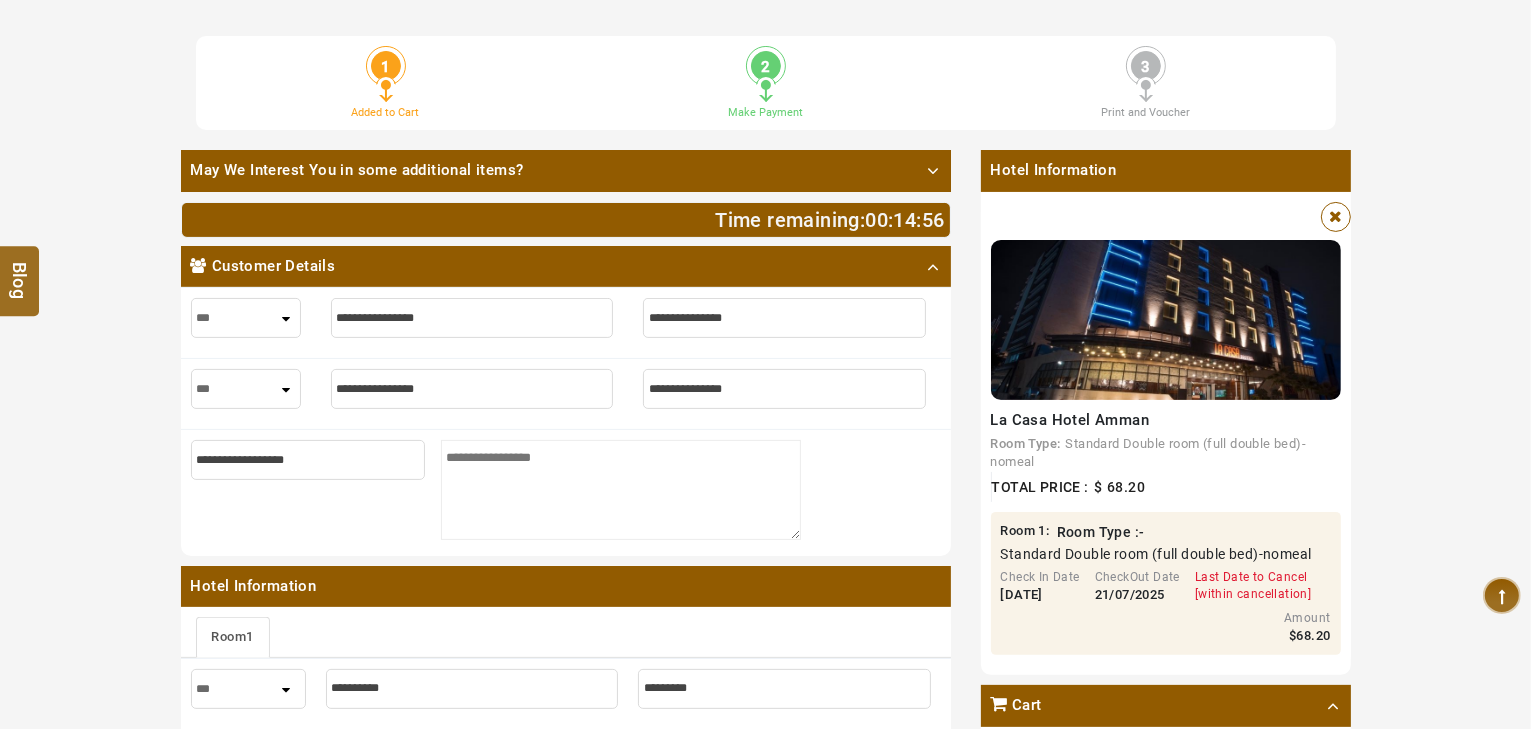 type on "*" 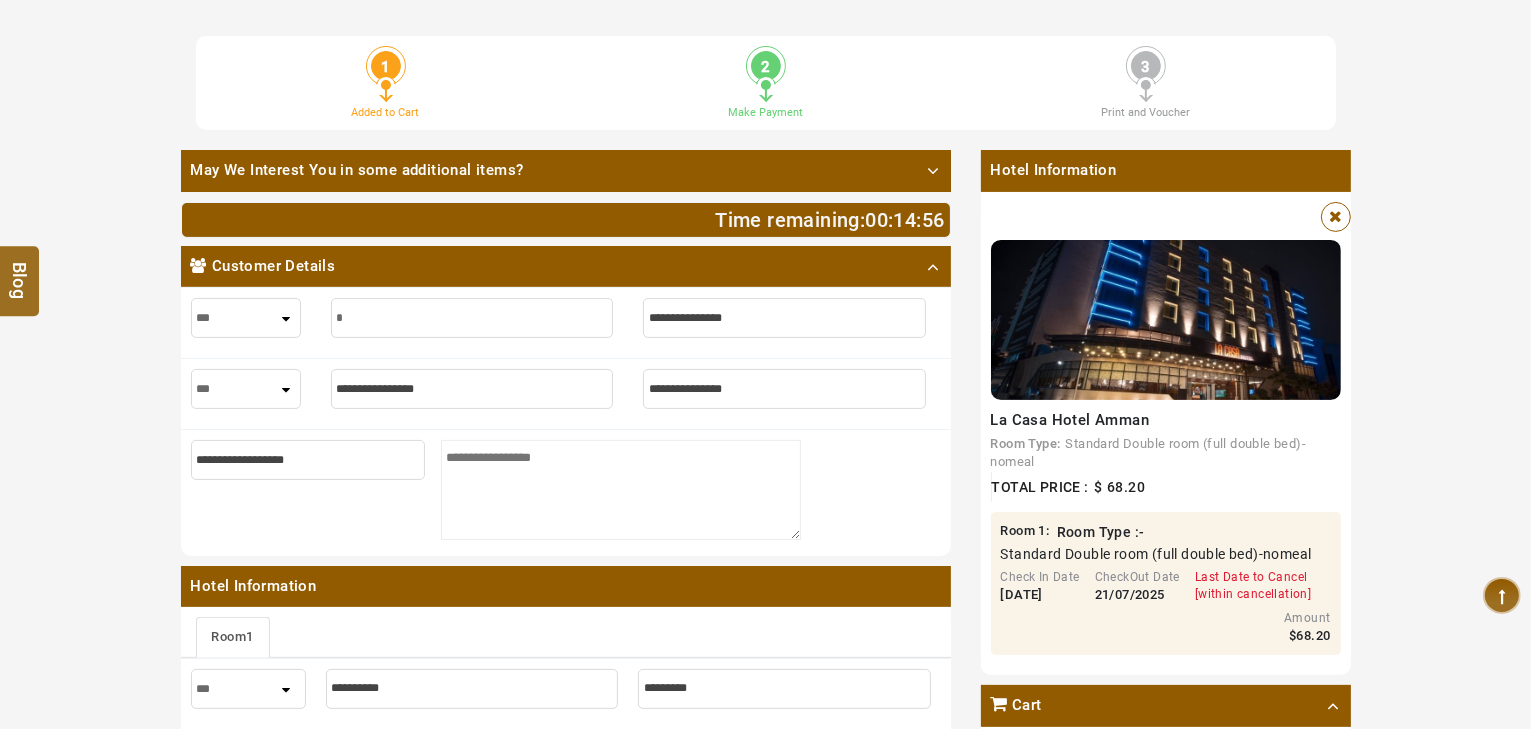 type on "*" 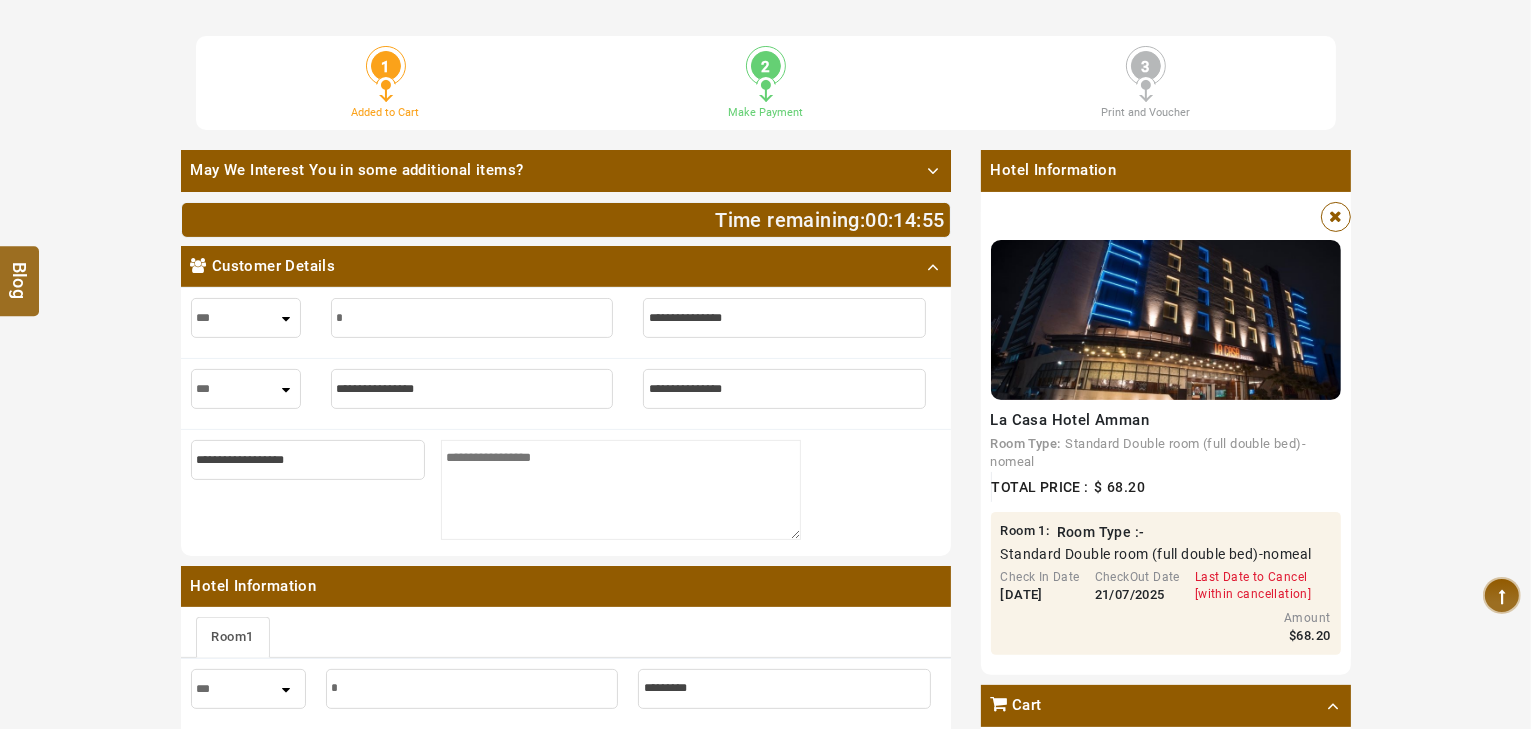 type on "**" 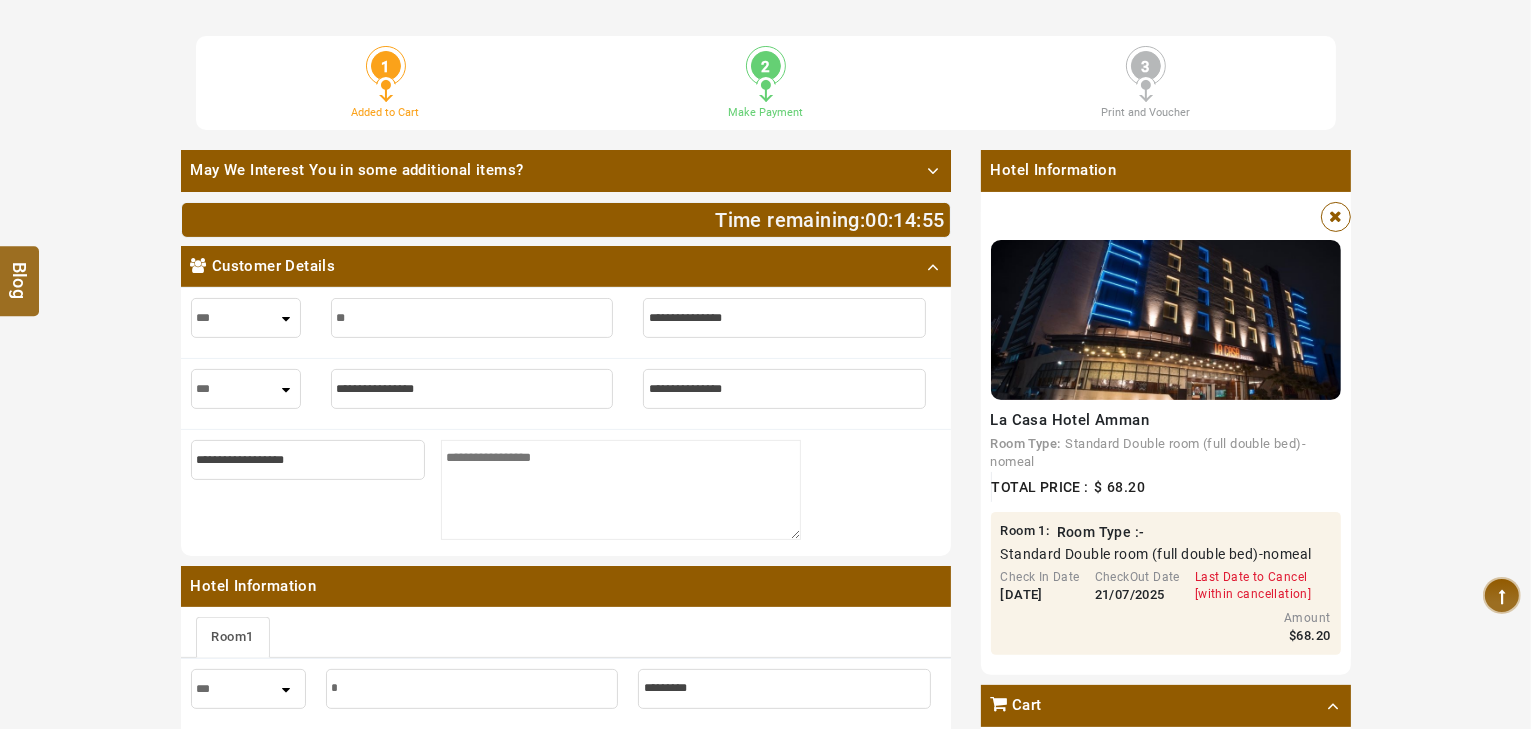 type on "**" 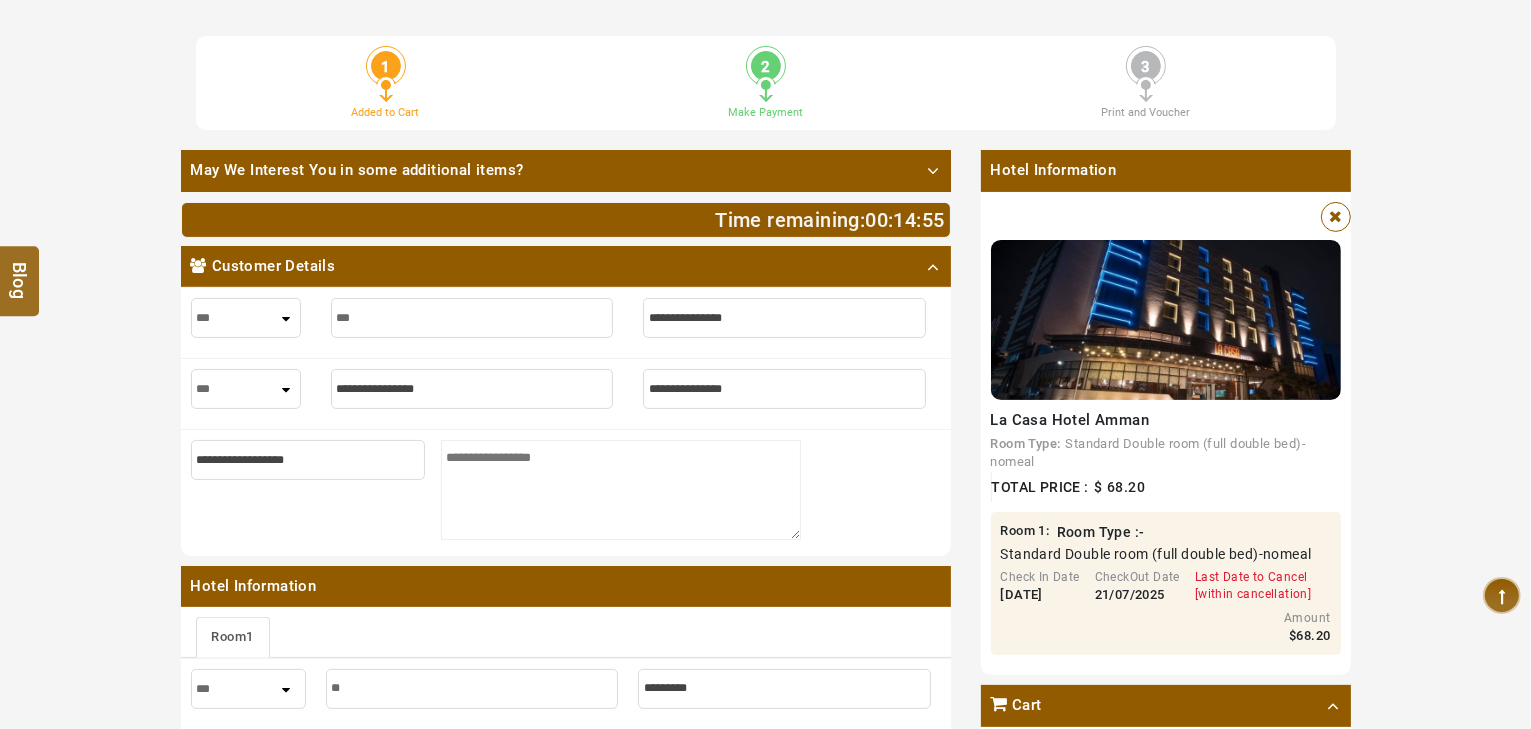 type on "****" 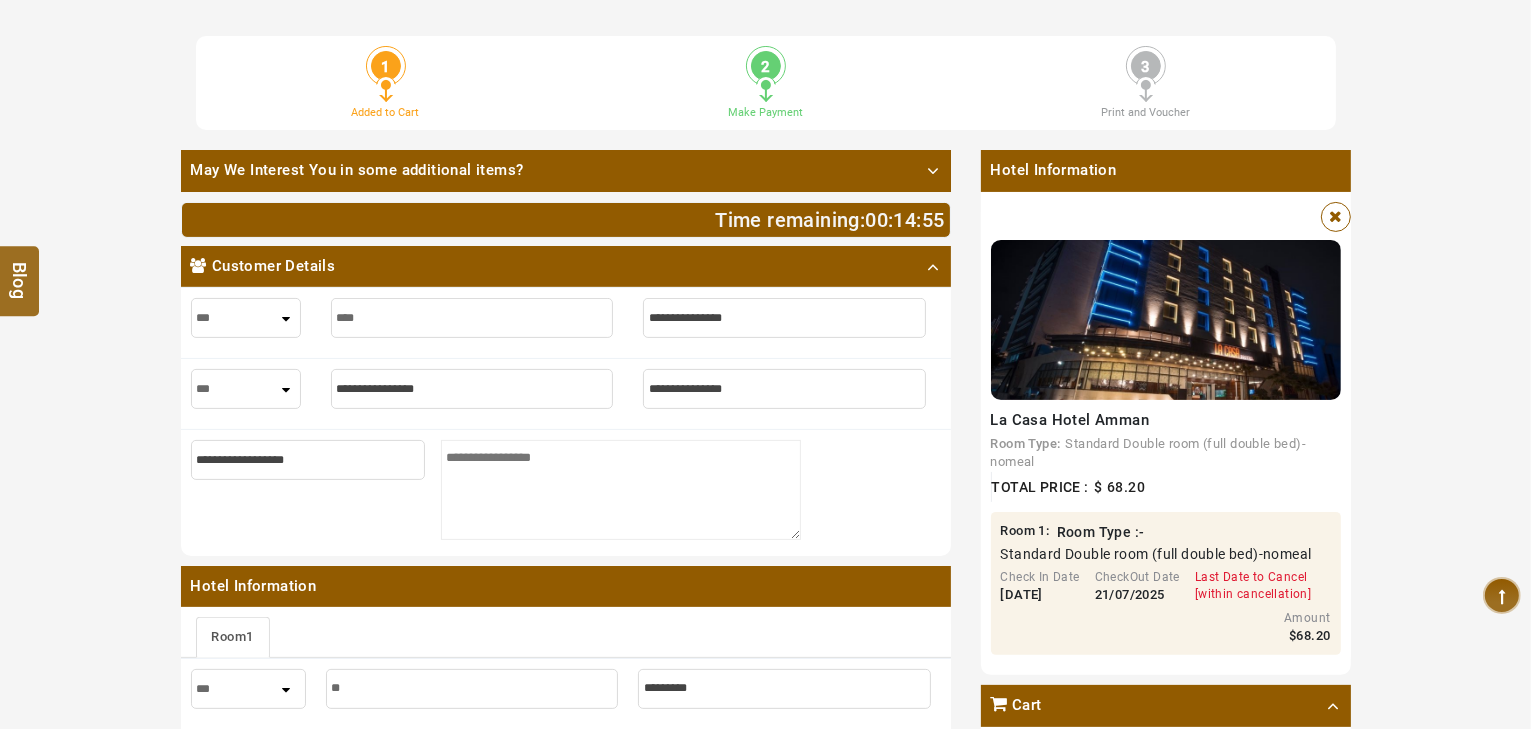 type on "****" 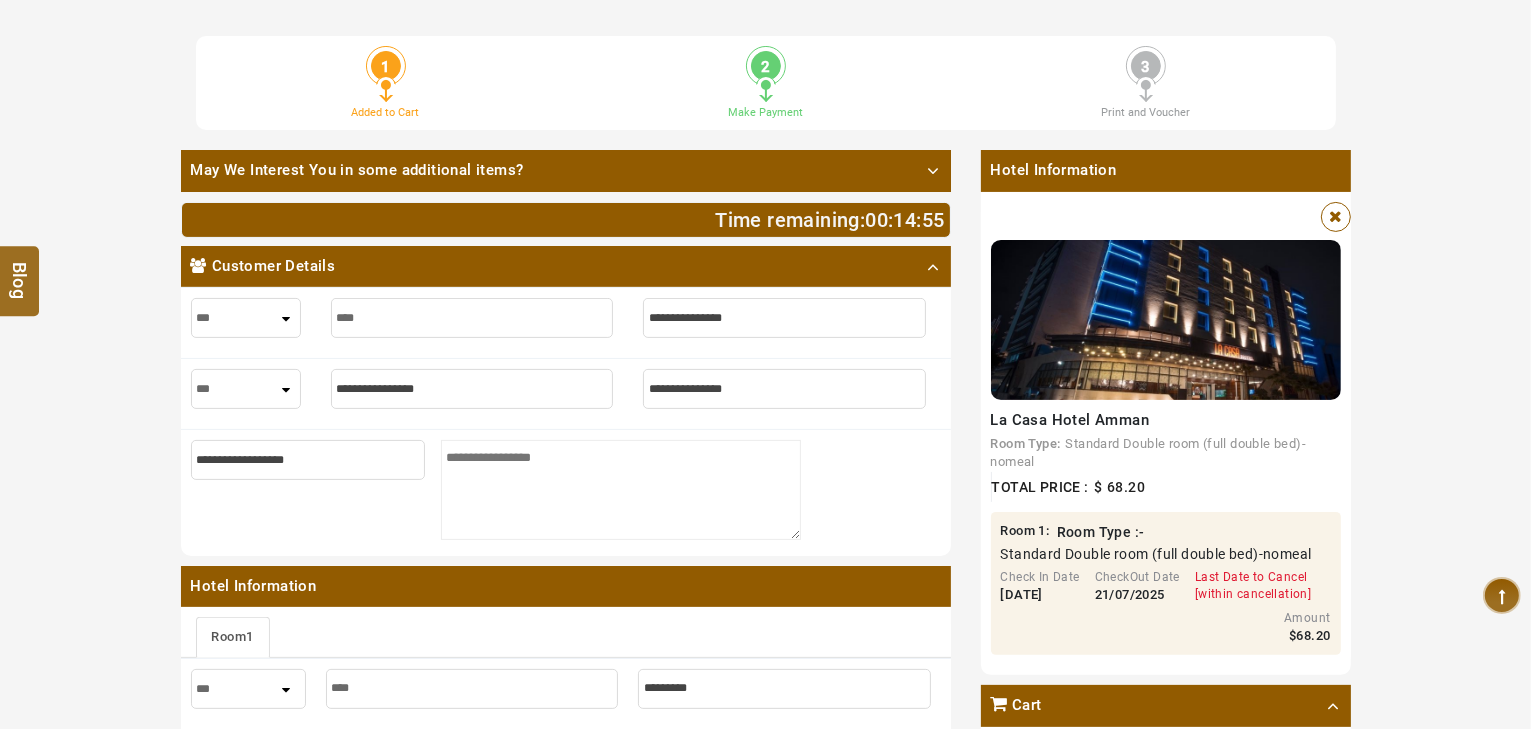 type on "*****" 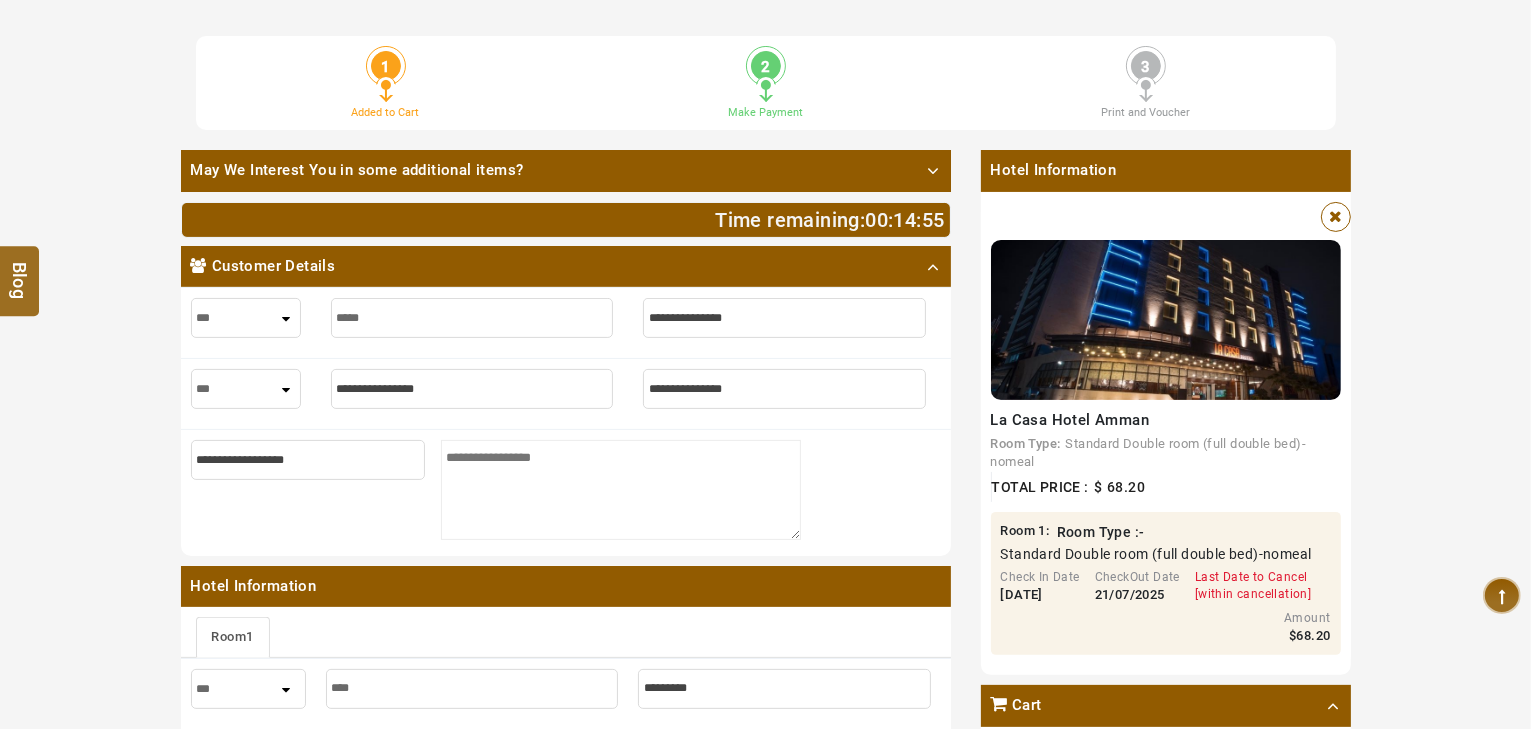 type on "*****" 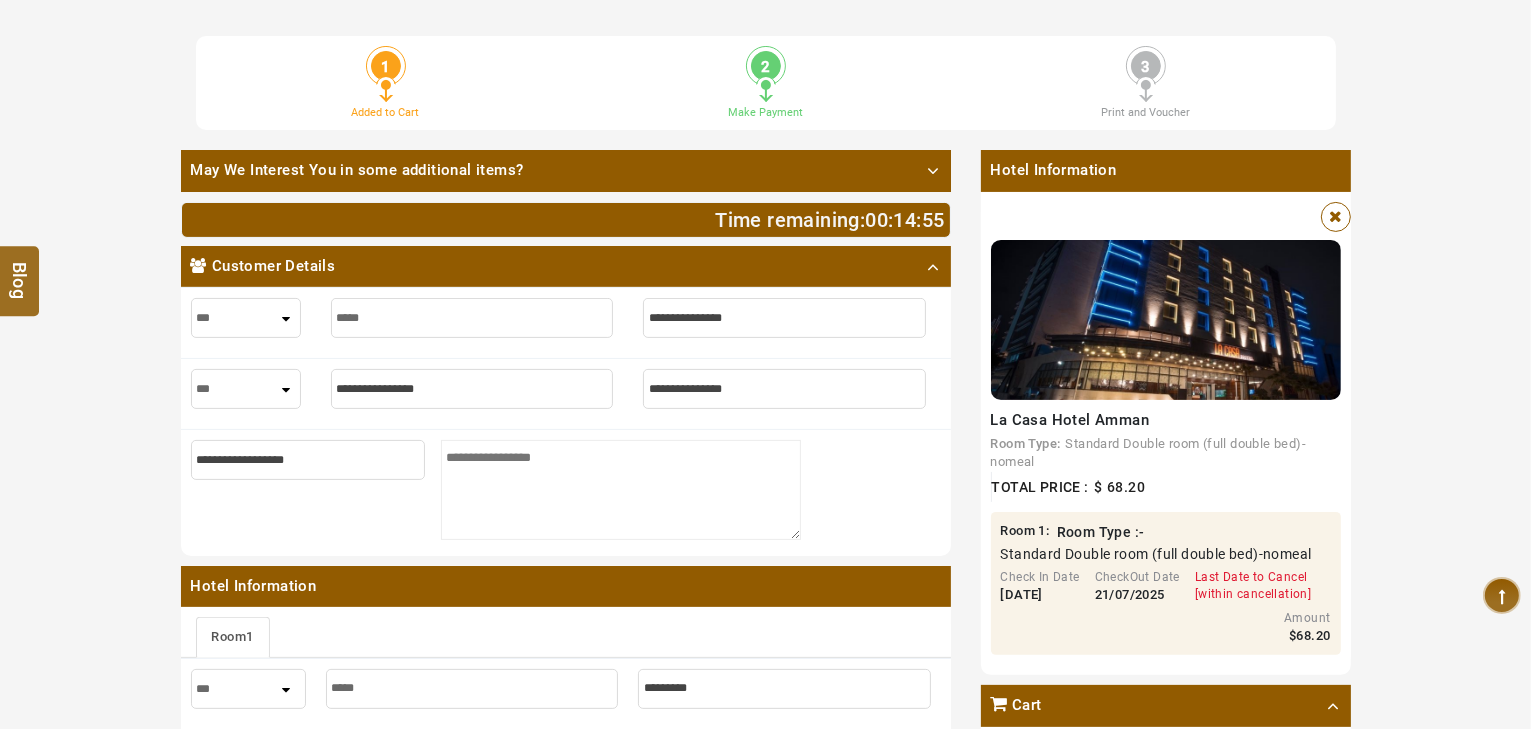 type on "*****" 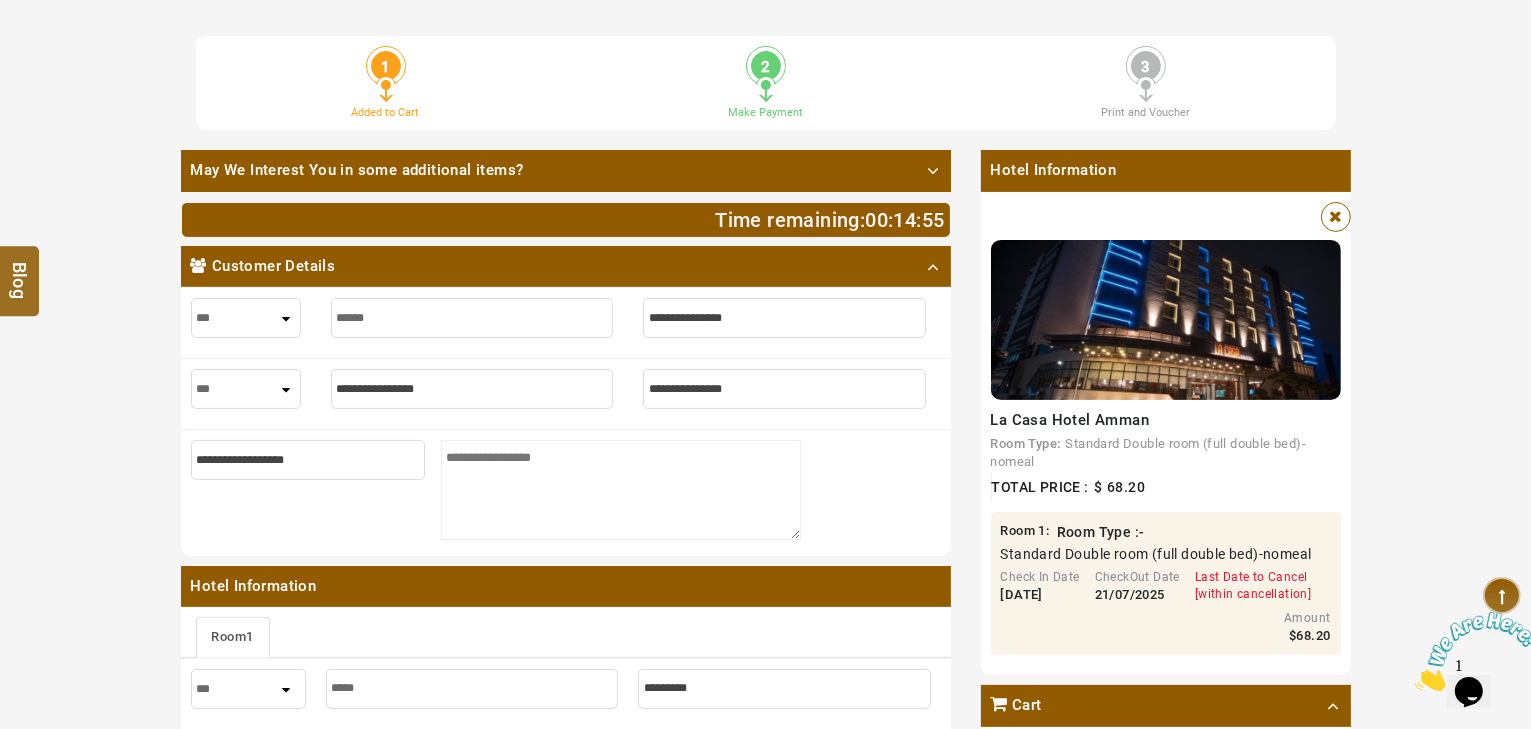 scroll, scrollTop: 0, scrollLeft: 0, axis: both 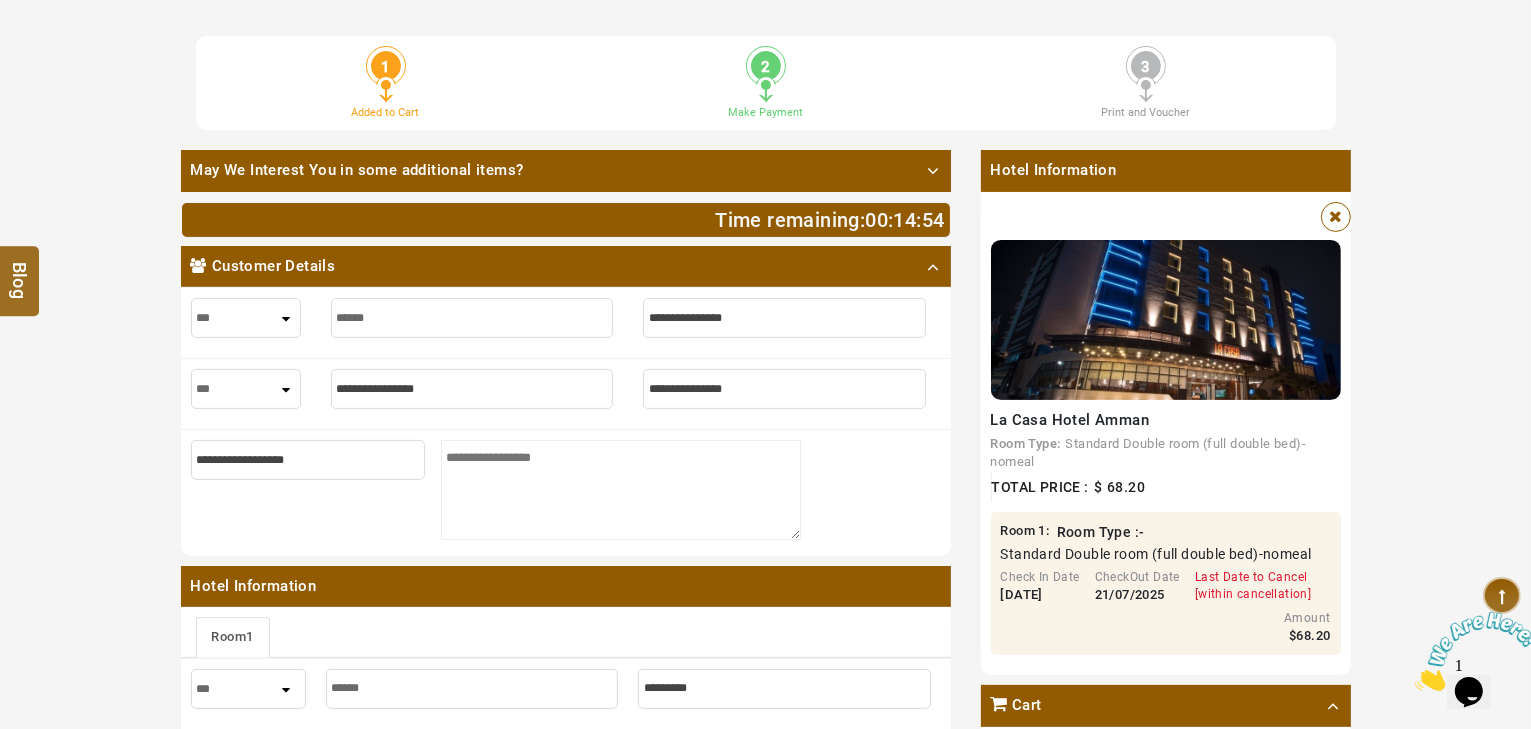 type on "*****" 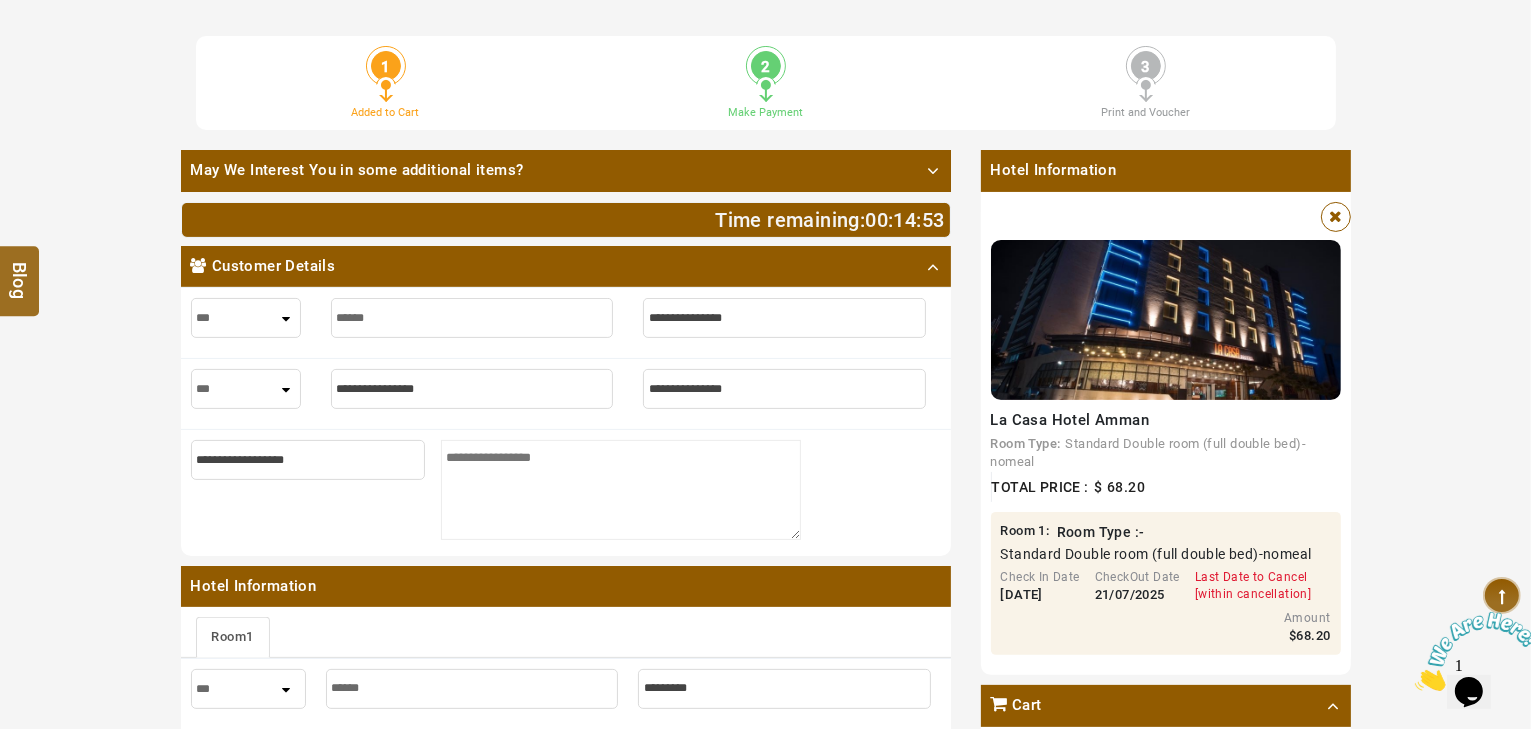 click at bounding box center [784, 318] 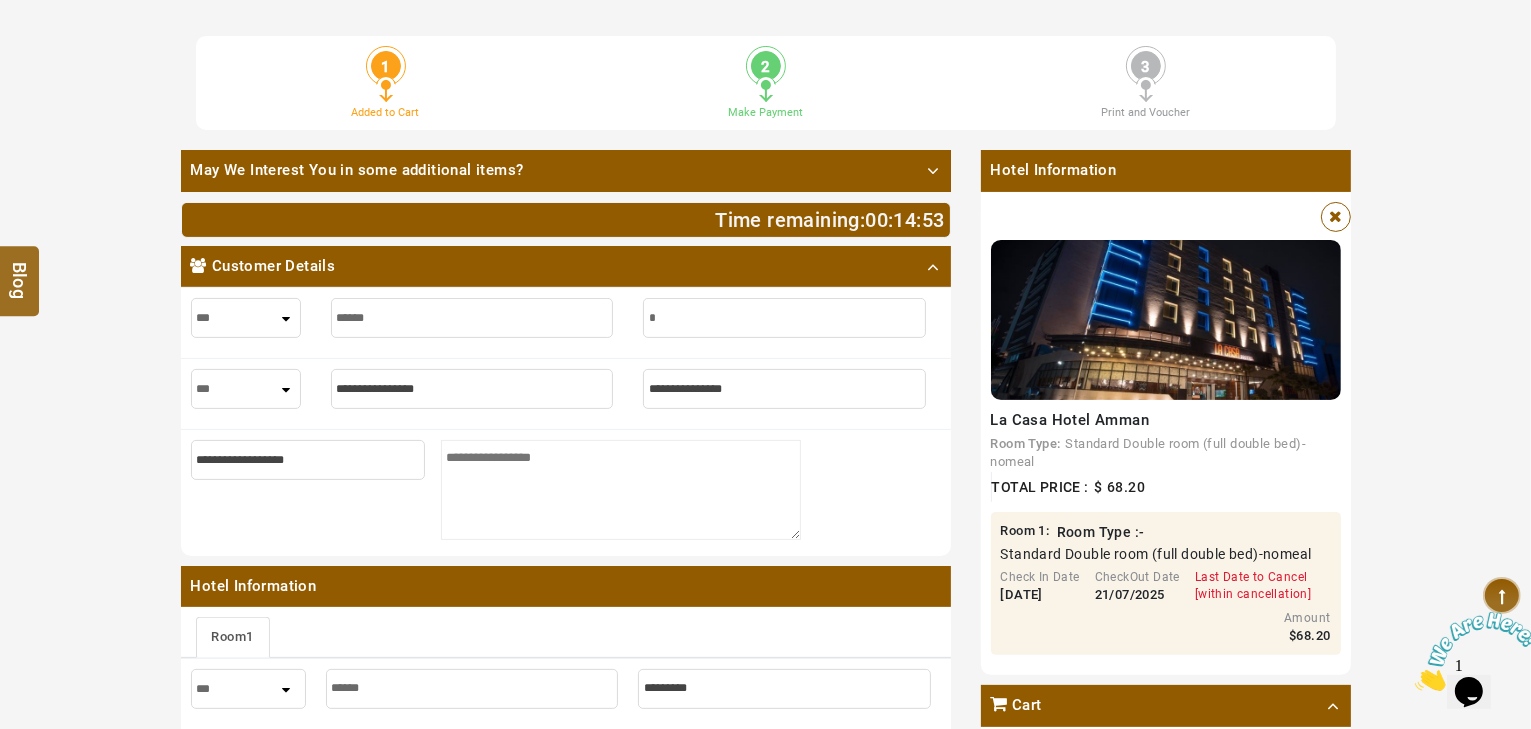 type on "*" 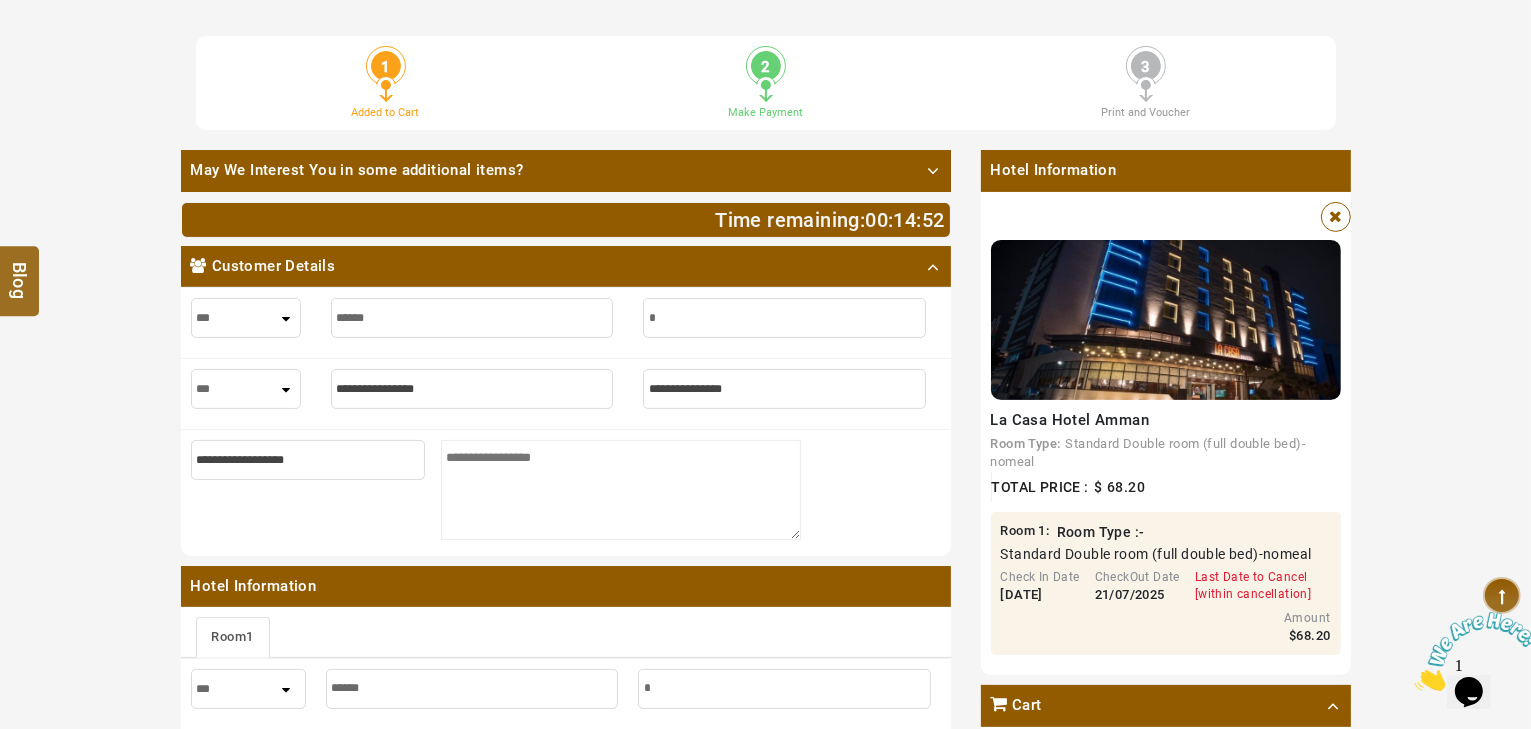 type on "**" 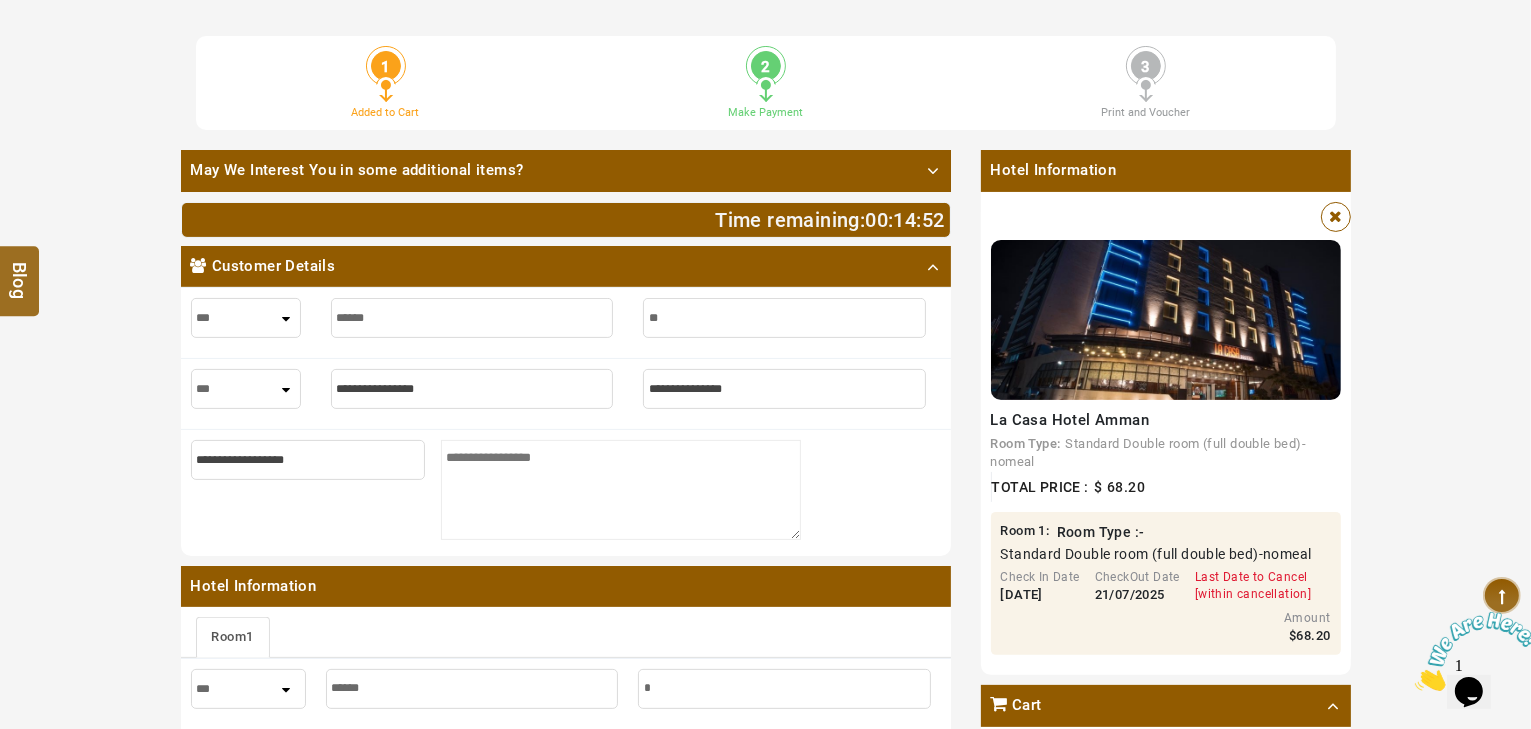 type on "**" 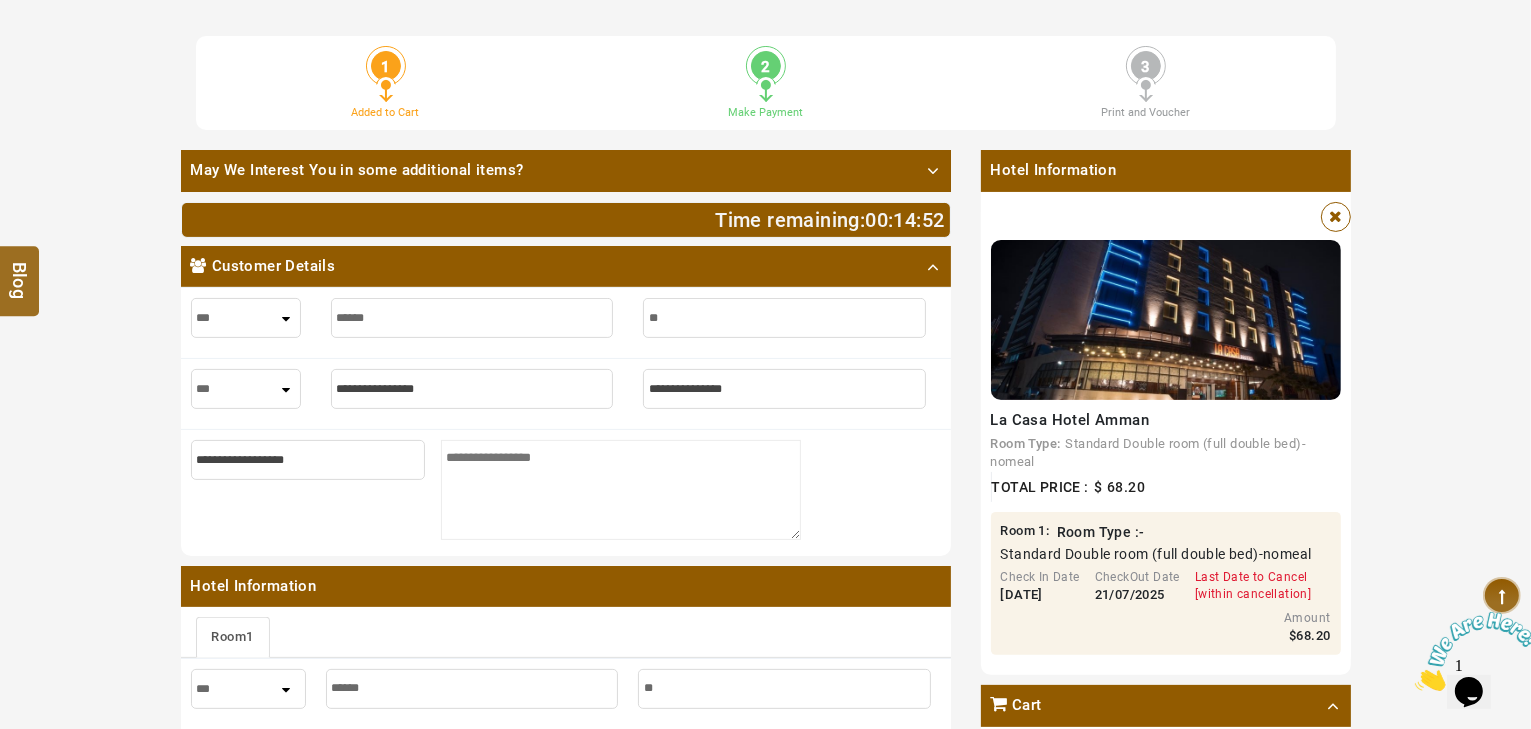 type on "***" 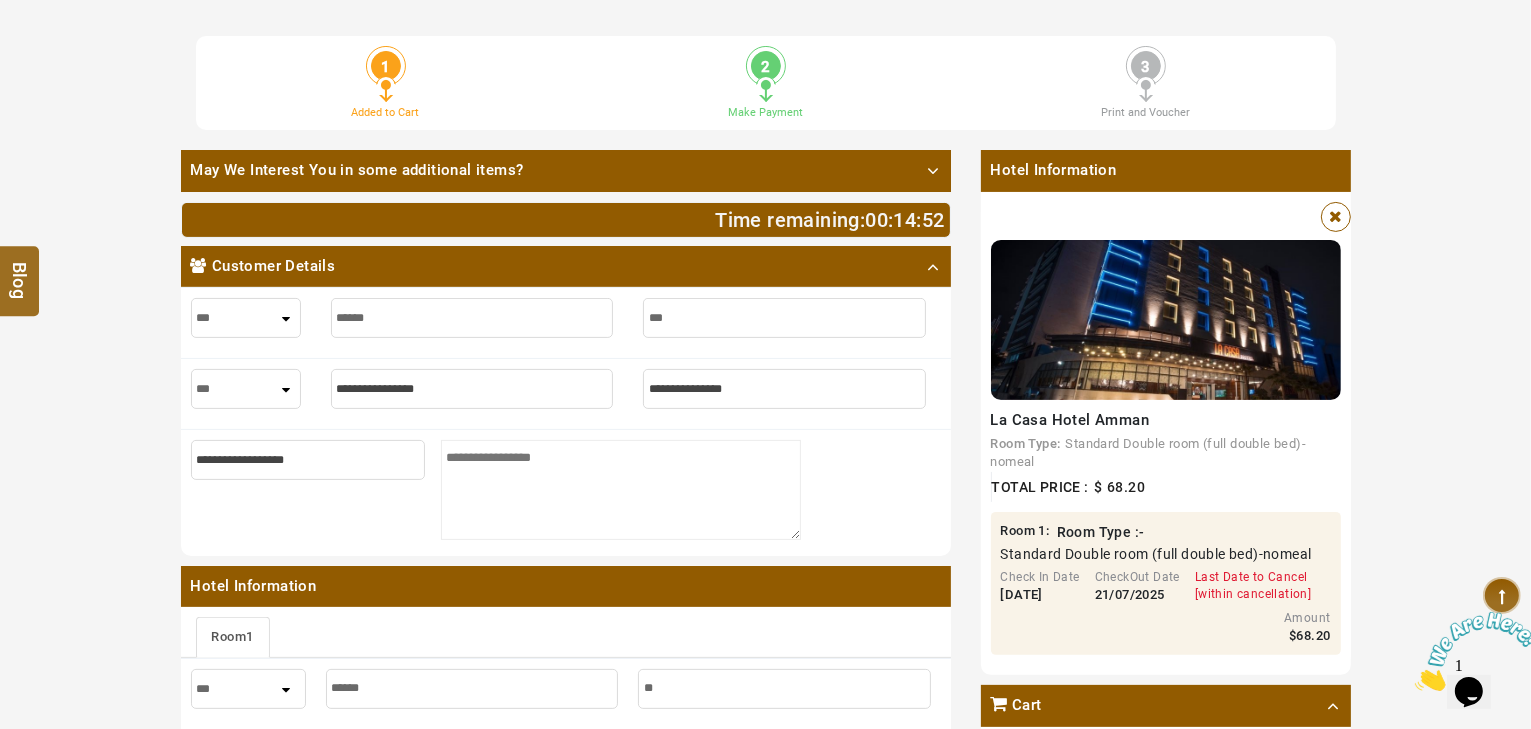 type on "***" 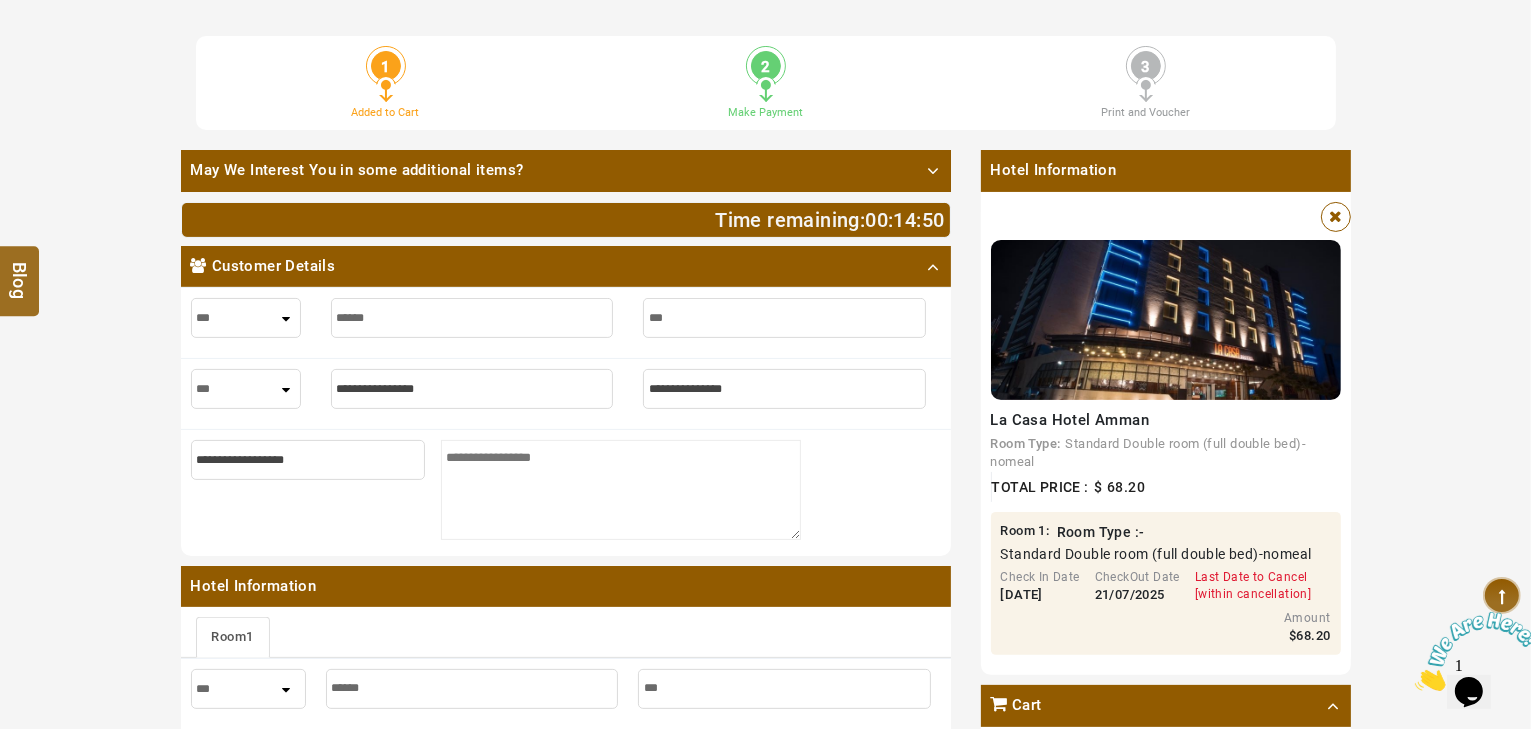 type on "****" 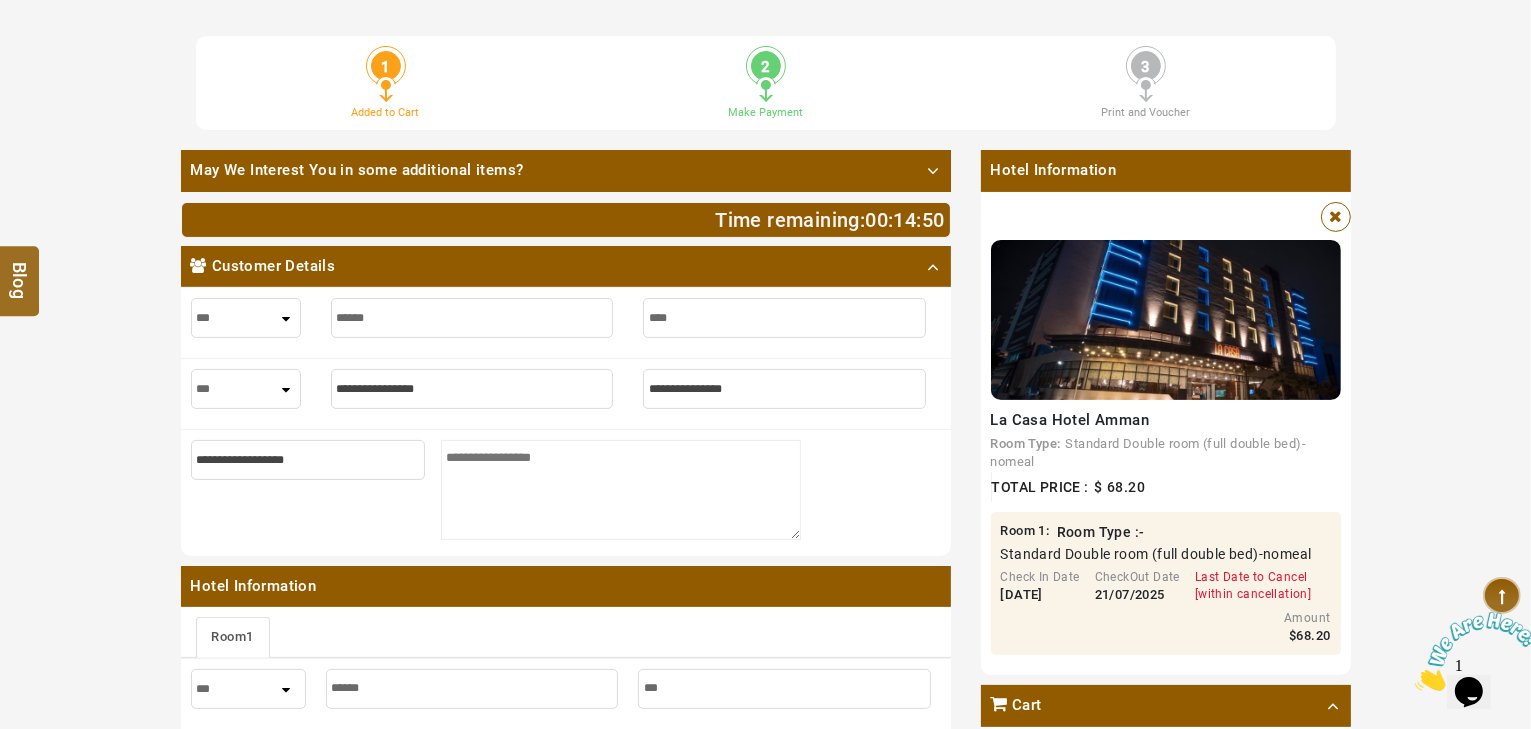 type on "****" 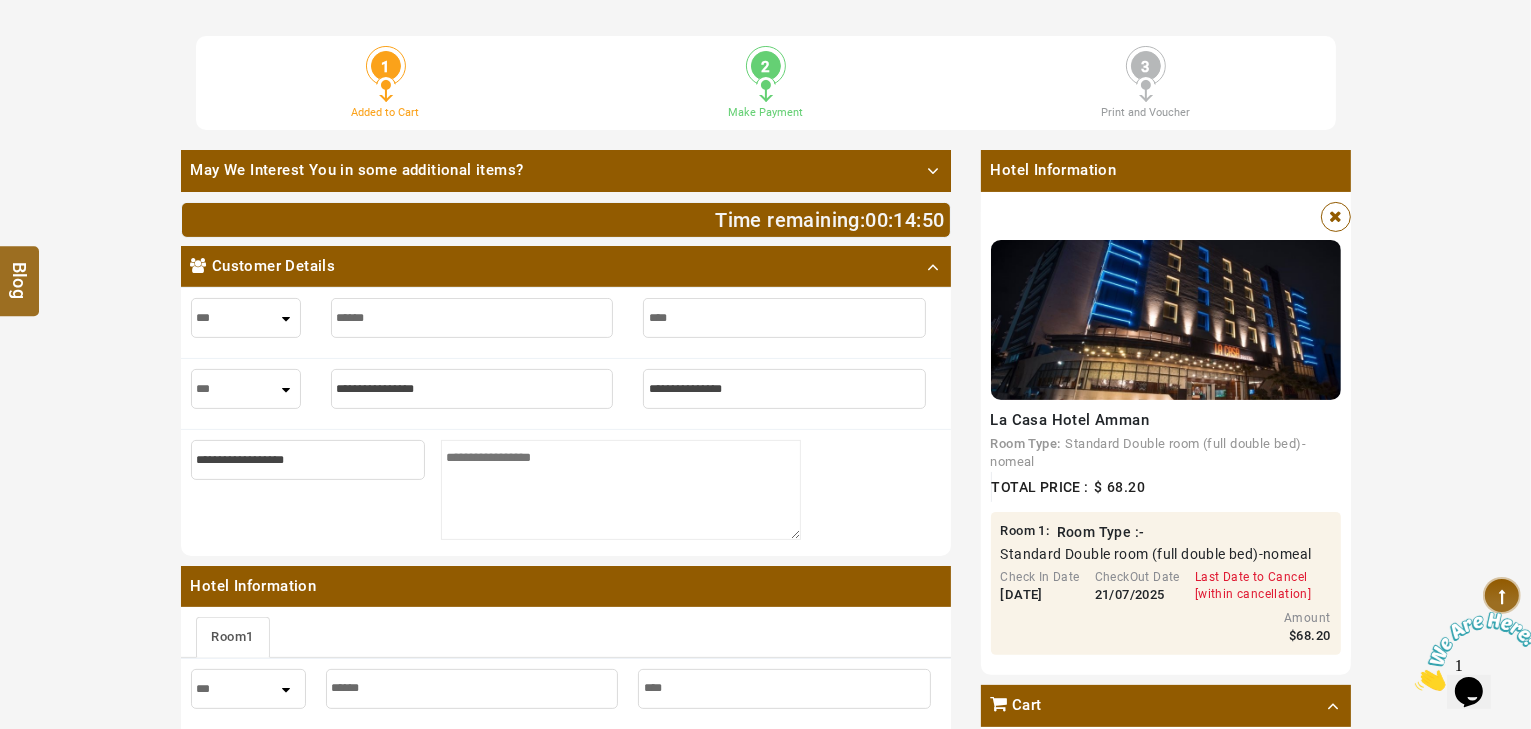 type on "*****" 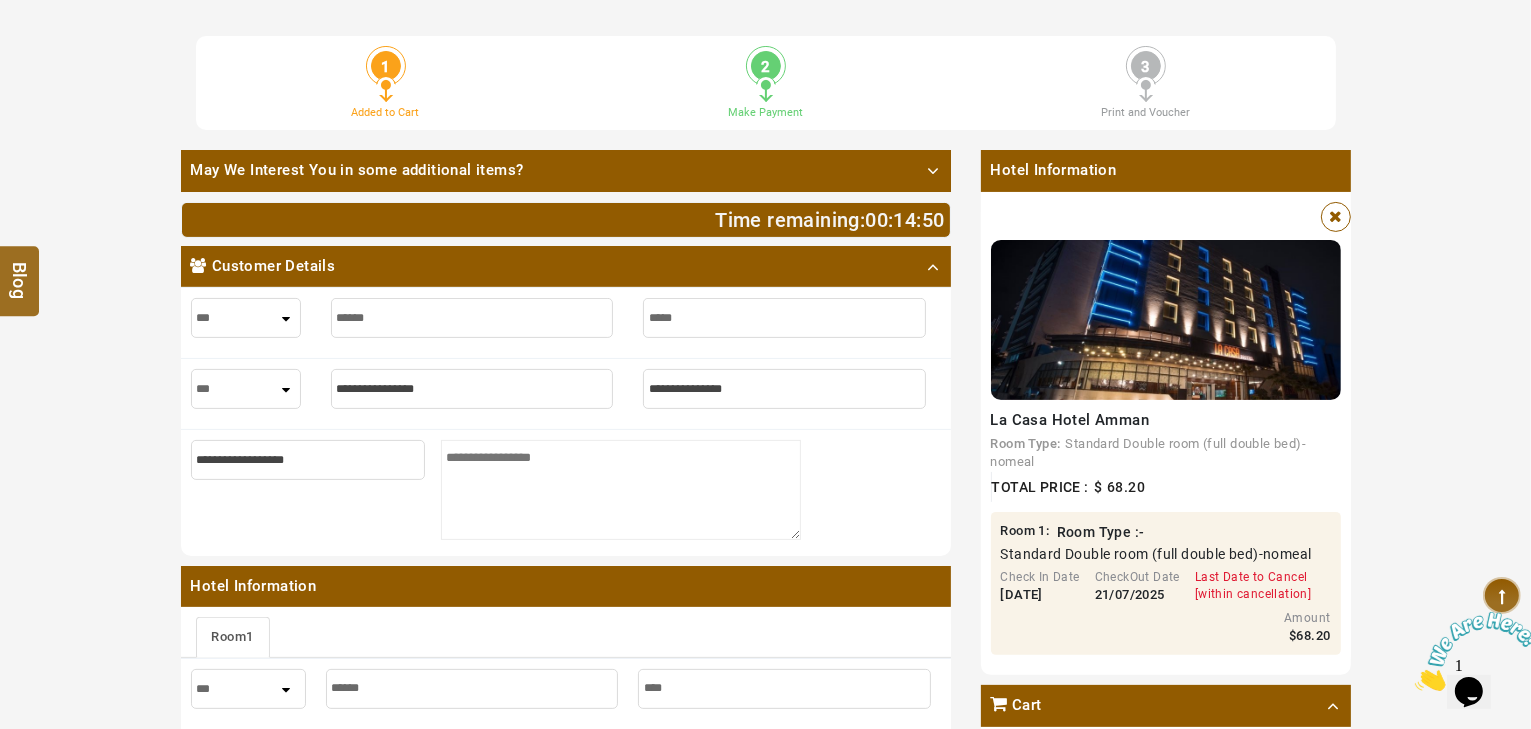 type on "*****" 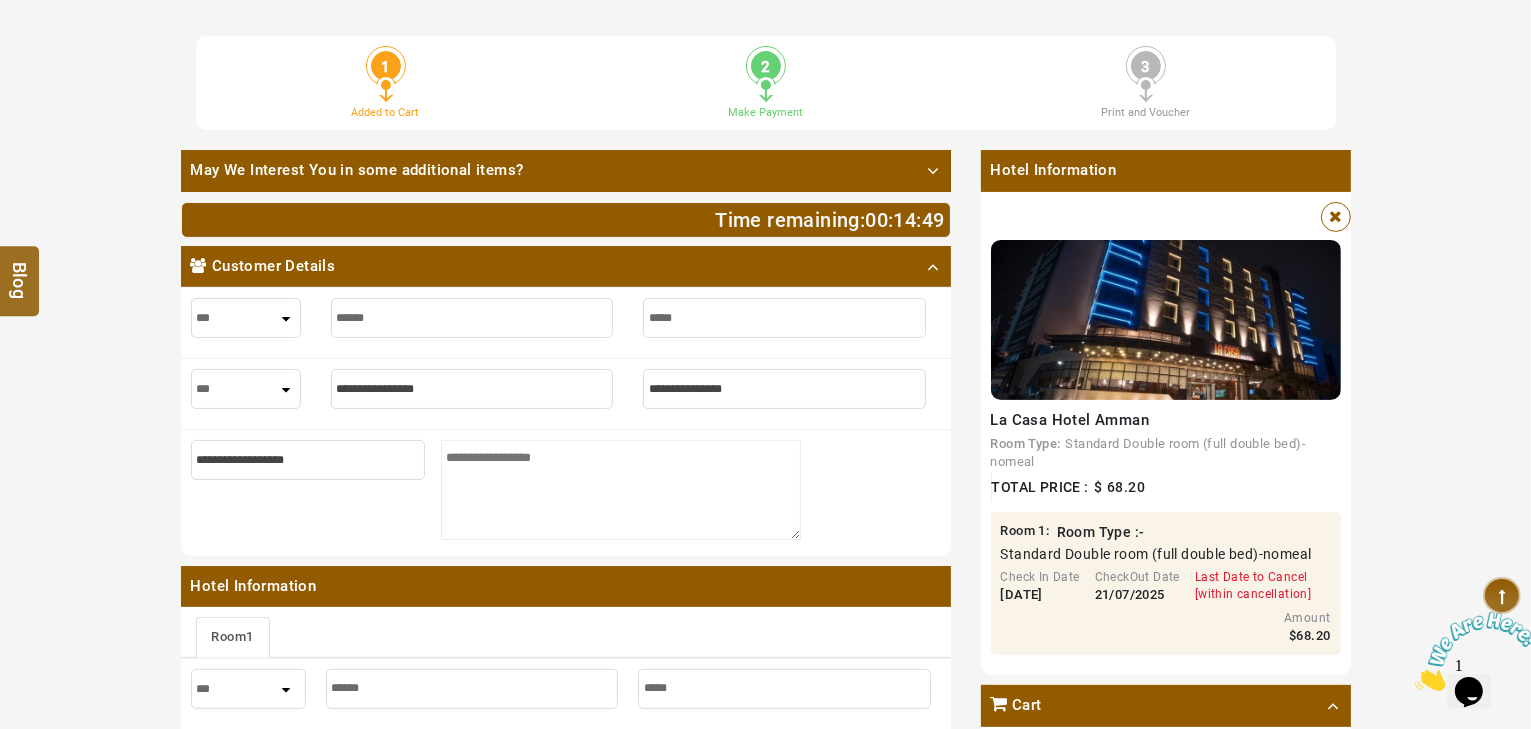 type on "******" 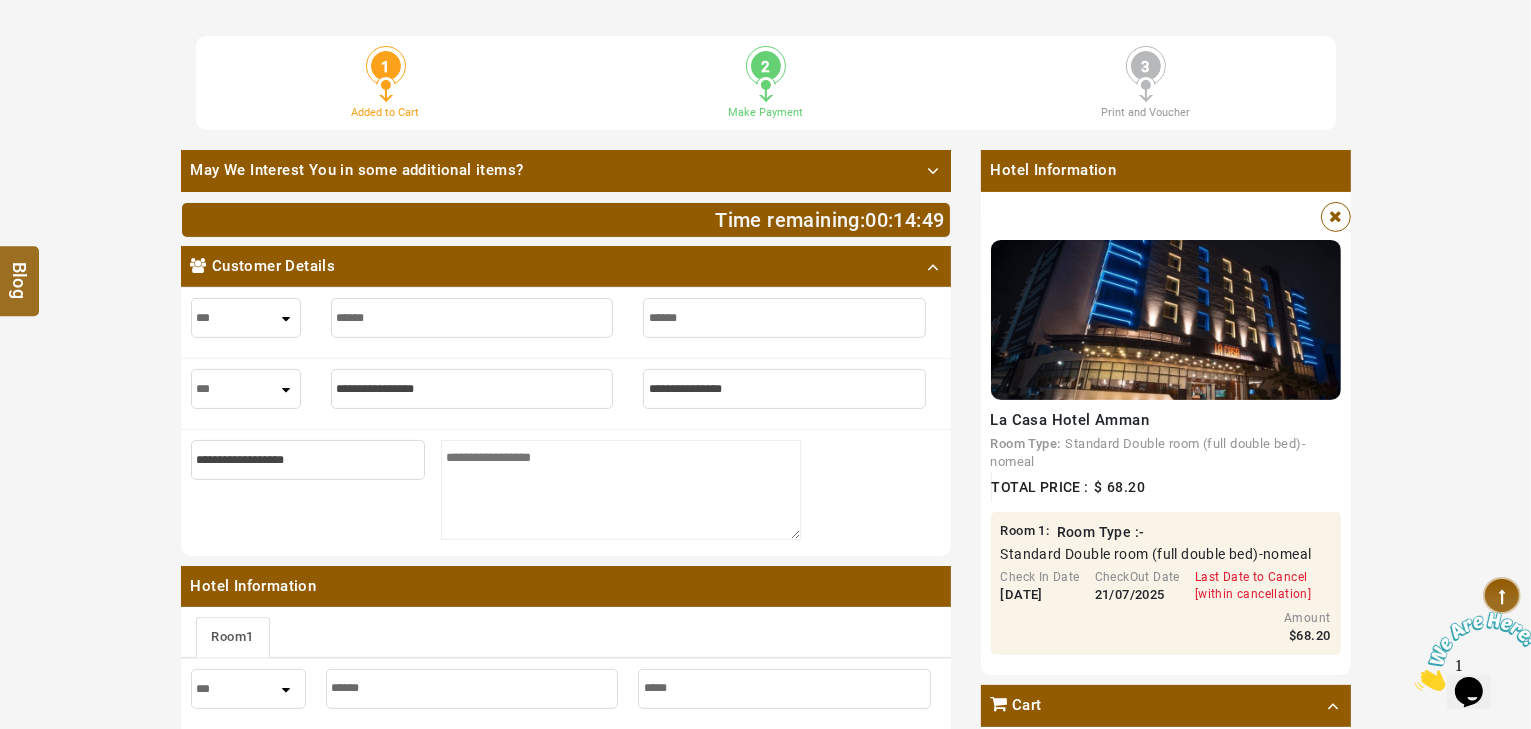 type on "******" 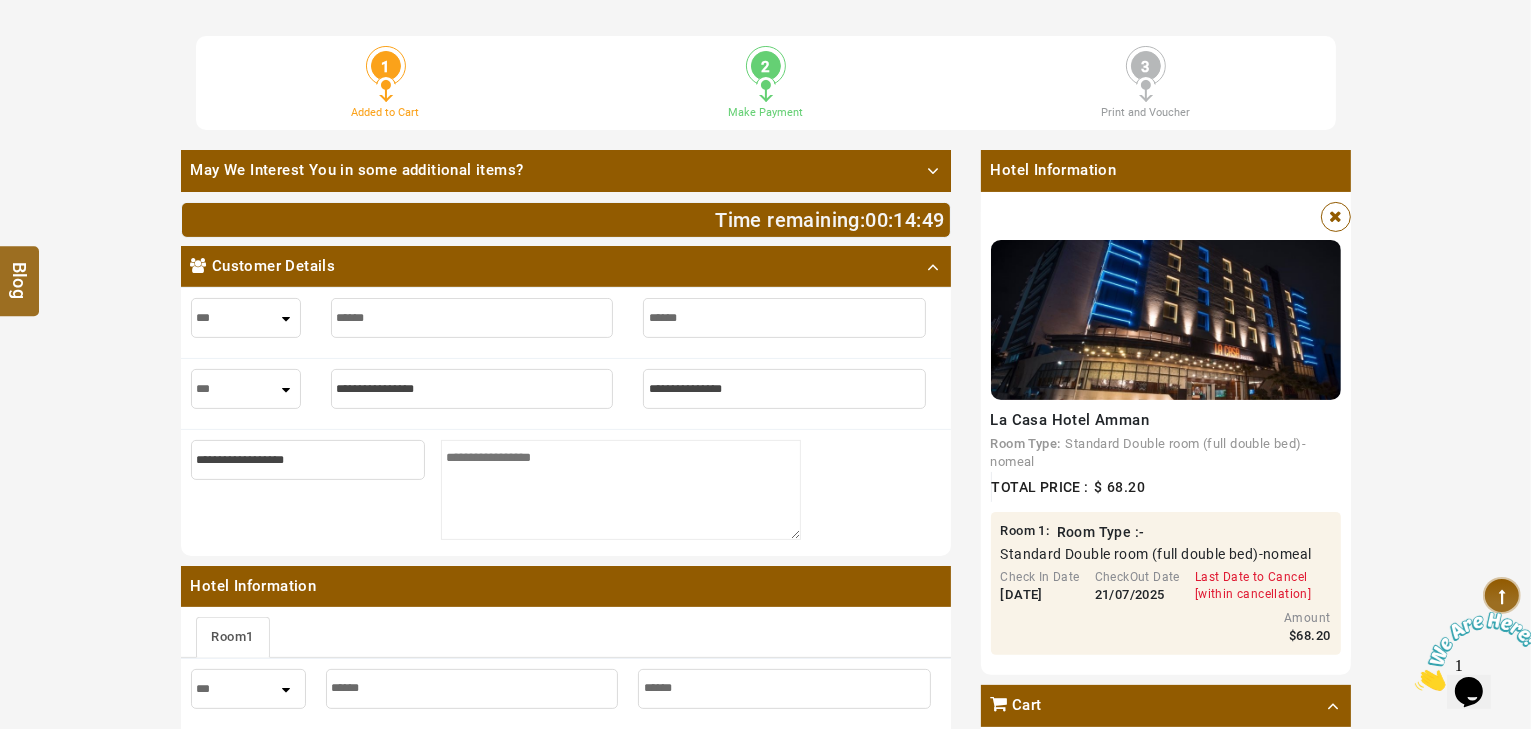 type on "*******" 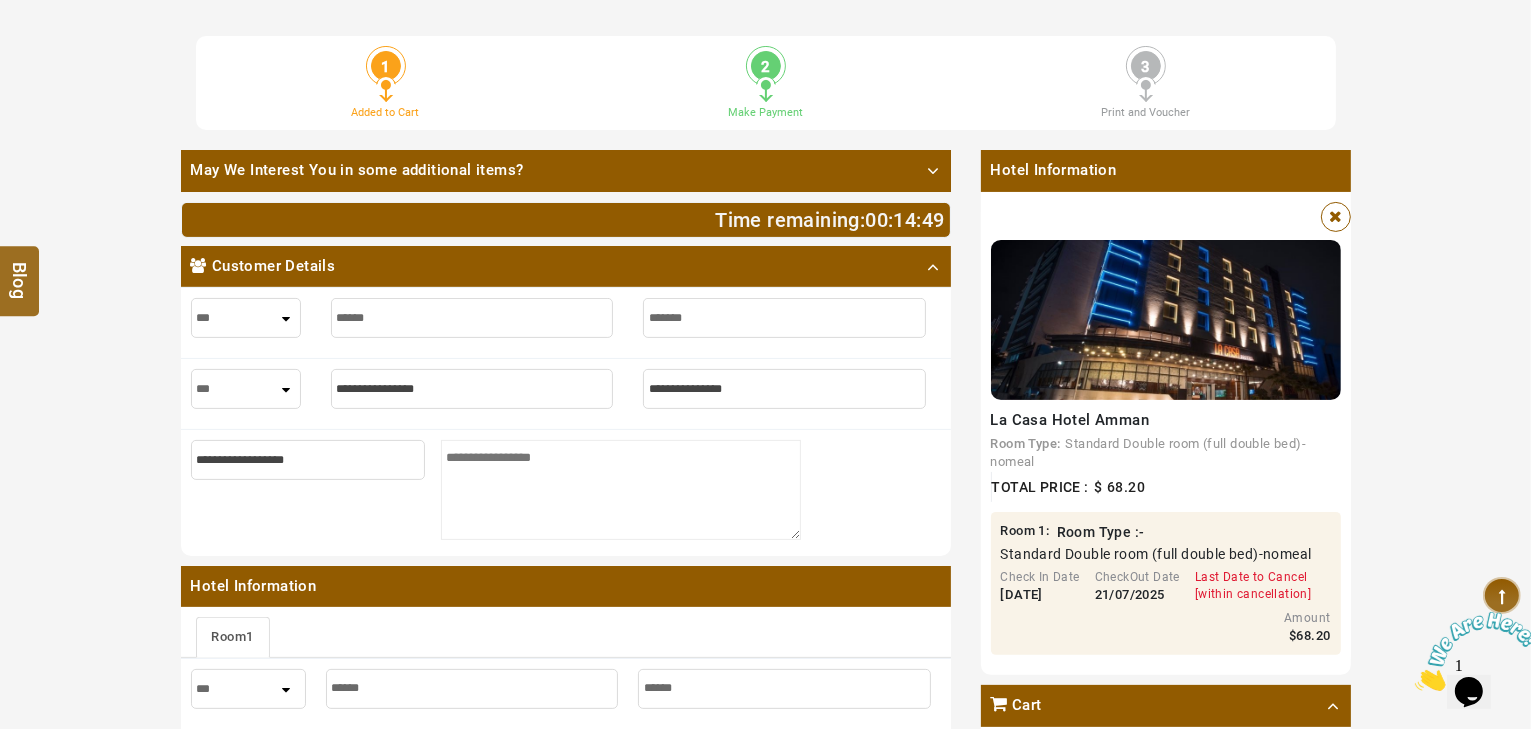 type on "*******" 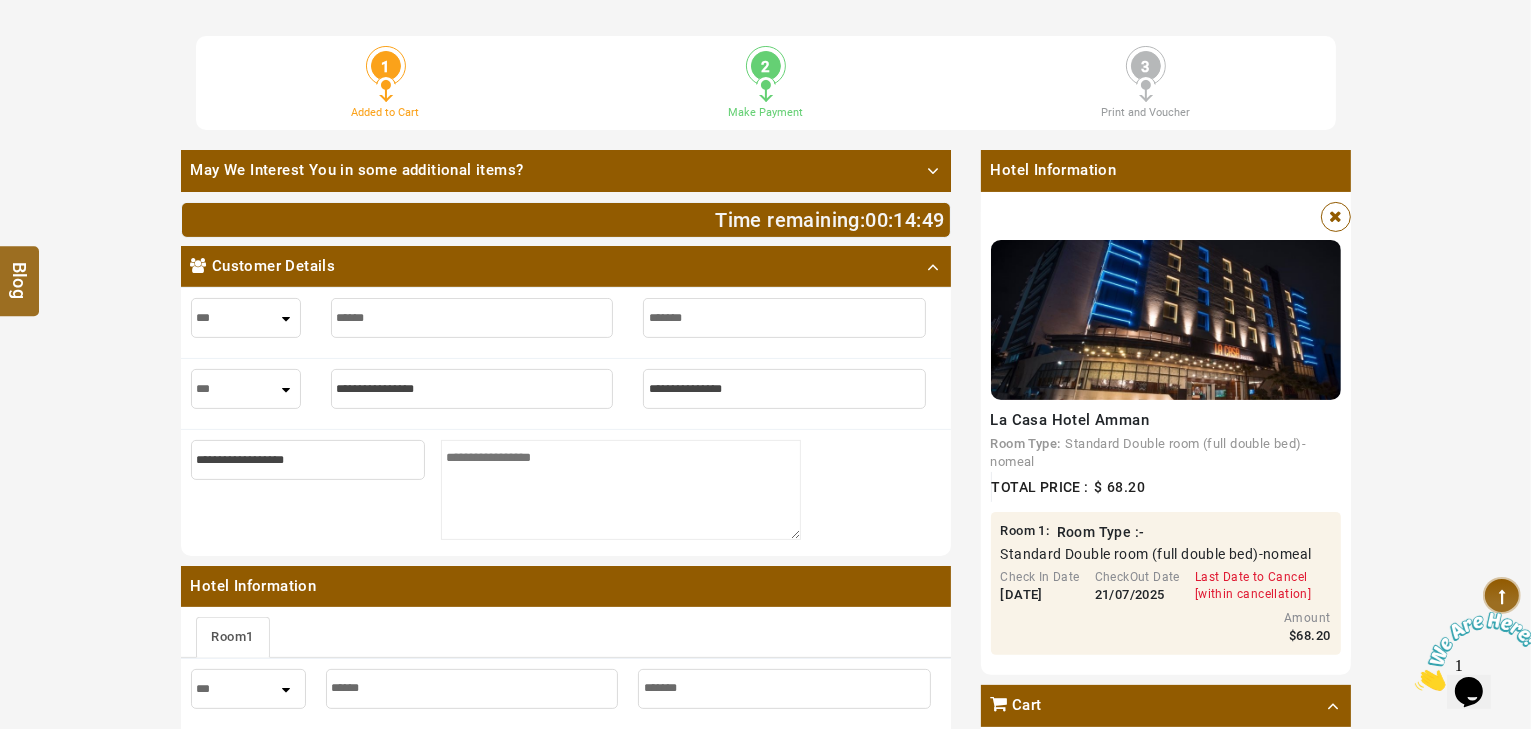 type on "********" 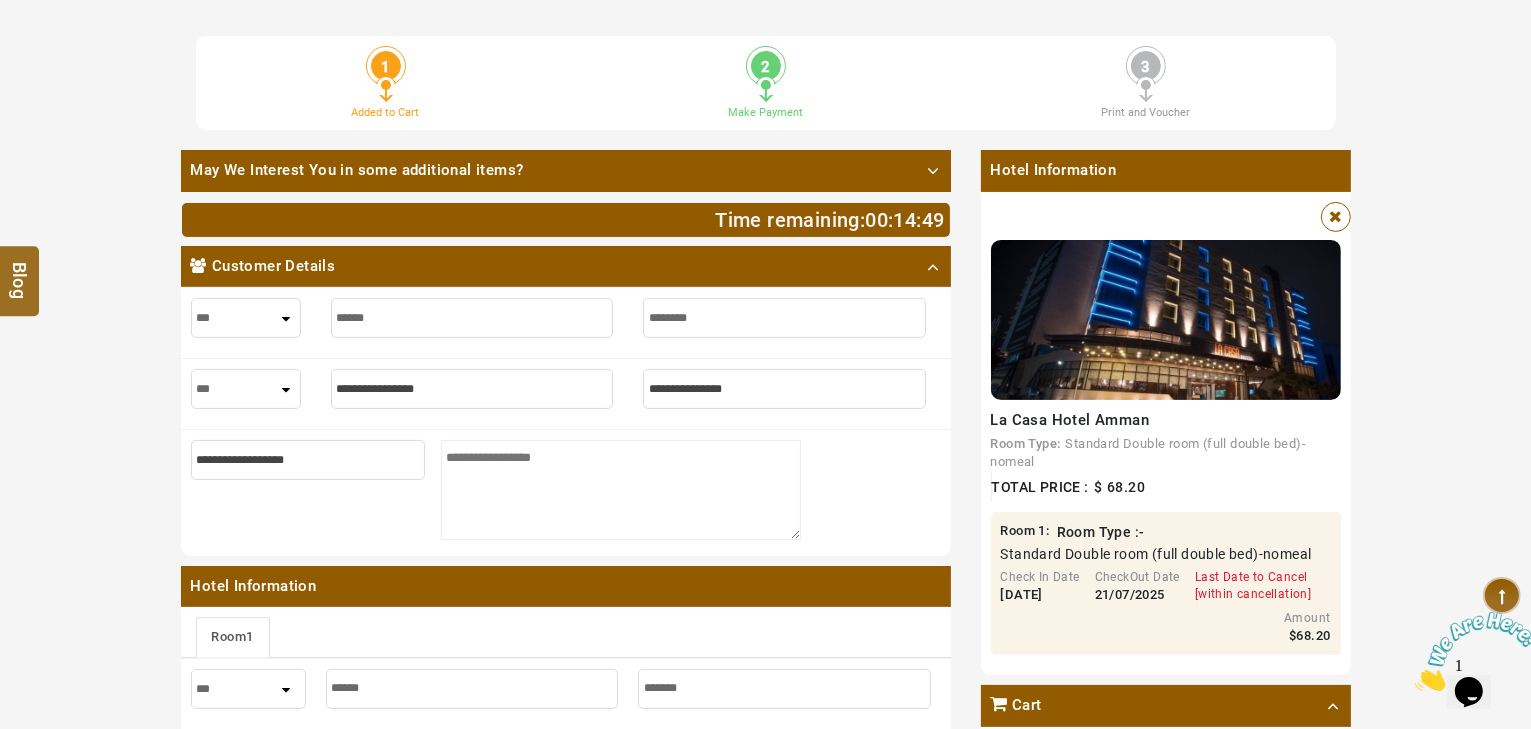 type on "********" 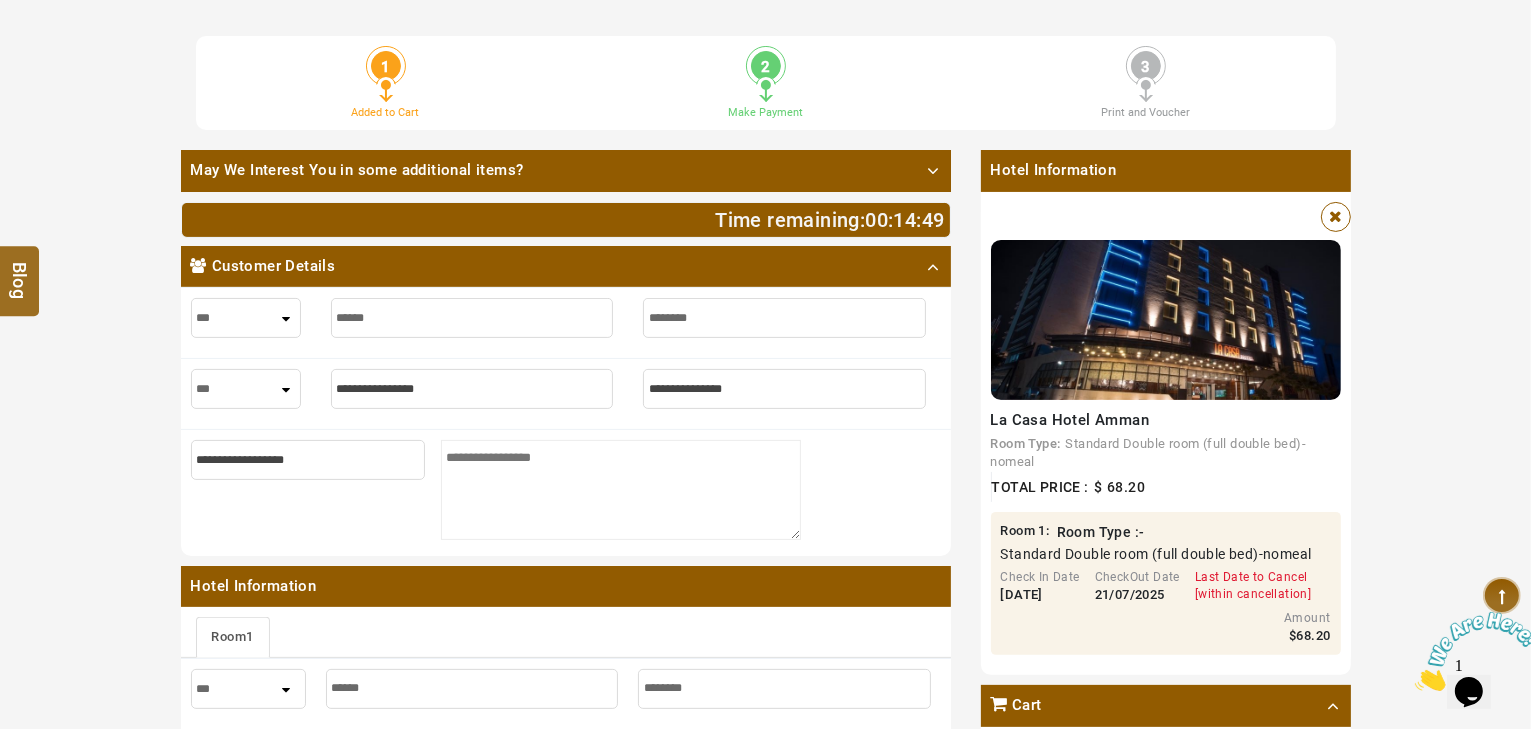 type on "*********" 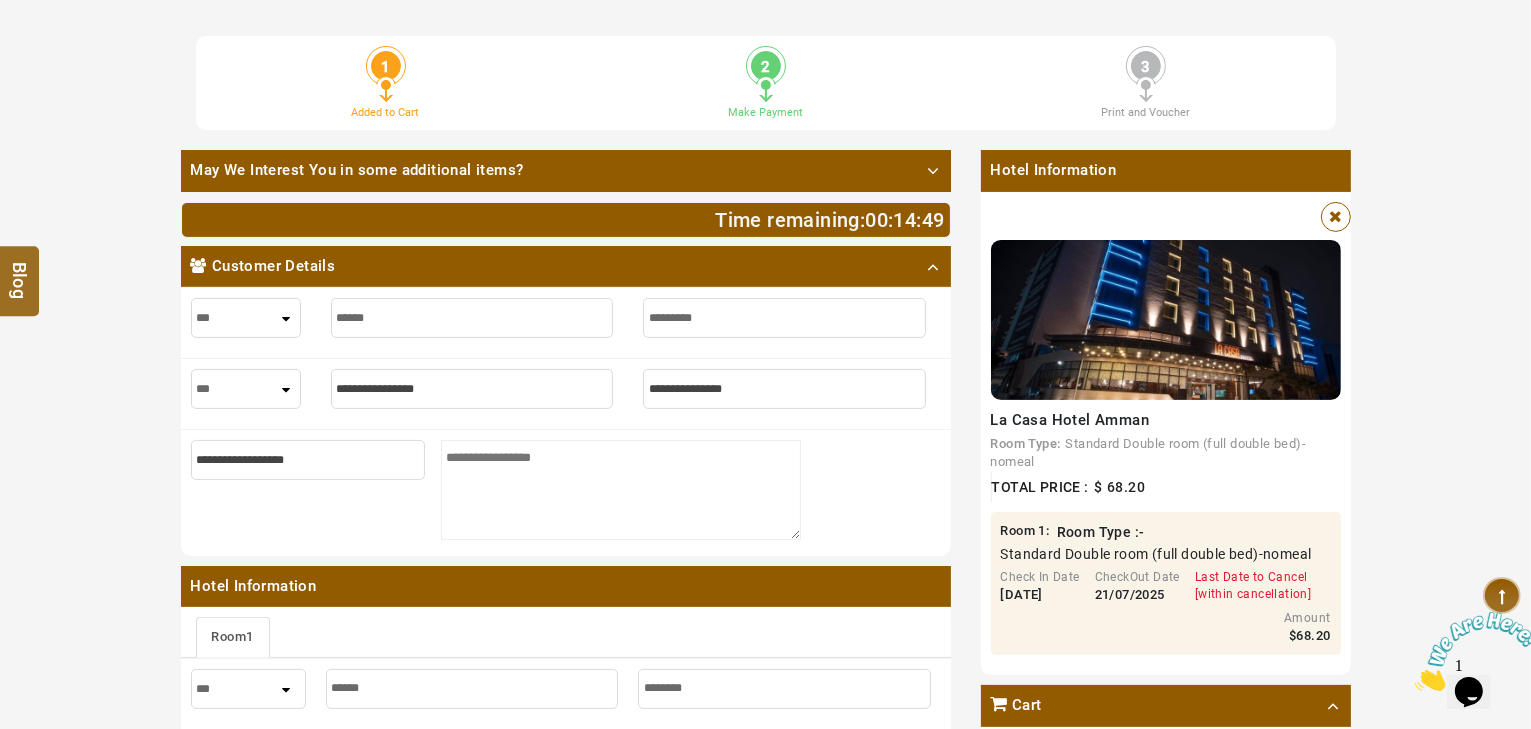 type on "*********" 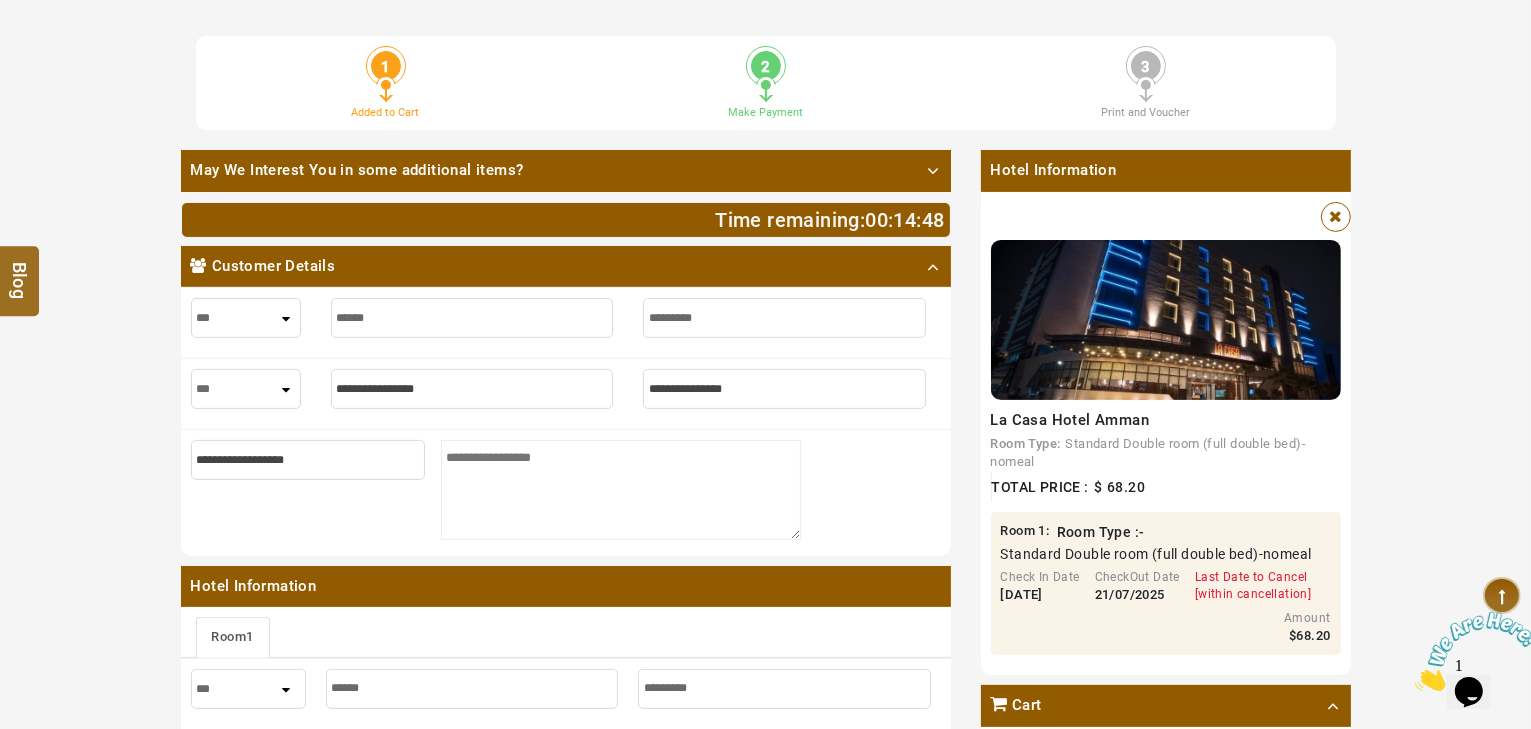 type on "*********" 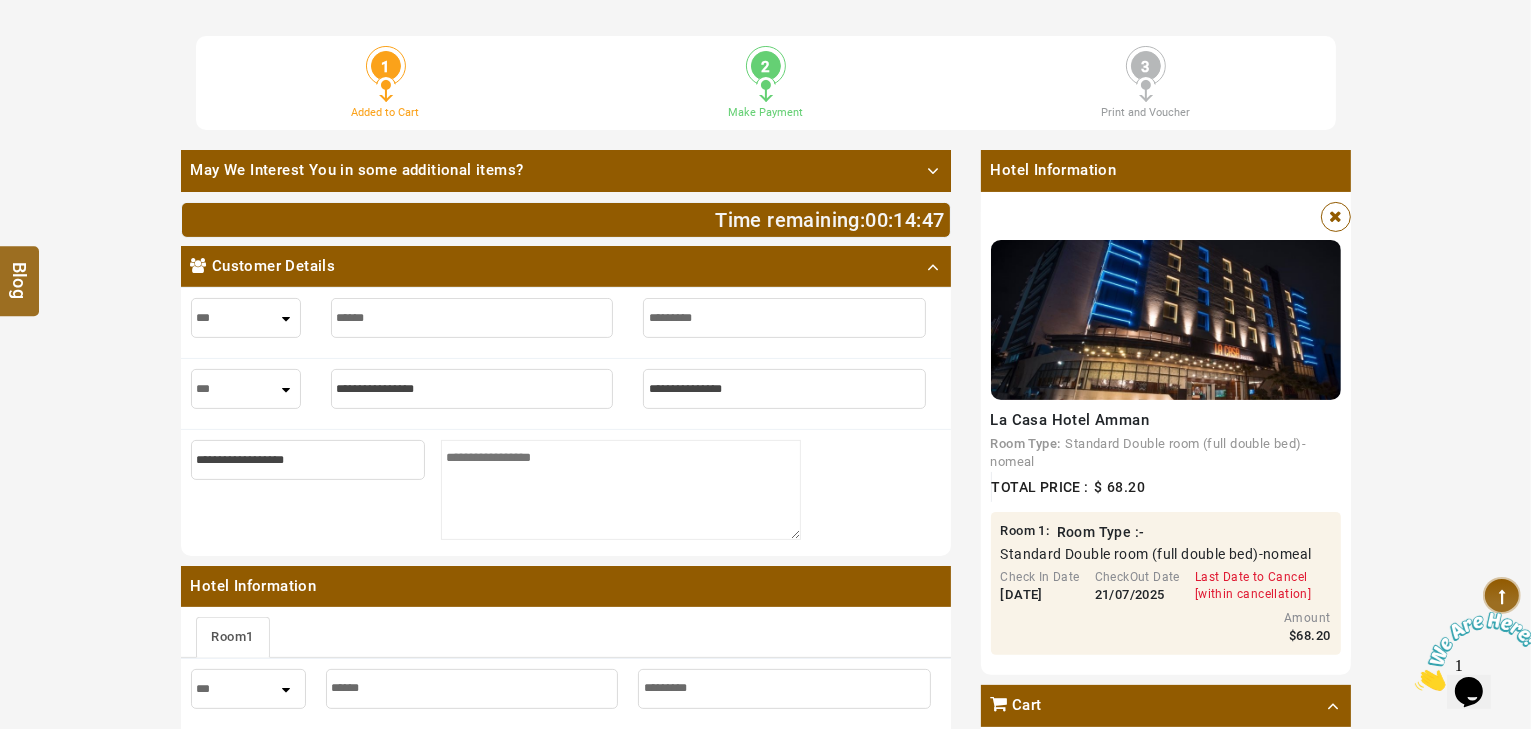 type on "*" 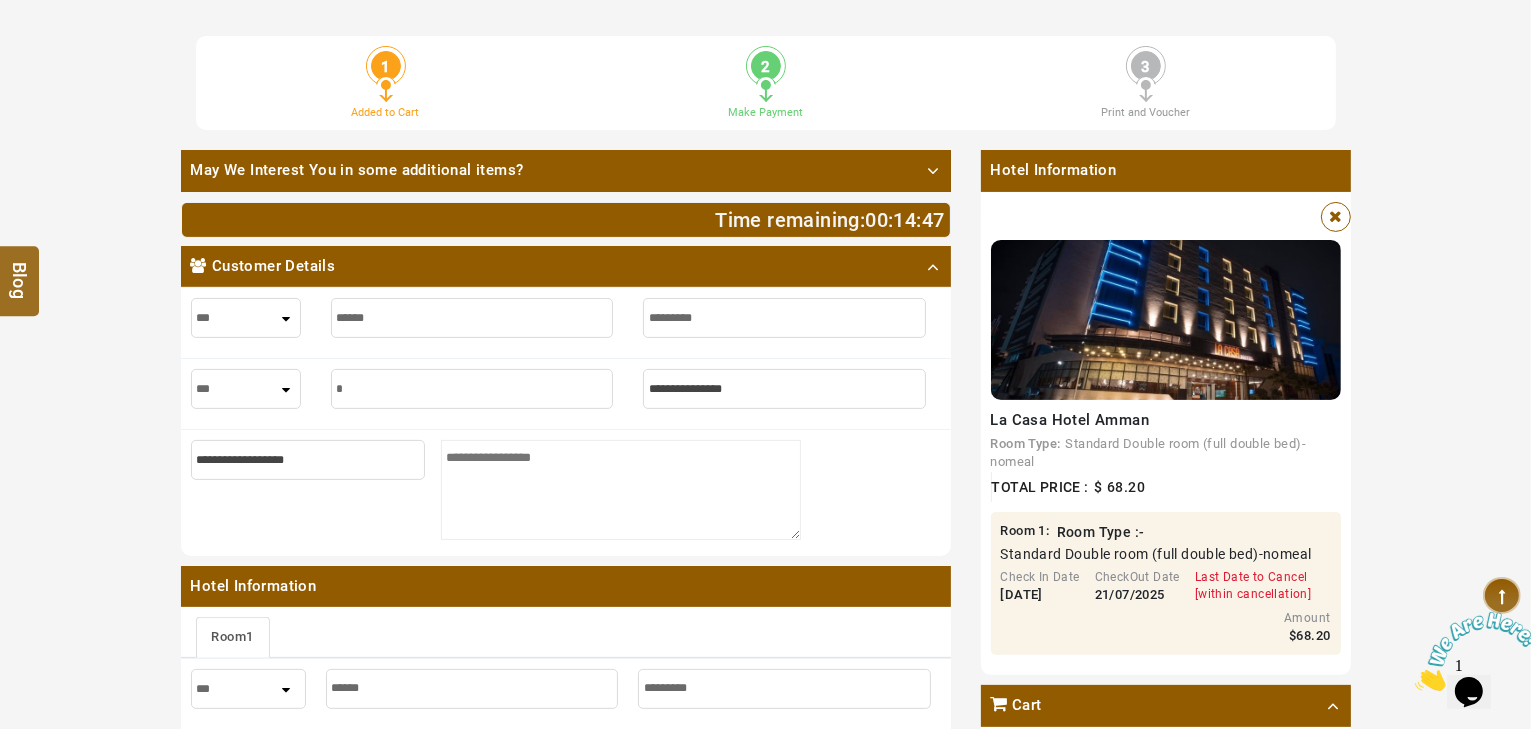 type on "*" 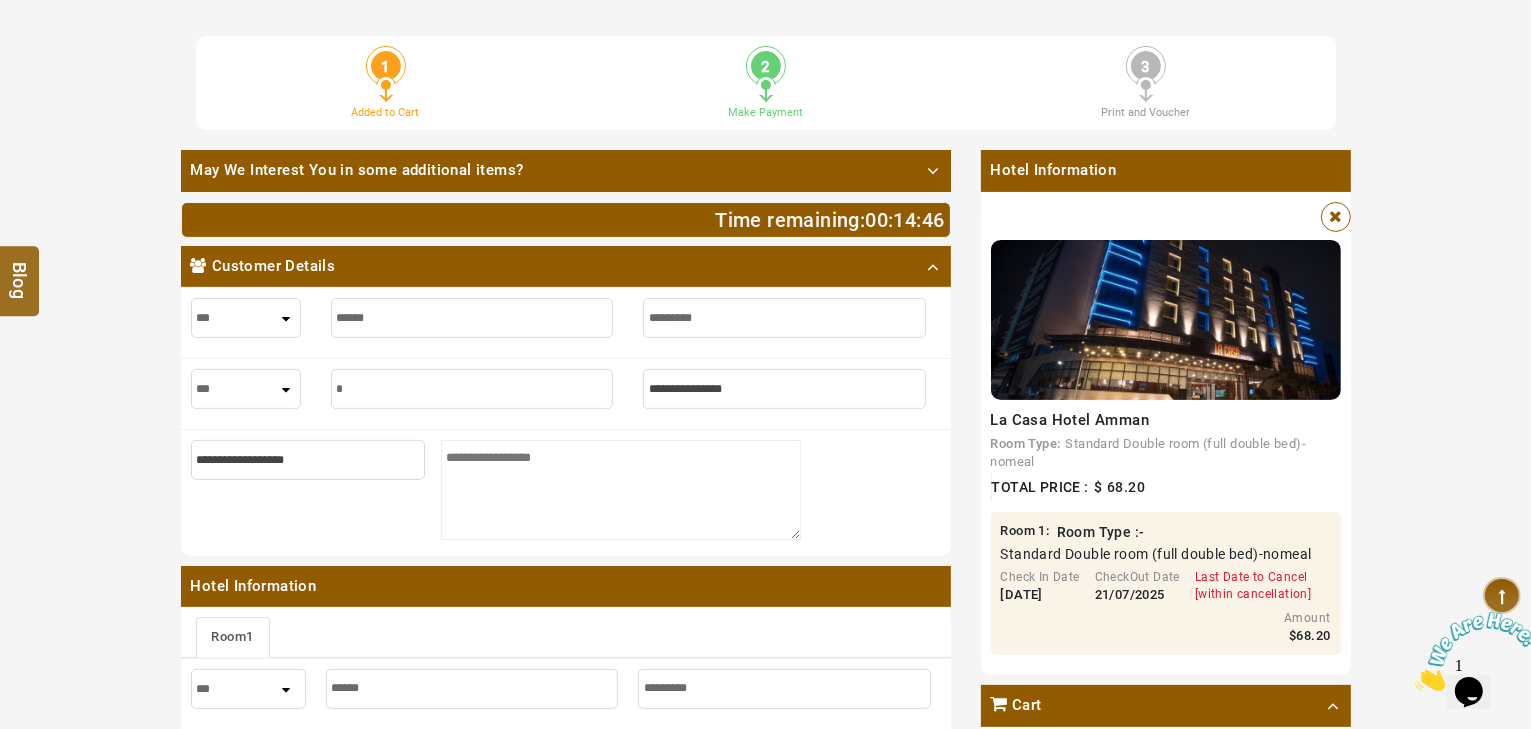 type on "**" 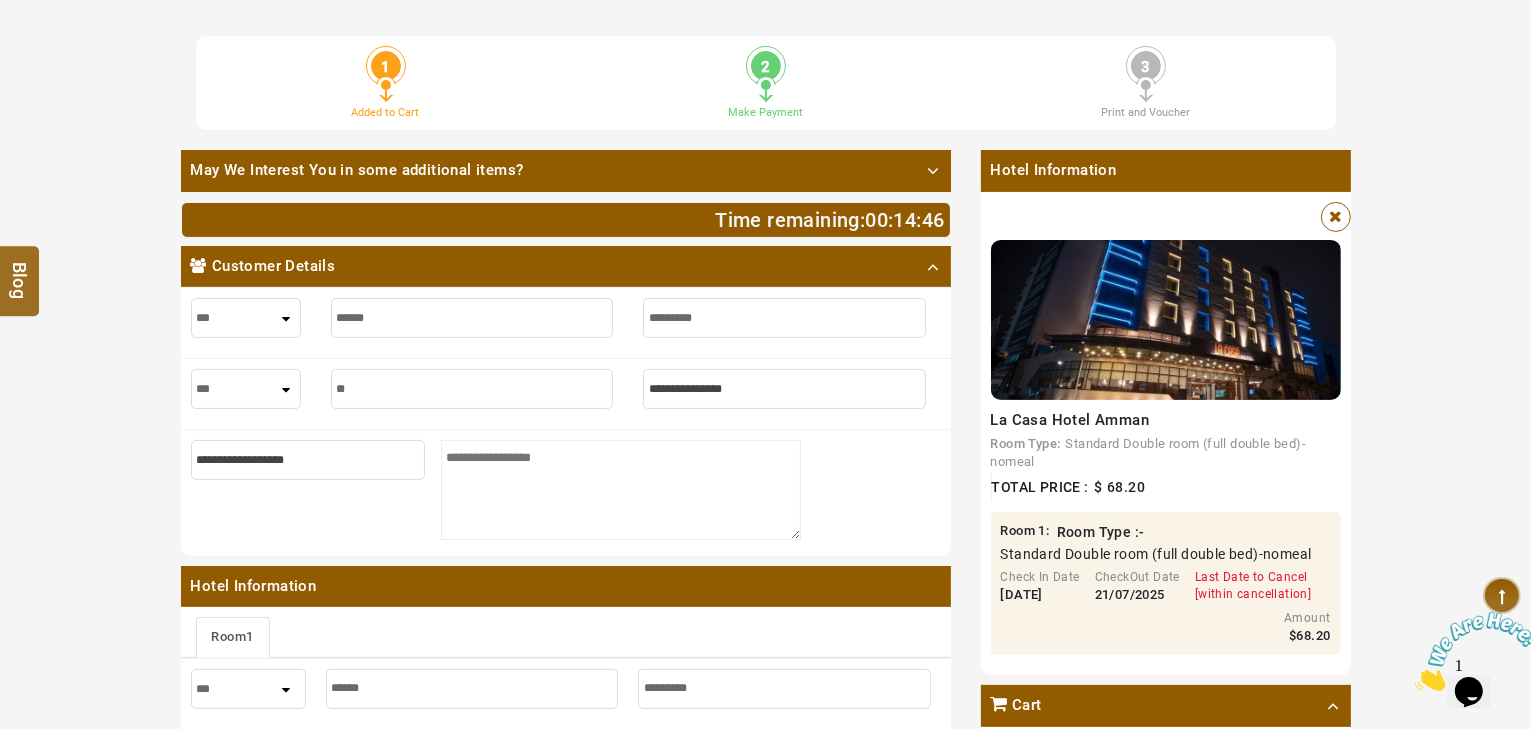 type on "**" 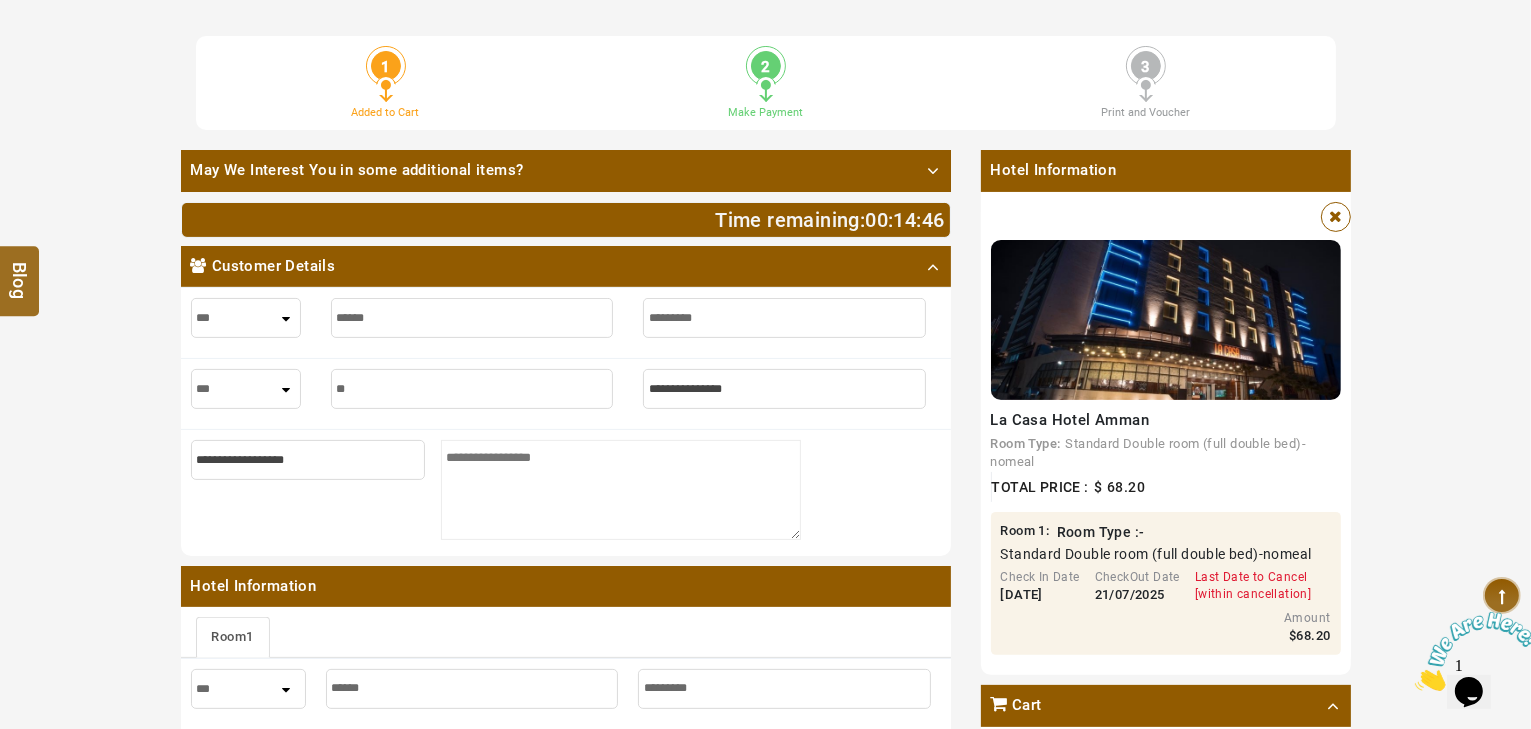 type on "***" 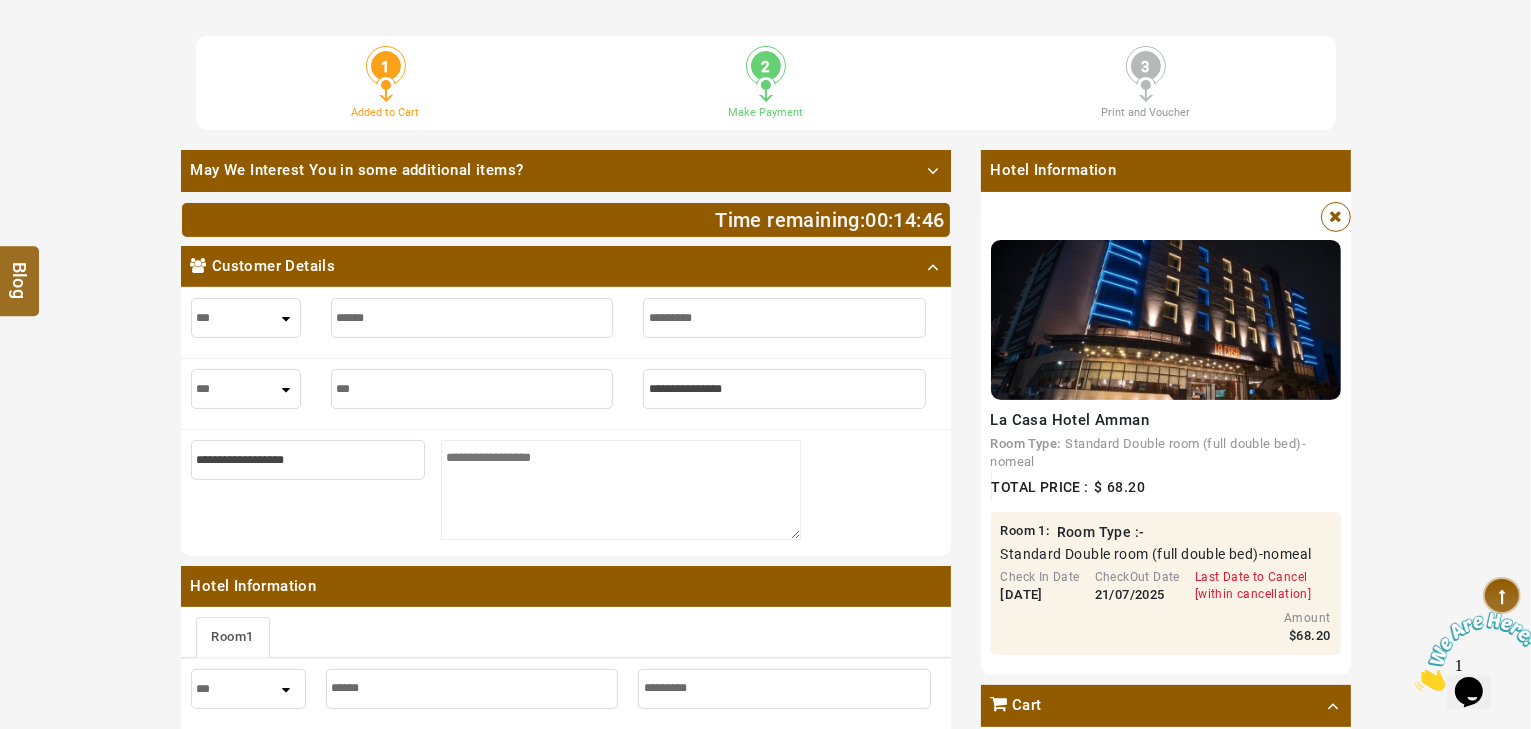 type on "***" 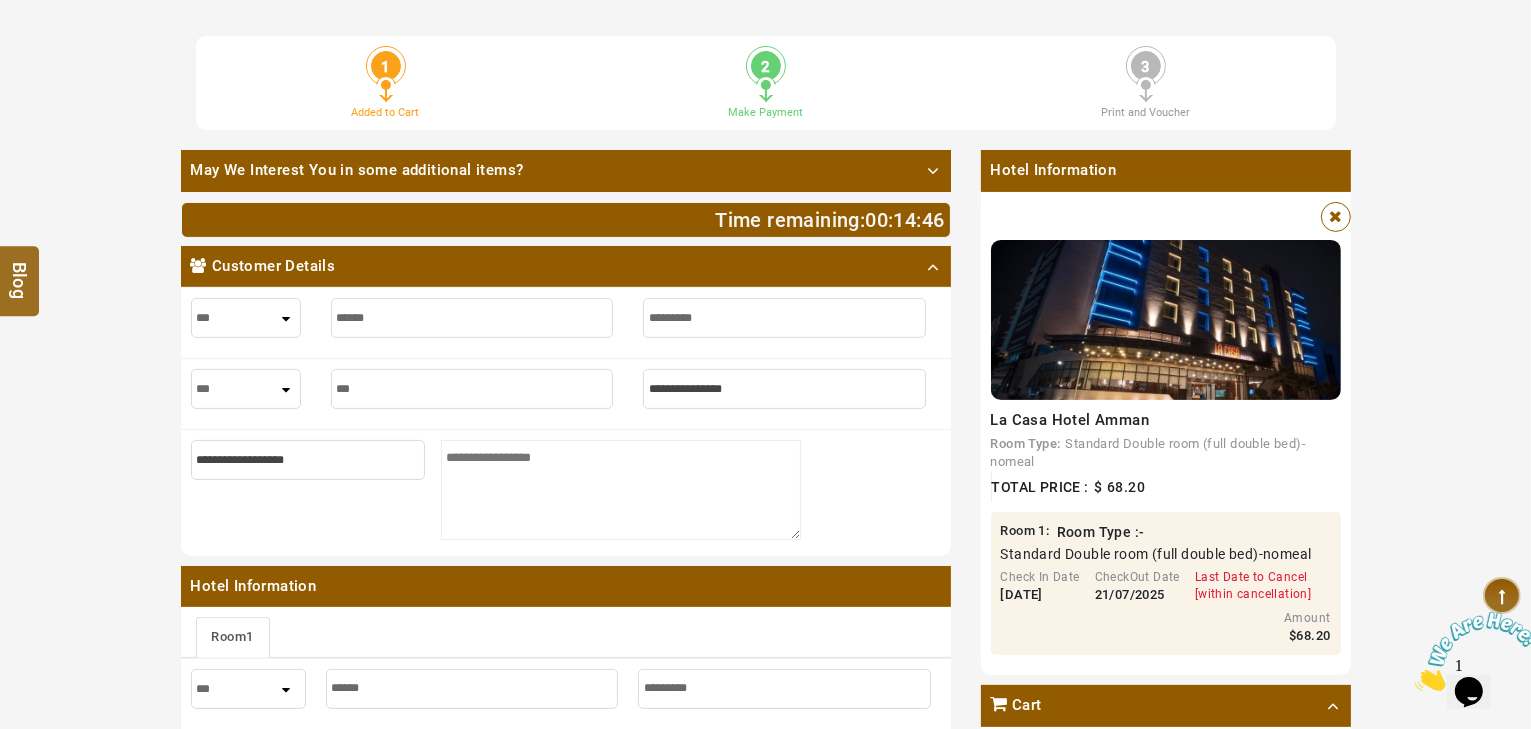type on "****" 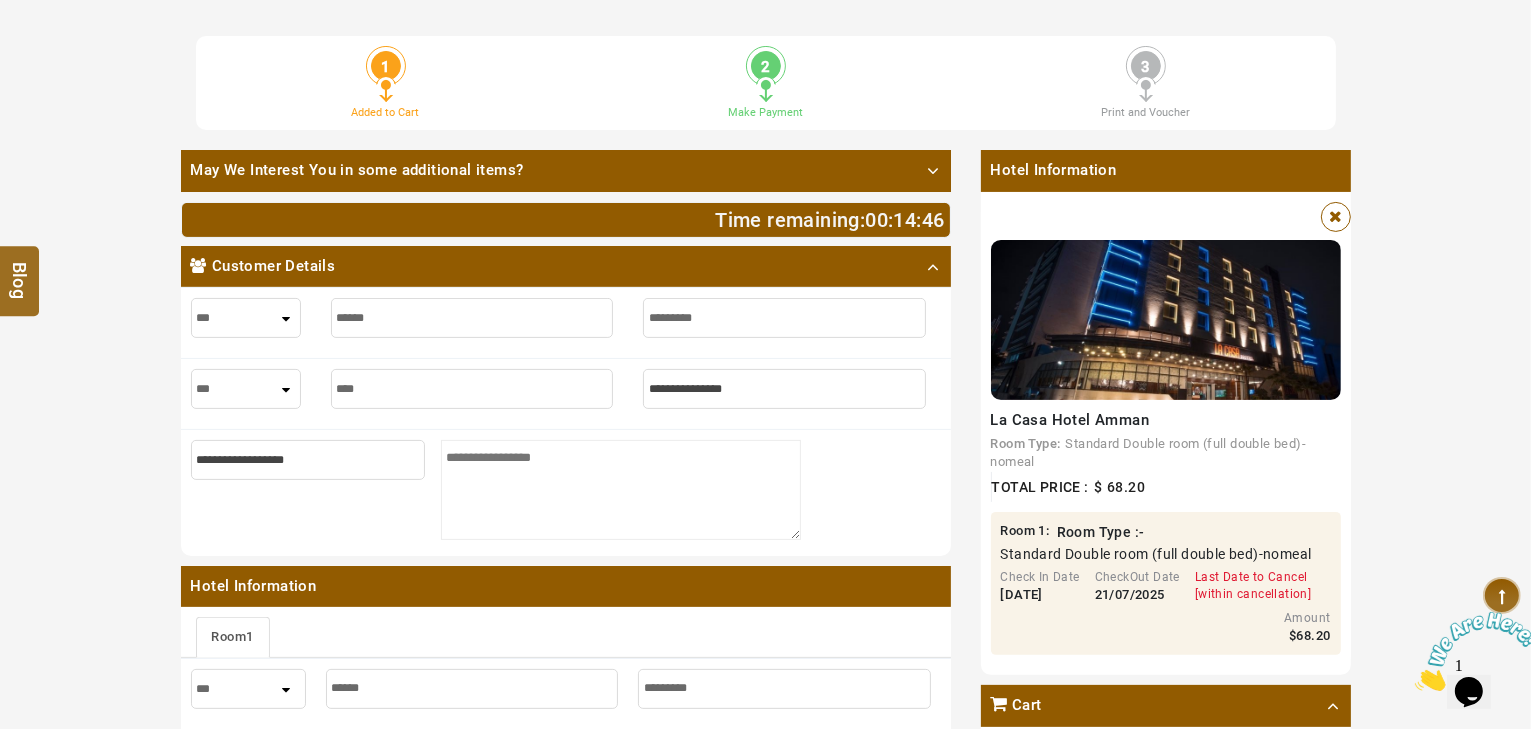 type on "****" 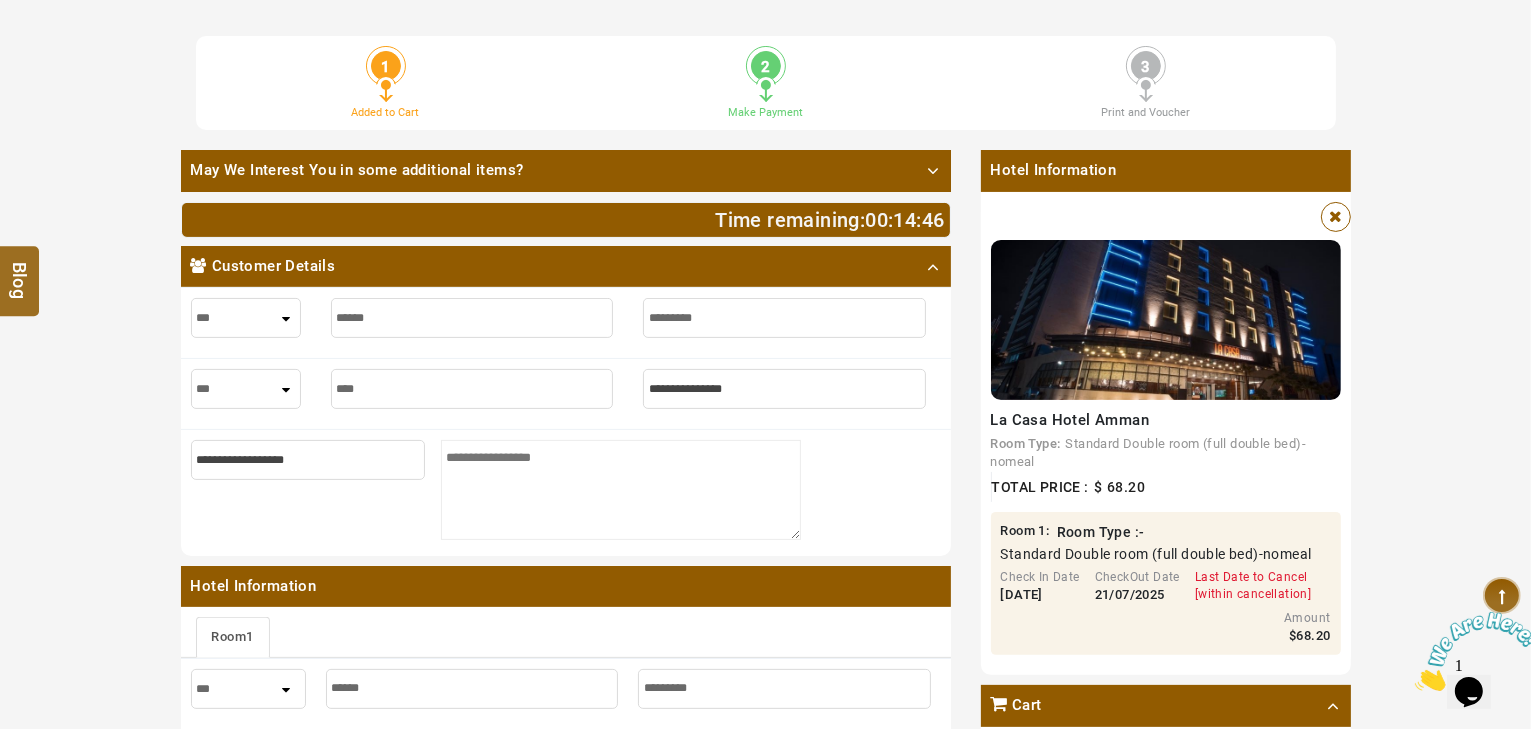 type on "*****" 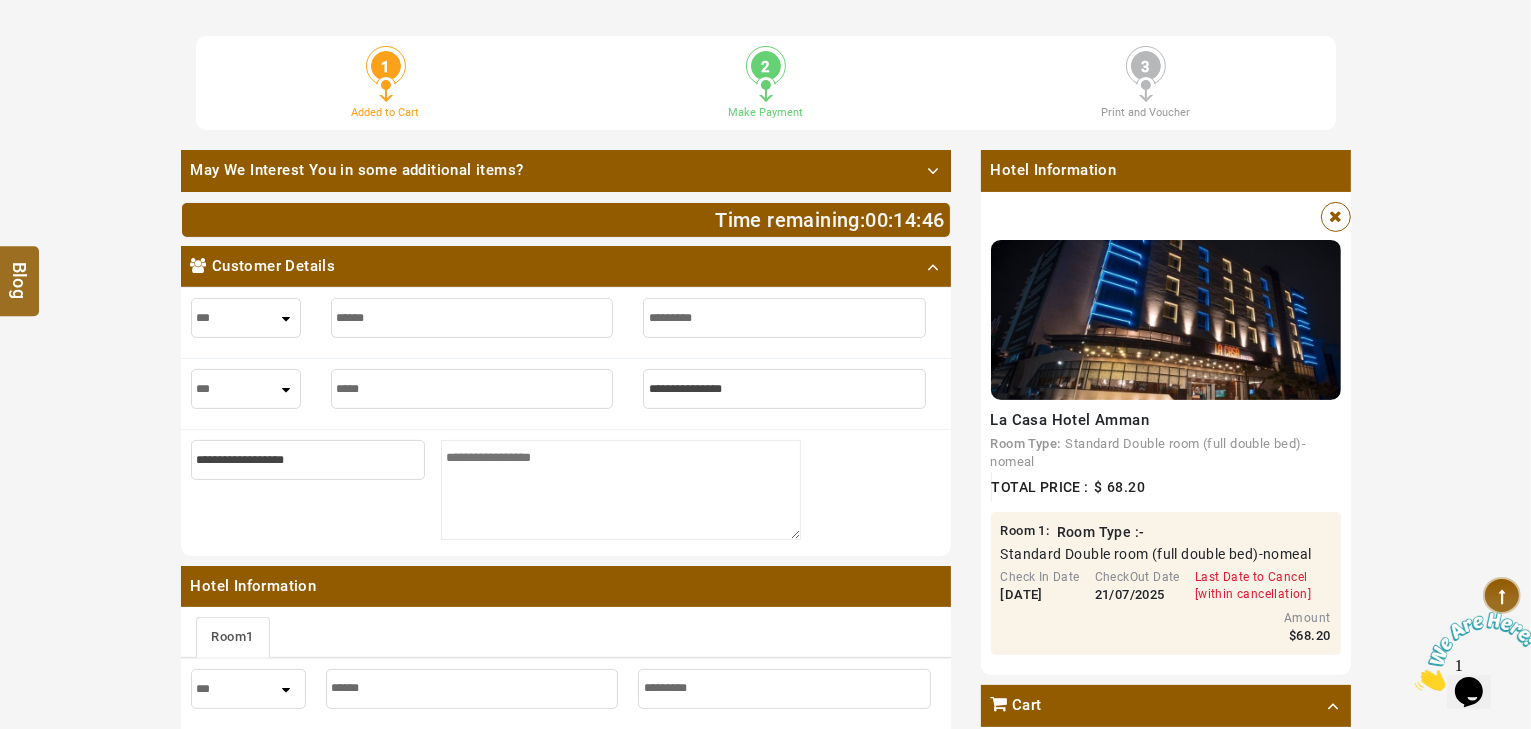 type on "*****" 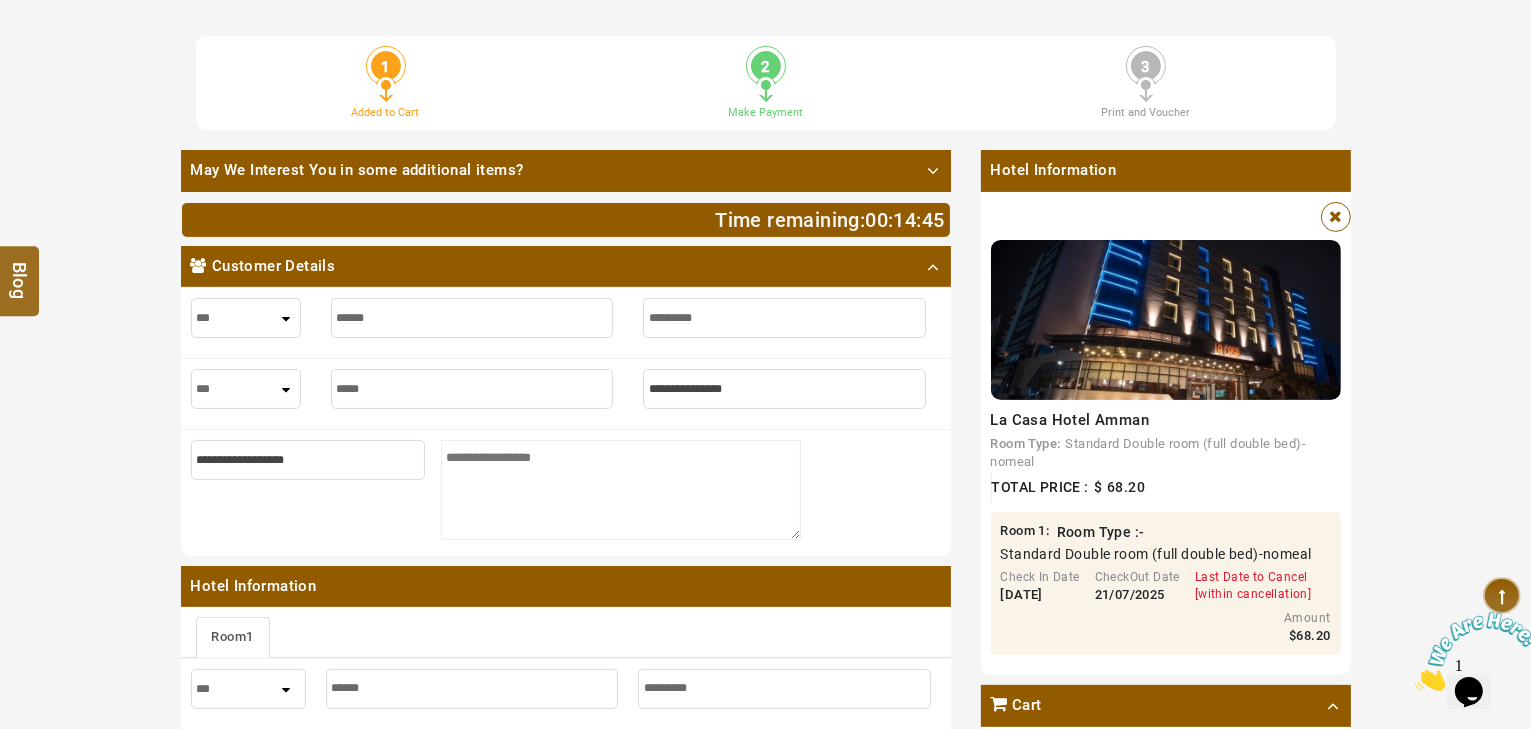 type on "******" 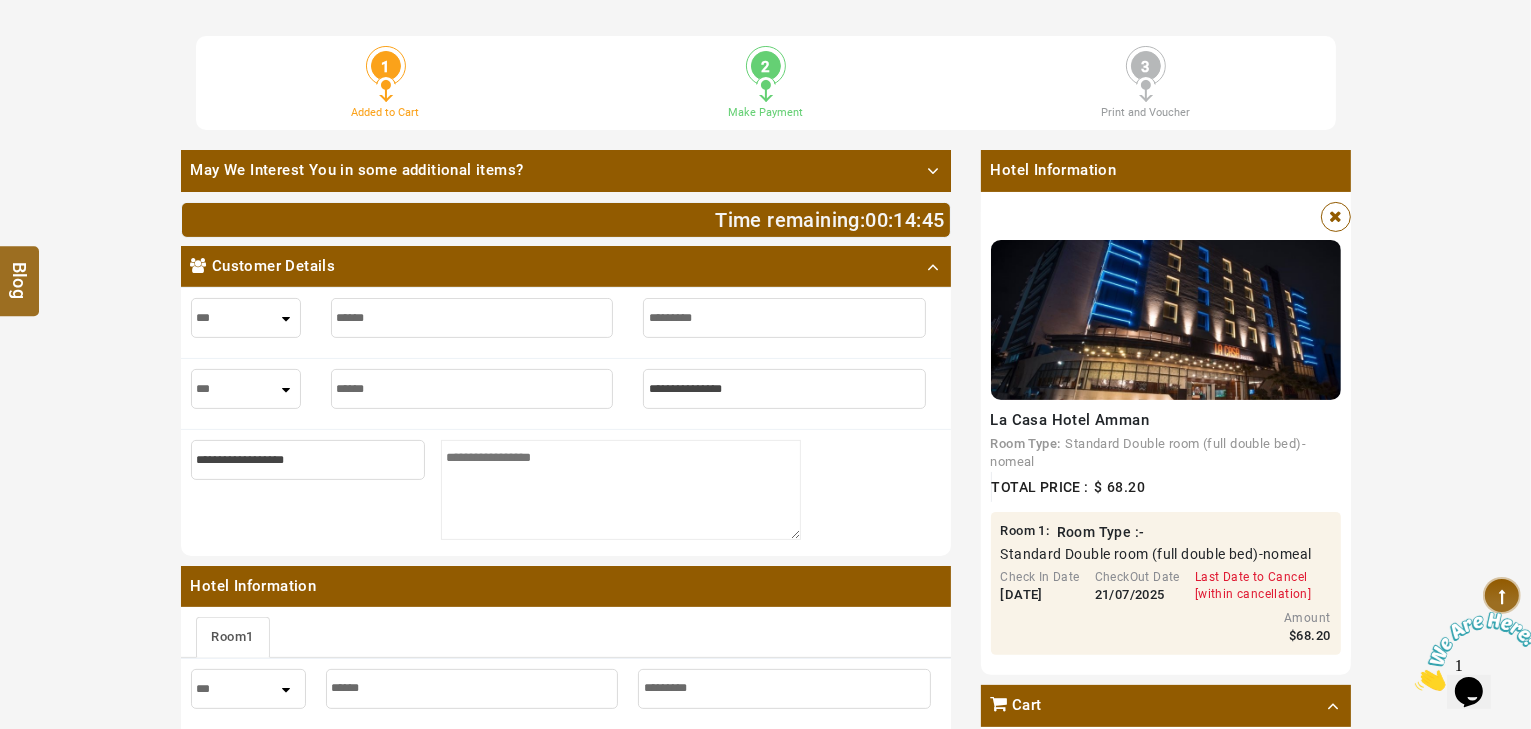type on "******" 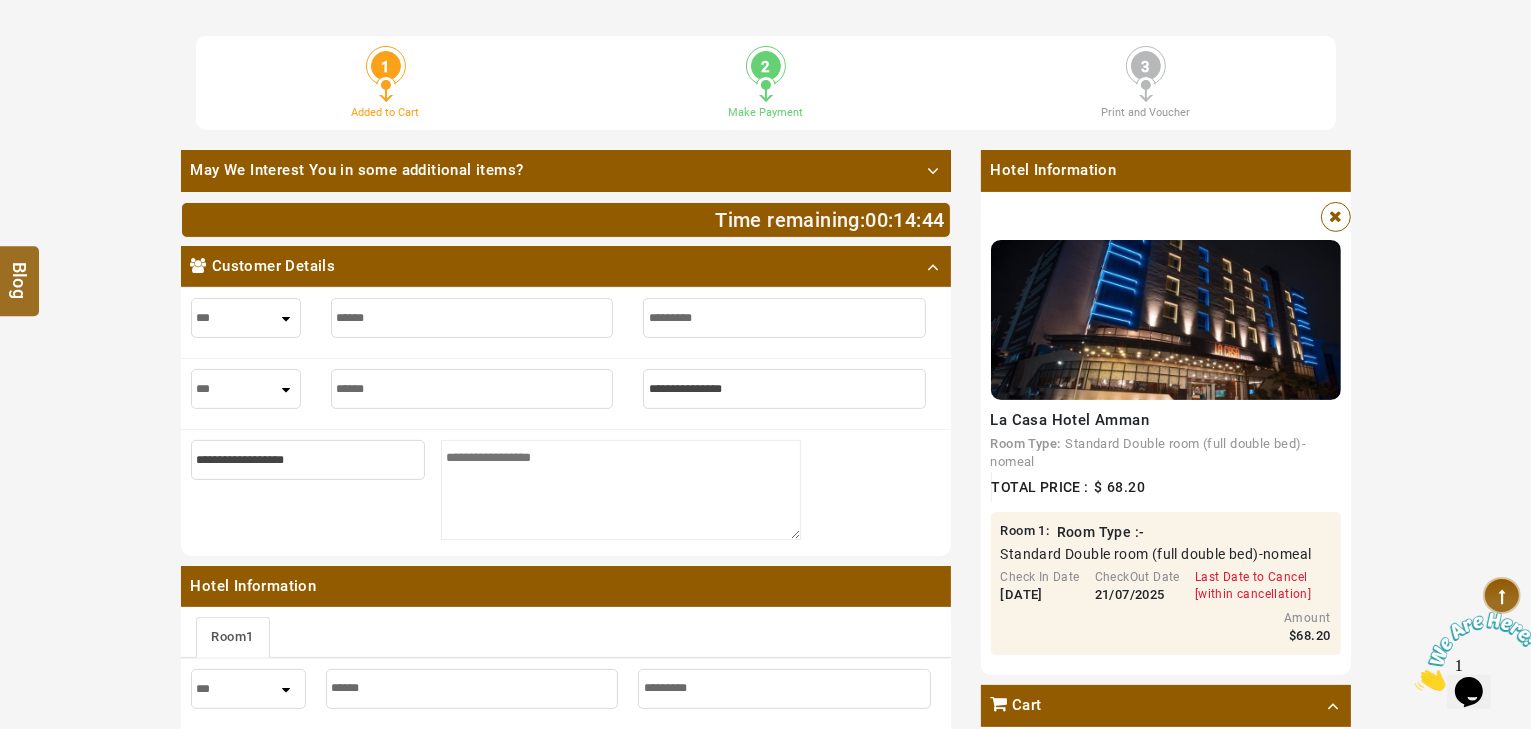 type on "******" 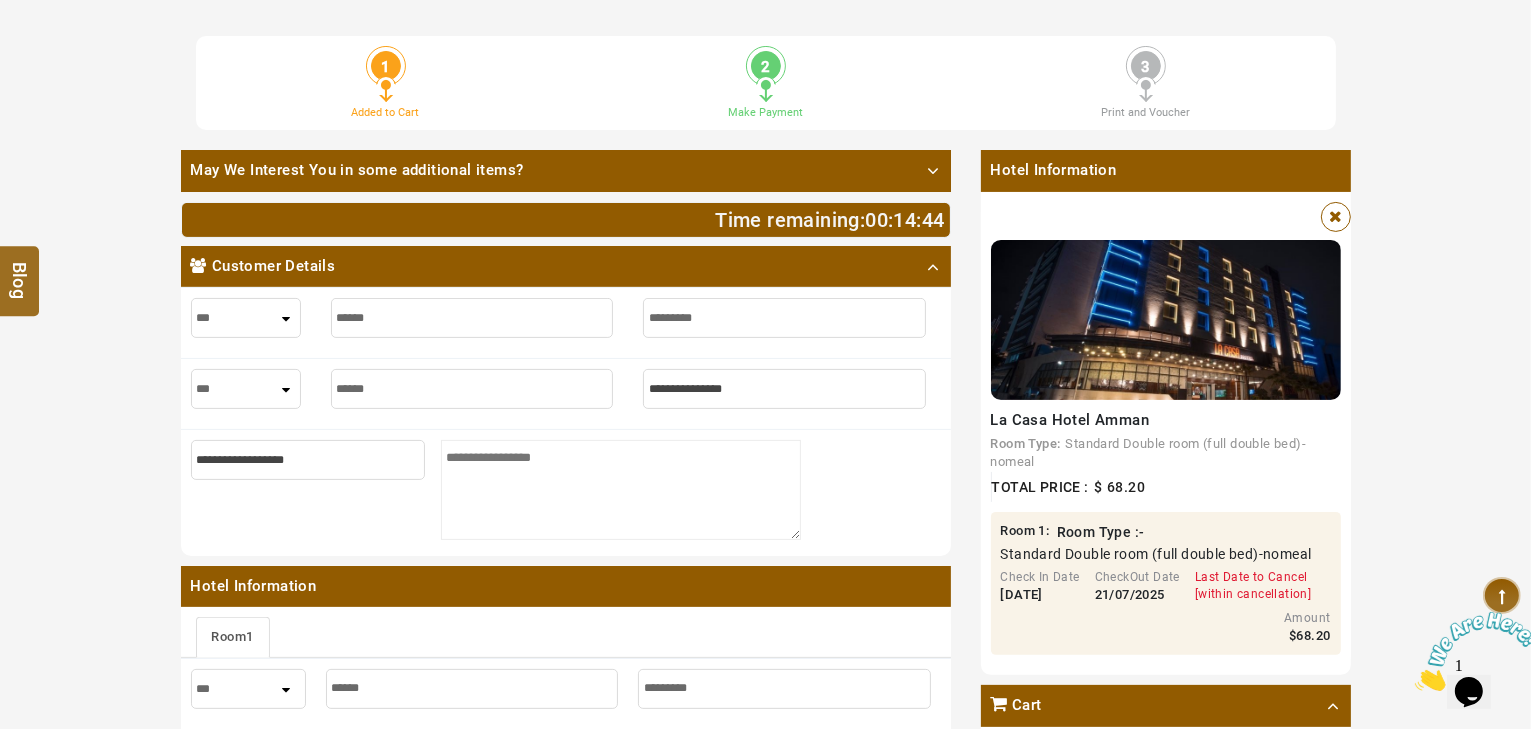 click at bounding box center (784, 389) 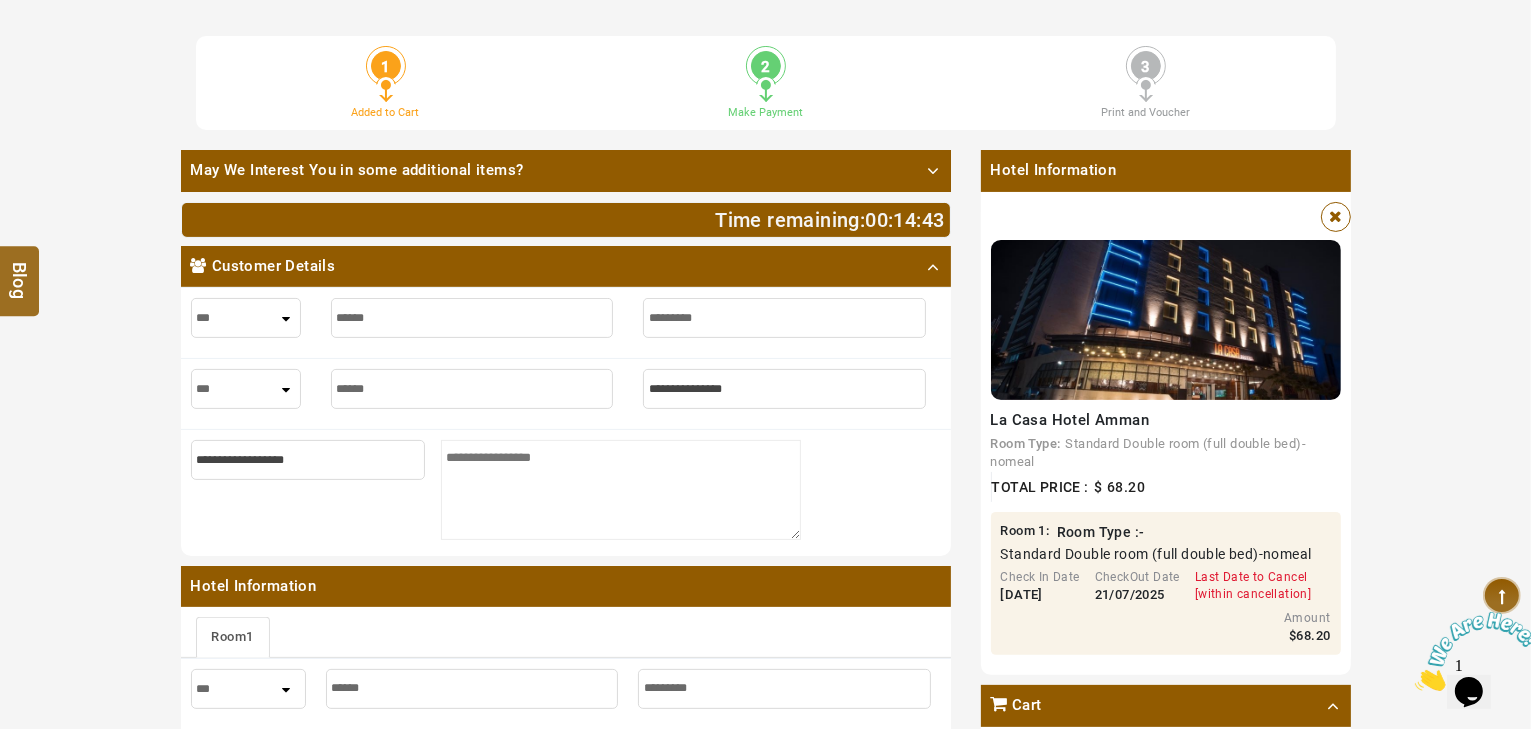 type on "*" 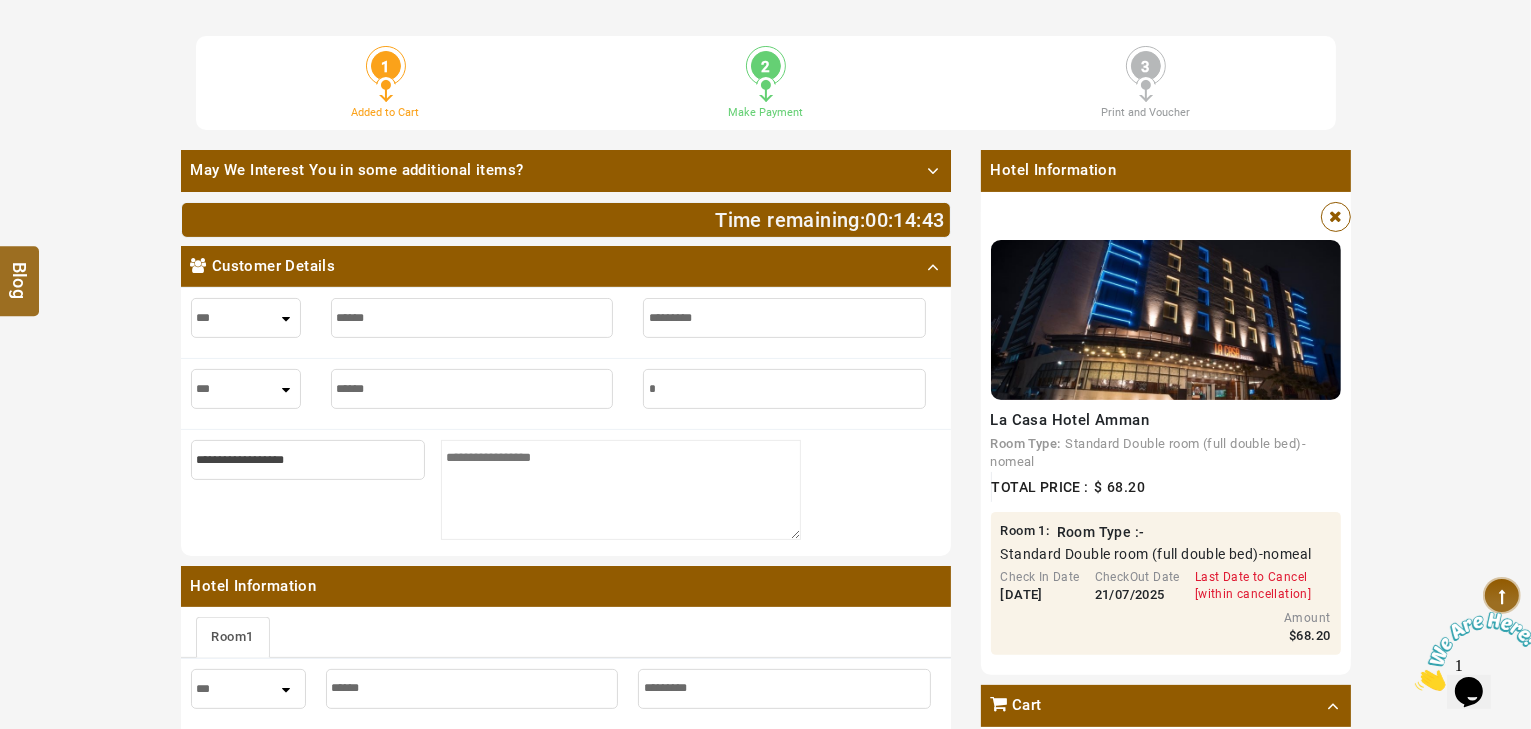 type on "*" 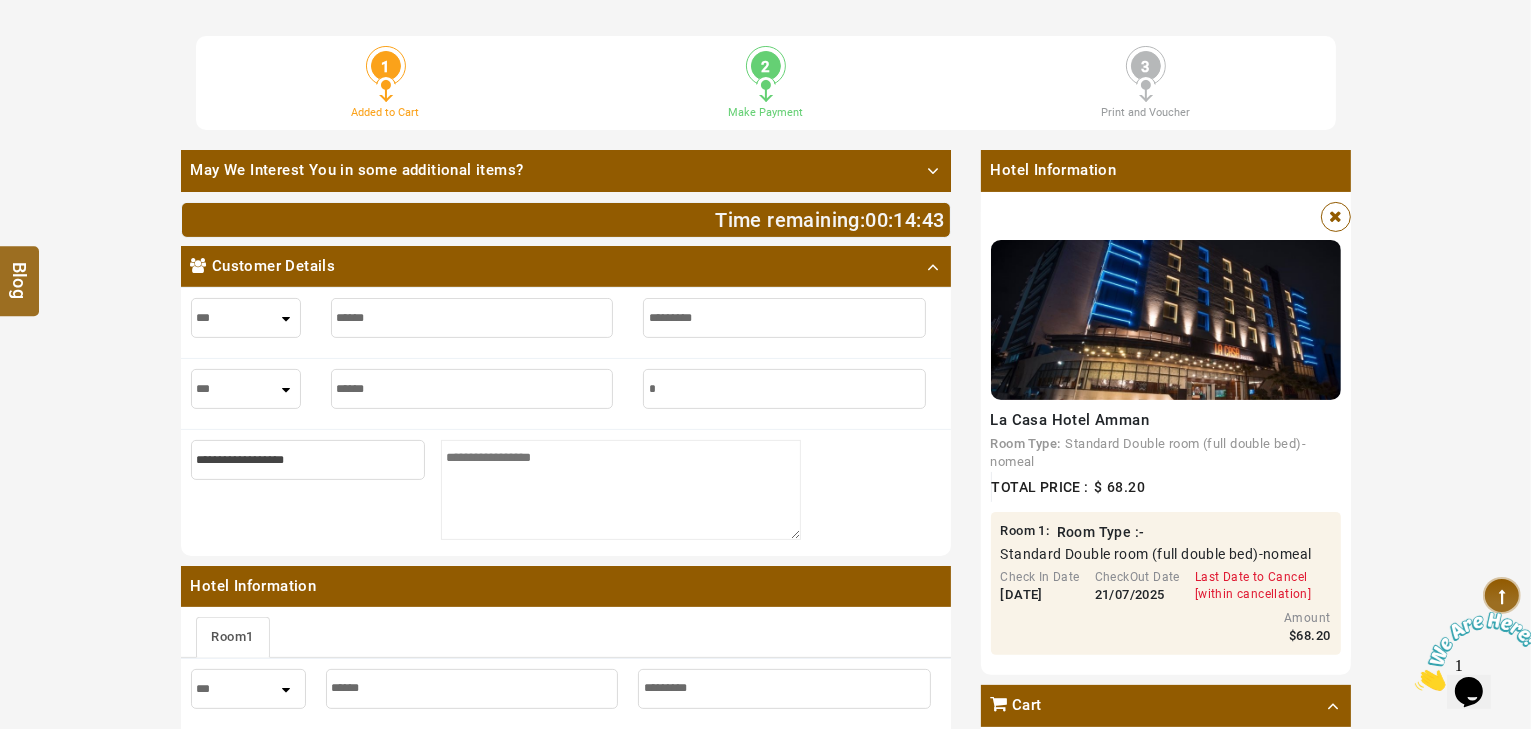 type on "**" 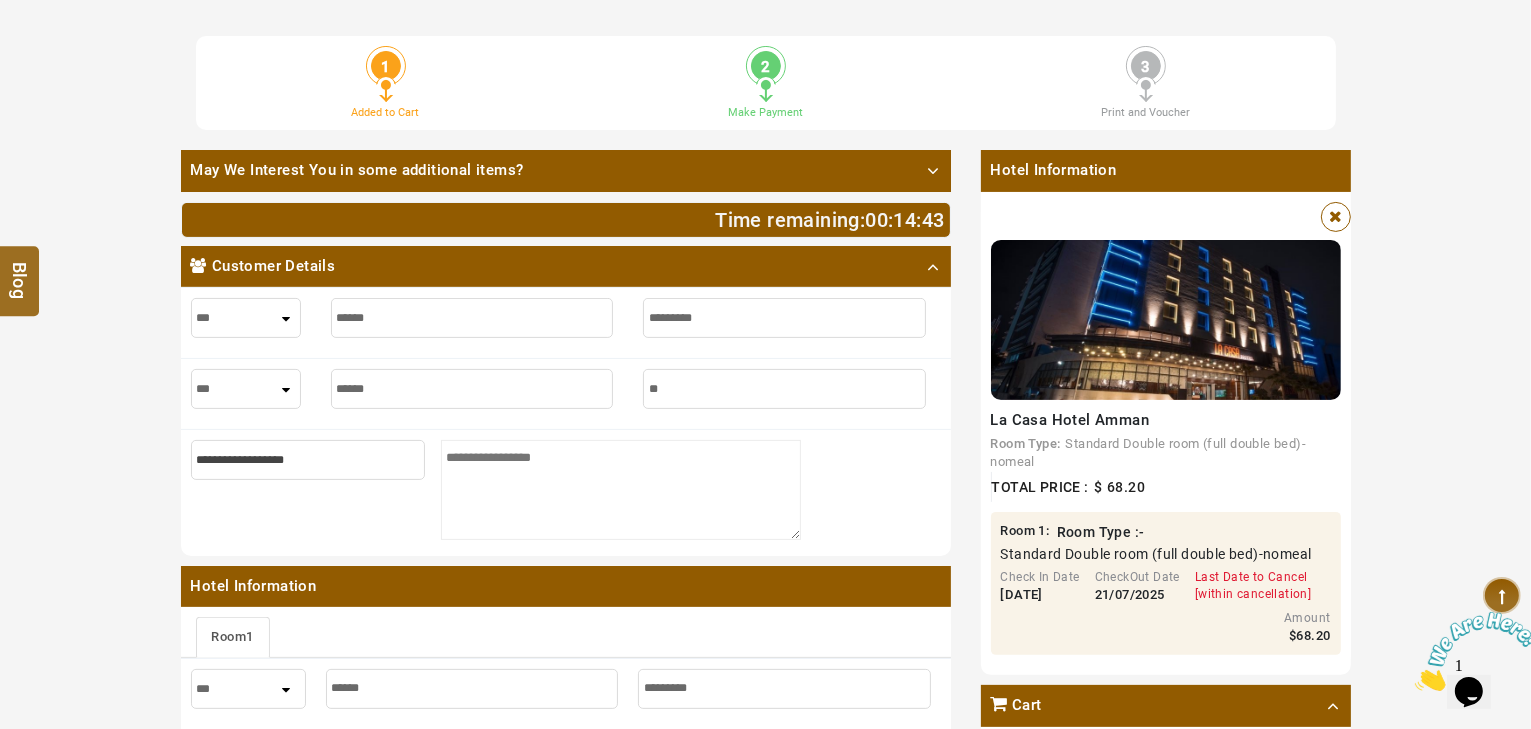 type on "**" 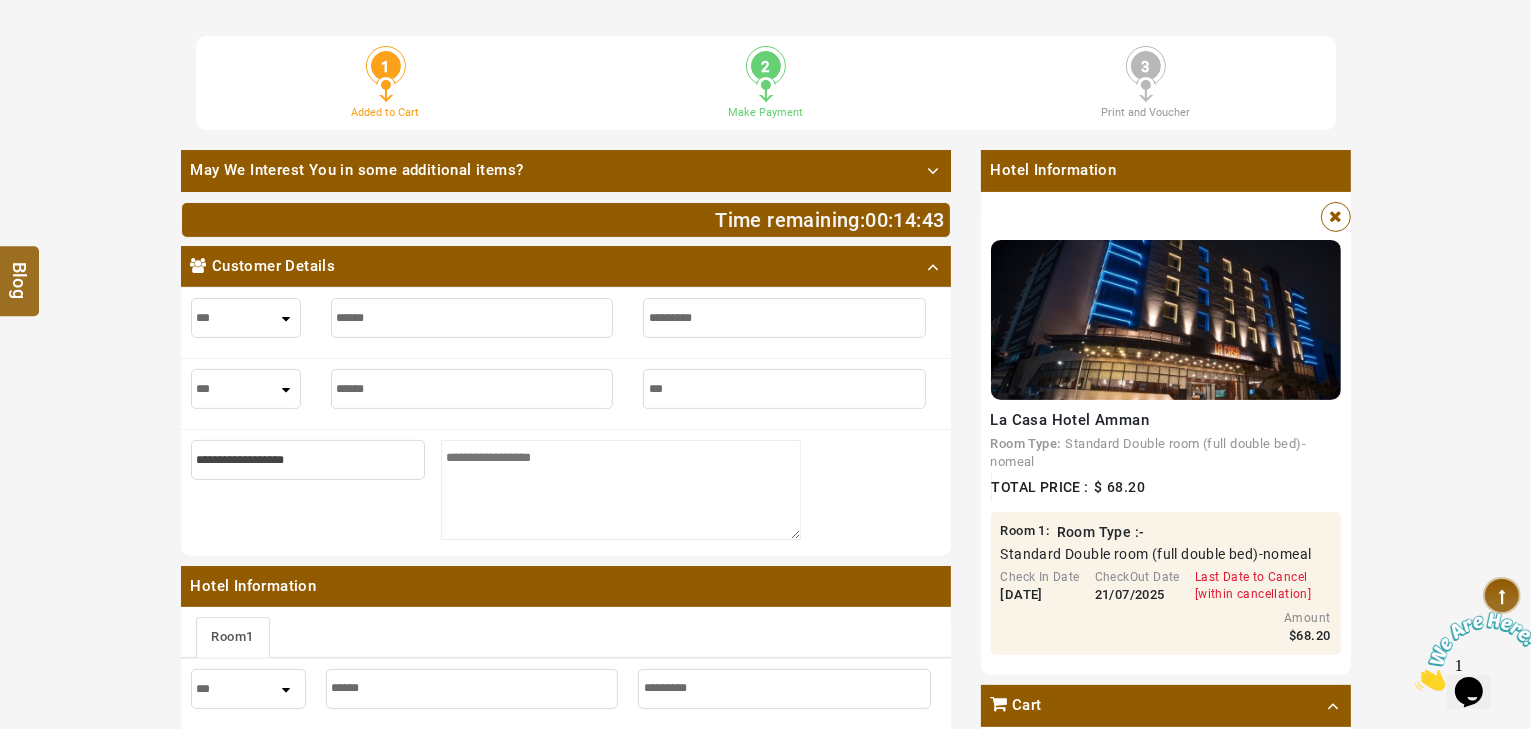 type on "****" 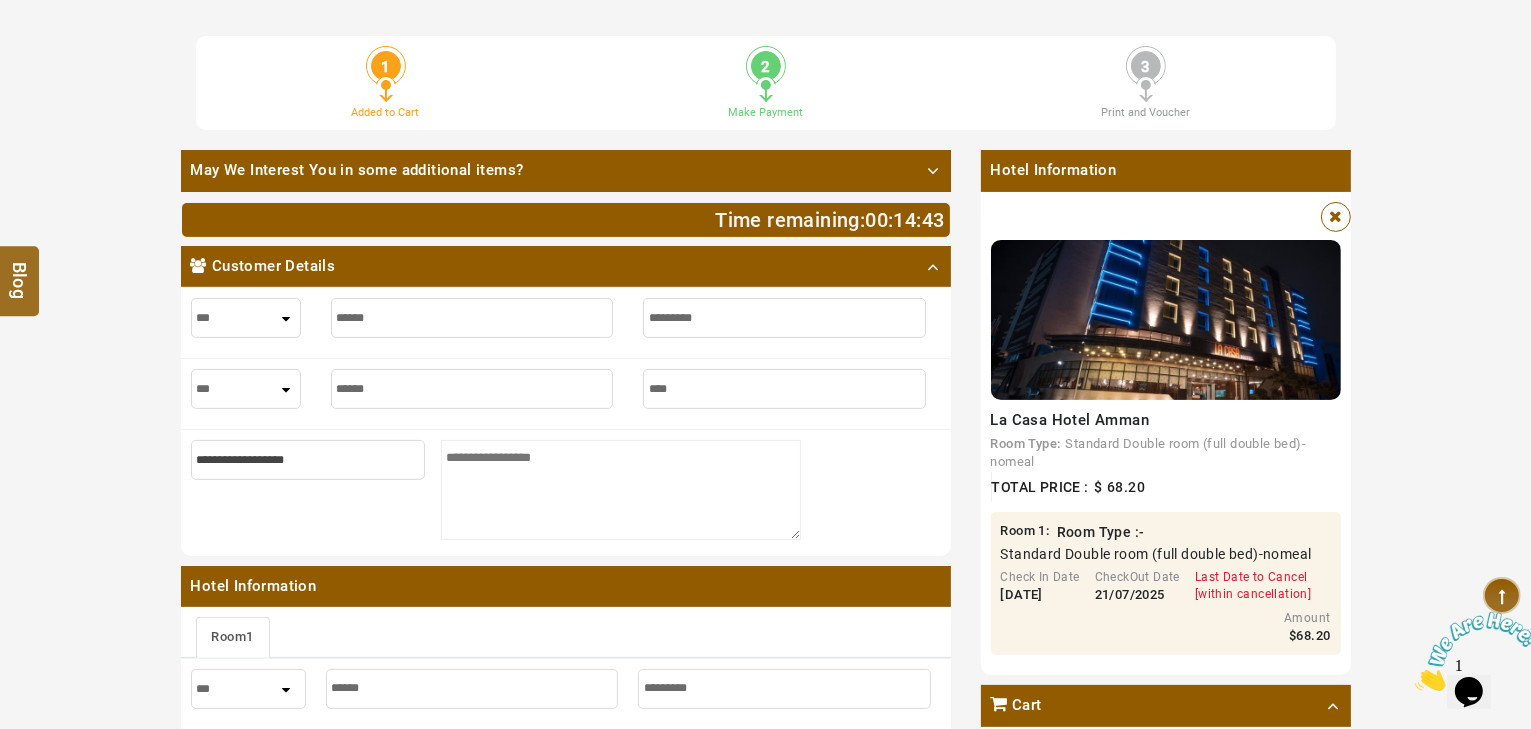 type on "*****" 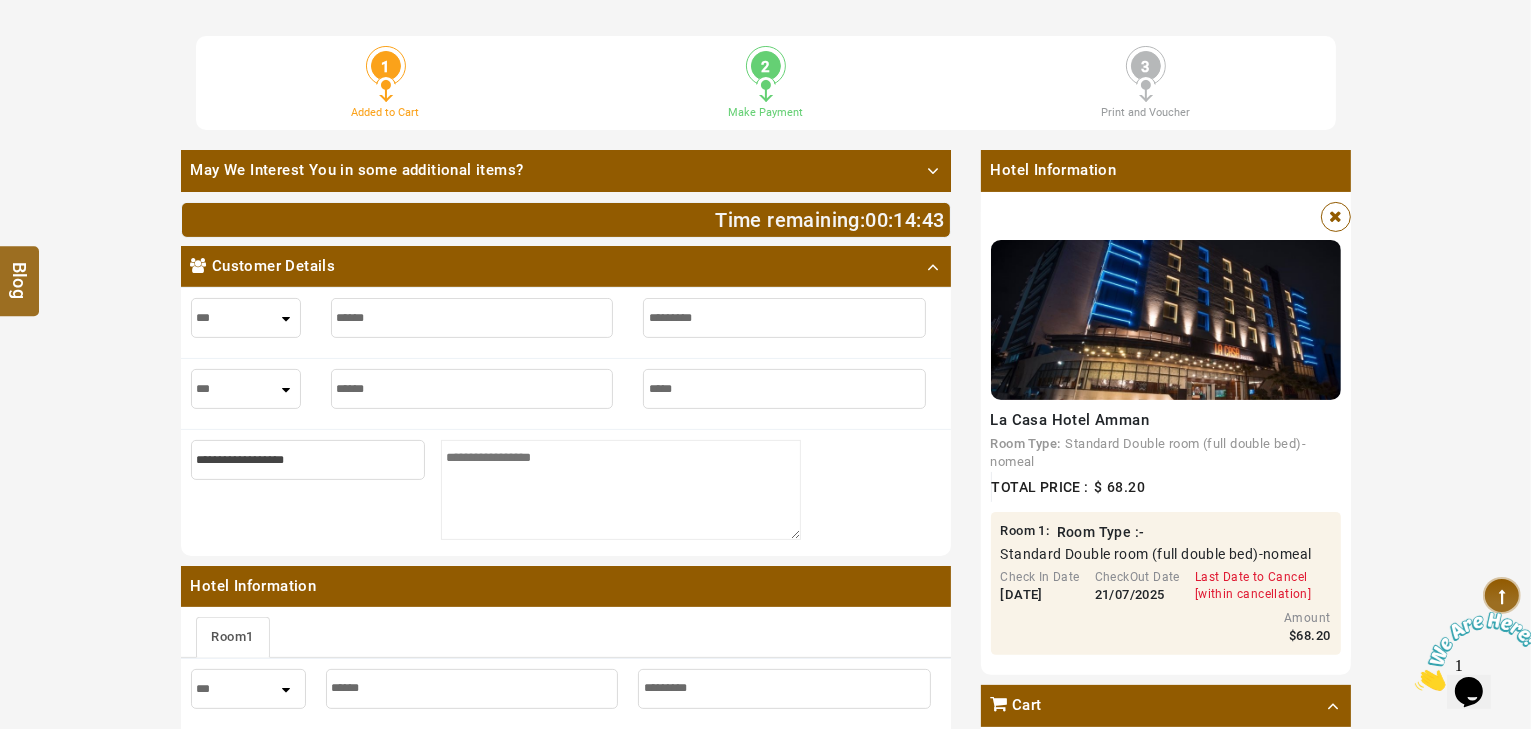 type on "*****" 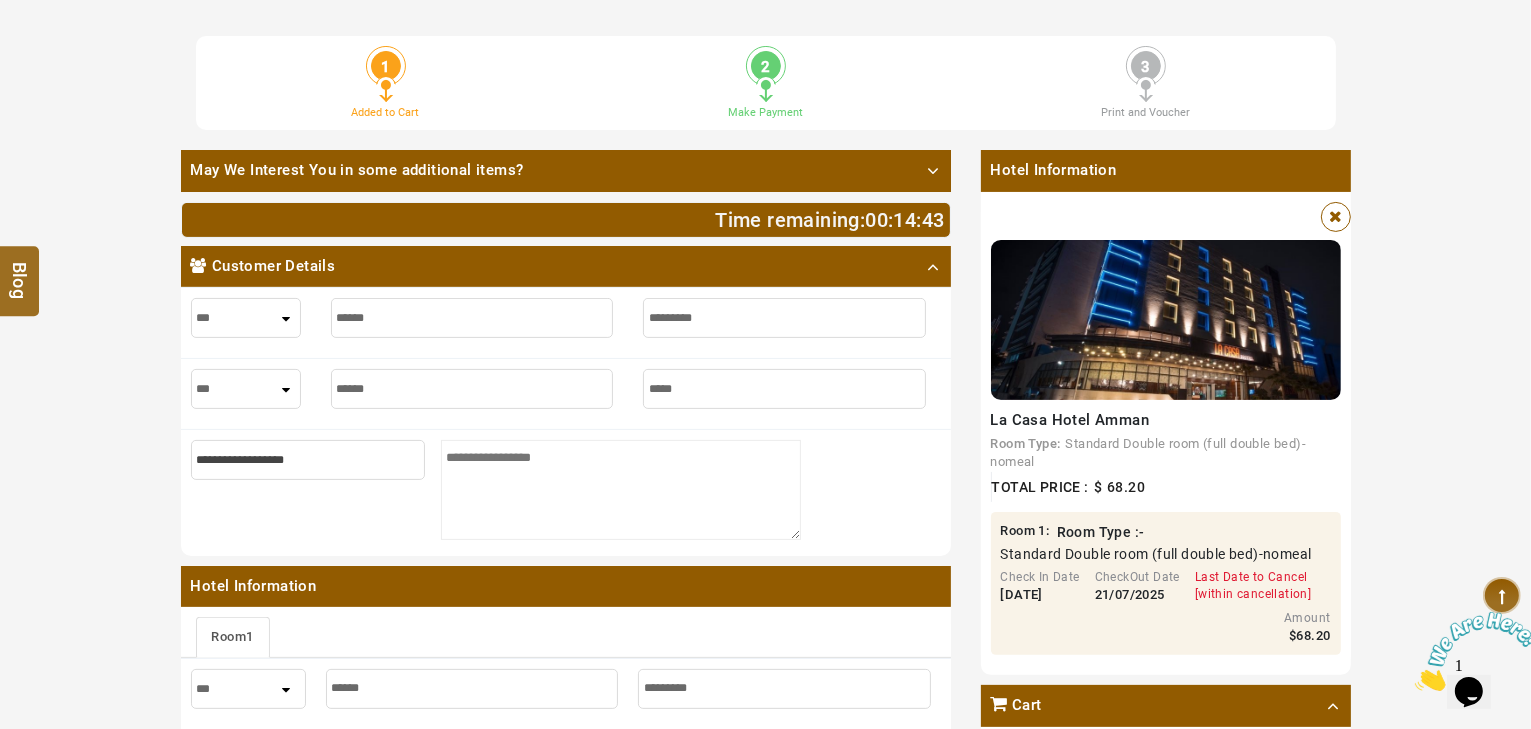 type on "******" 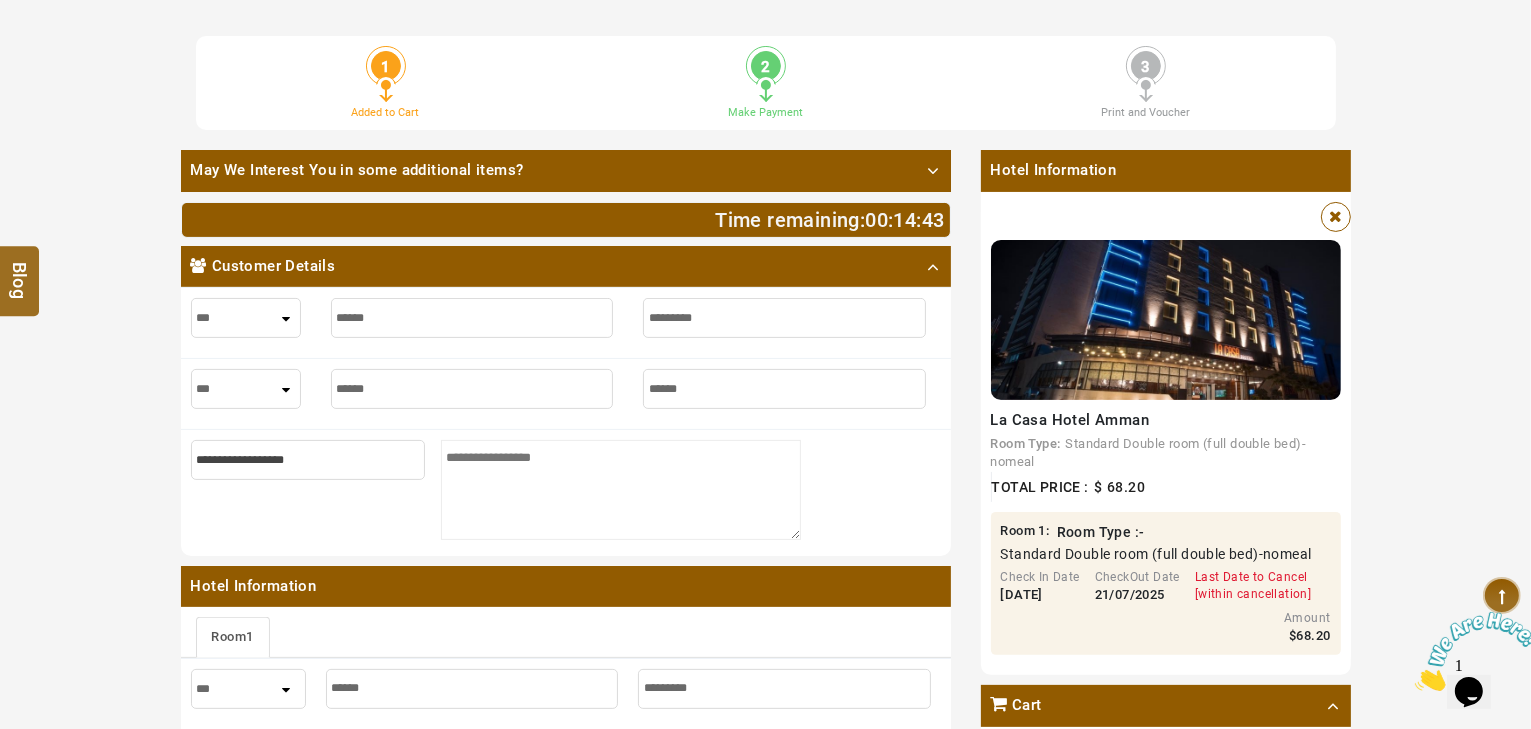 type on "******" 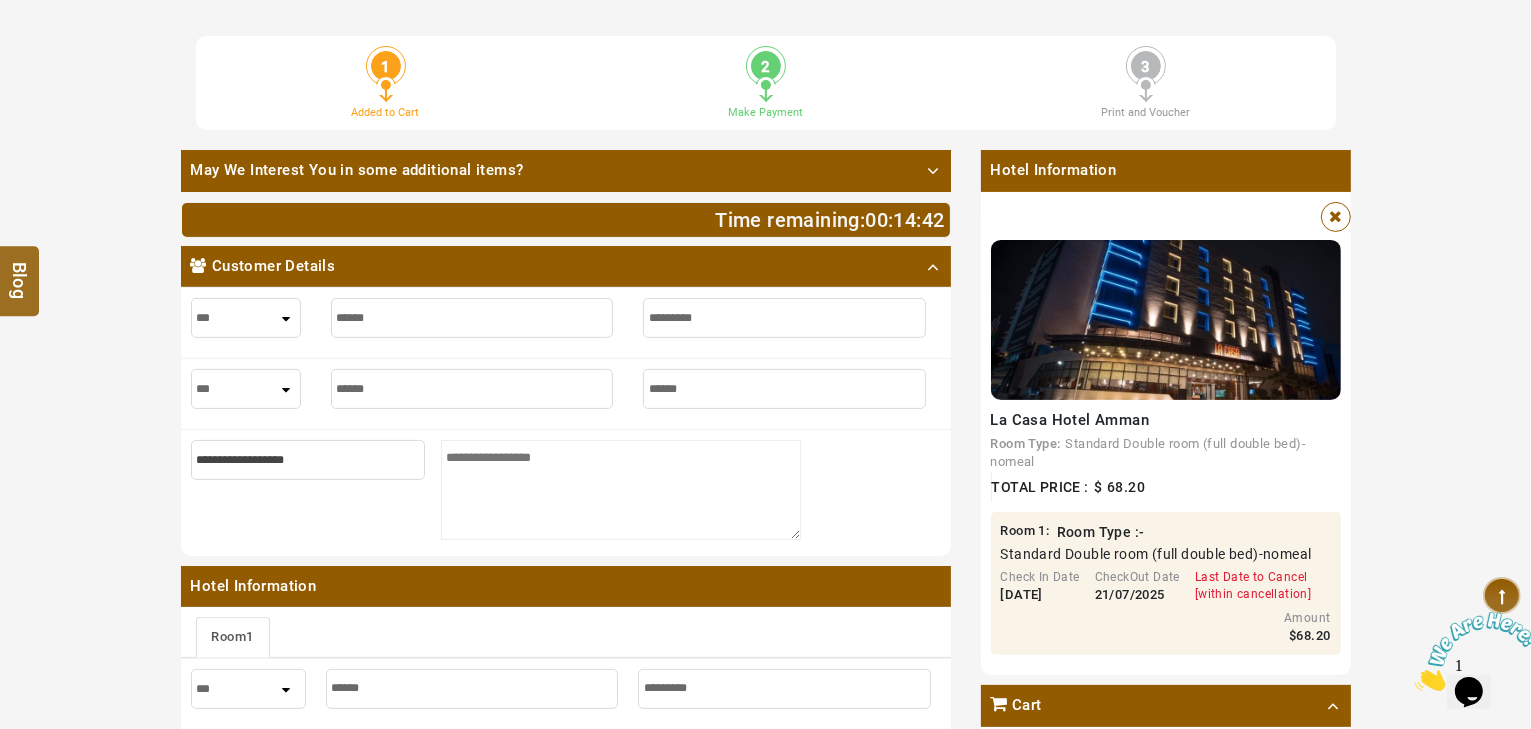 type on "******" 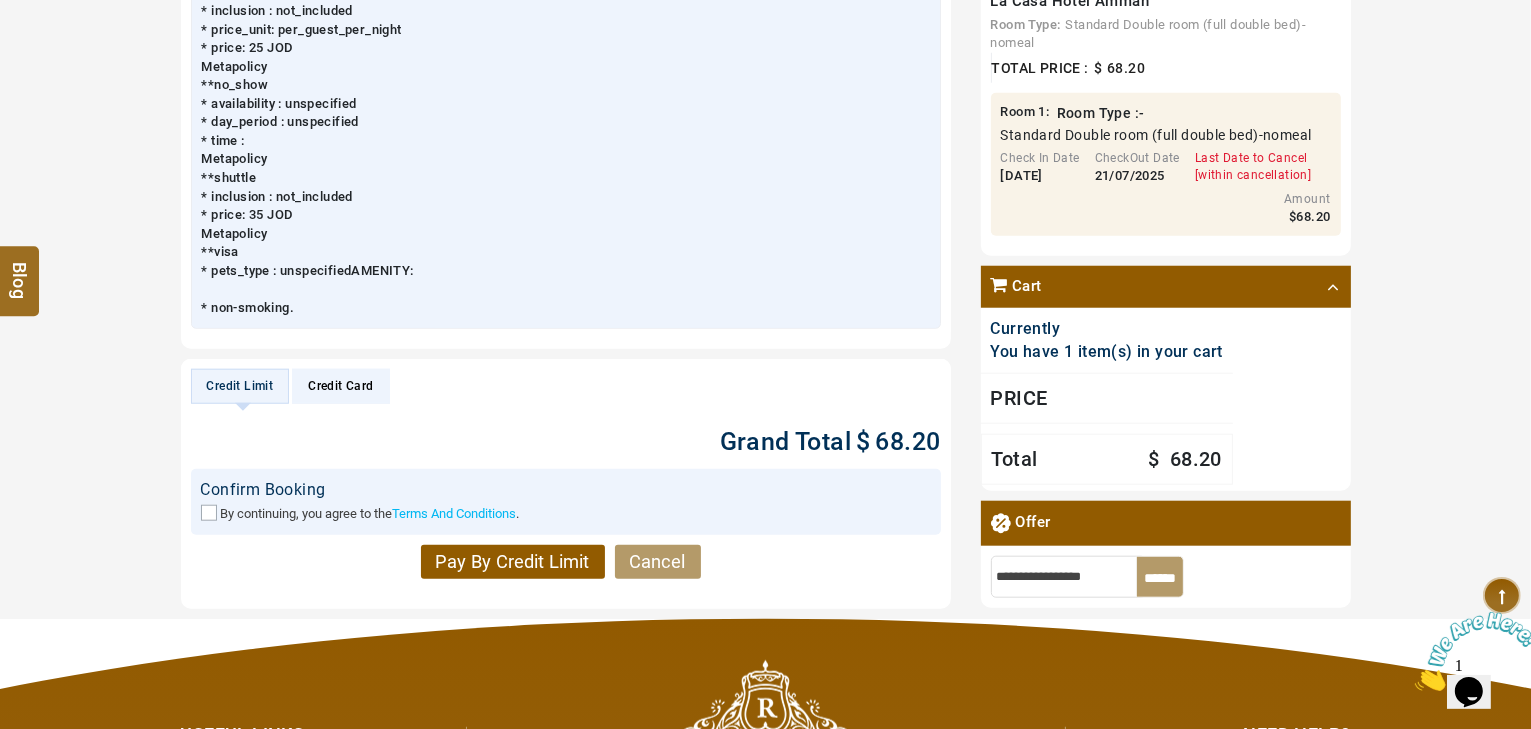 scroll, scrollTop: 2160, scrollLeft: 0, axis: vertical 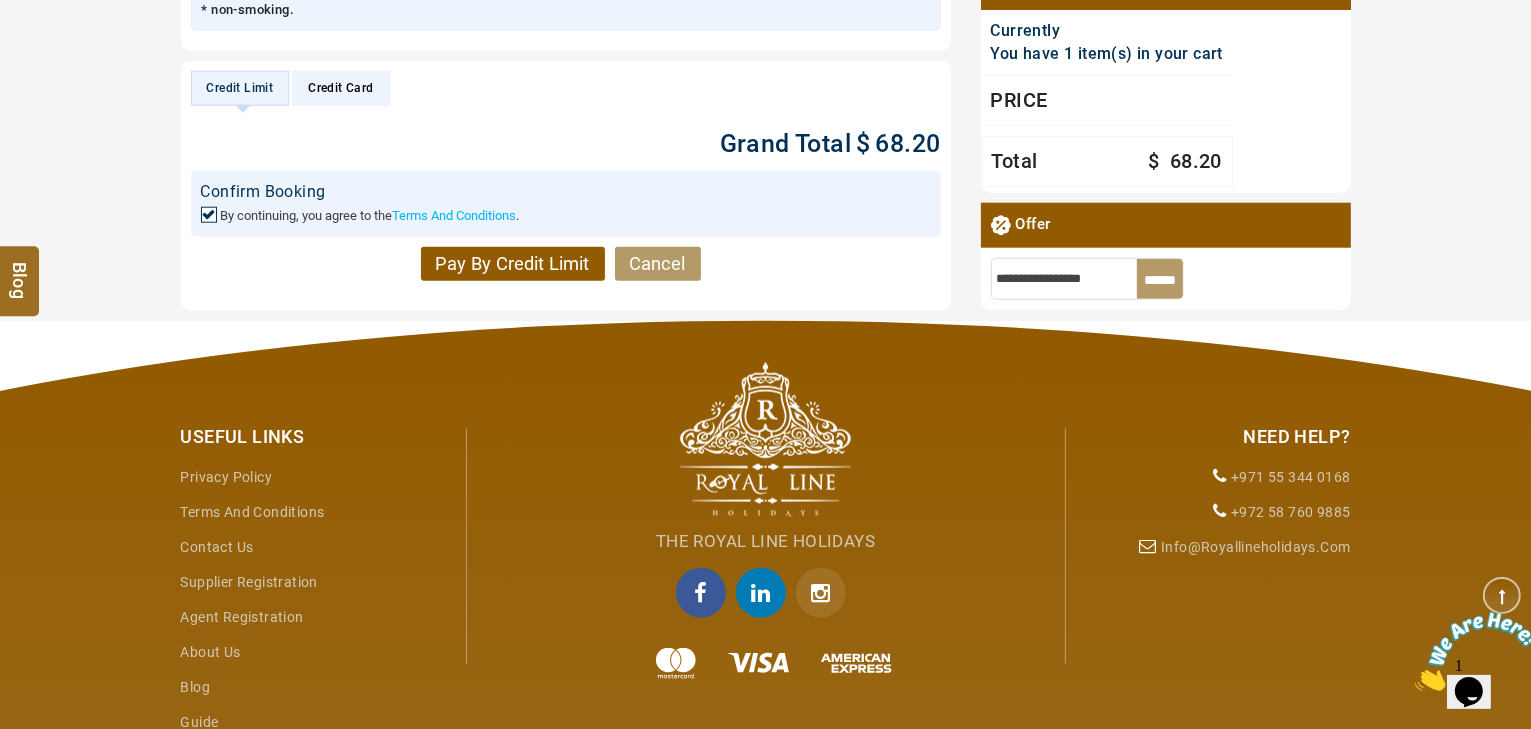 click on "Pay By Credit Limit" at bounding box center [513, 264] 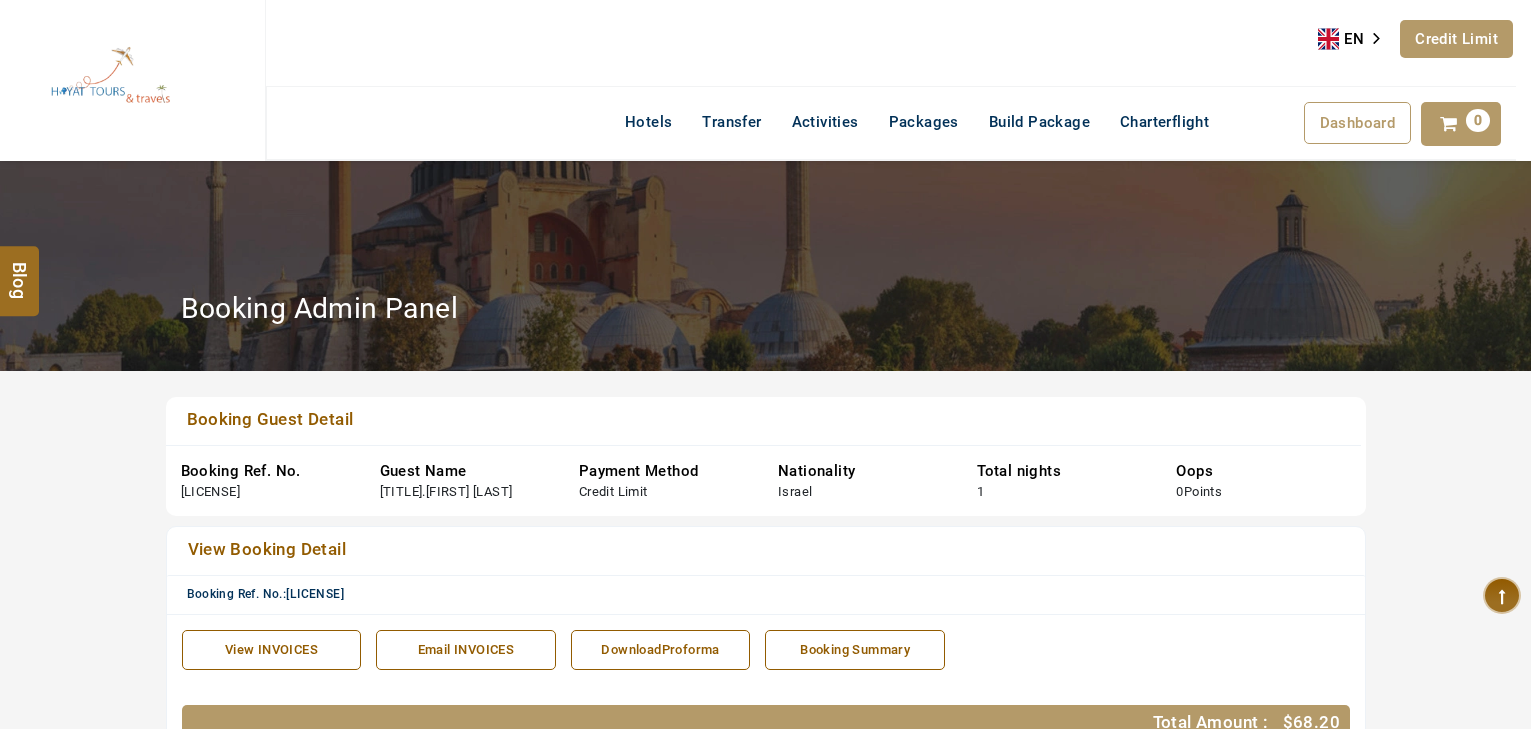 scroll, scrollTop: 400, scrollLeft: 0, axis: vertical 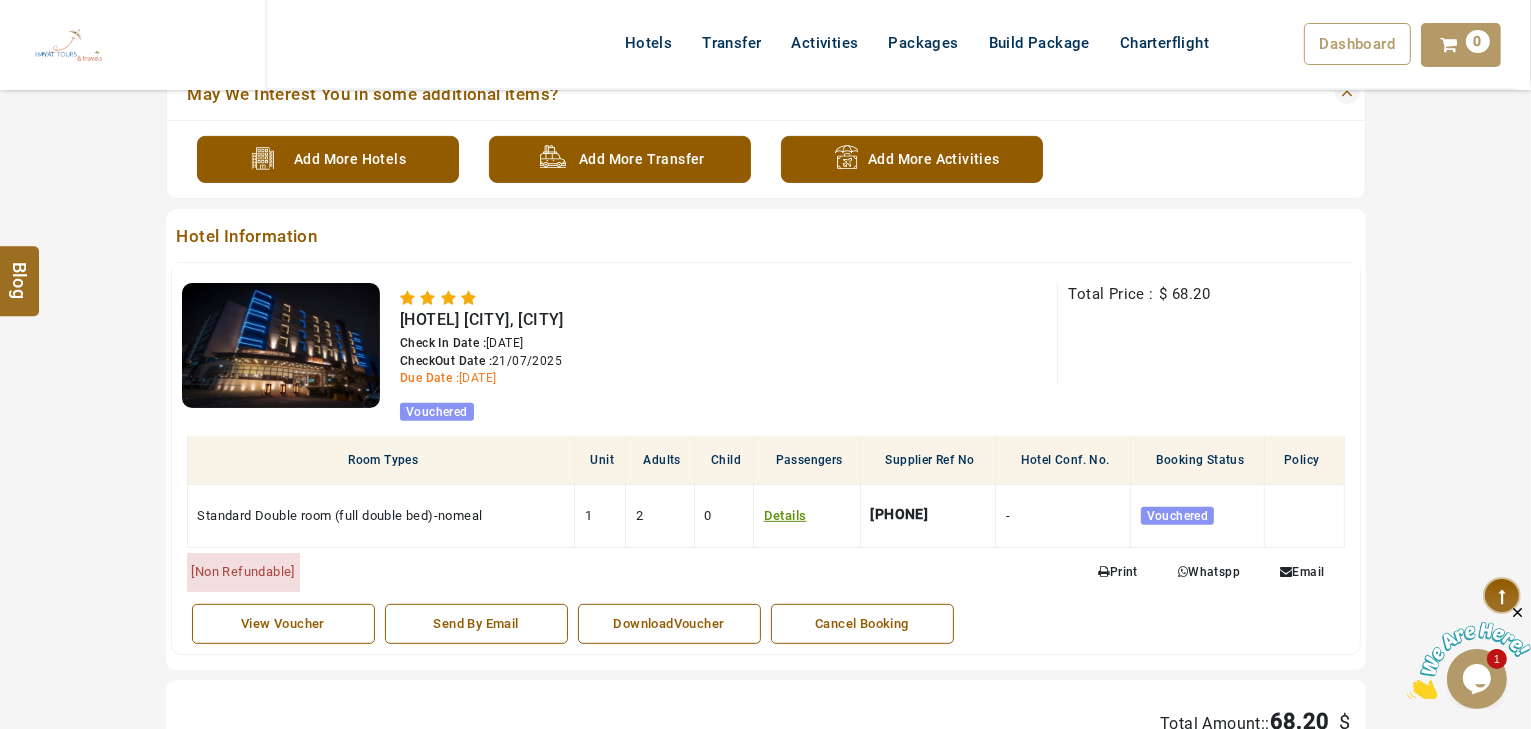 drag, startPoint x: 646, startPoint y: 310, endPoint x: 630, endPoint y: 314, distance: 16.492422 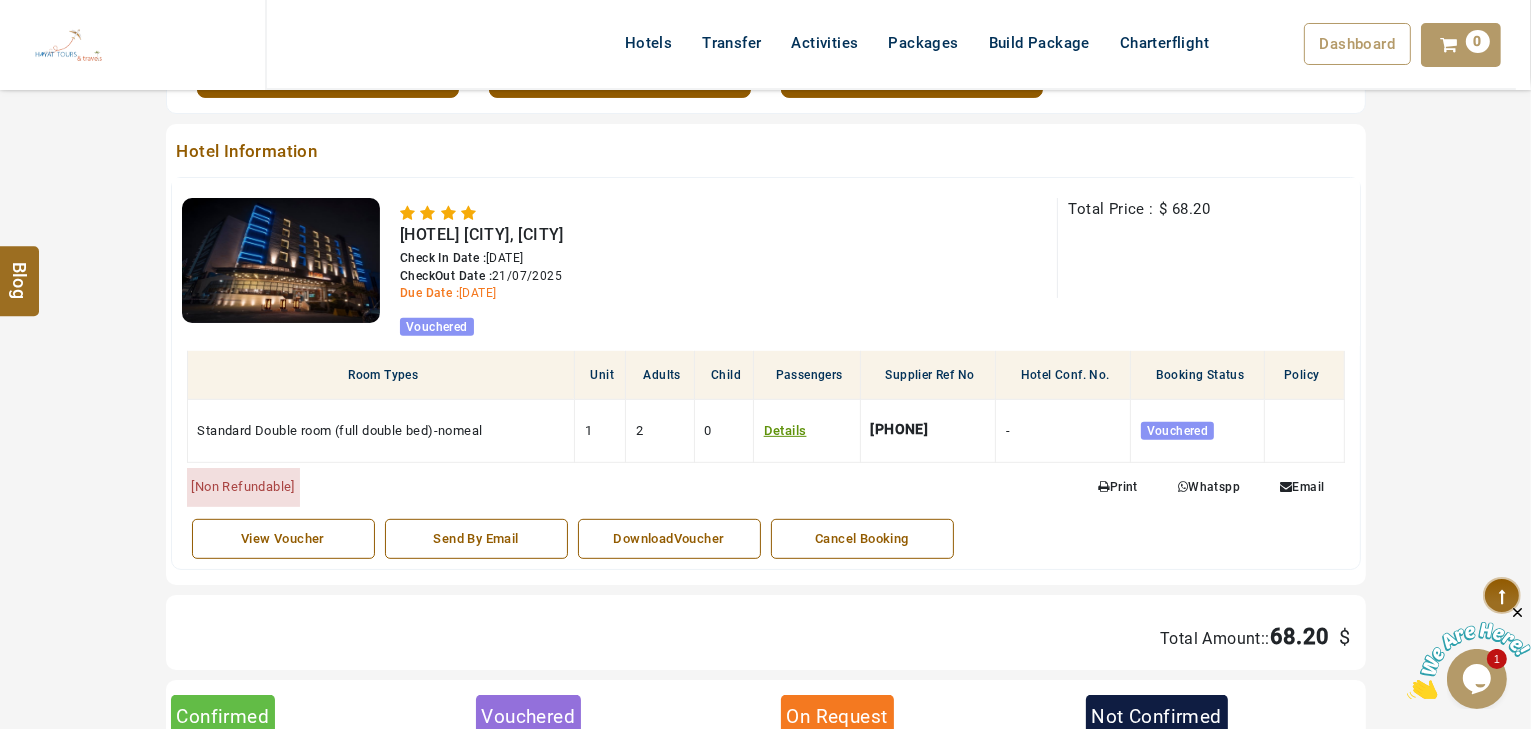 scroll, scrollTop: 880, scrollLeft: 0, axis: vertical 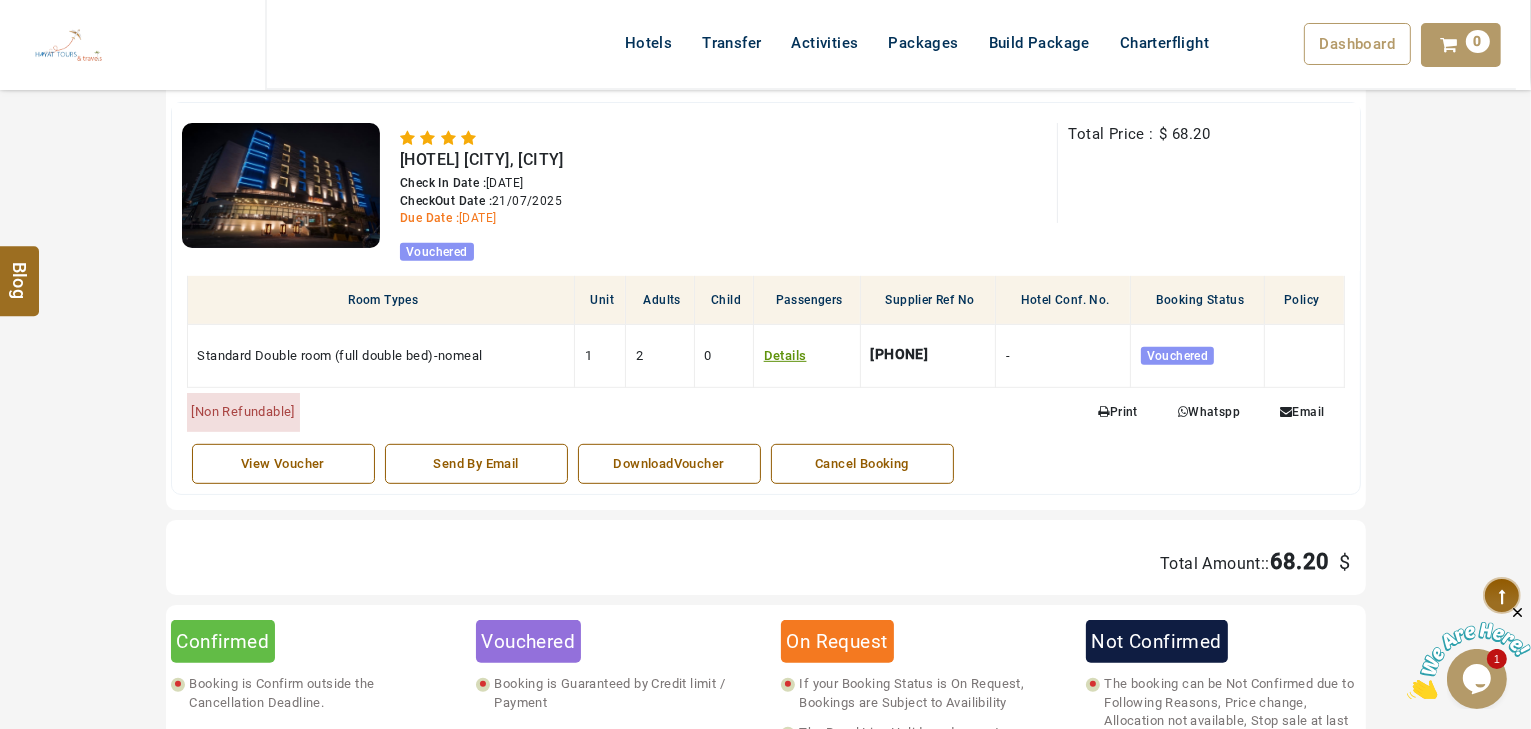 click on "DownloadVoucher" at bounding box center (669, 464) 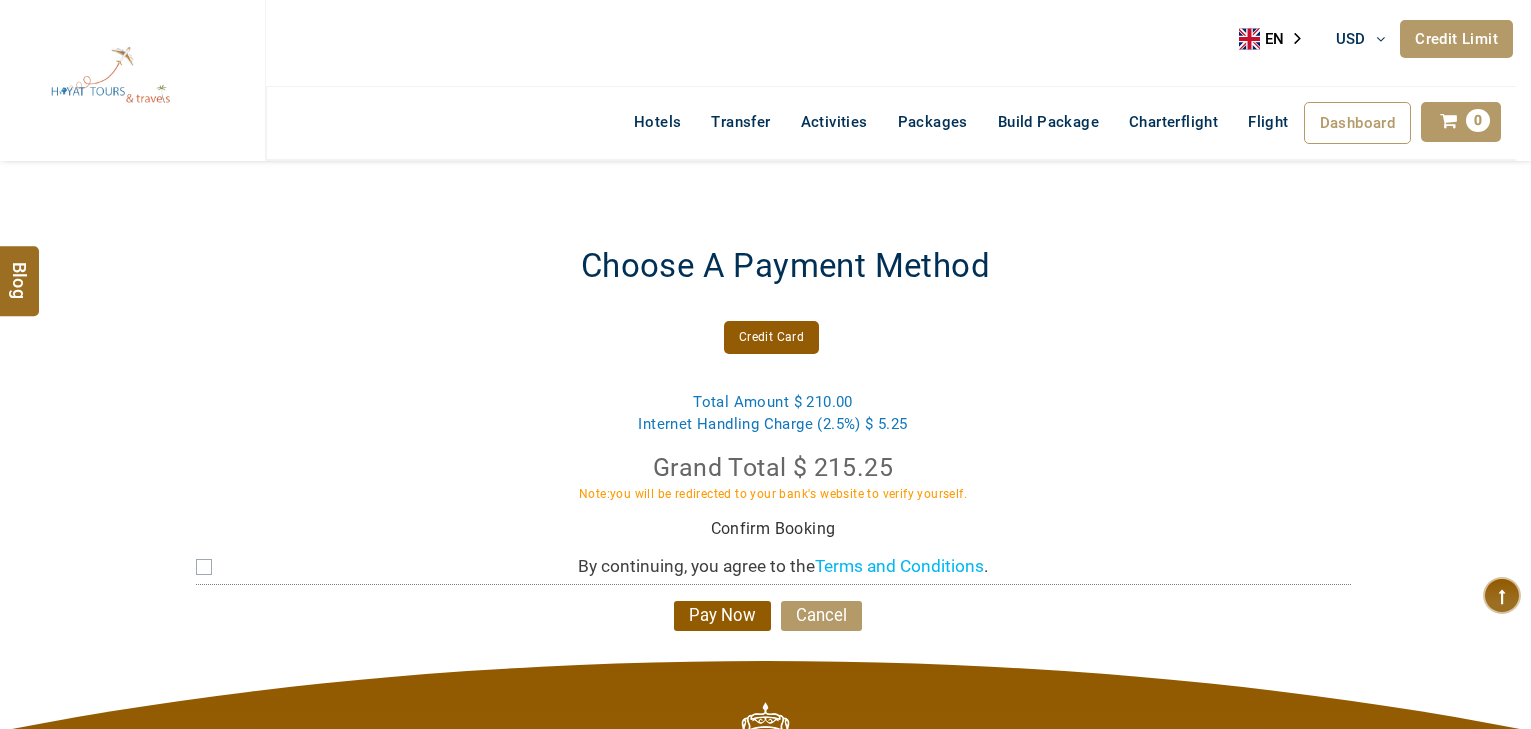 scroll, scrollTop: 0, scrollLeft: 0, axis: both 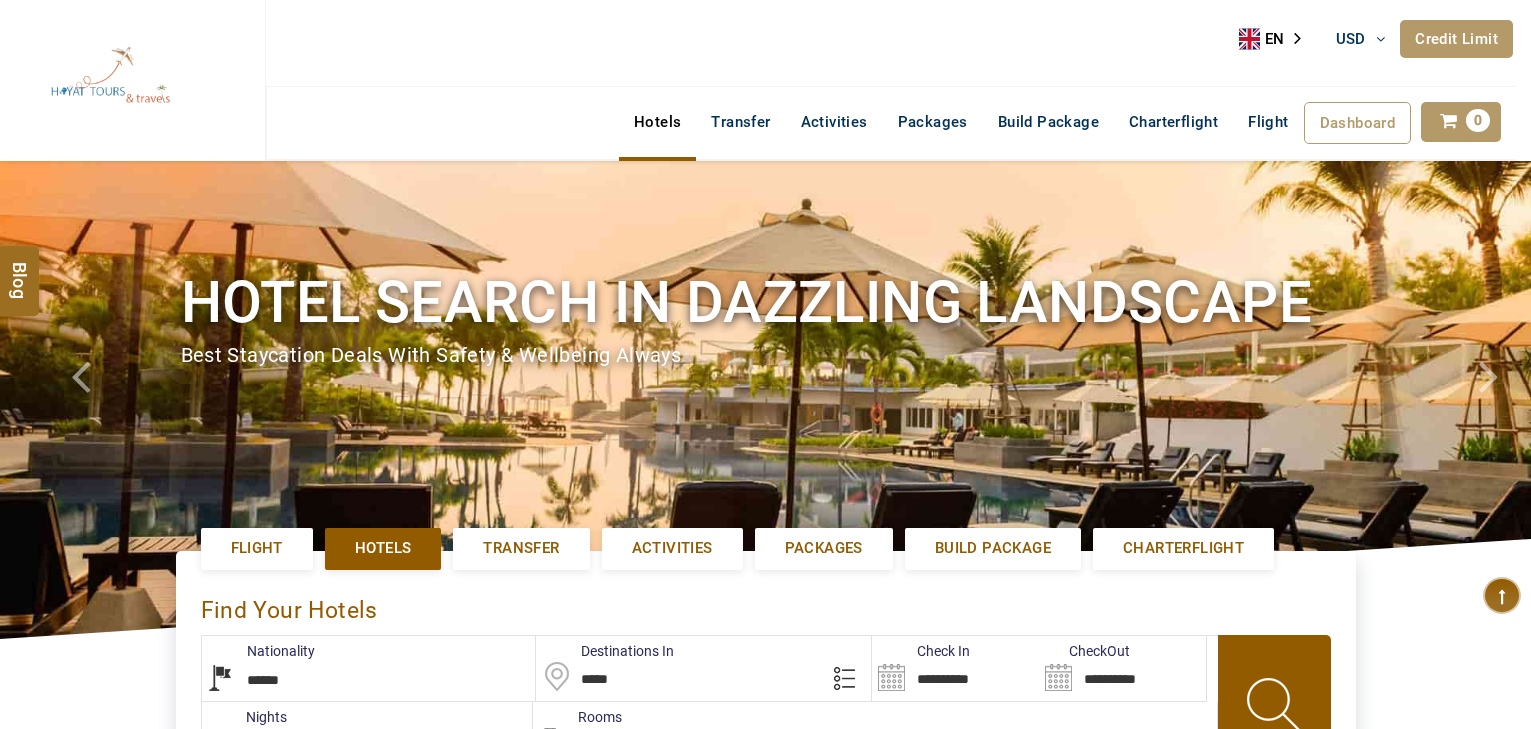 select on "******" 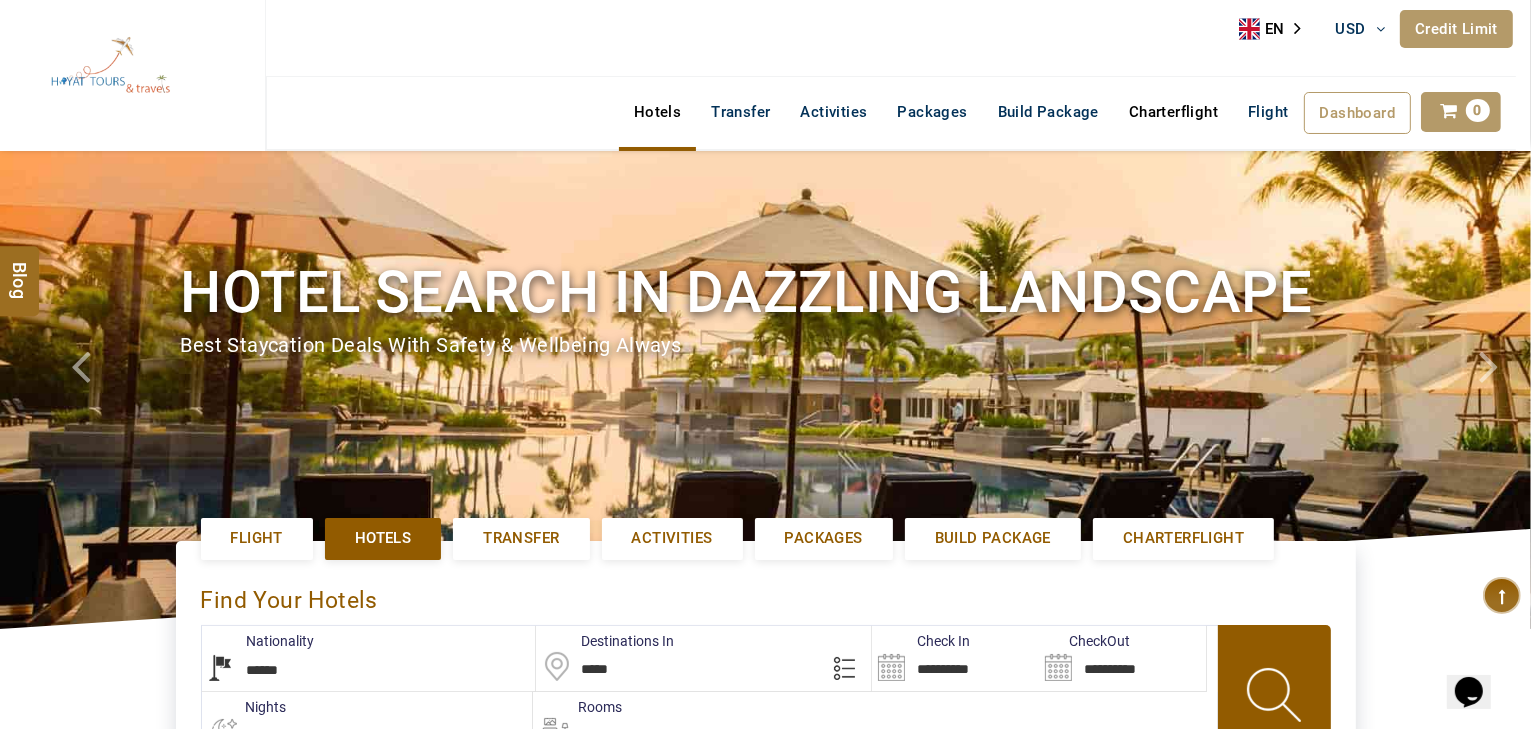 scroll, scrollTop: 0, scrollLeft: 0, axis: both 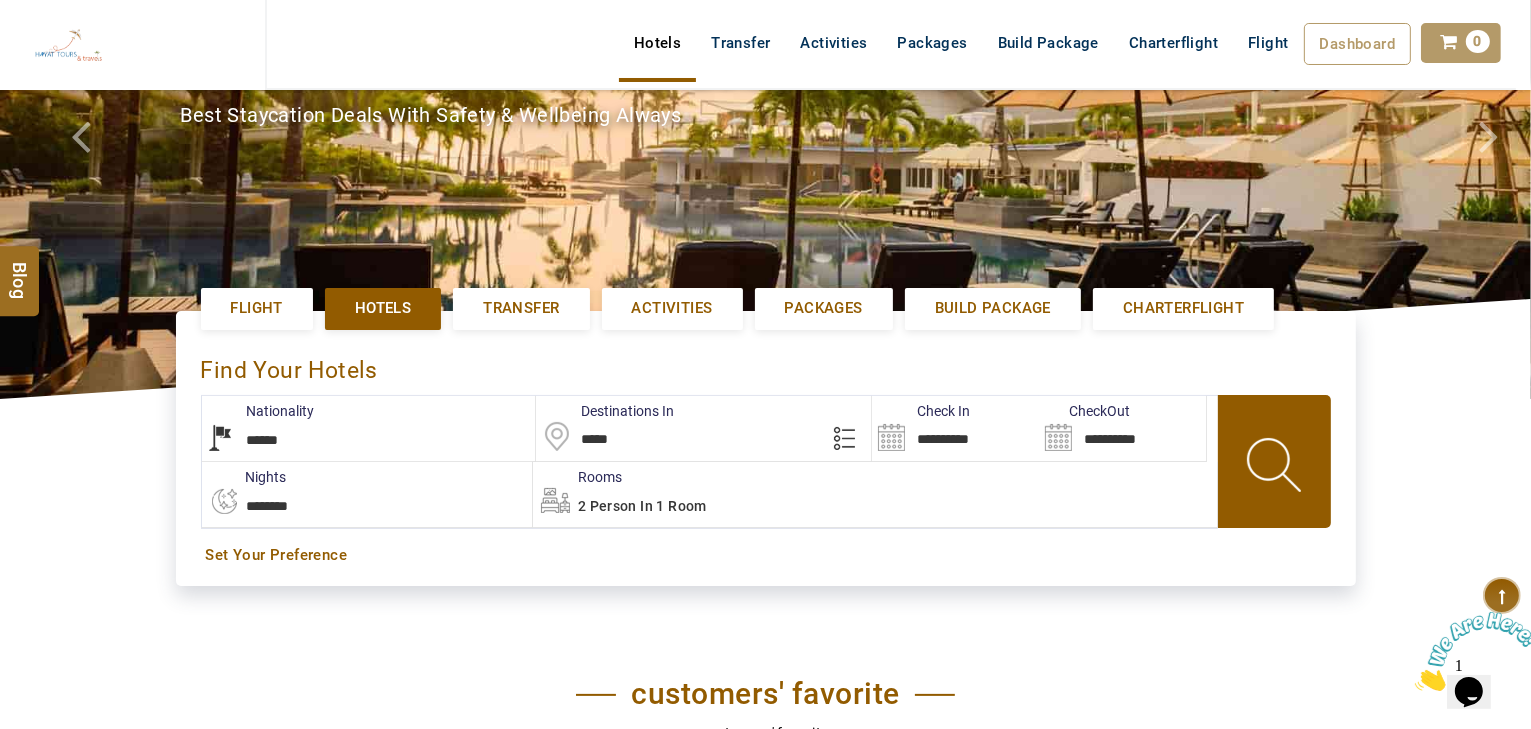 drag, startPoint x: 636, startPoint y: 440, endPoint x: 419, endPoint y: 448, distance: 217.14742 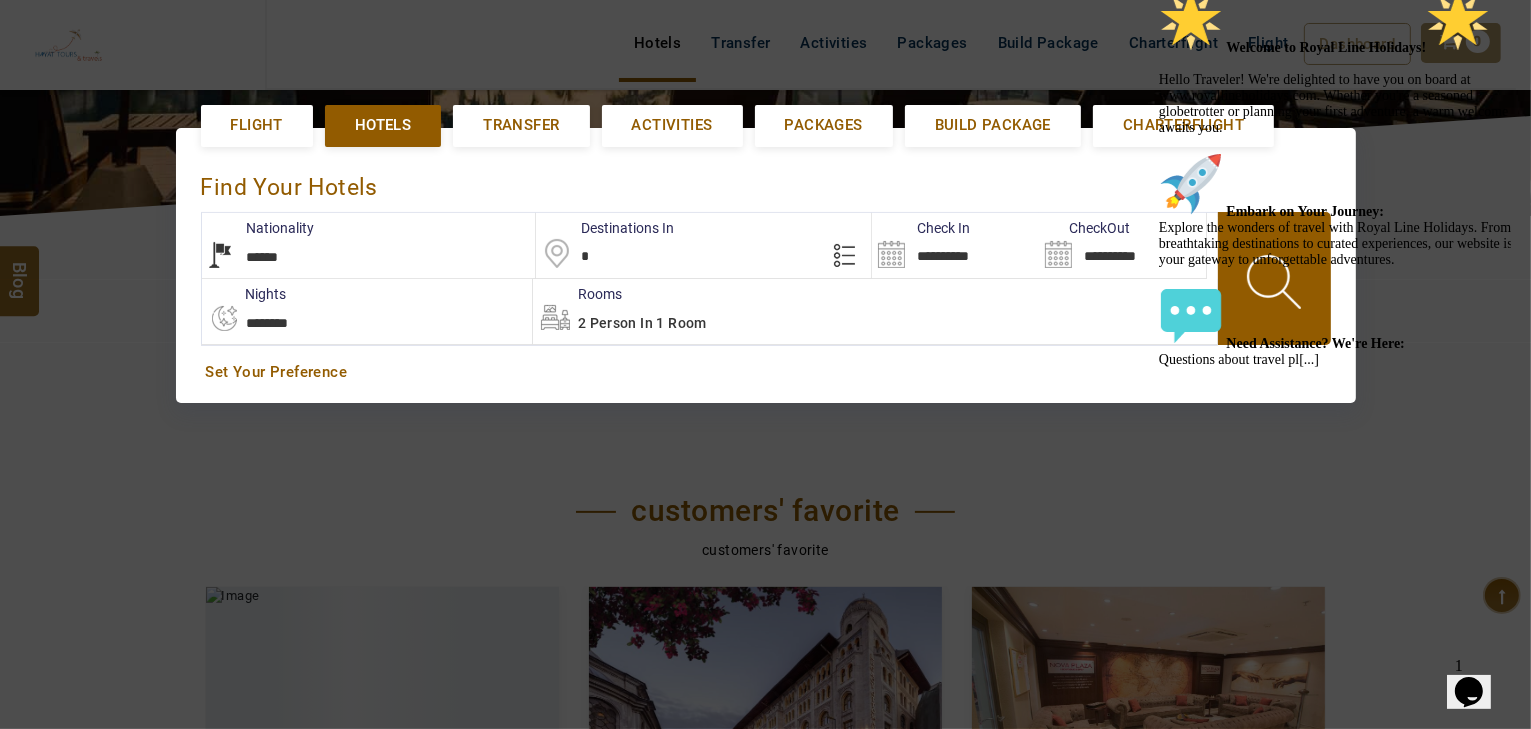 scroll, scrollTop: 460, scrollLeft: 0, axis: vertical 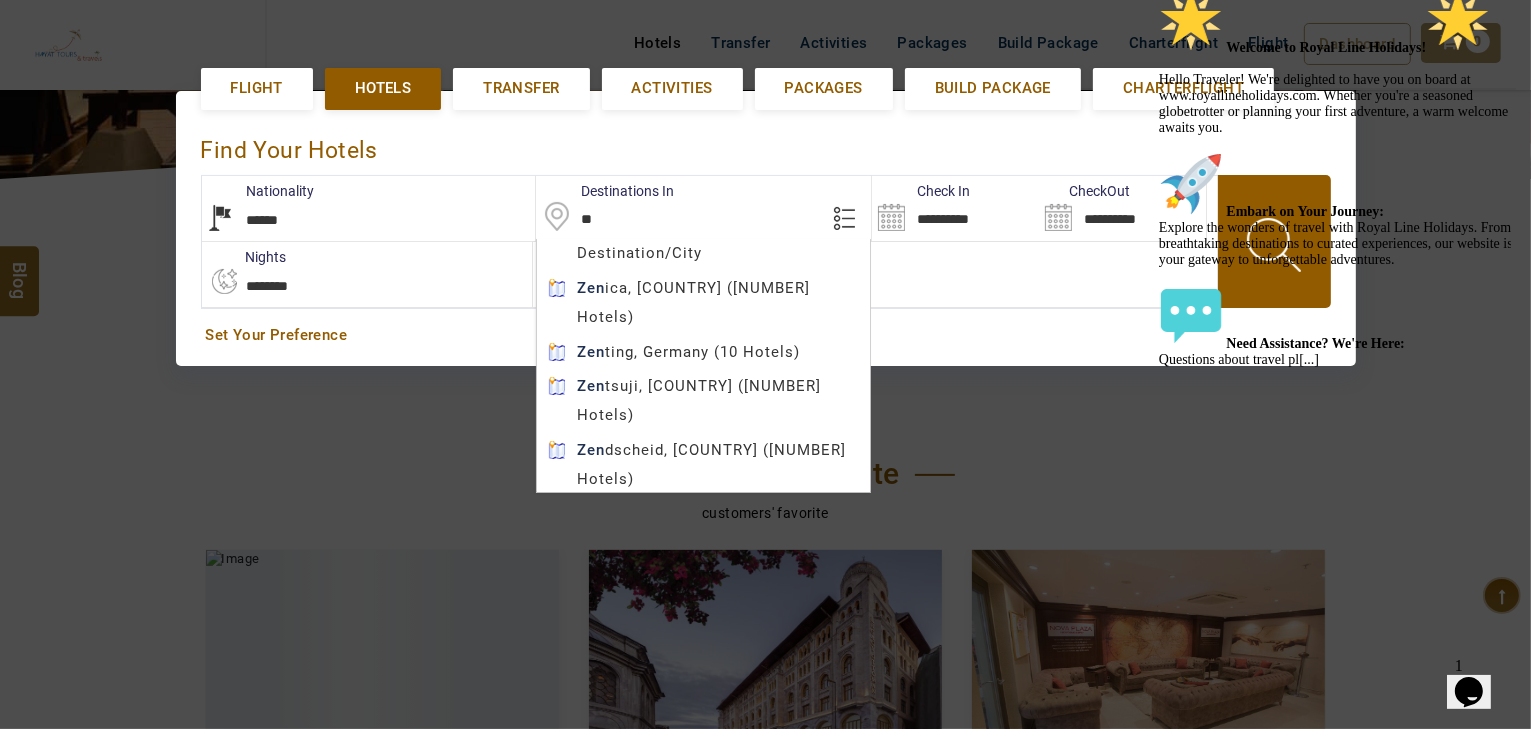 type on "*" 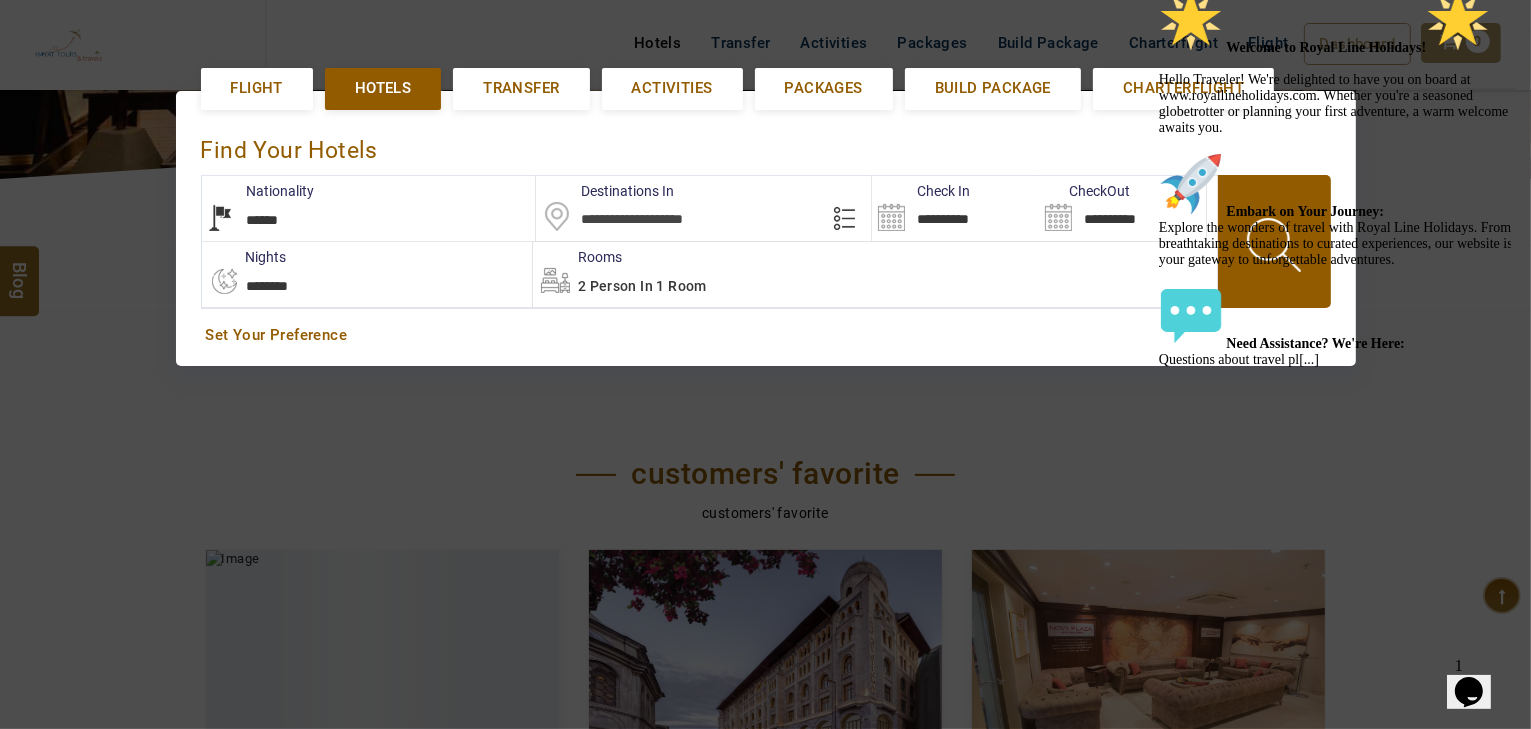 type 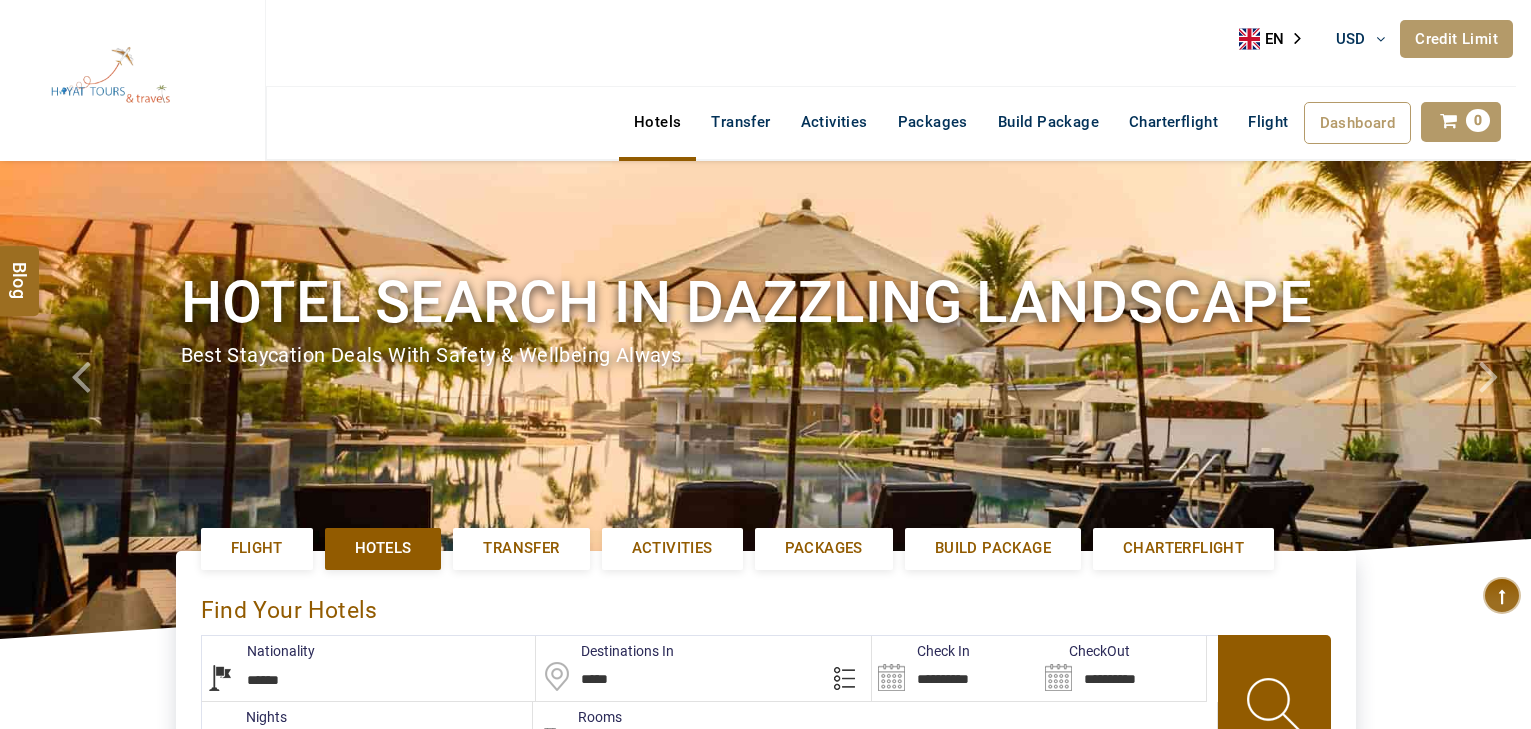select on "******" 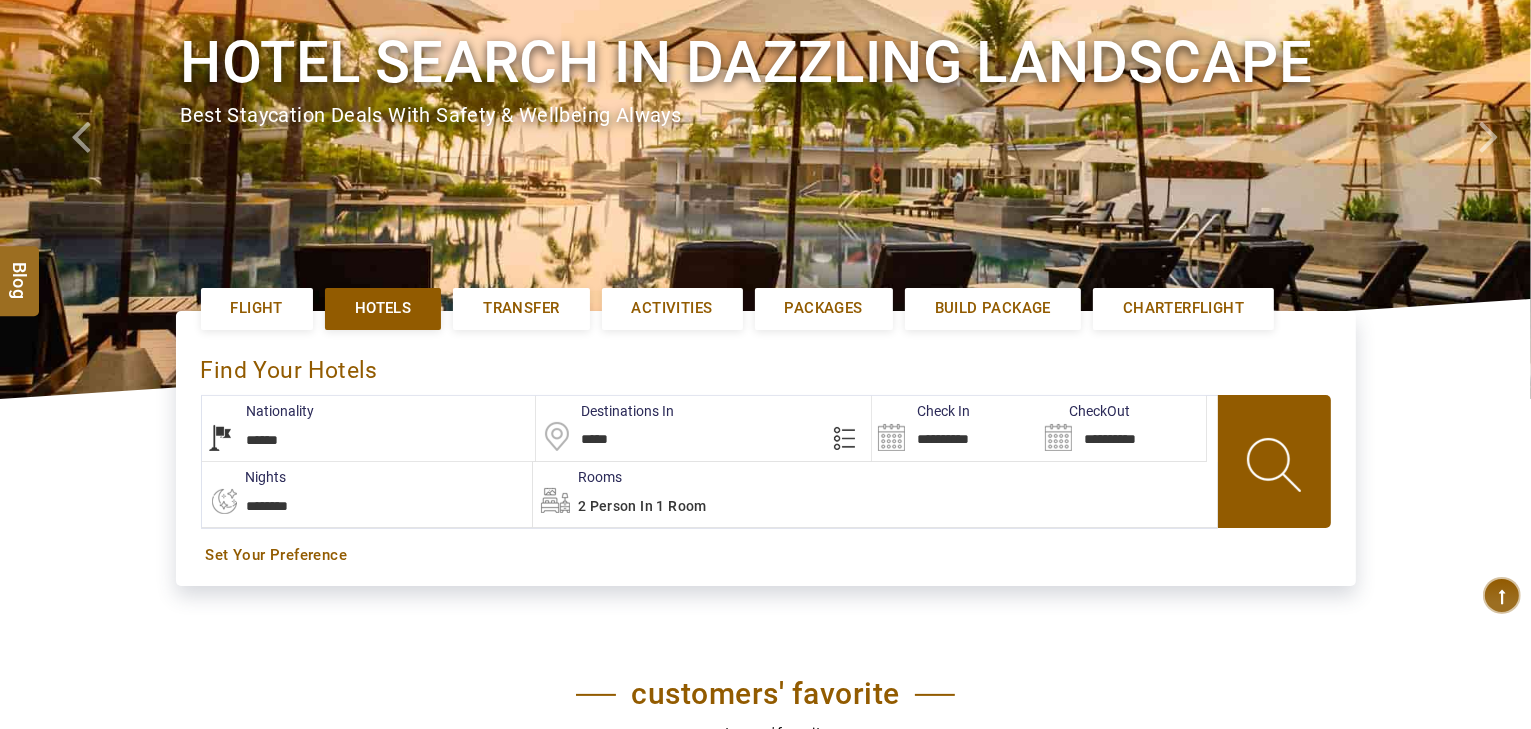type on "**********" 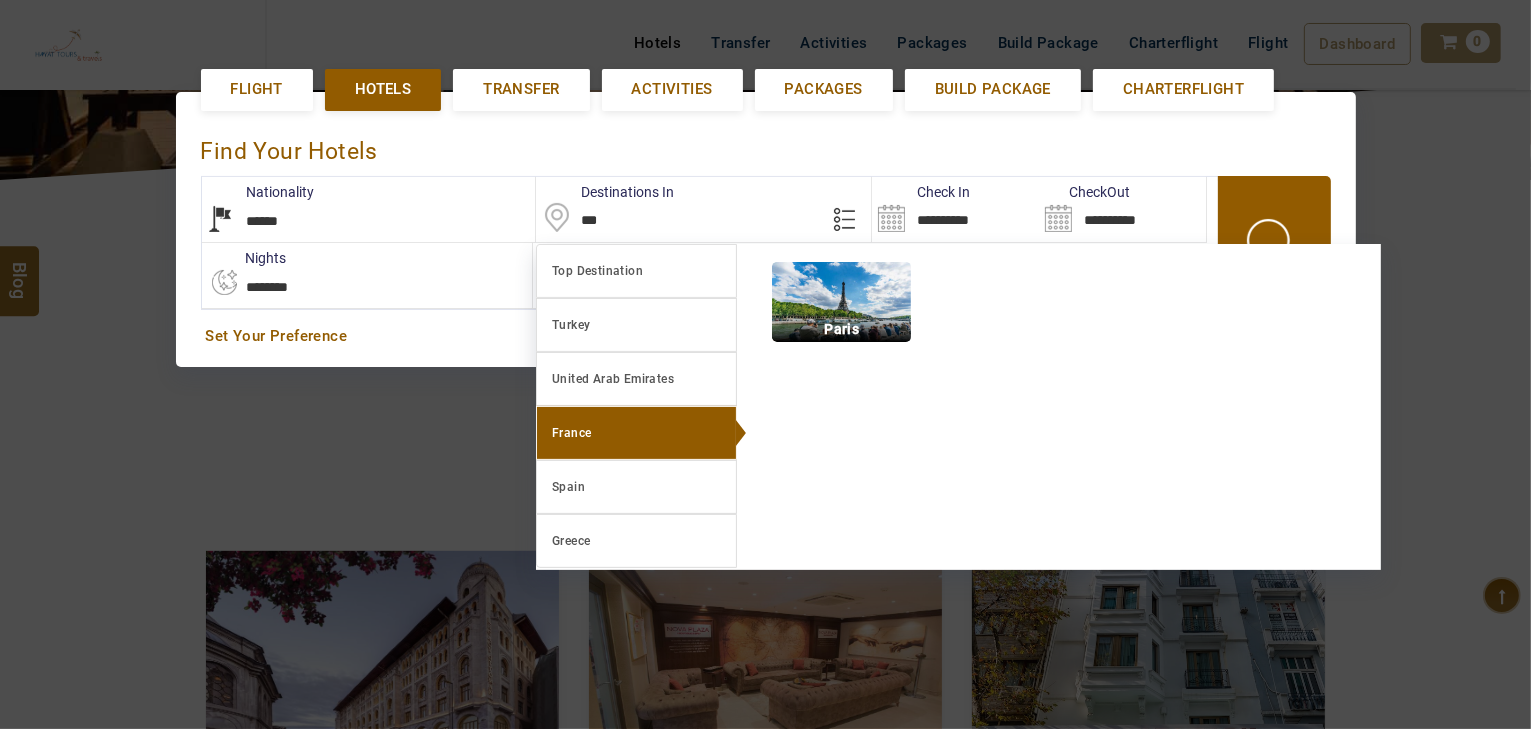 scroll, scrollTop: 460, scrollLeft: 0, axis: vertical 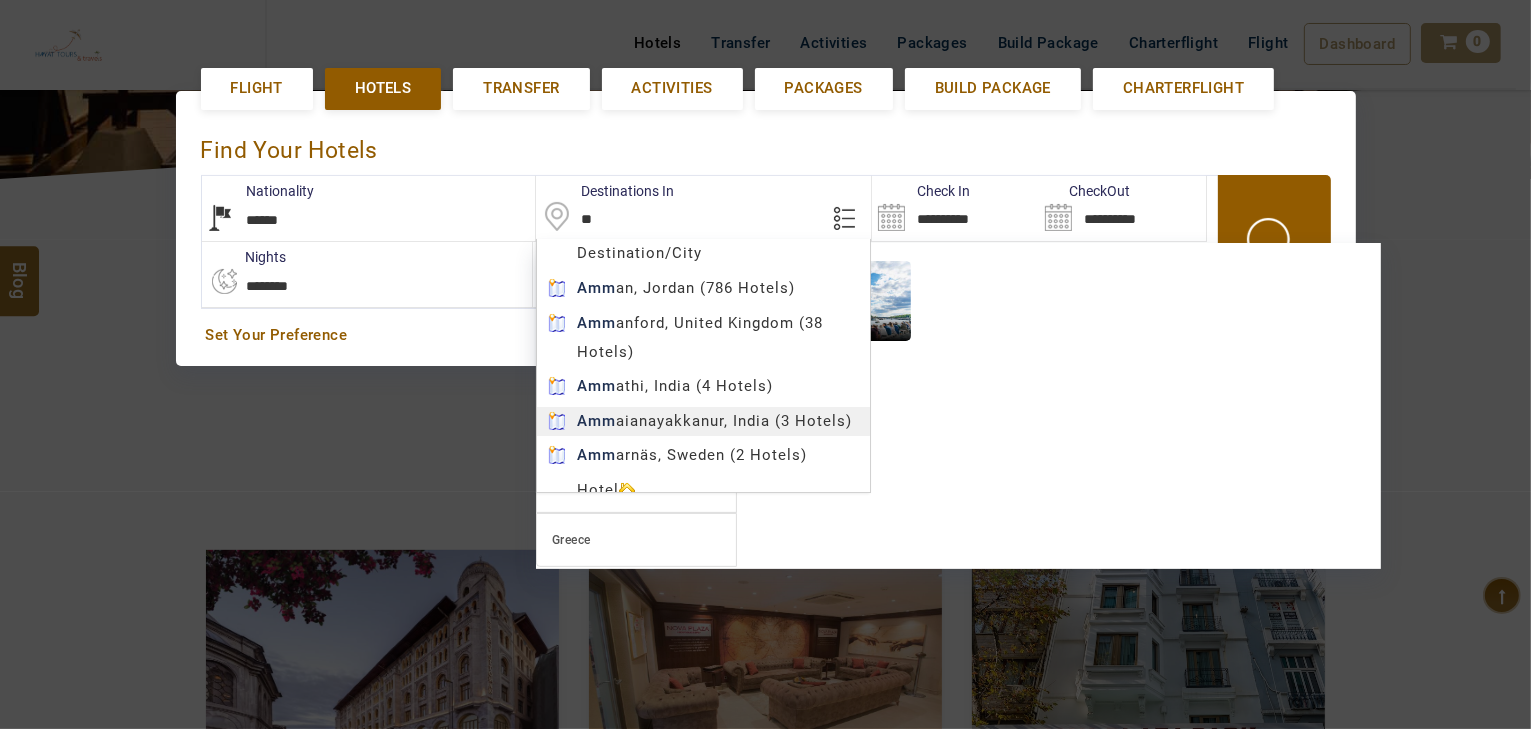type on "*" 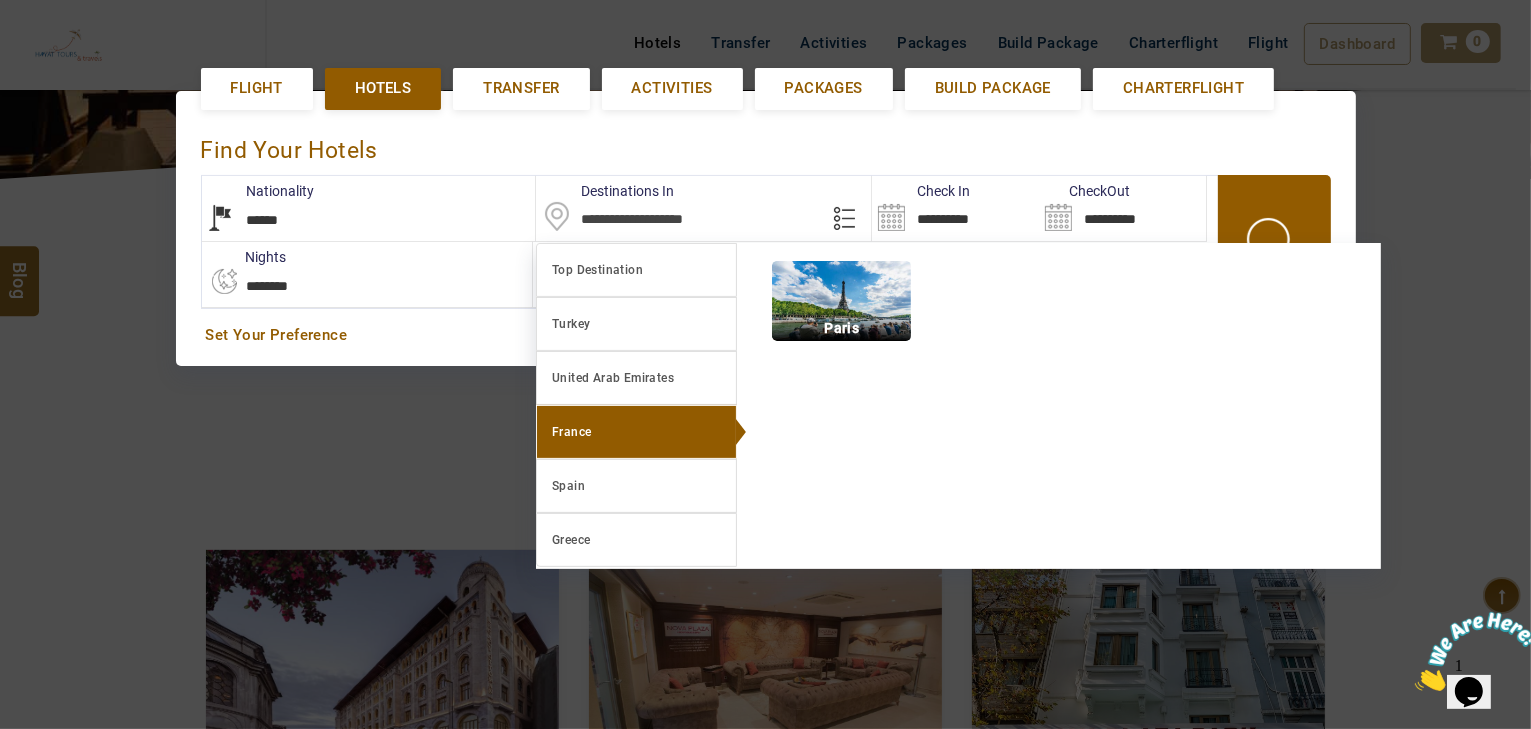 scroll, scrollTop: 0, scrollLeft: 0, axis: both 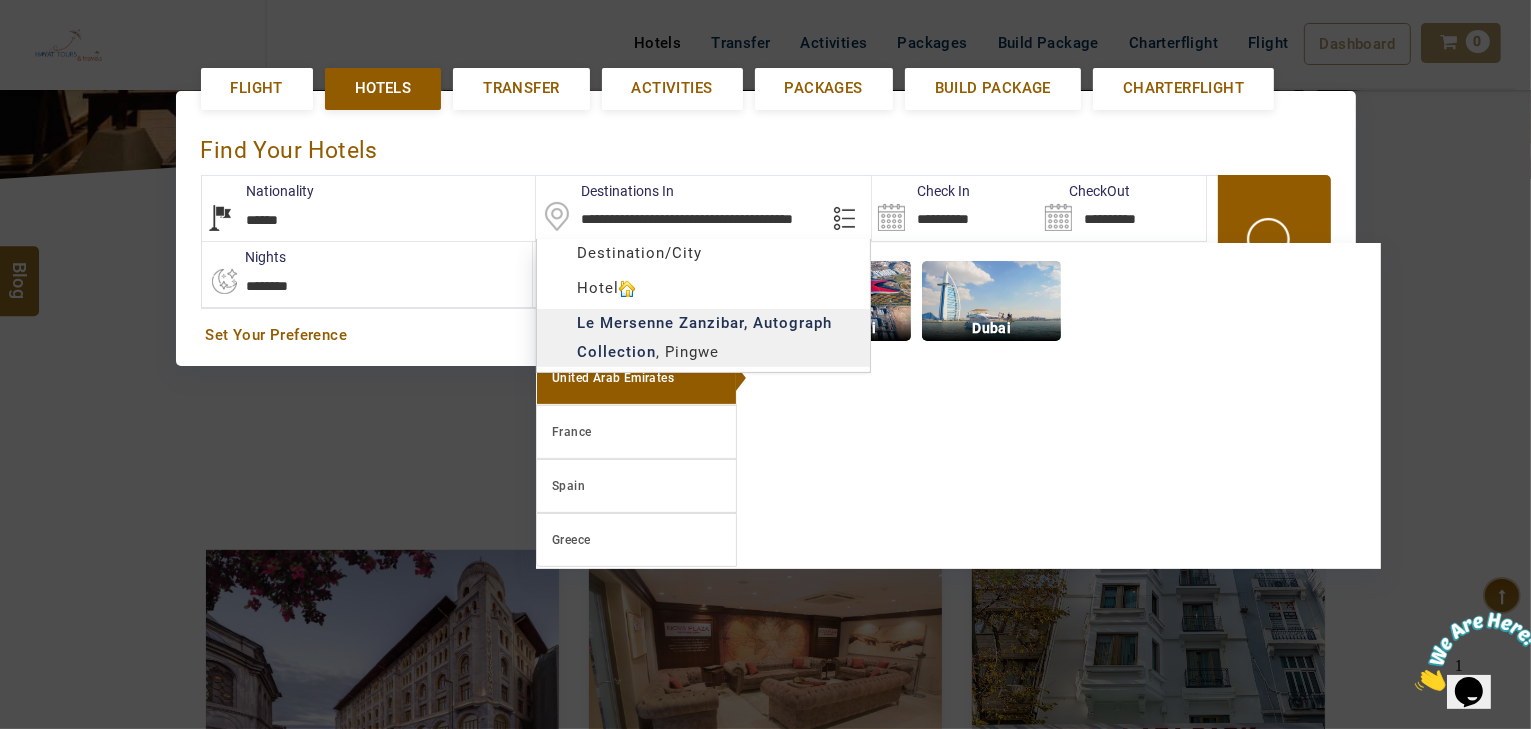 type on "**********" 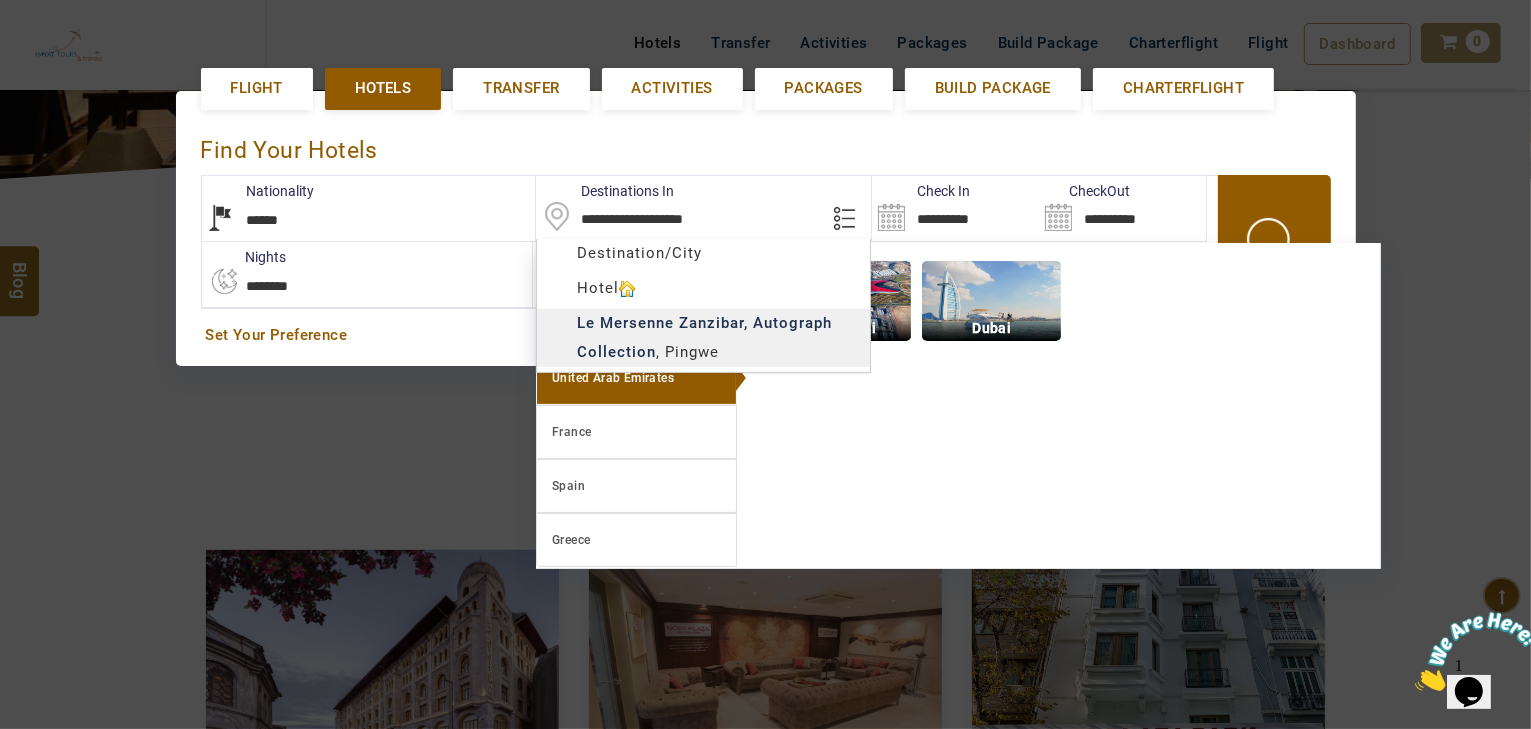 click on "HAYAYT TOURS USD AED  AED EUR  € USD  $ INR  ₹ THB  ฿ IDR  Rp BHD  BHD TRY  ₺ Credit Limit EN HE AR ES PT ZH Helpline
+971 55 344 0168 Register Now +971 55 344 0168 info@royallineholidays.com About Us What we Offer Blog Why Us Contact Hotels  Transfer Activities Packages Build Package Charterflight Flight Dashboard My Profile My Booking My Reports My Quotation Sign Out 0 Points Redeem Now To Redeem 58318  Points Future Points  1074   Points Credit Limit Credit Limit USD 30000.00 70% Complete Used USD 12487.10 Available USD 17512.90 Setting  Looks like you haven't added anything to your cart yet Countinue Shopping ***** ****** Please Wait.. Blog demo
Remember me Forgot
password? LOG IN Don't have an account?   Register Now My Booking View/ Print/Cancel Your Booking without Signing in Submit demo
In A Few Moment, You Will Be Celebrating Best Hotel options galore ! Check In   CheckOut Rooms Rooms Please Wait  Hotel search in dazzling landscape Flight Hotels  ******" at bounding box center (765, 937) 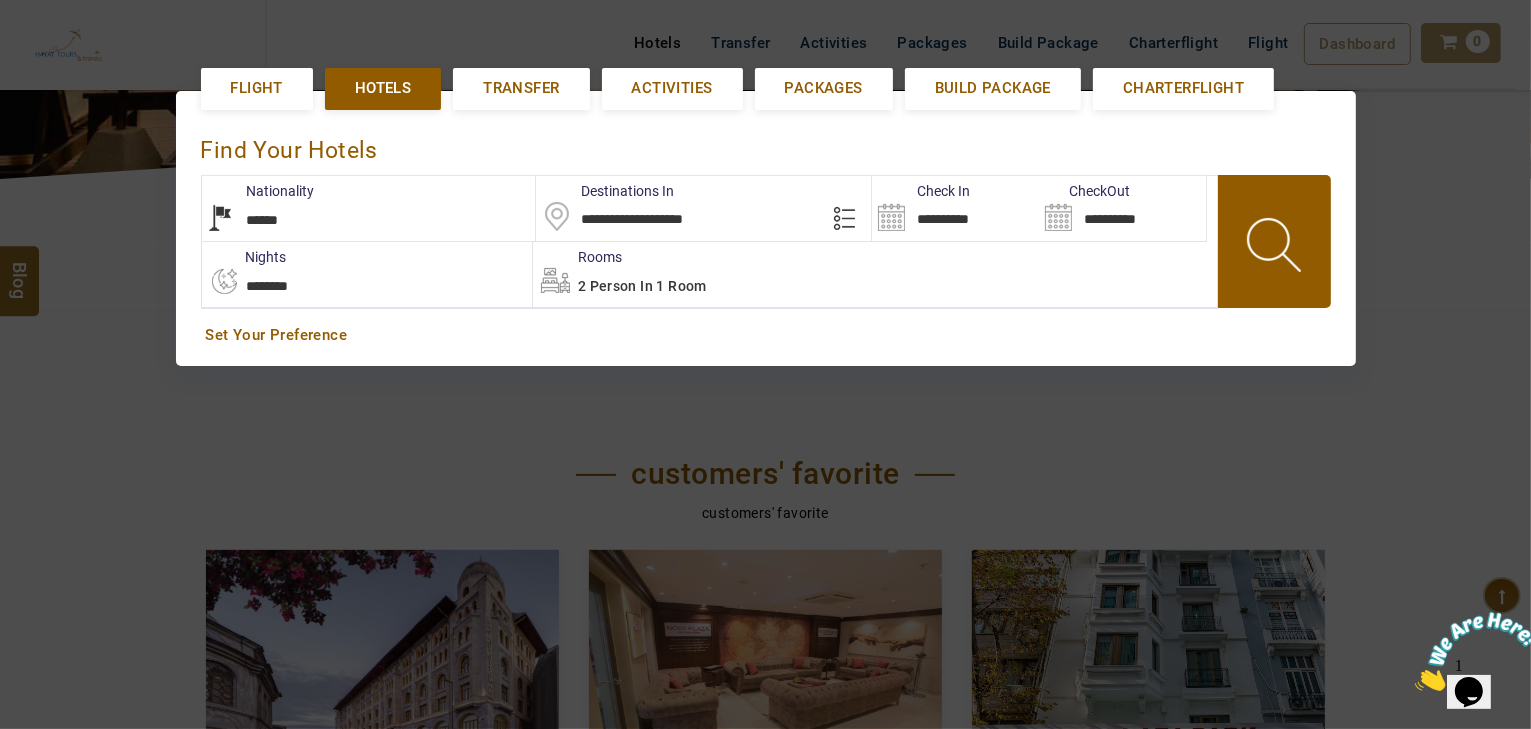 click on "**********" at bounding box center (955, 208) 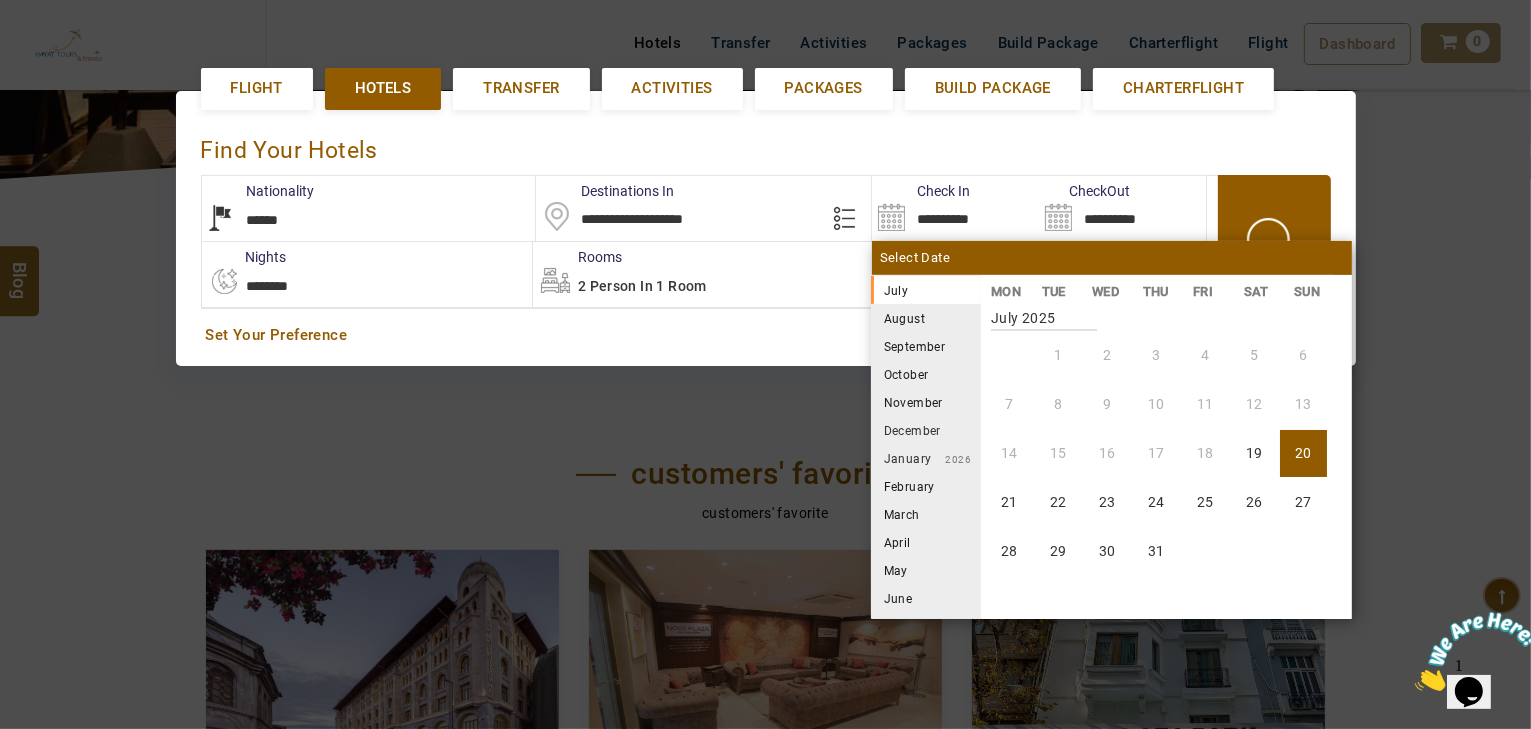 click on "August" at bounding box center (926, 318) 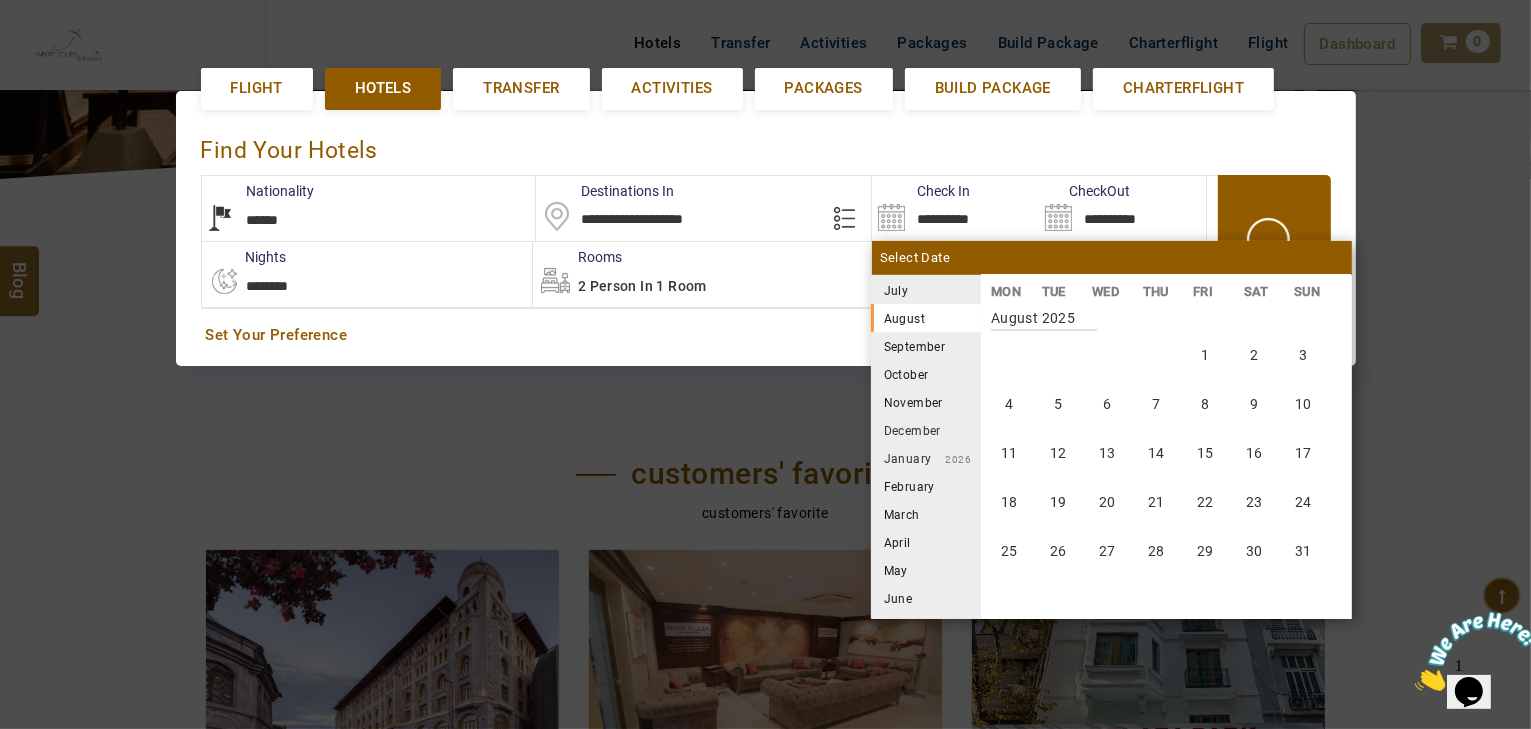 click on "July  2025" at bounding box center [926, 290] 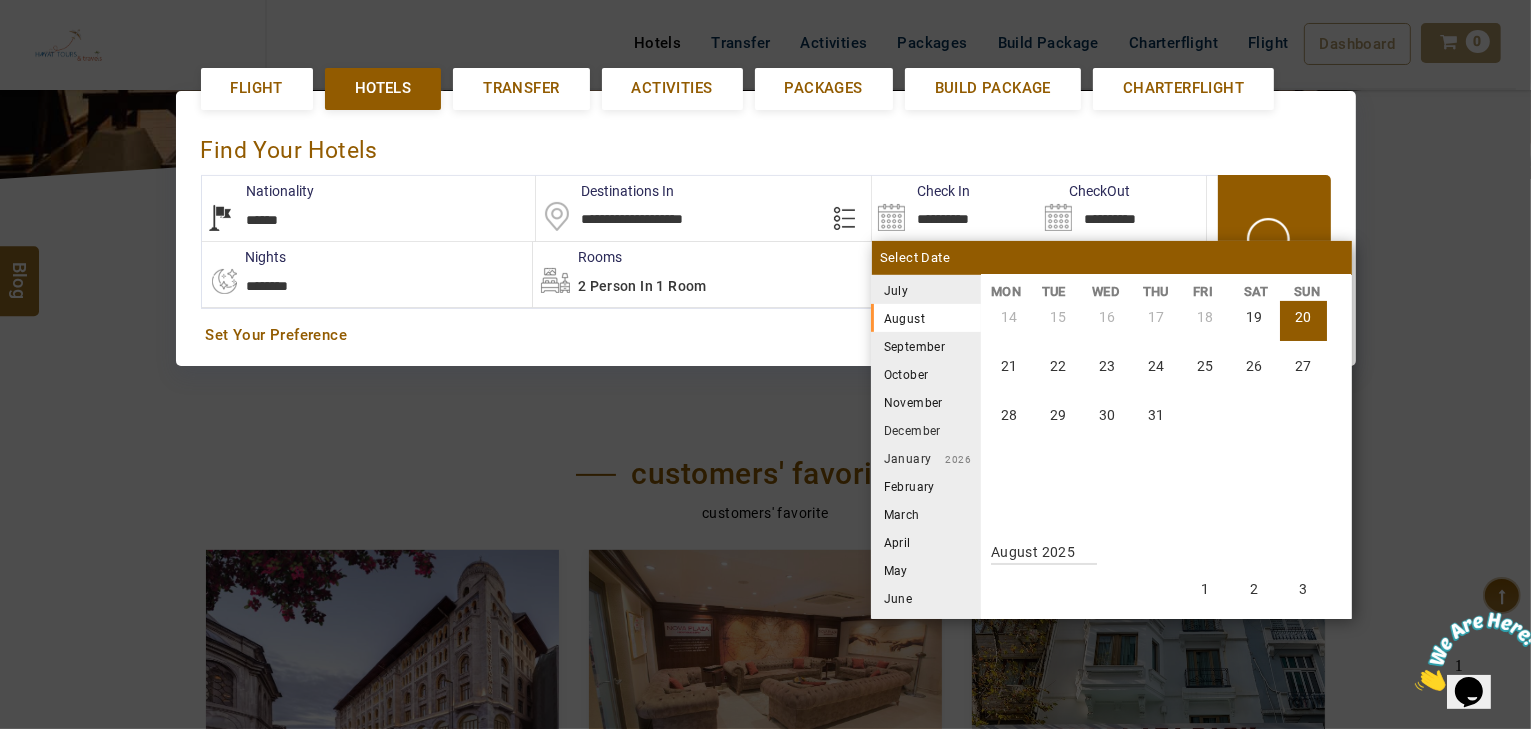 click on "July  2025" at bounding box center (926, 290) 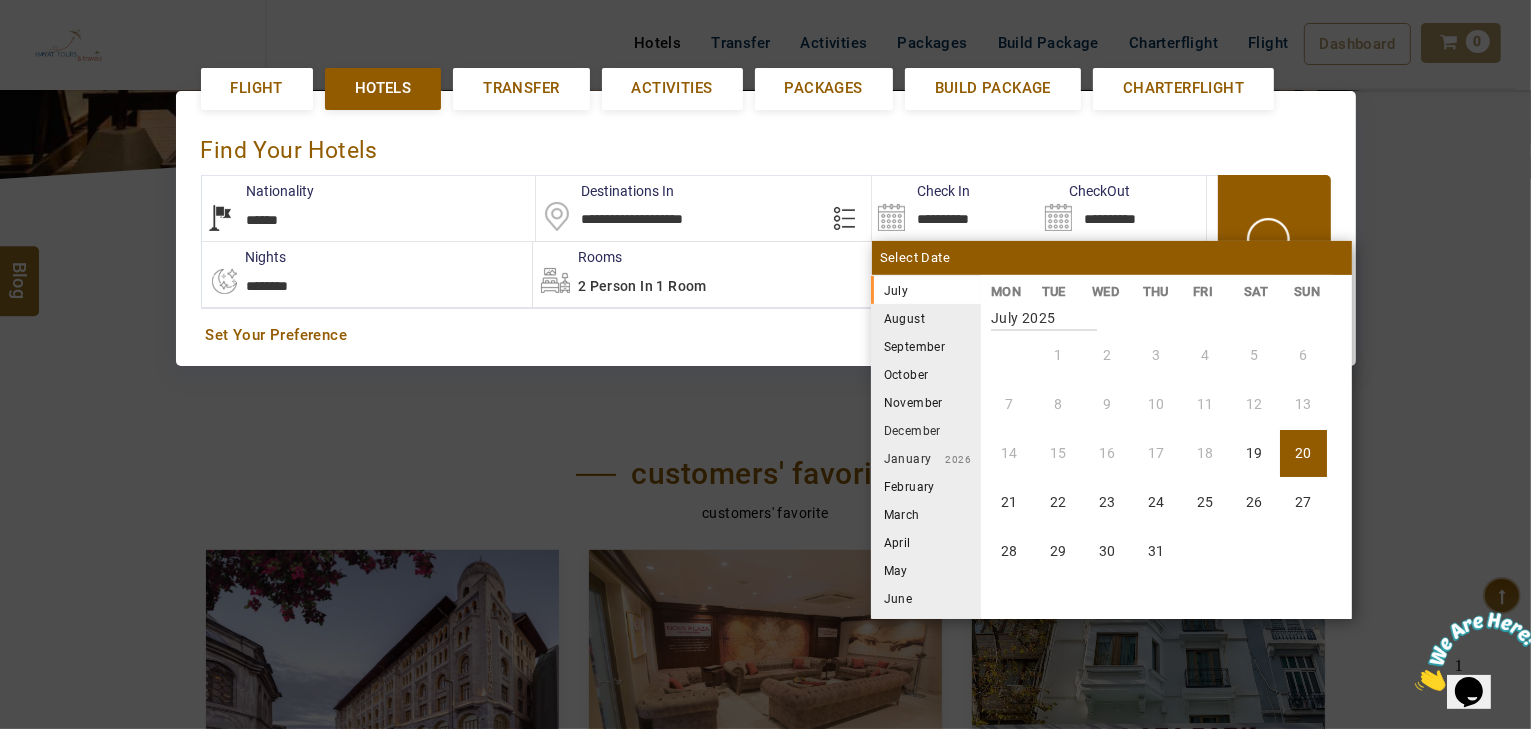 scroll, scrollTop: 0, scrollLeft: 0, axis: both 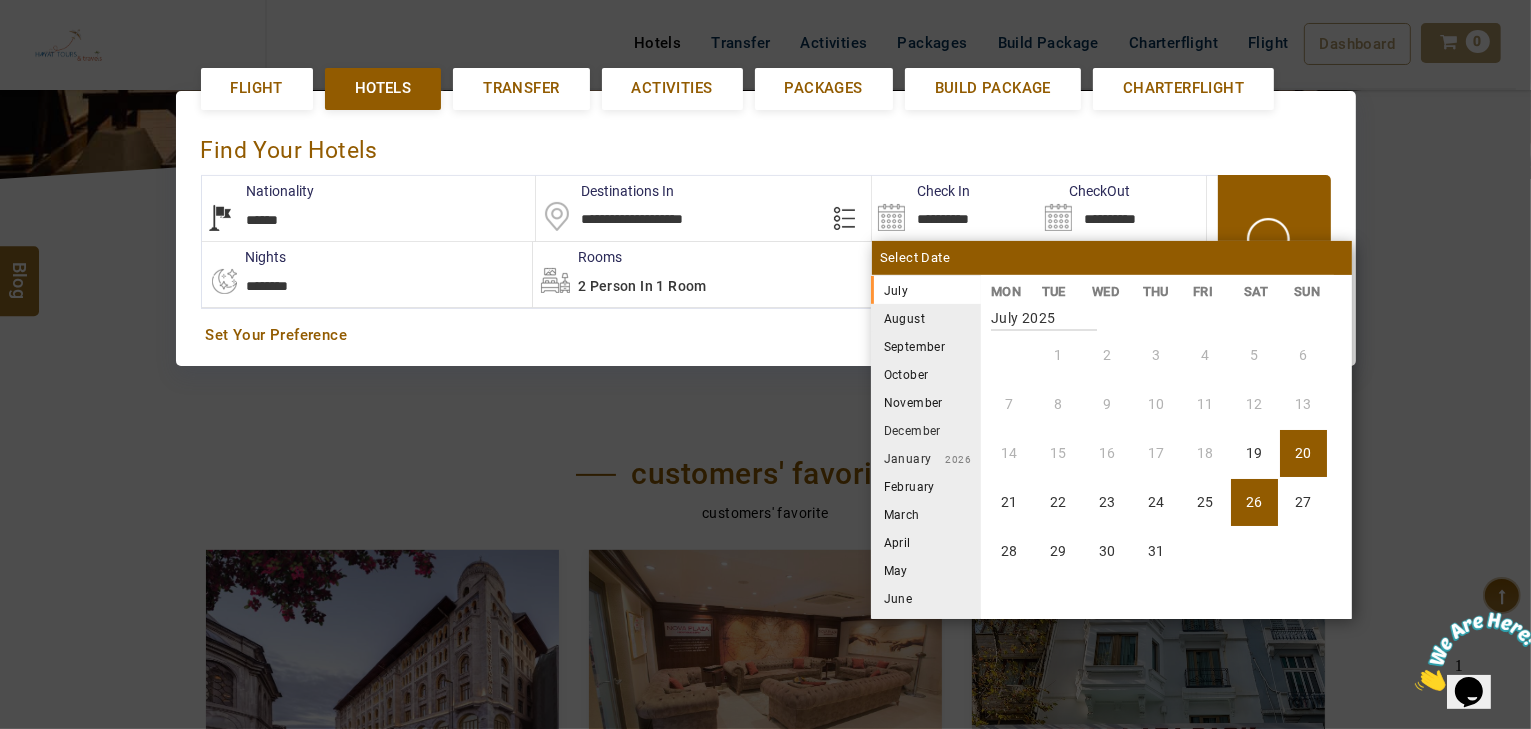 click on "26" at bounding box center [1254, 502] 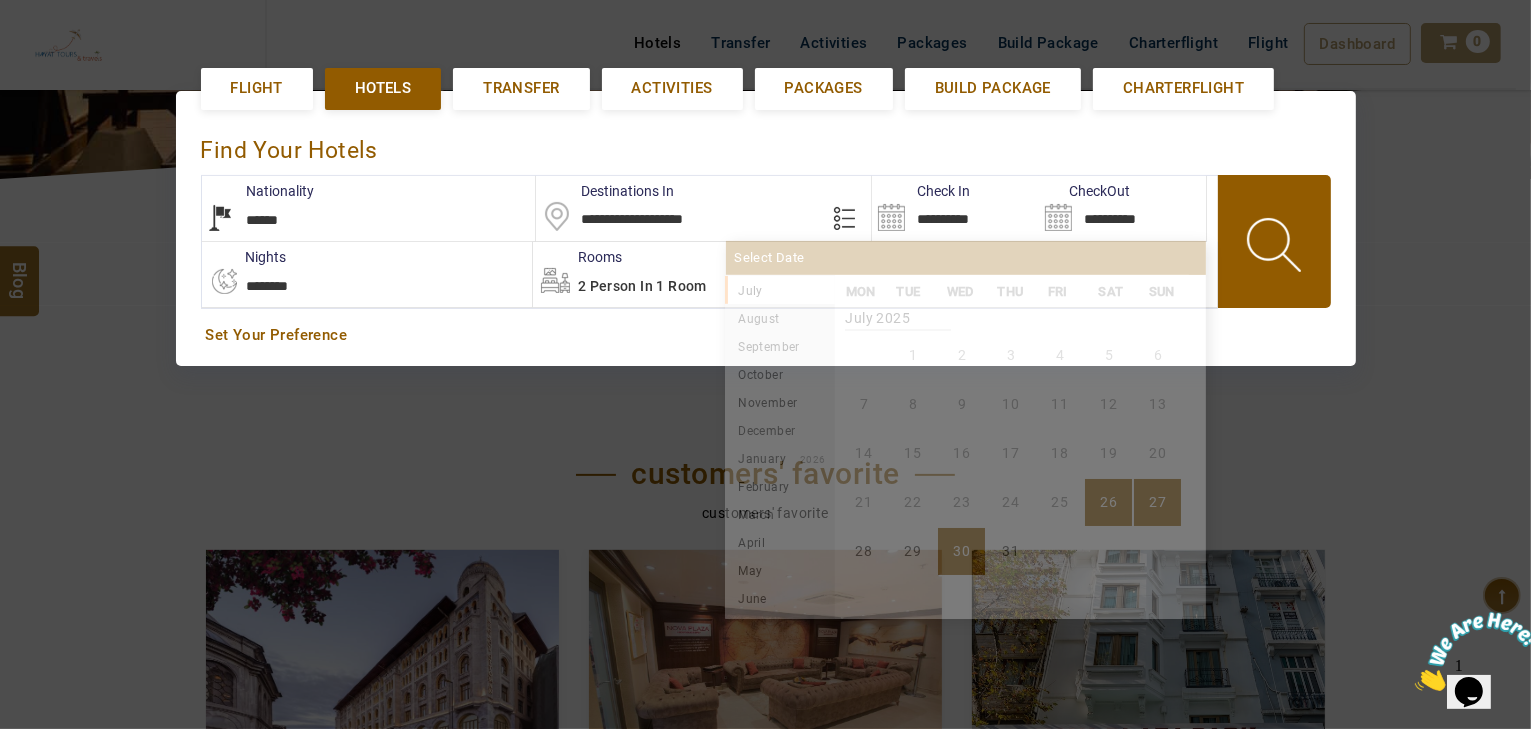 click on "30" at bounding box center (961, 551) 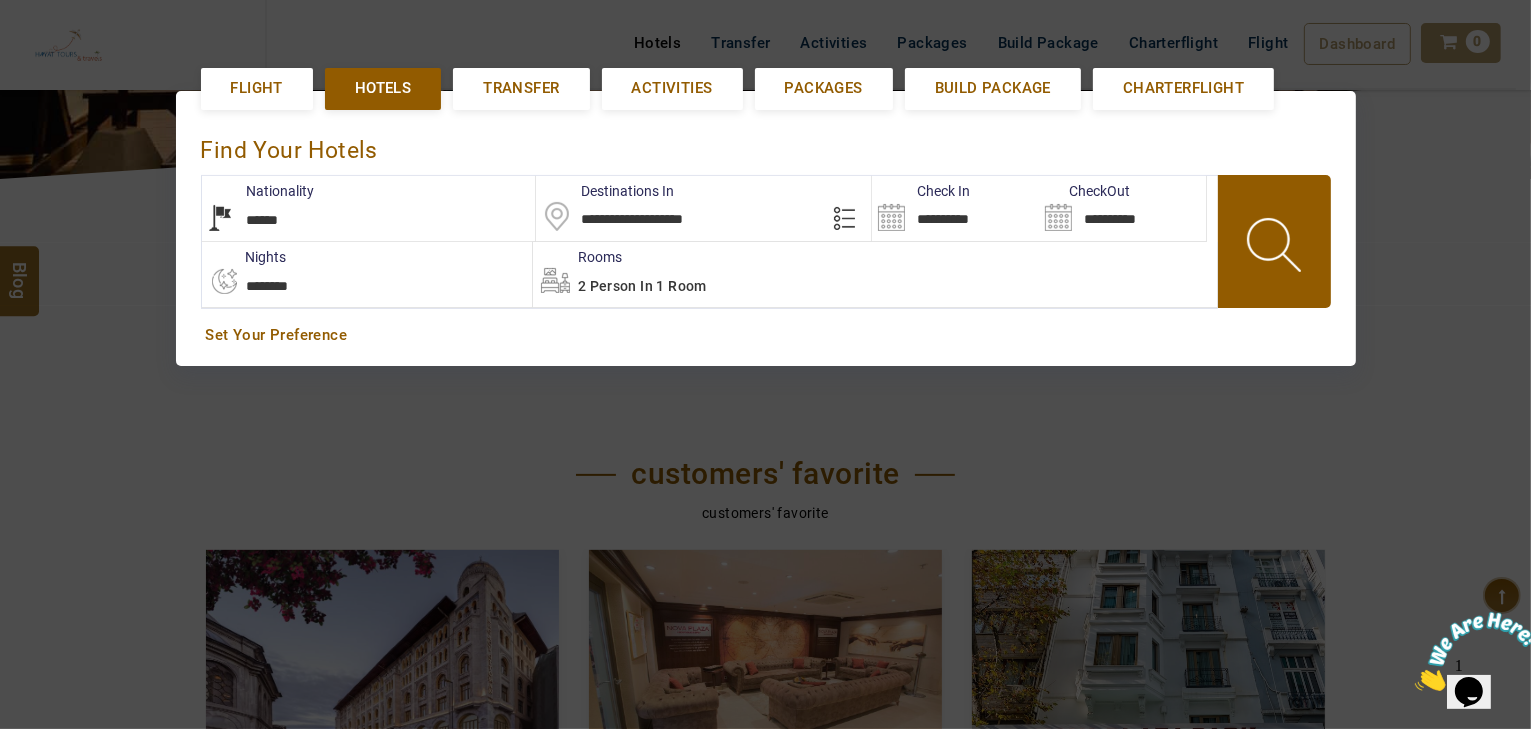 click on "**********" at bounding box center [367, 274] 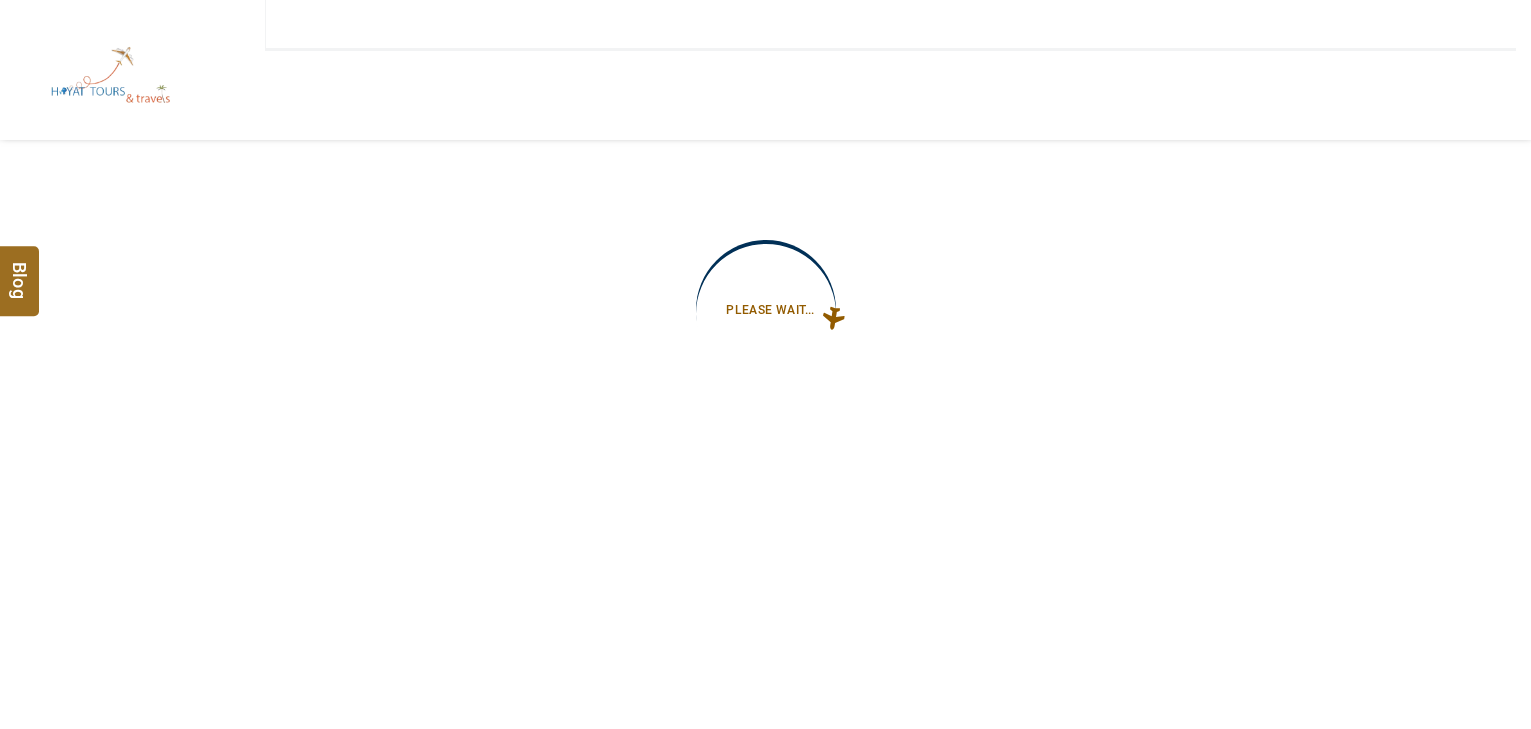 type on "**********" 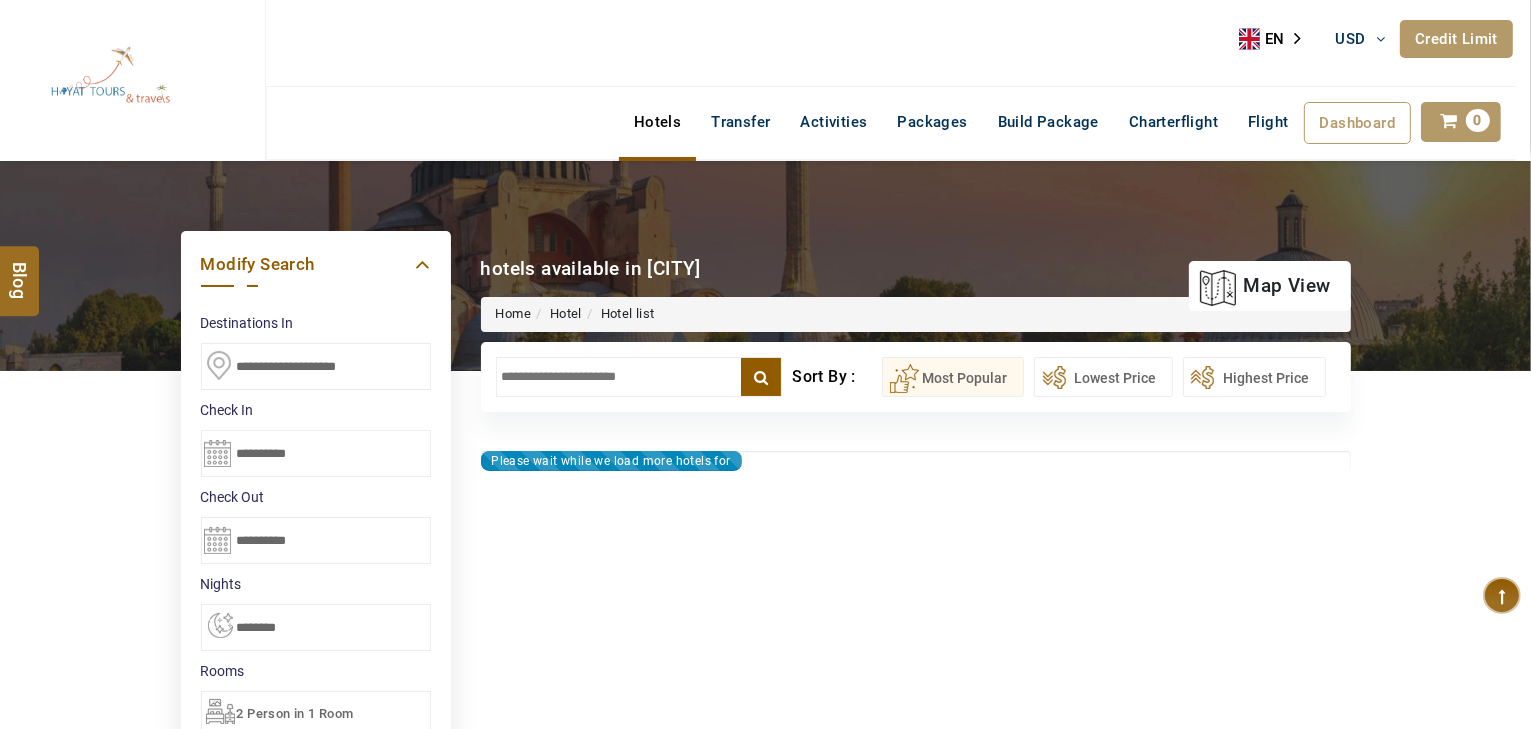 type on "**********" 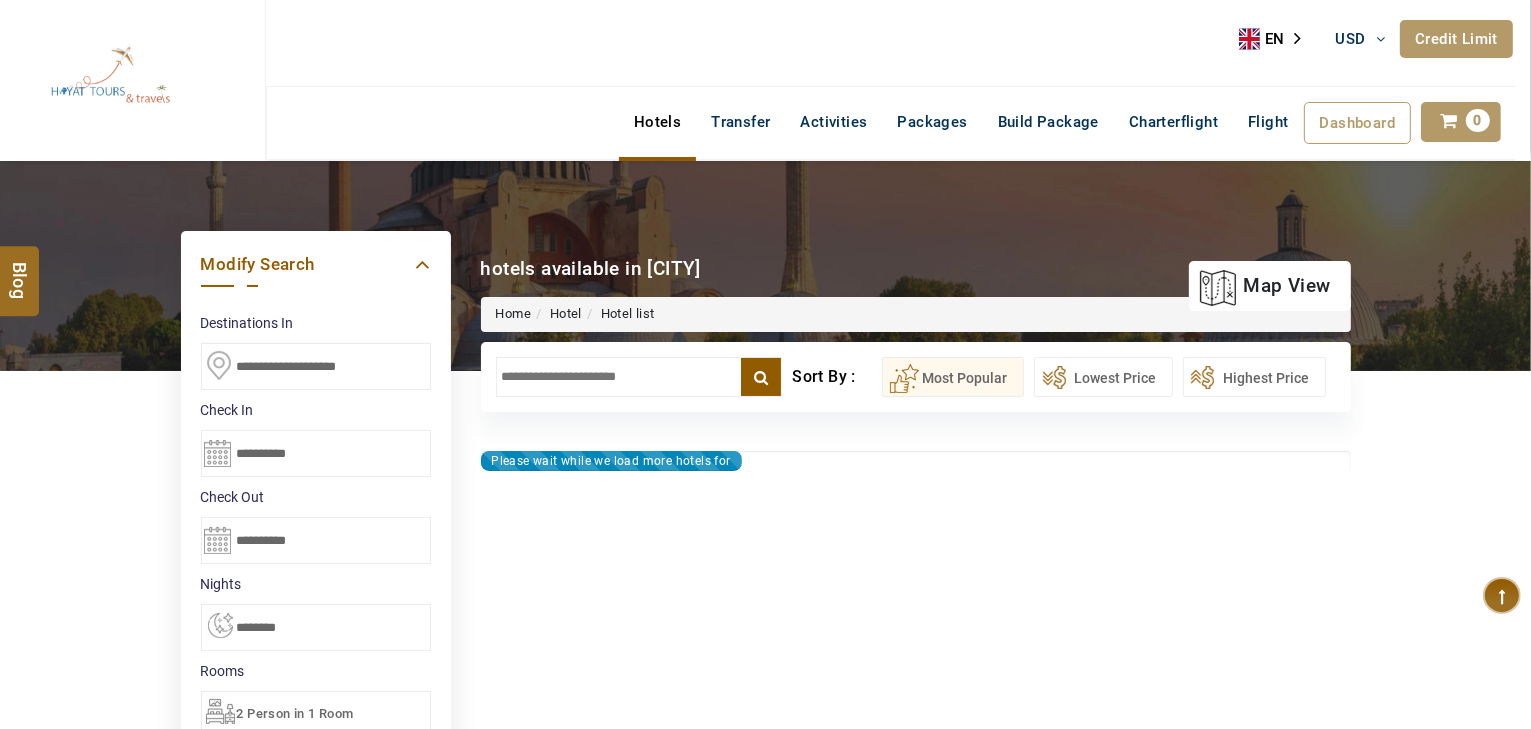 type on "**********" 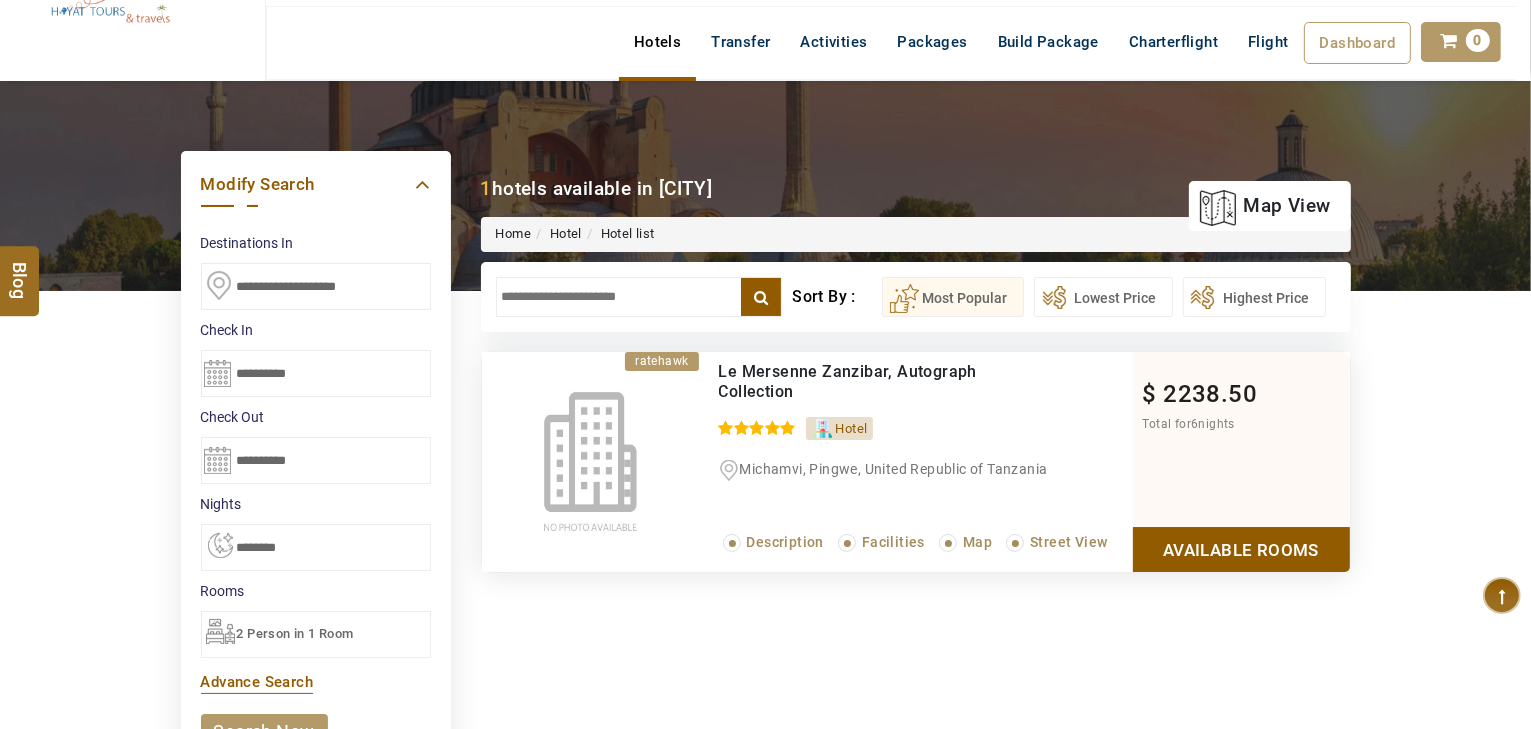 click on "Available Rooms" at bounding box center [1241, 549] 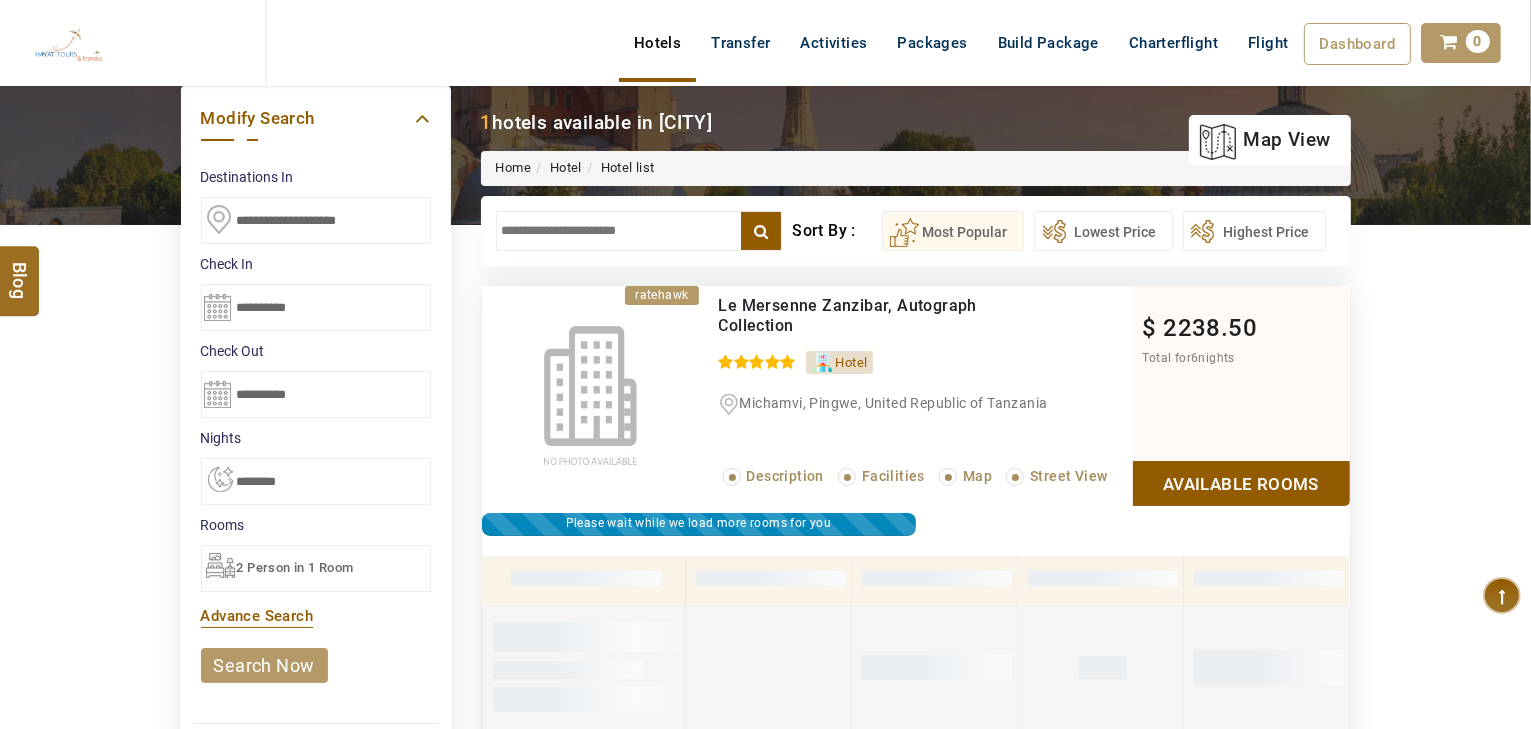 scroll, scrollTop: 140, scrollLeft: 0, axis: vertical 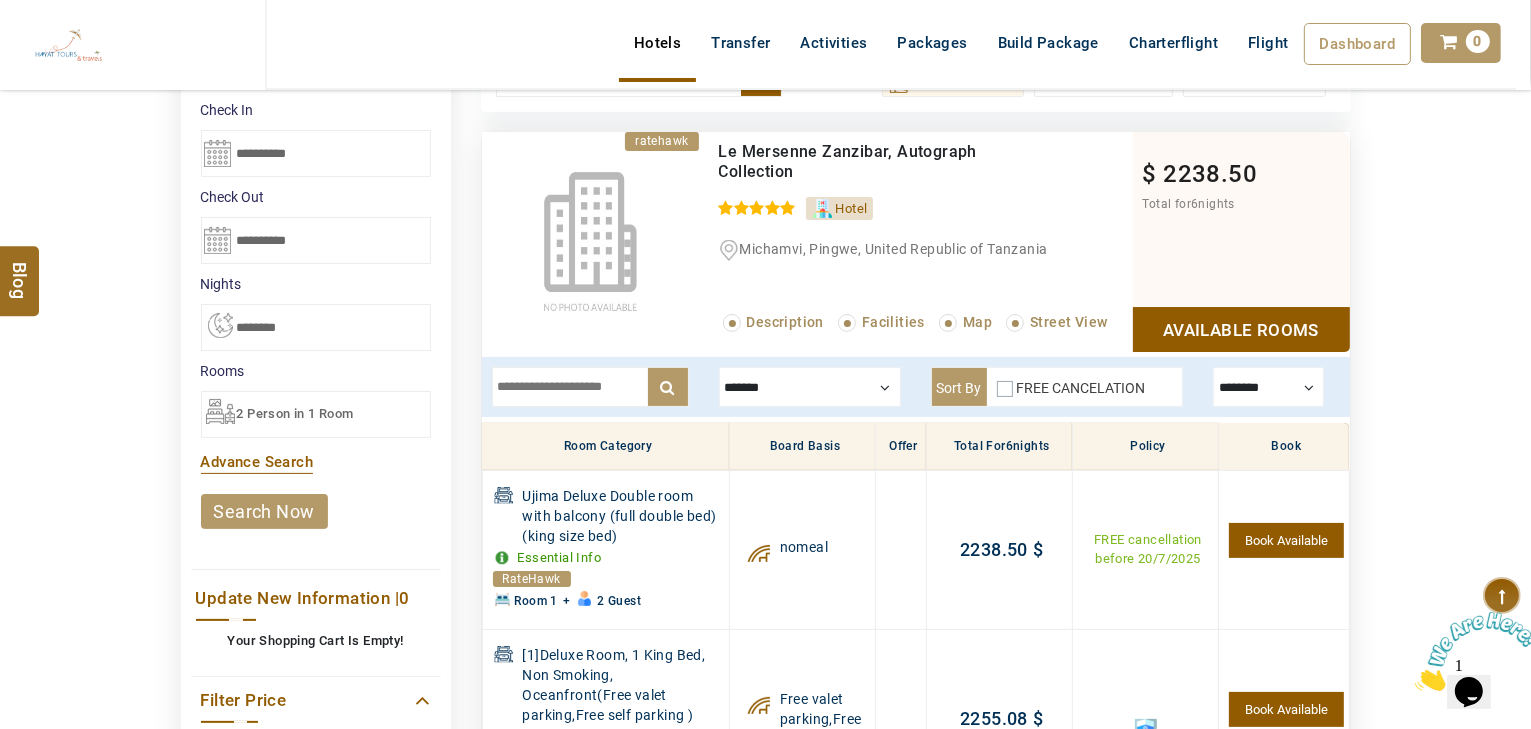 click at bounding box center [810, 387] 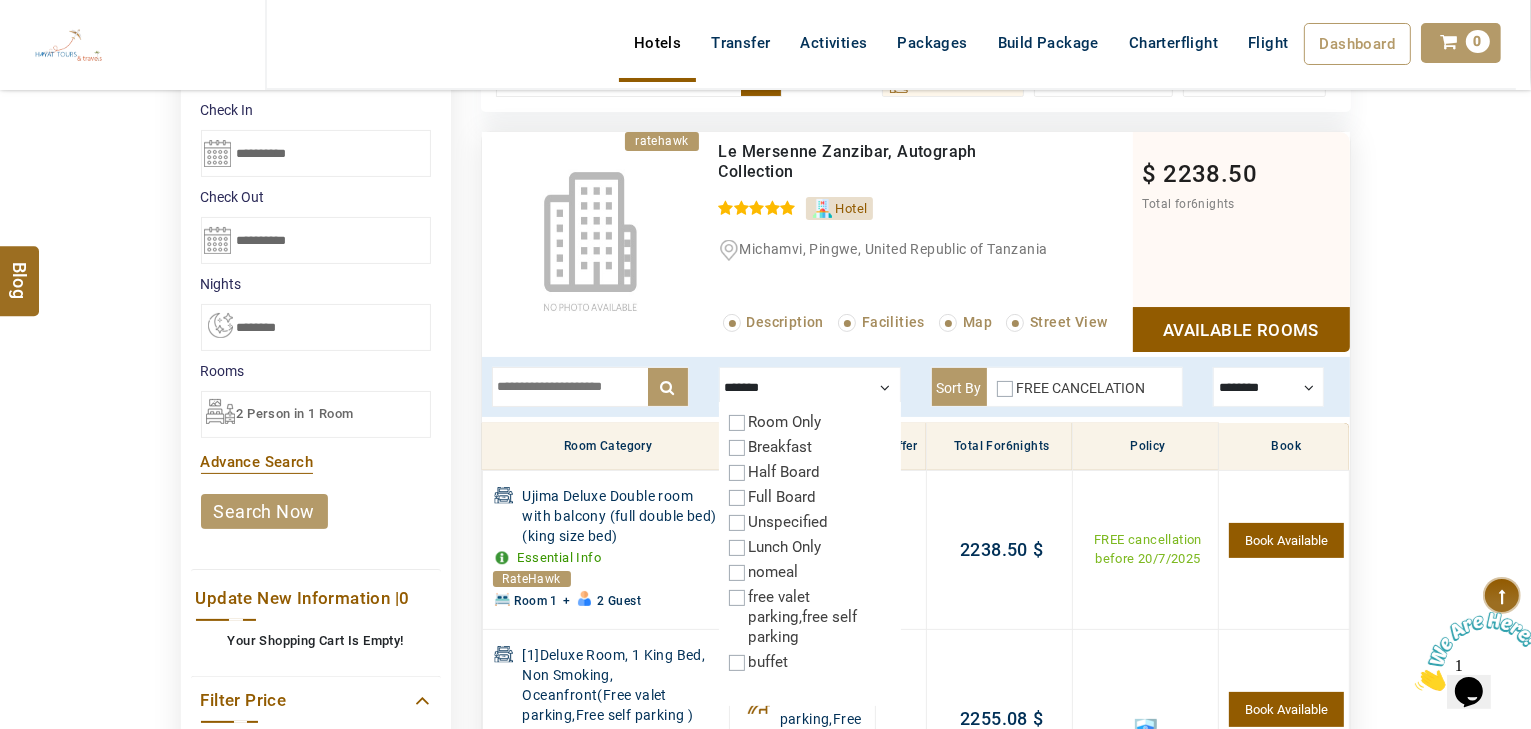 click on "Half Board" at bounding box center [785, 472] 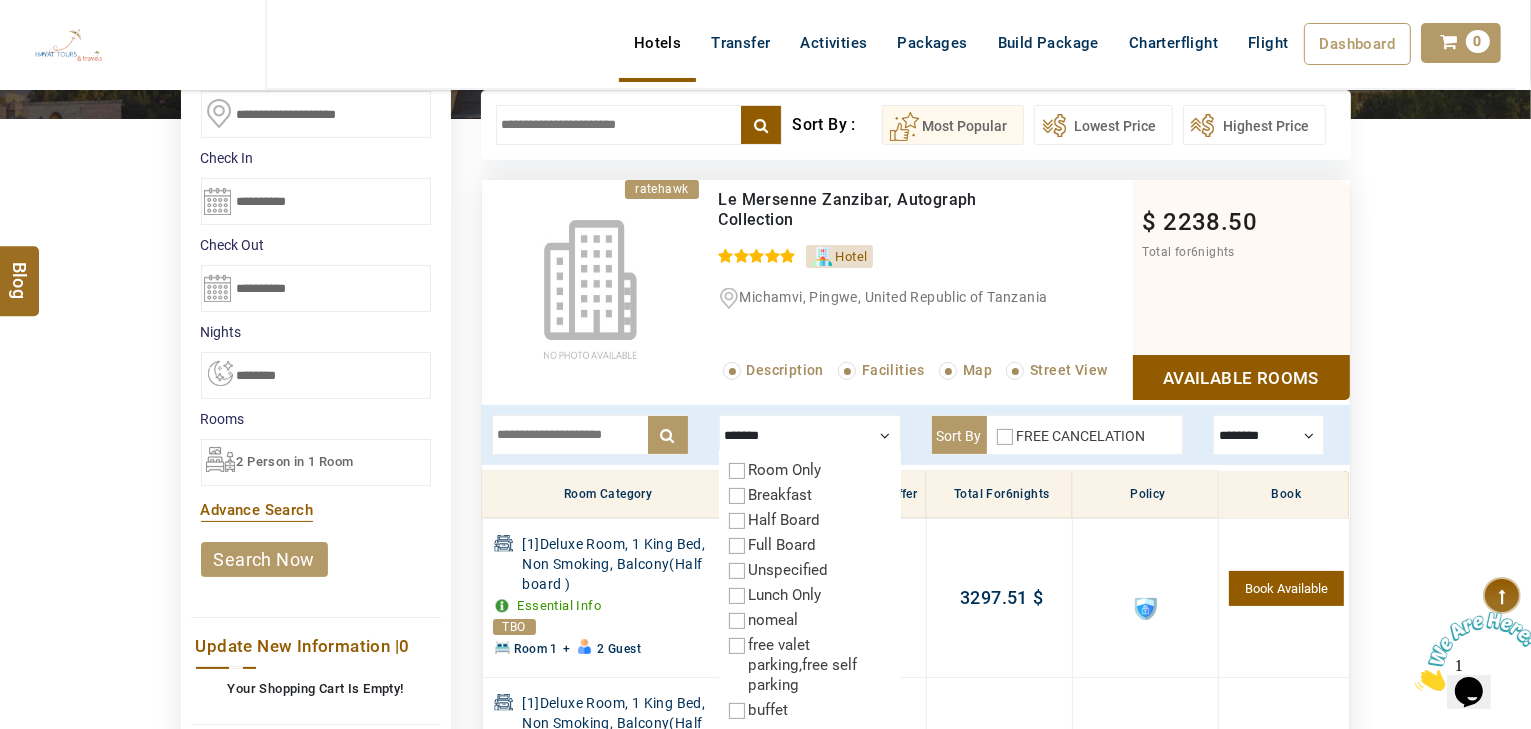 scroll, scrollTop: 220, scrollLeft: 0, axis: vertical 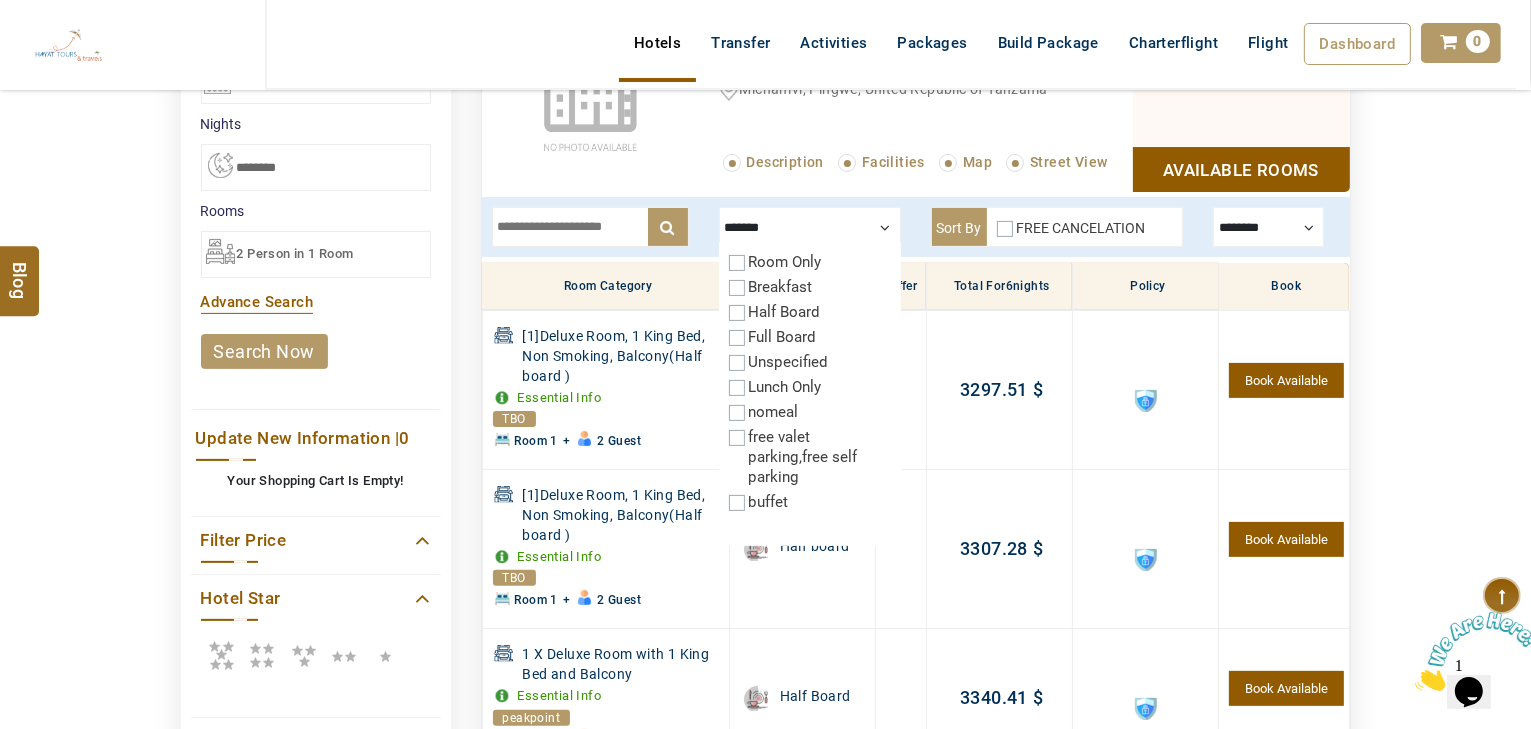 click at bounding box center [590, 227] 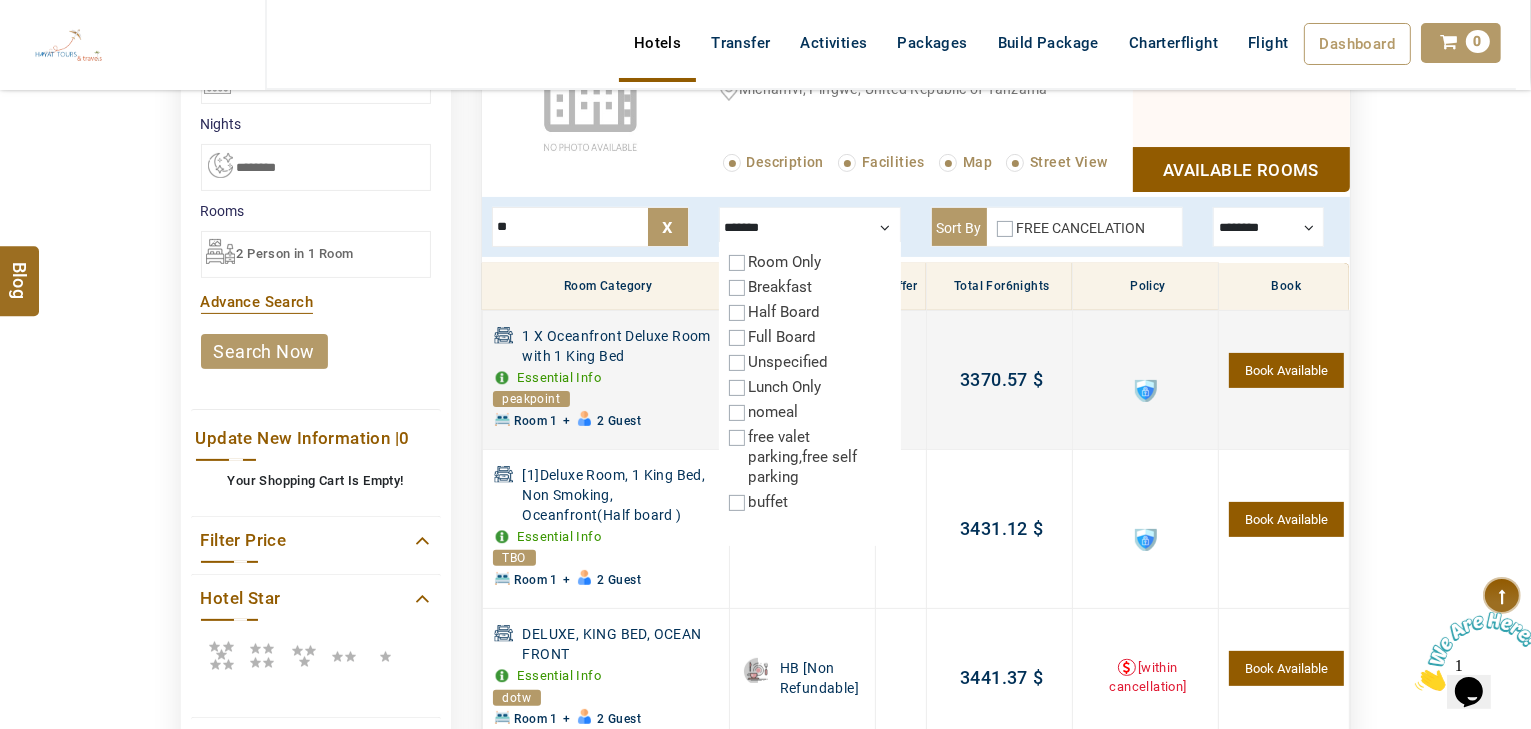type on "**" 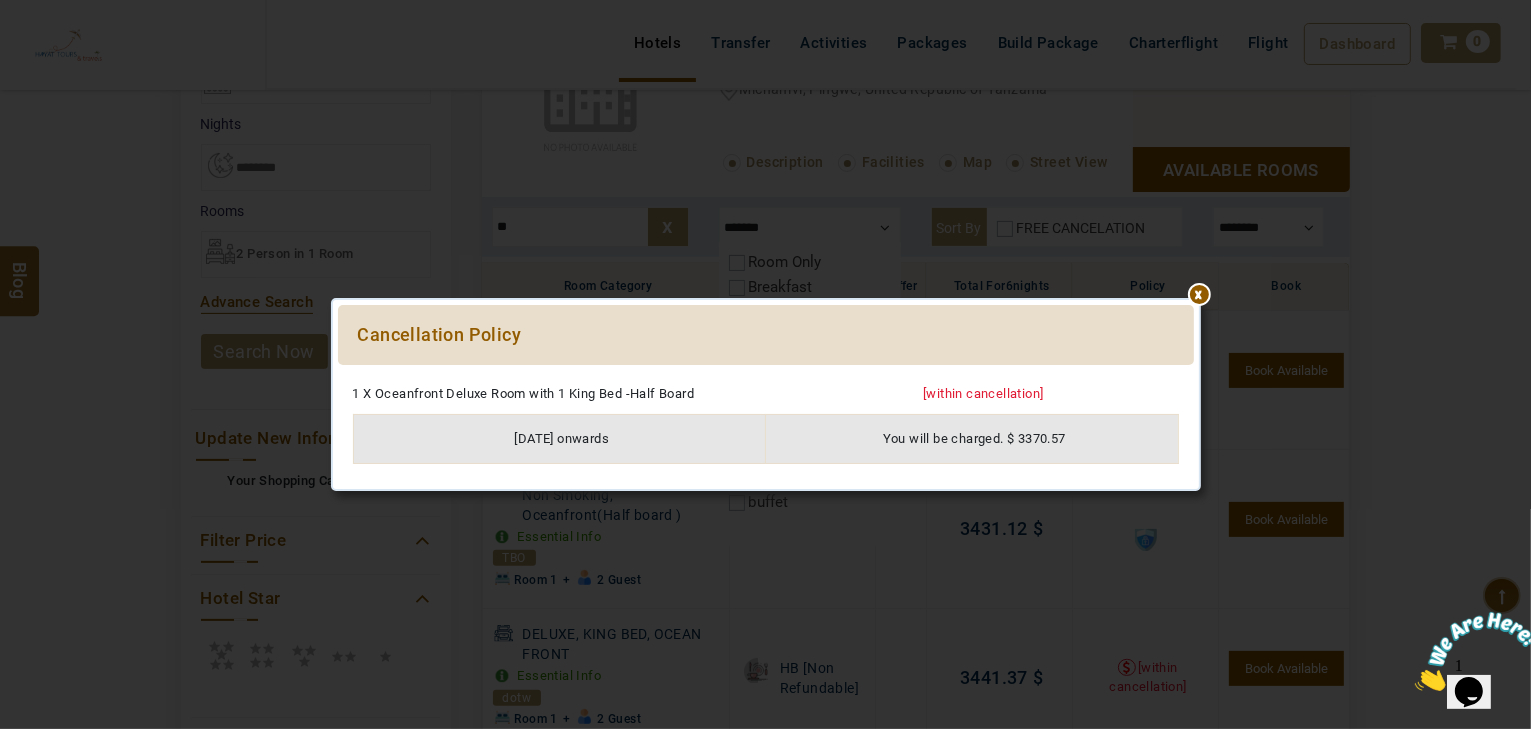click on "Cancellation Policy Please Wait... 1 X Oceanfront Deluxe Room with 1 King Bed -Half Board [within cancellation] 19/7/2025 onwards You will be charged.    $ 3370.57" at bounding box center (766, 394) 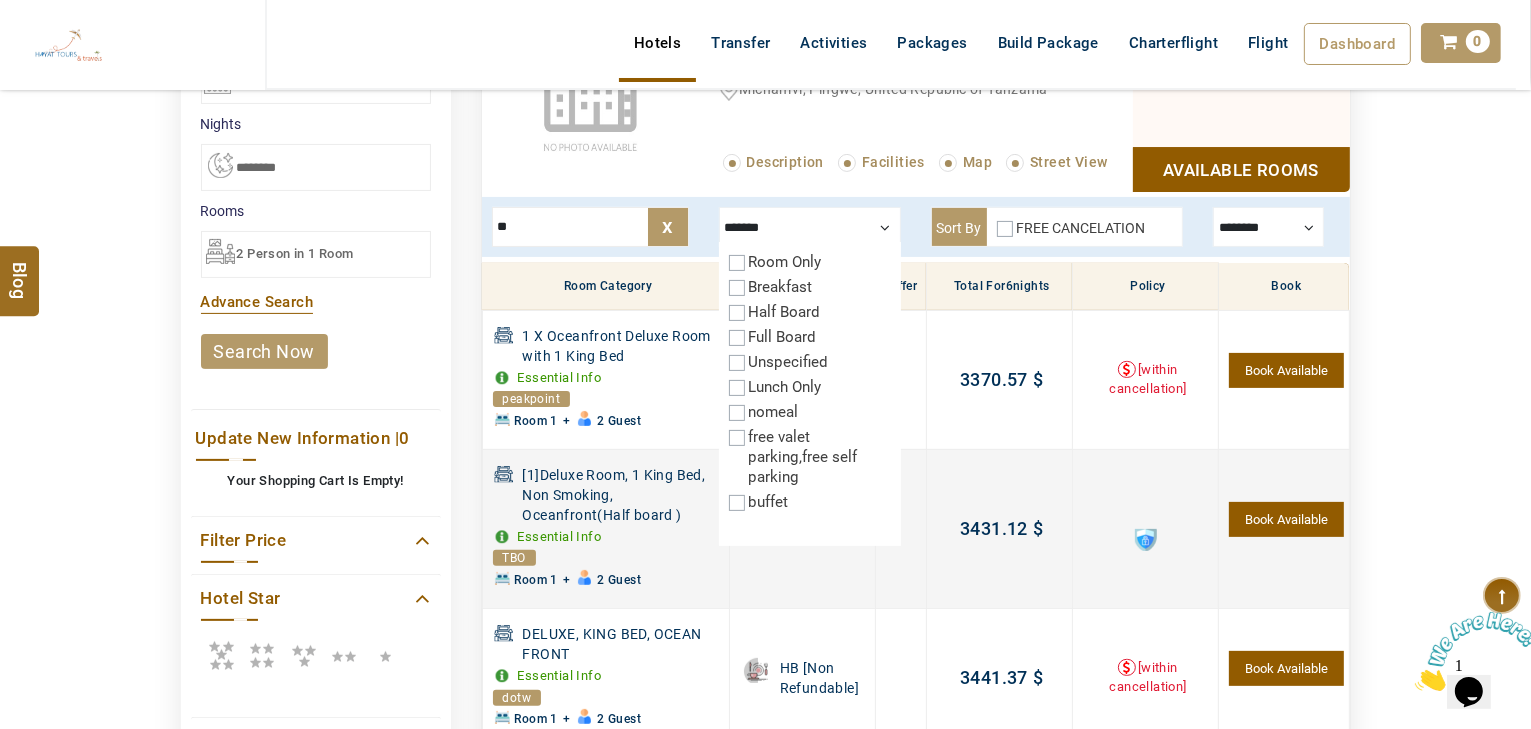 click at bounding box center [1146, 540] 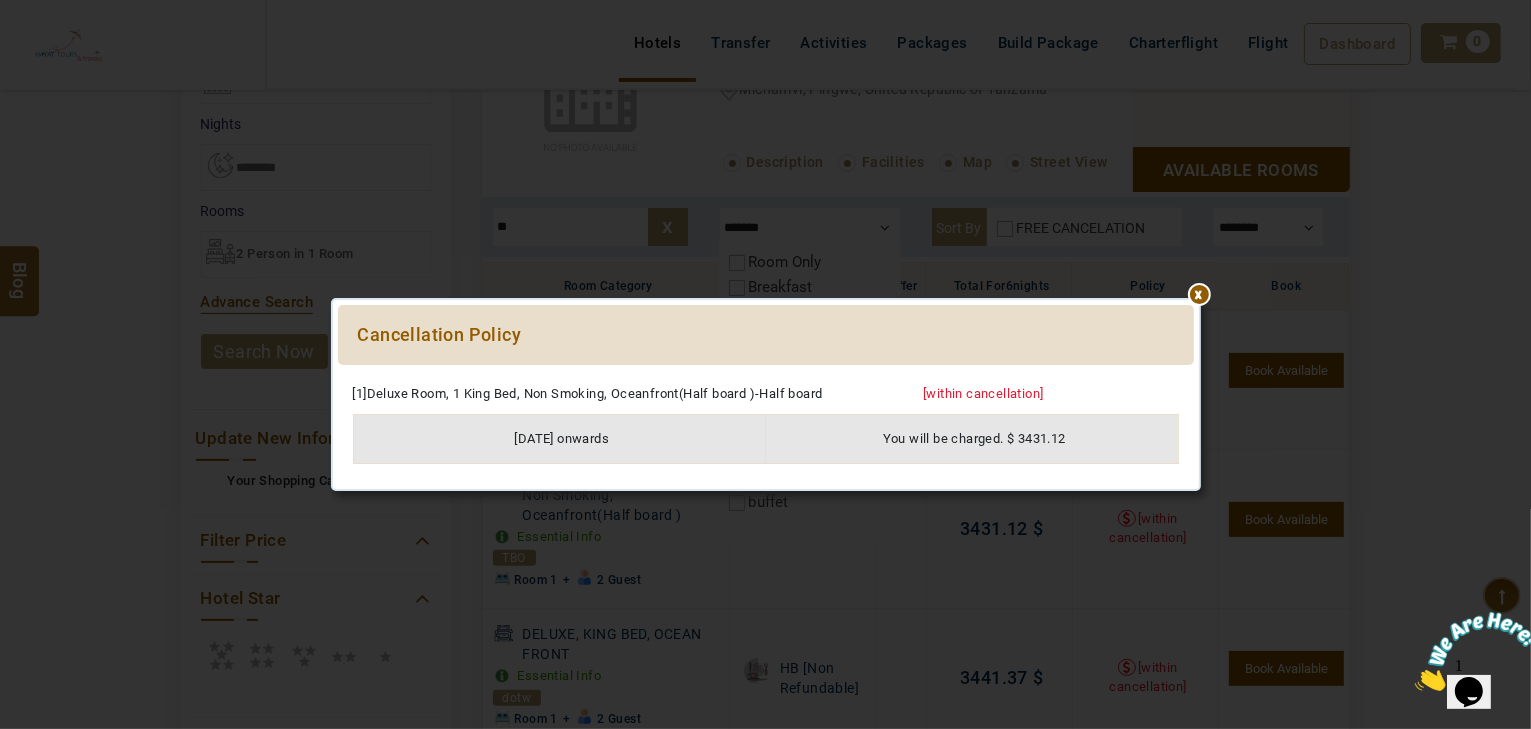 click at bounding box center [766, 375] 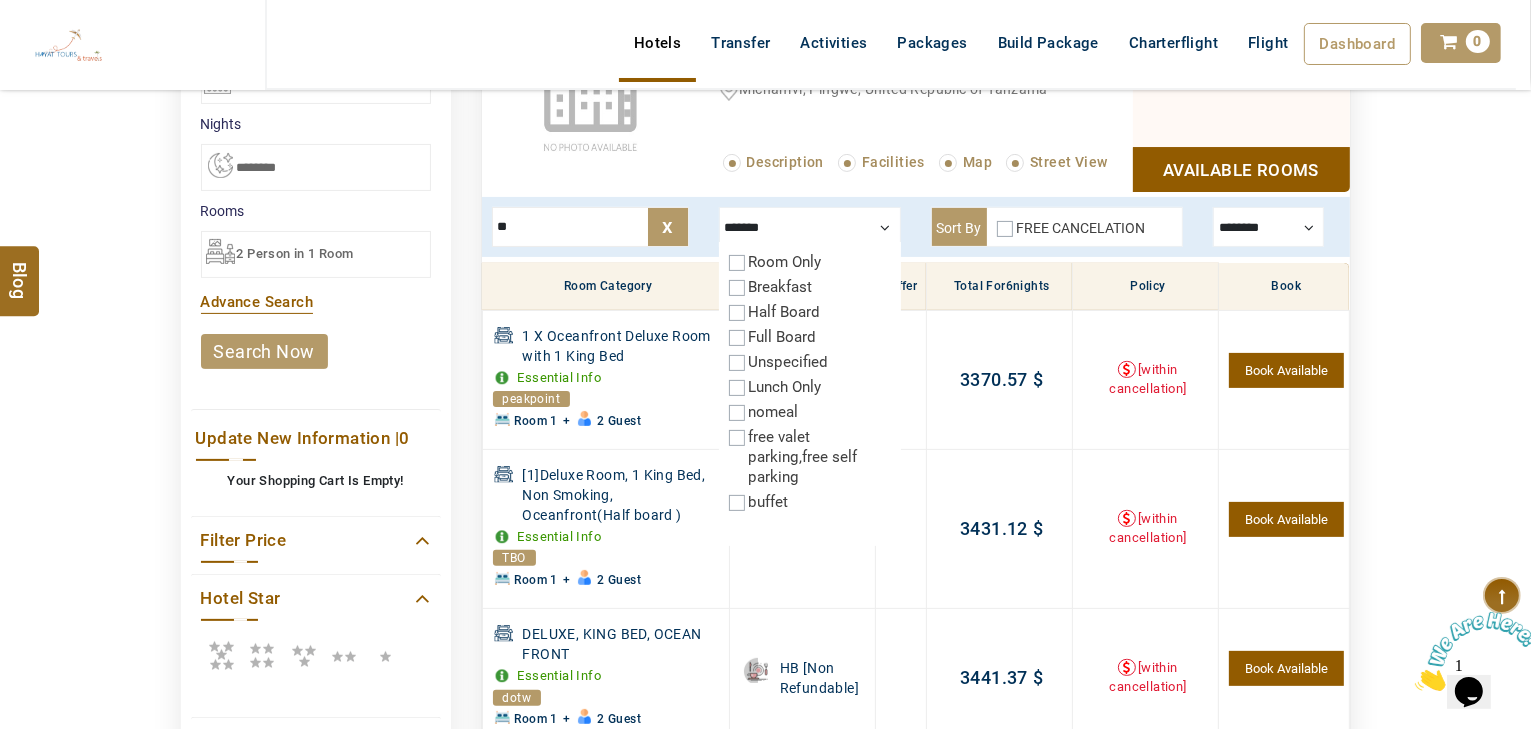 click on "Half Board" at bounding box center [785, 312] 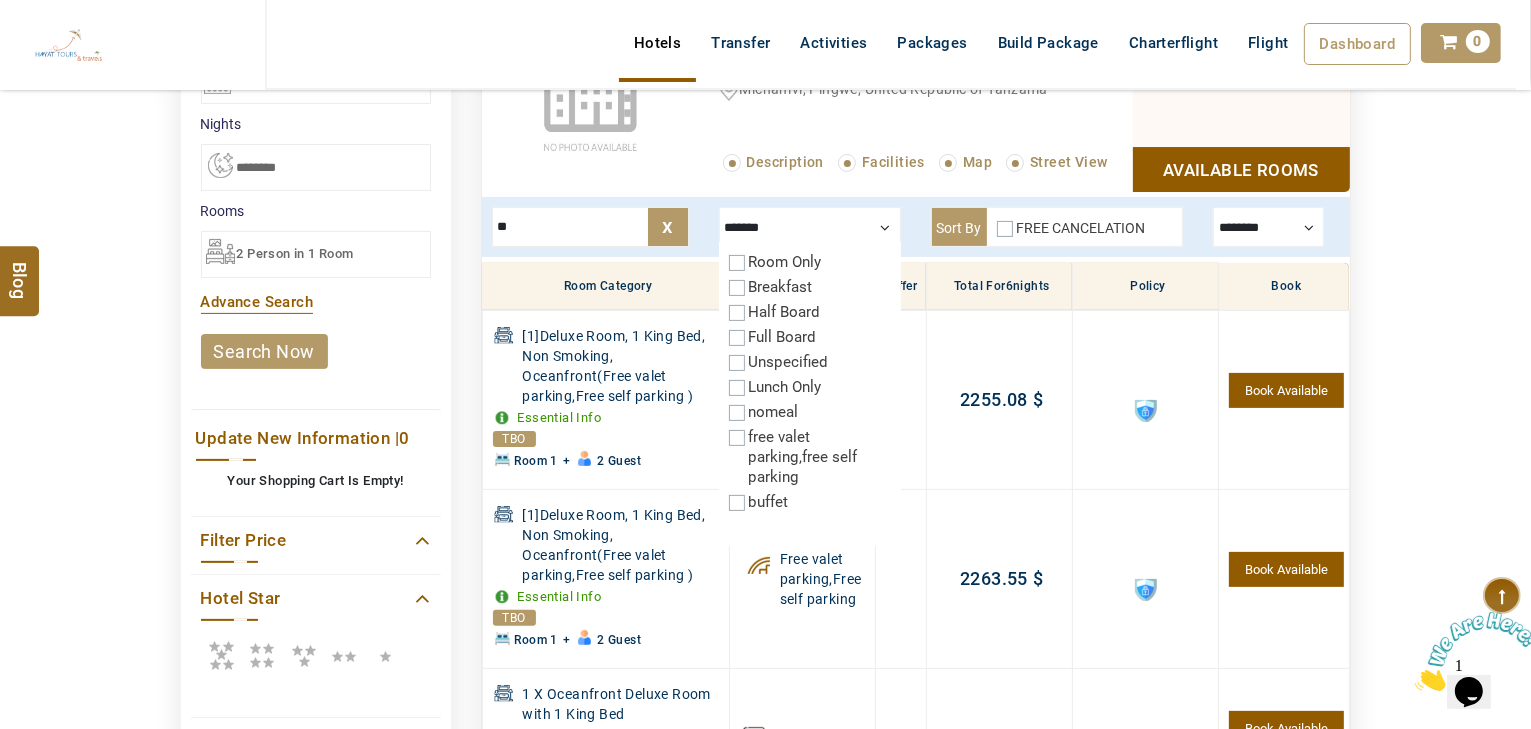 click on "FREE CANCELATION" at bounding box center [1071, 232] 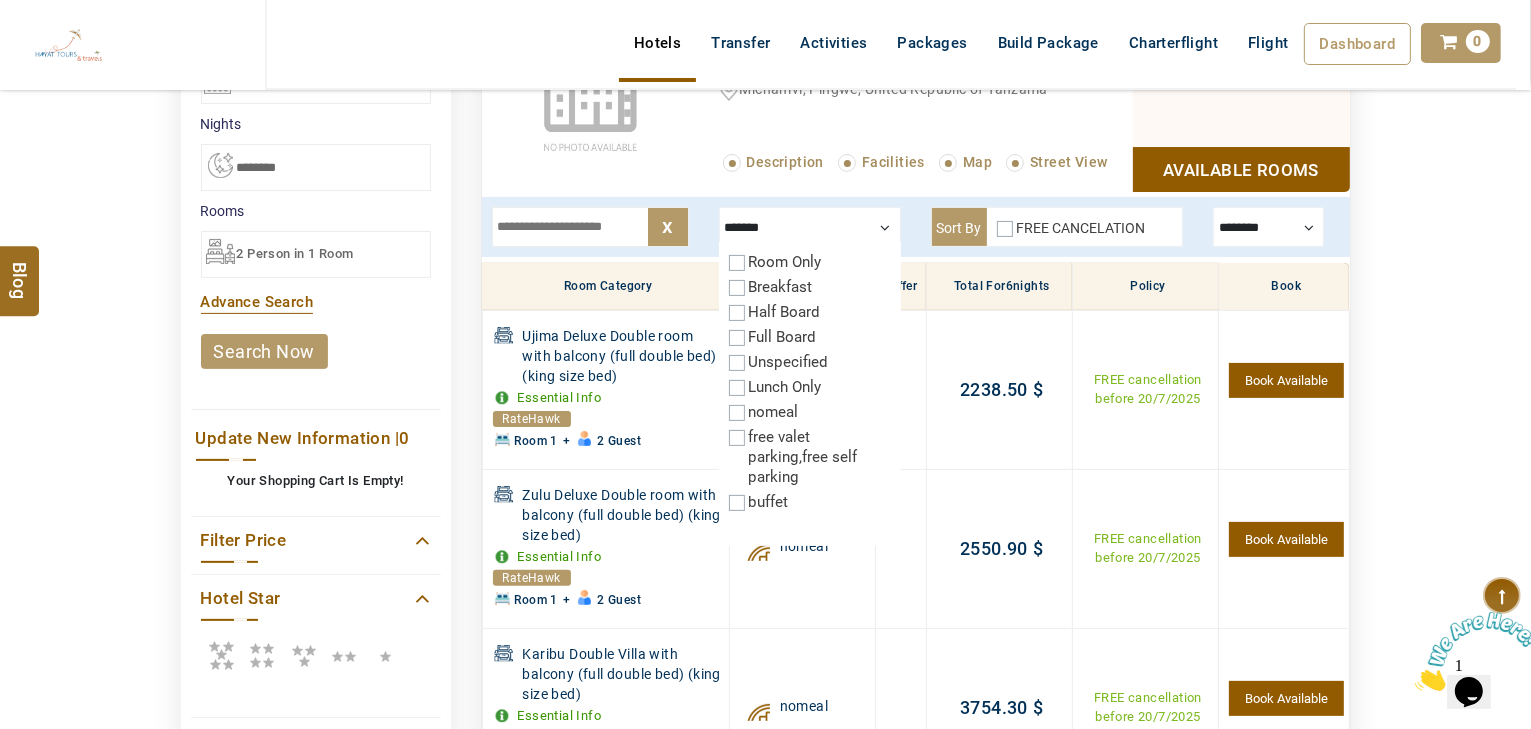 click at bounding box center [590, 227] 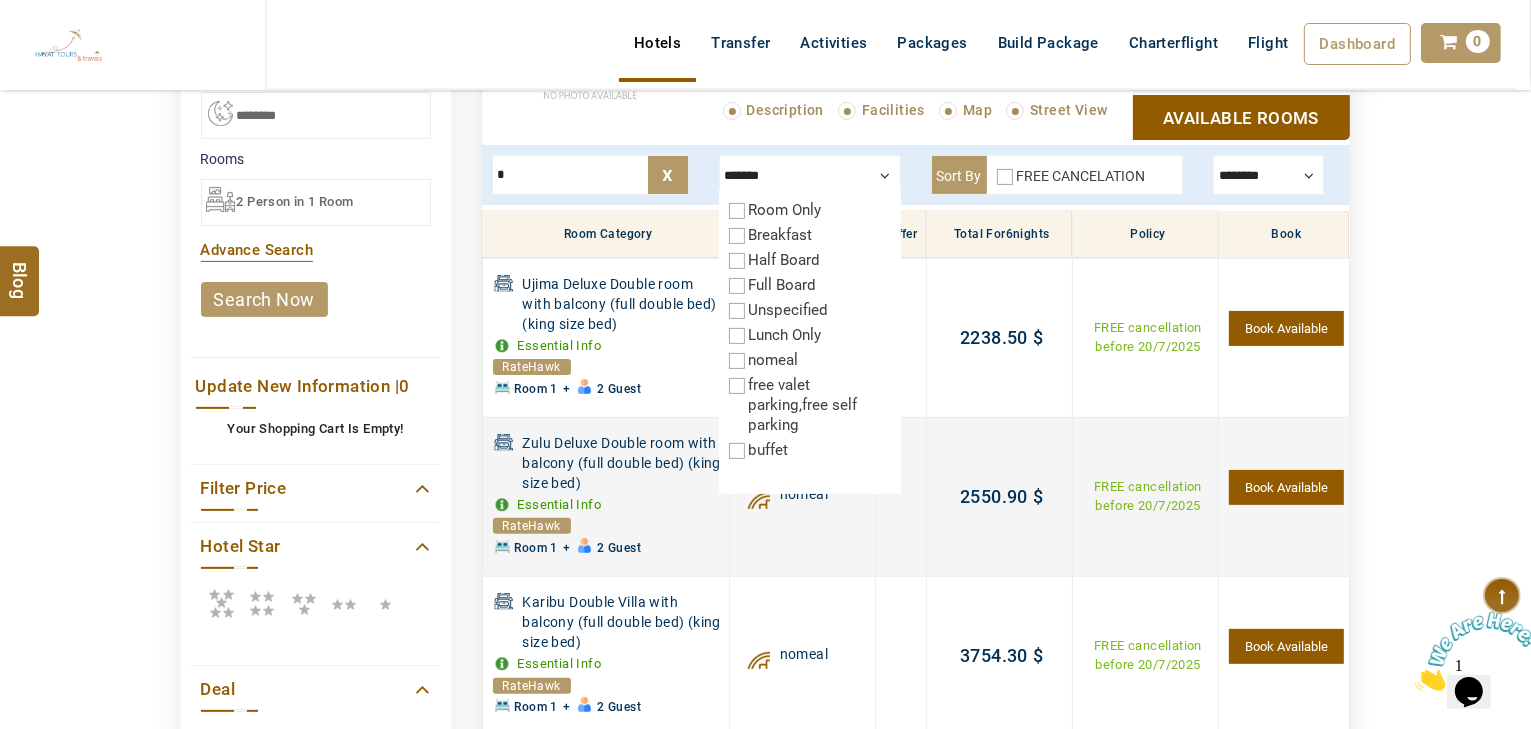 scroll, scrollTop: 540, scrollLeft: 0, axis: vertical 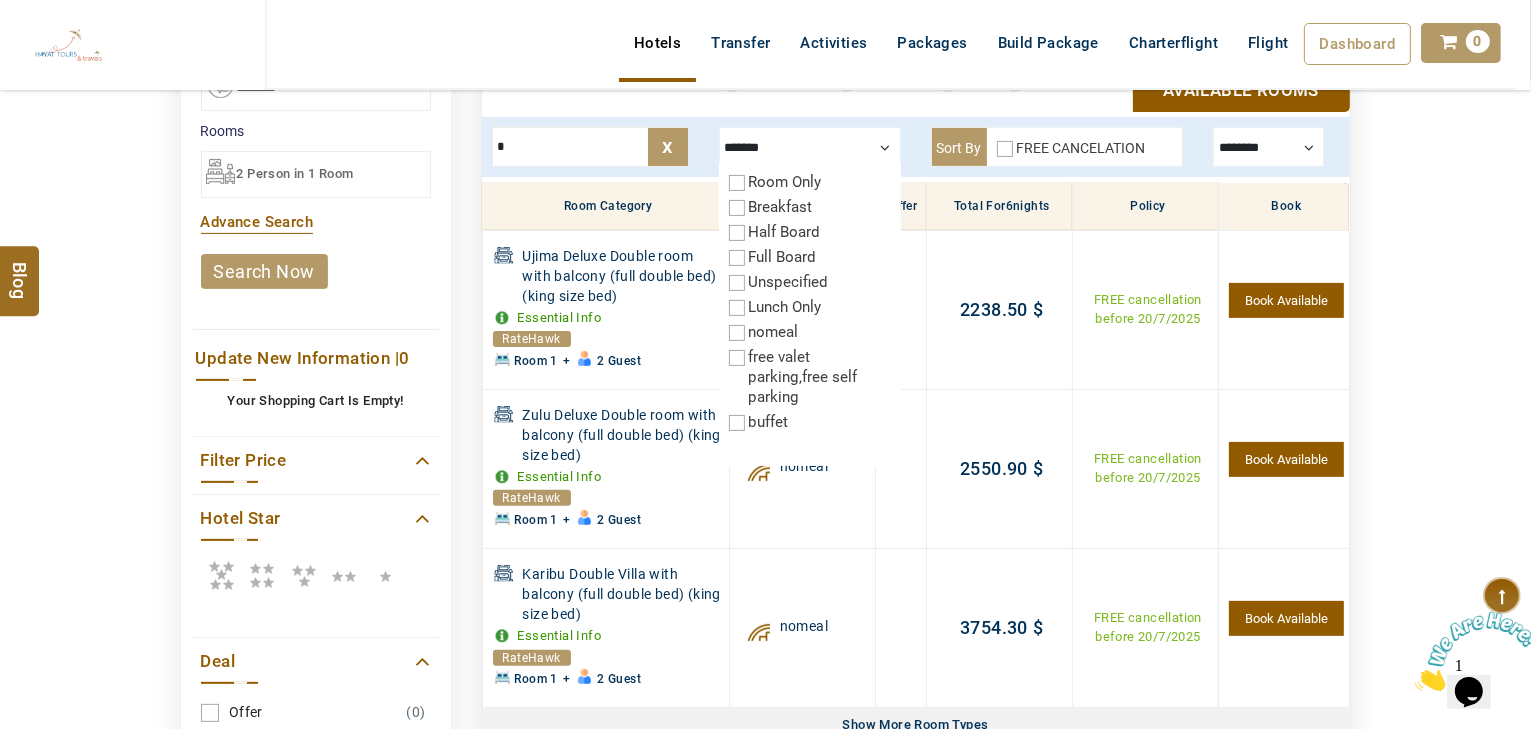 type on "*" 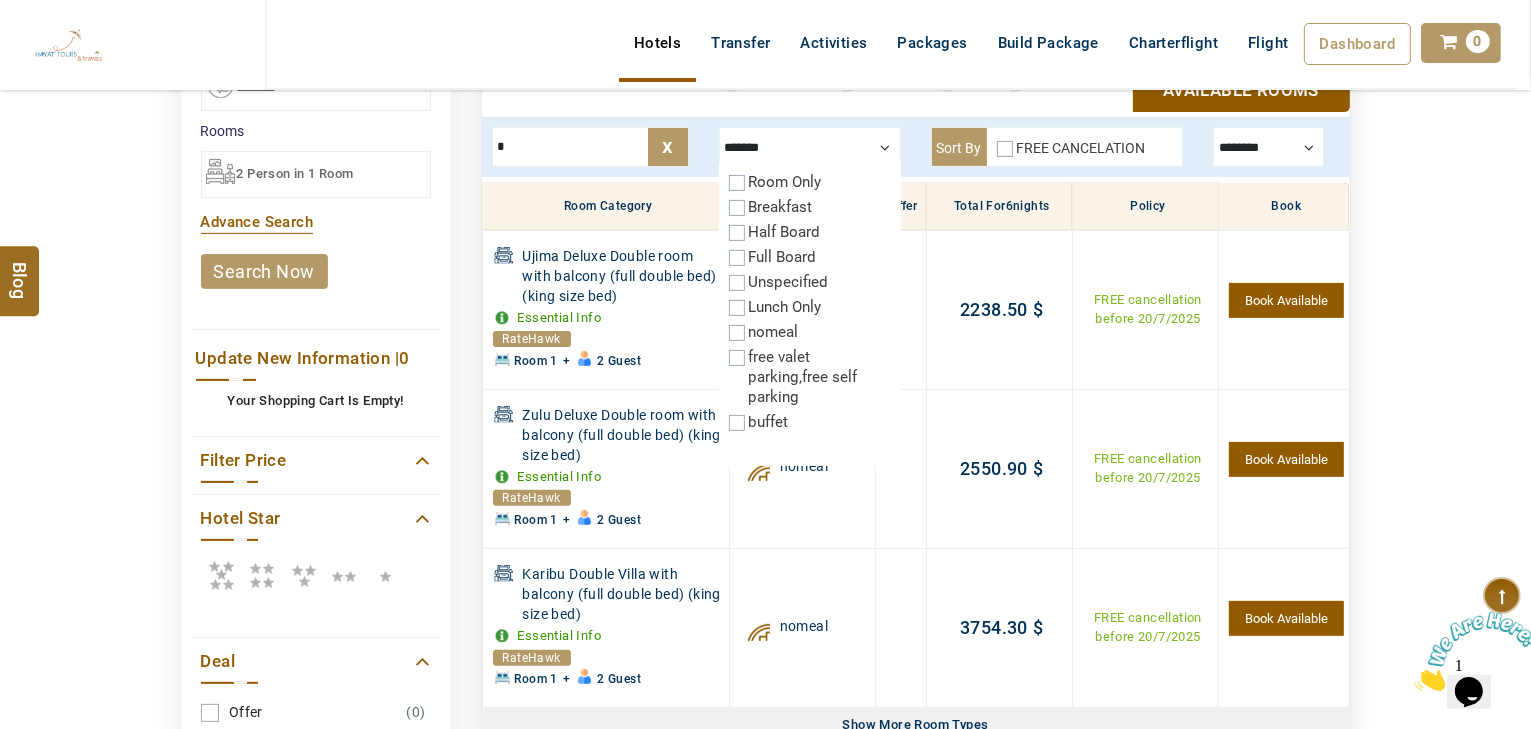 click on "Breakfast" at bounding box center [781, 207] 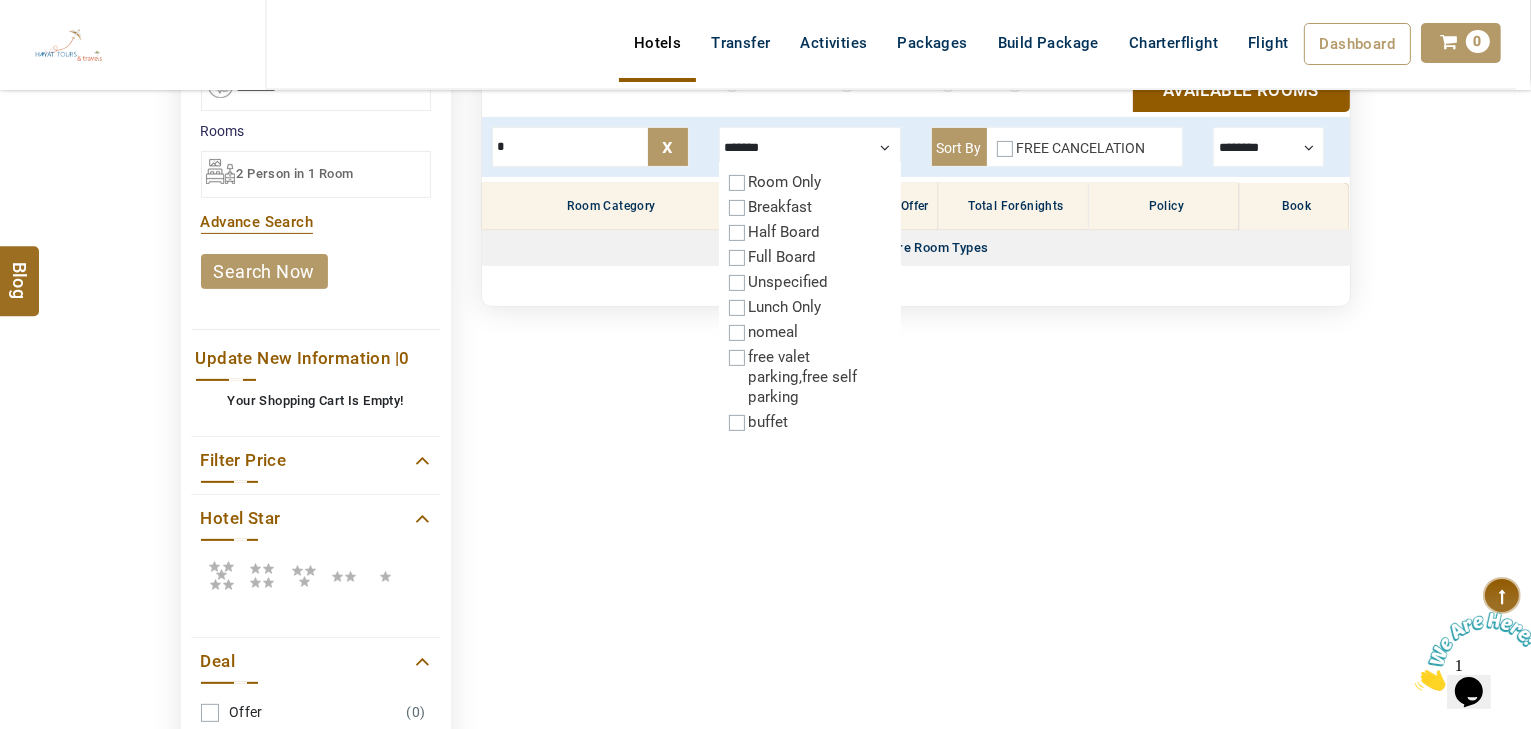 click on "Breakfast" at bounding box center (781, 207) 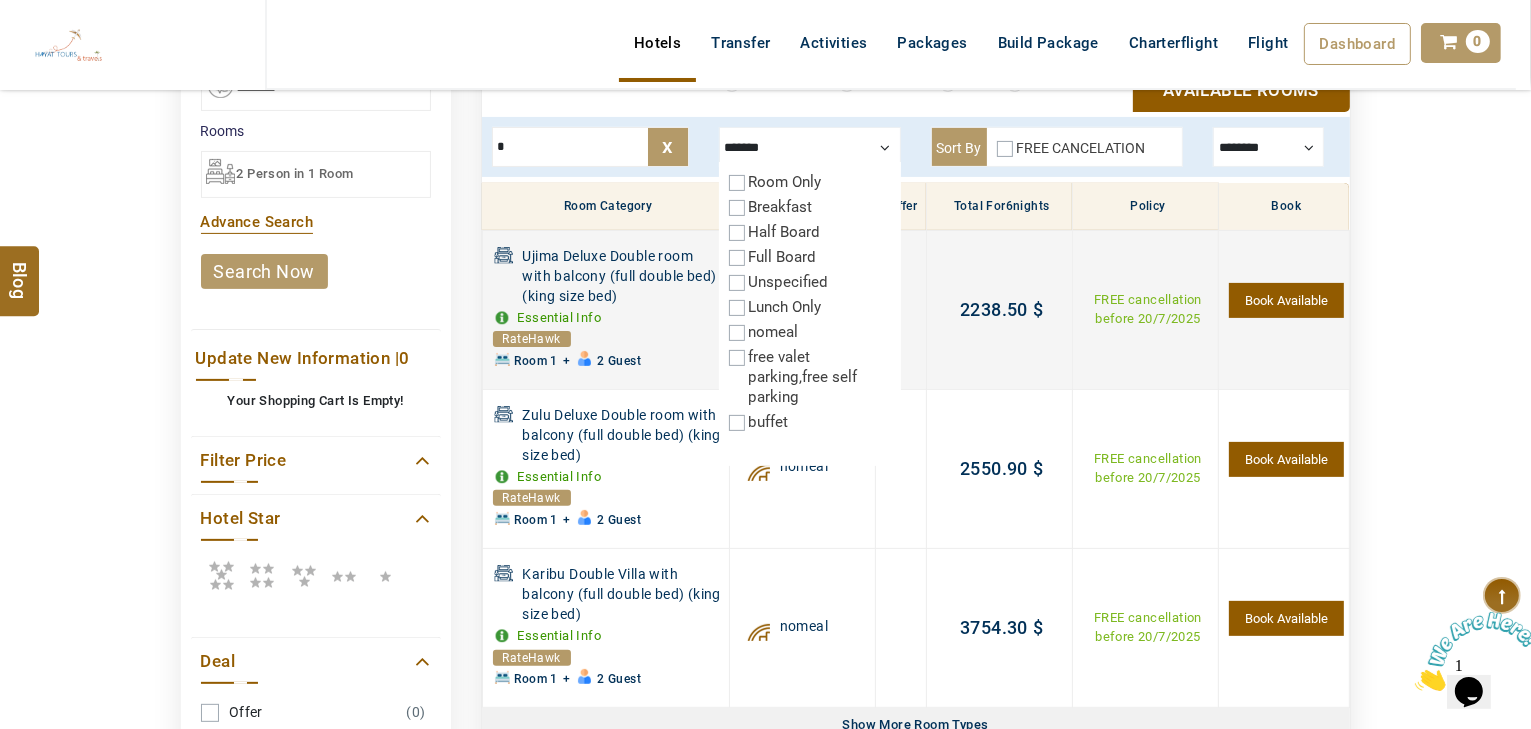 click on "0.00 $ 2238.50 $ 2238.50 $" at bounding box center [999, 309] 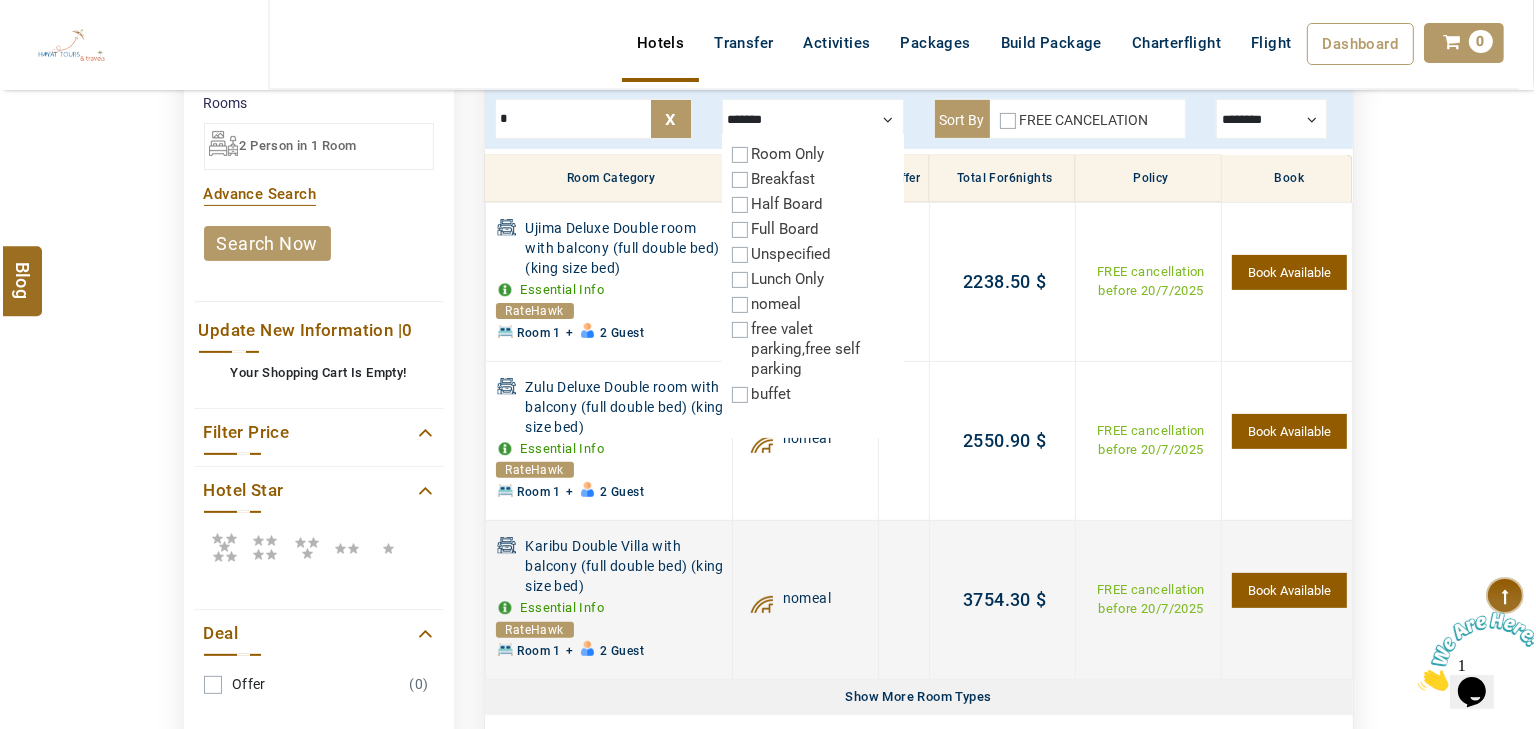 scroll, scrollTop: 540, scrollLeft: 0, axis: vertical 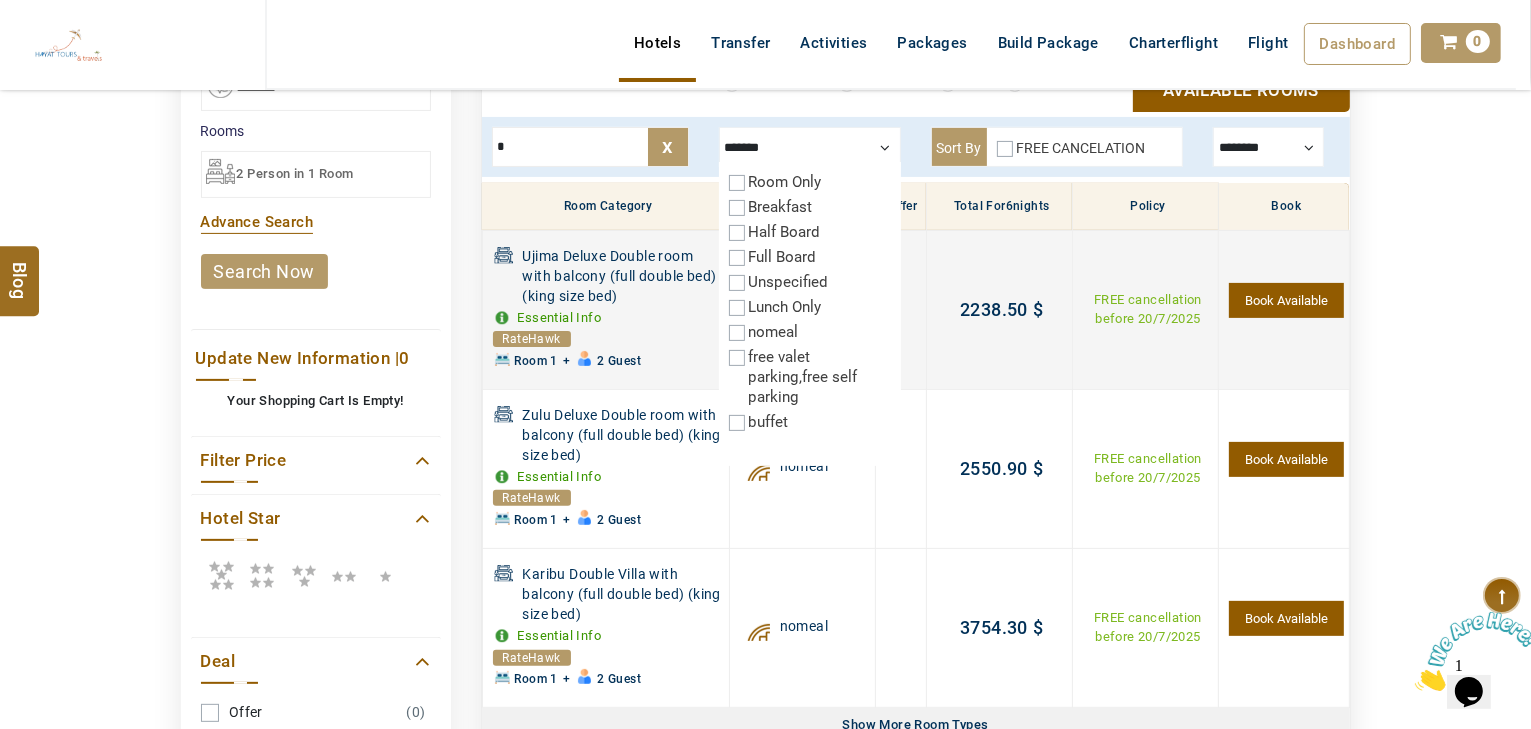 click on "Book Available" at bounding box center [1286, 300] 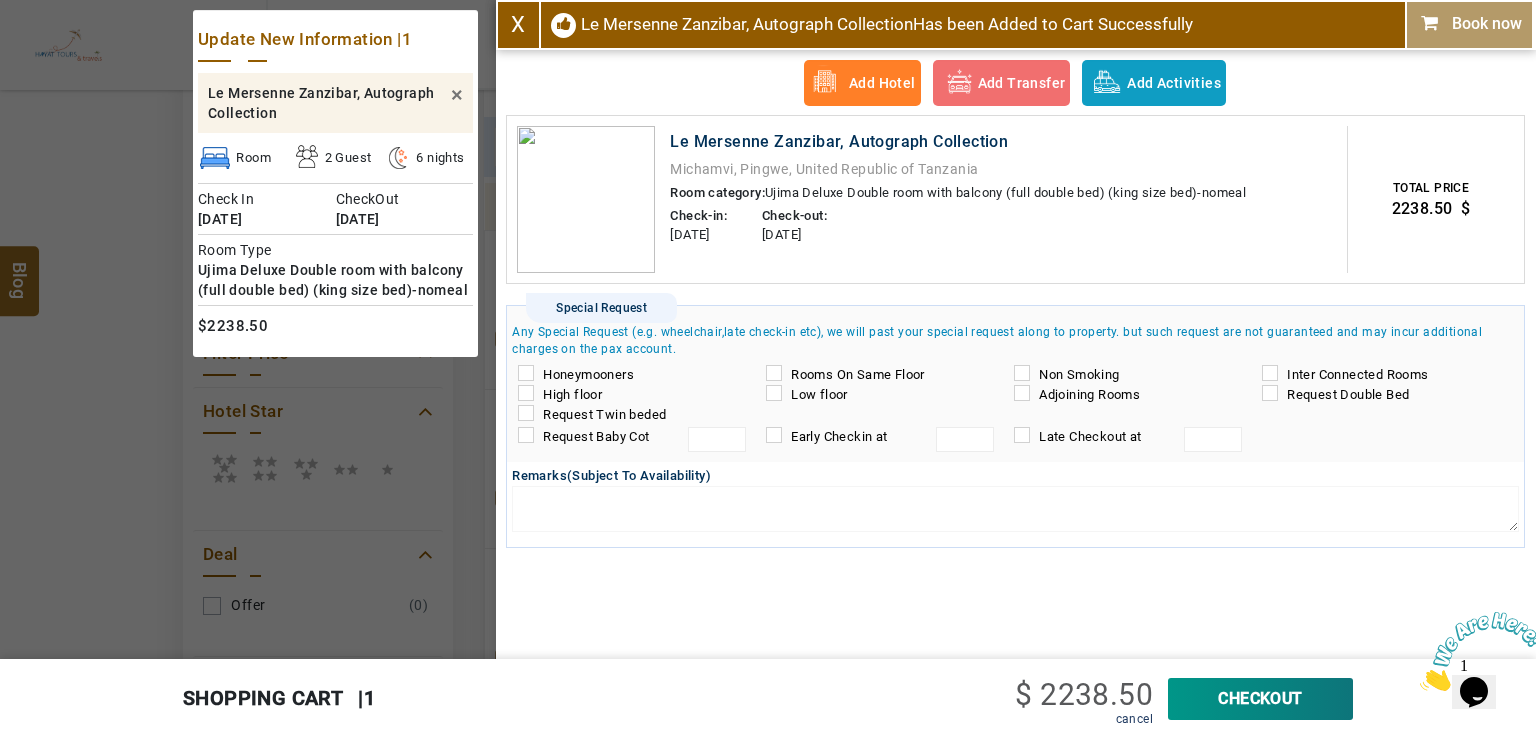 click on "CheckOut" at bounding box center (1260, 699) 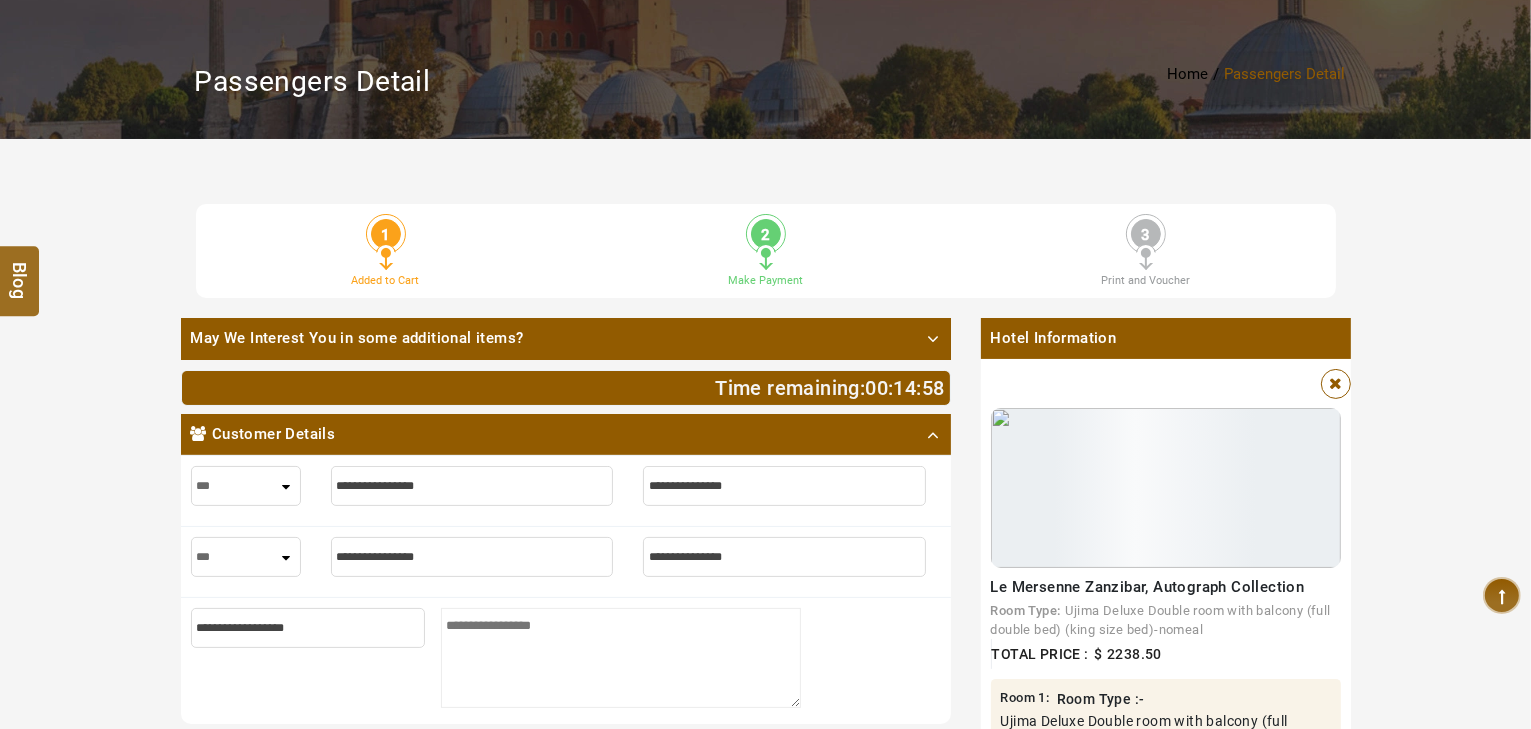scroll, scrollTop: 260, scrollLeft: 0, axis: vertical 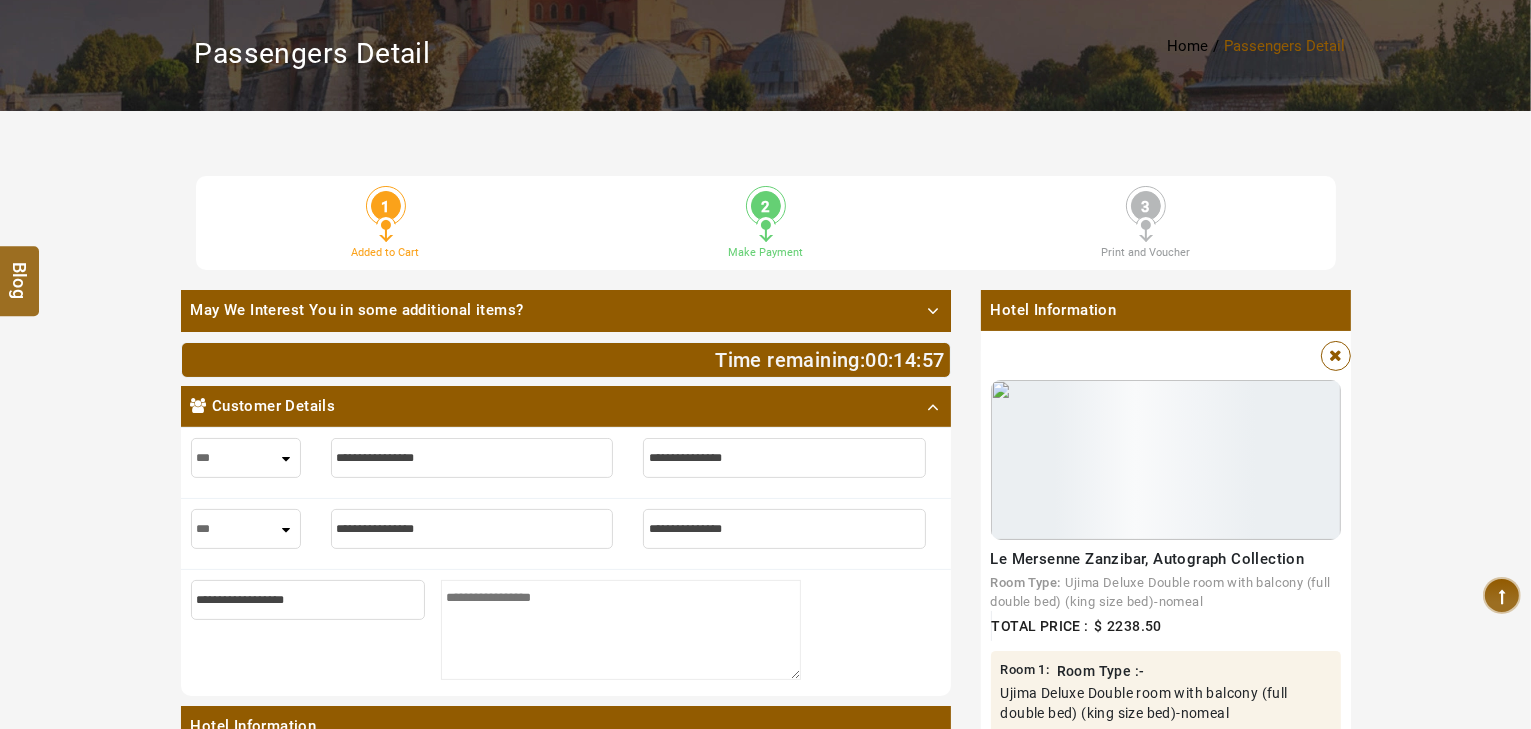 click at bounding box center (472, 458) 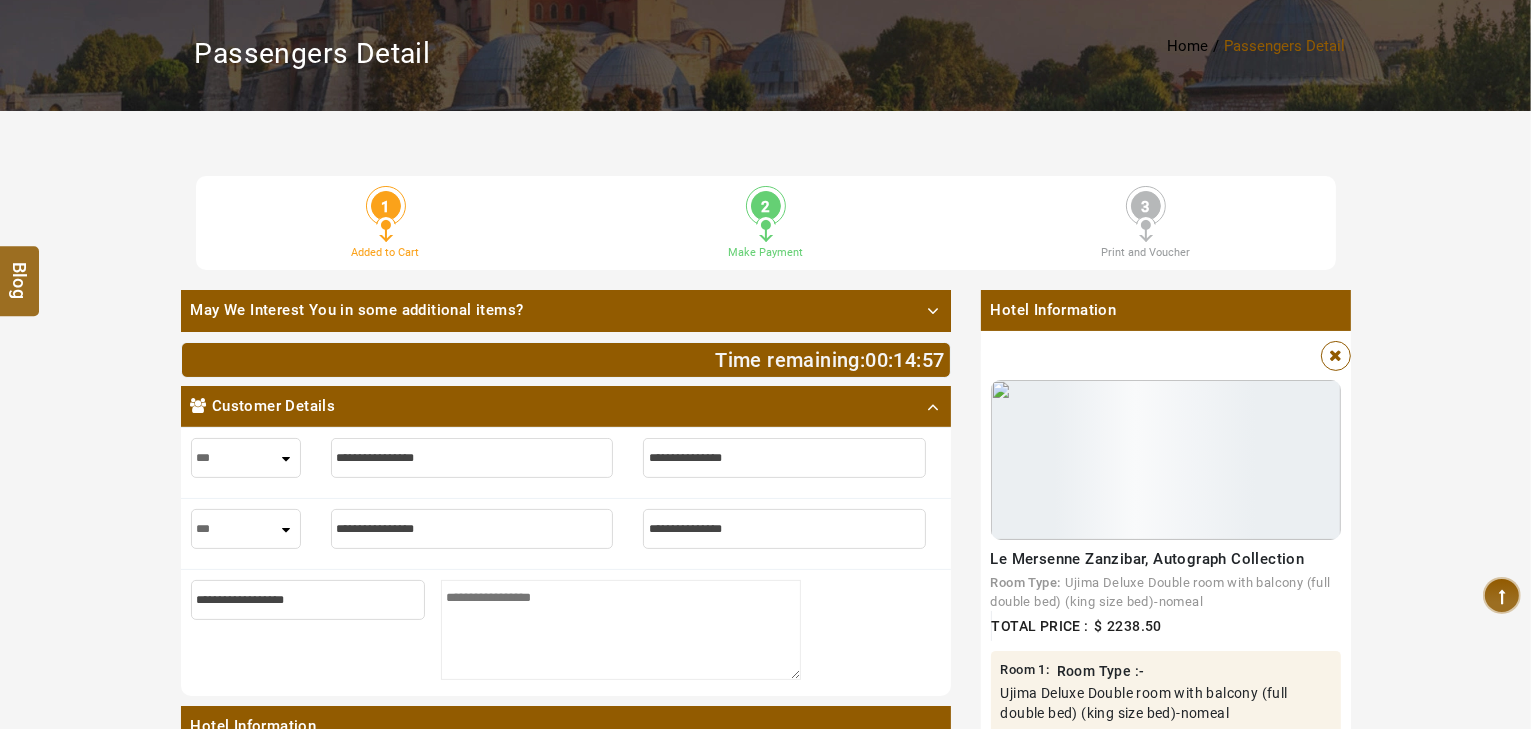 type on "*" 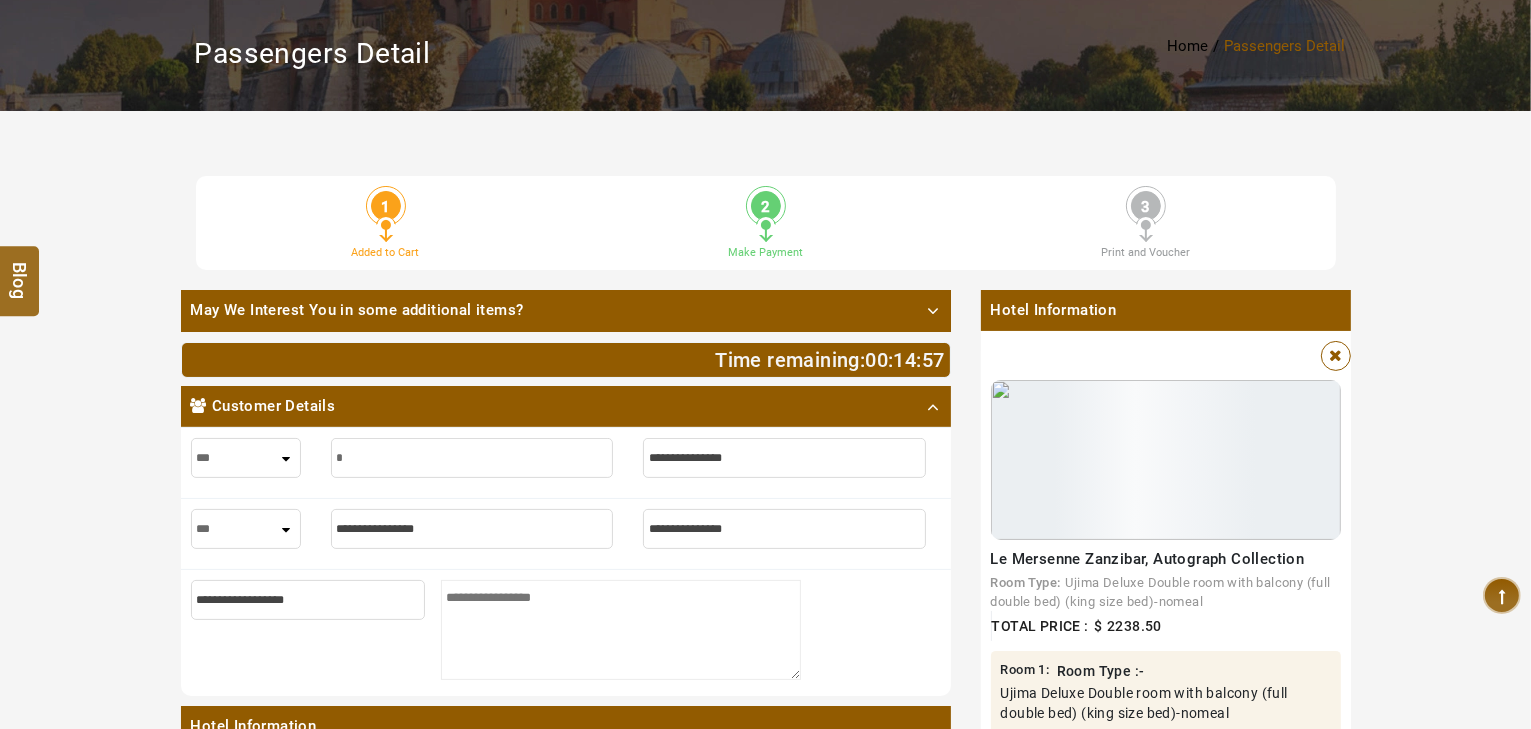 type on "*" 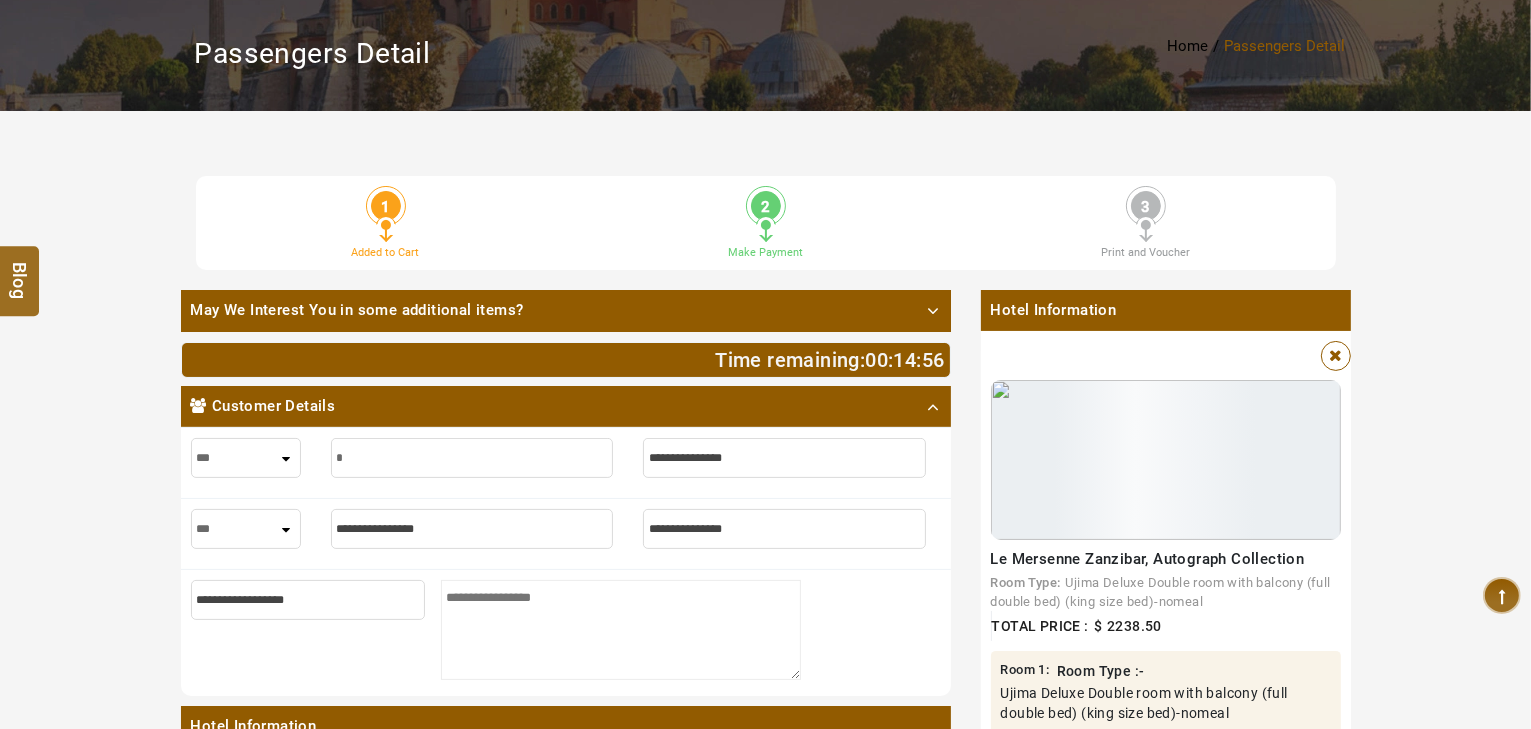type 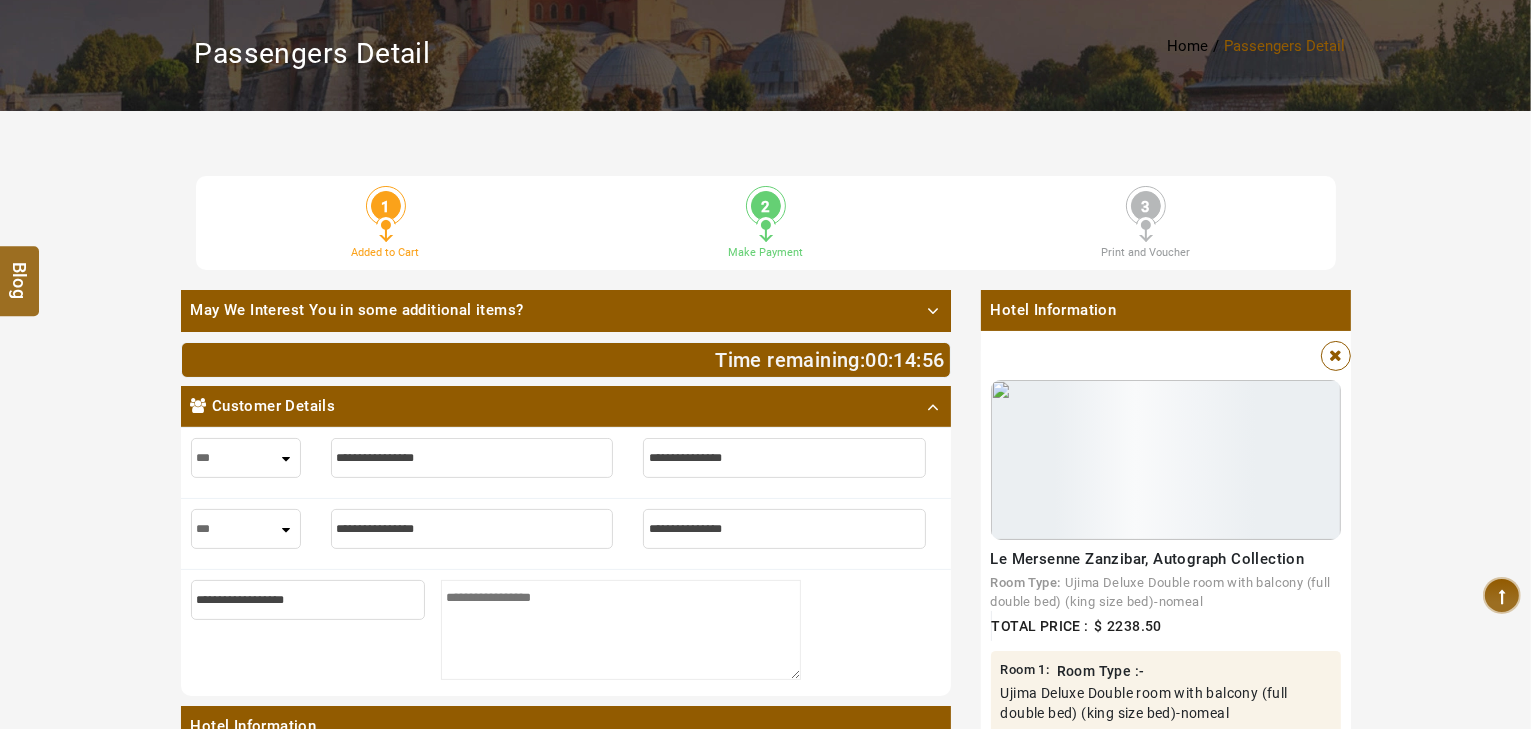 type 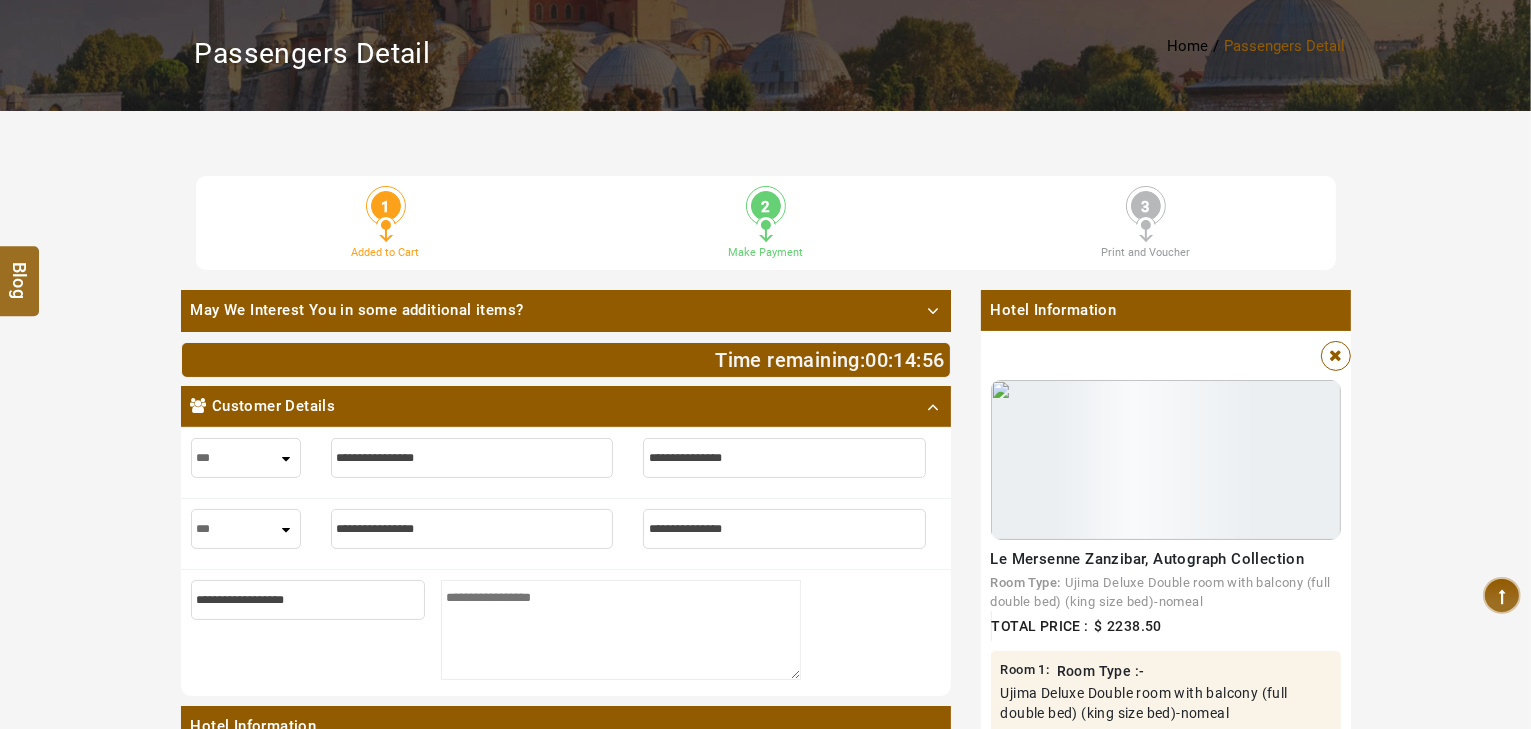 type on "*" 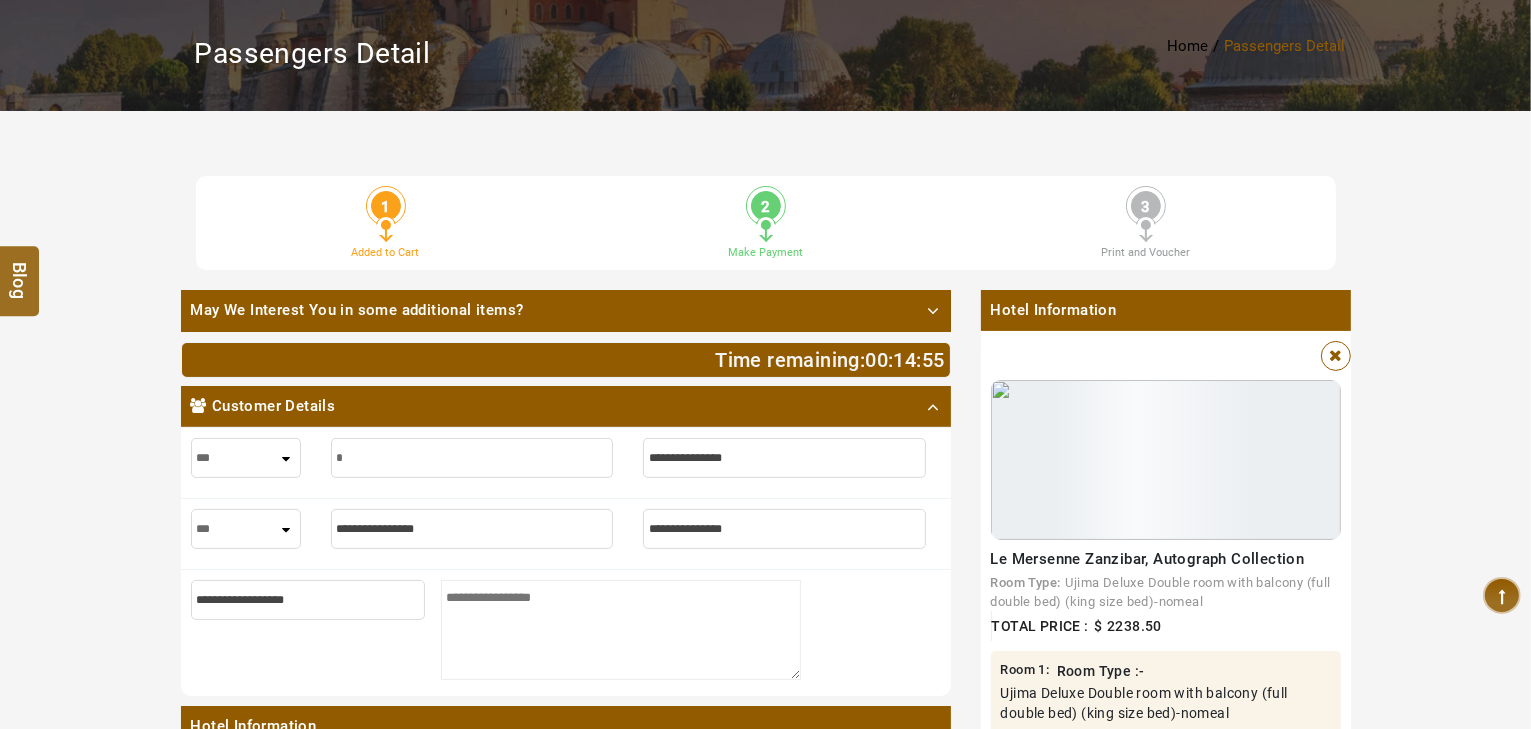 type on "*" 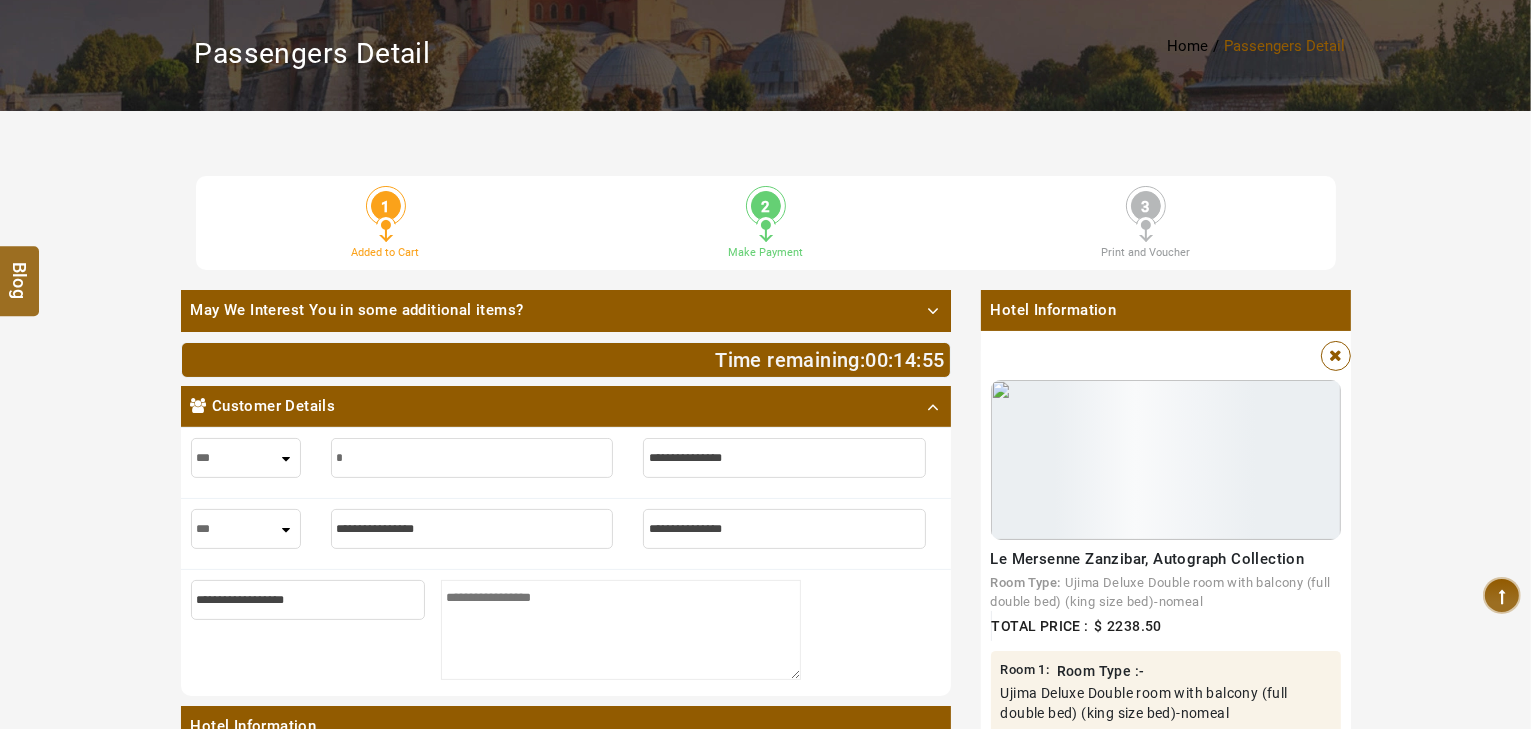 type on "**" 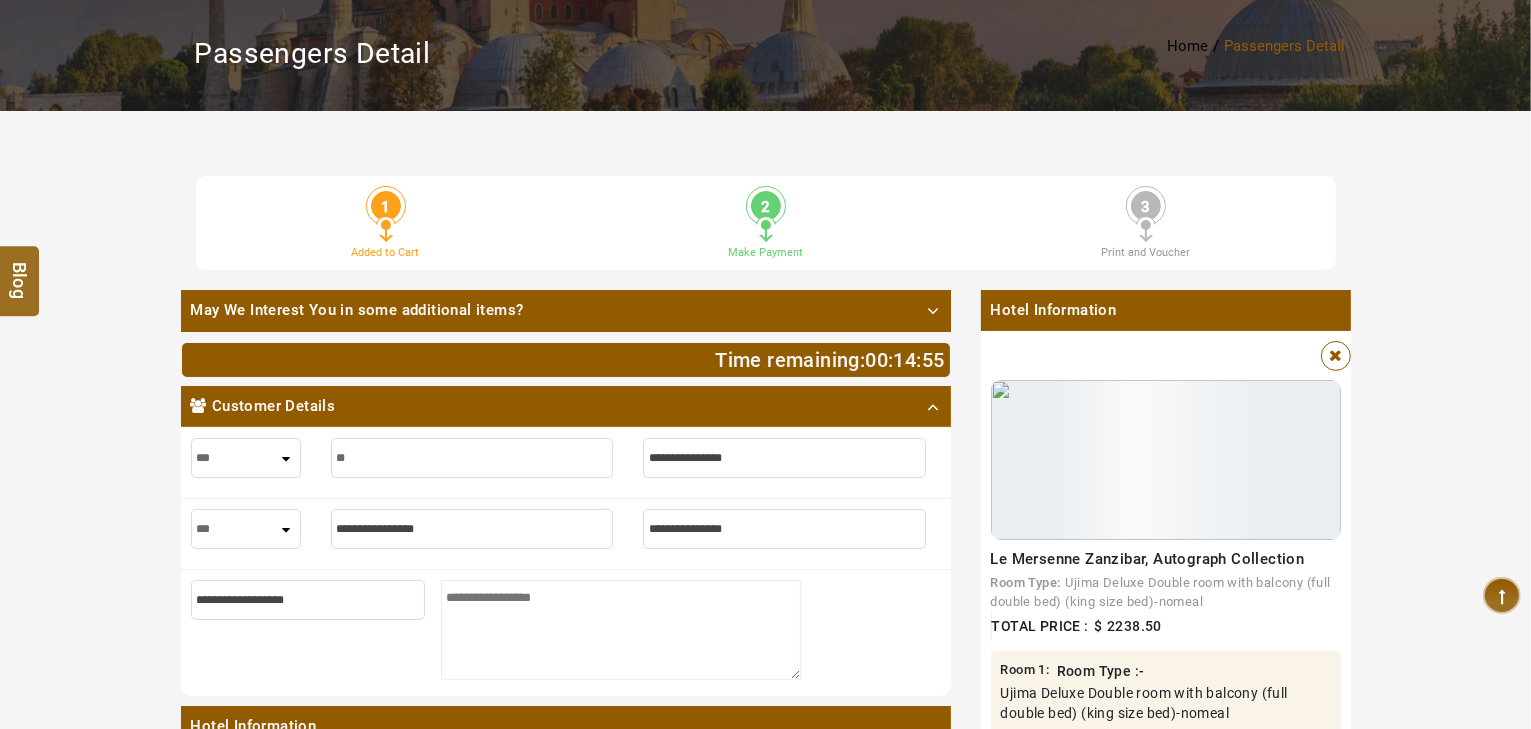 type on "**" 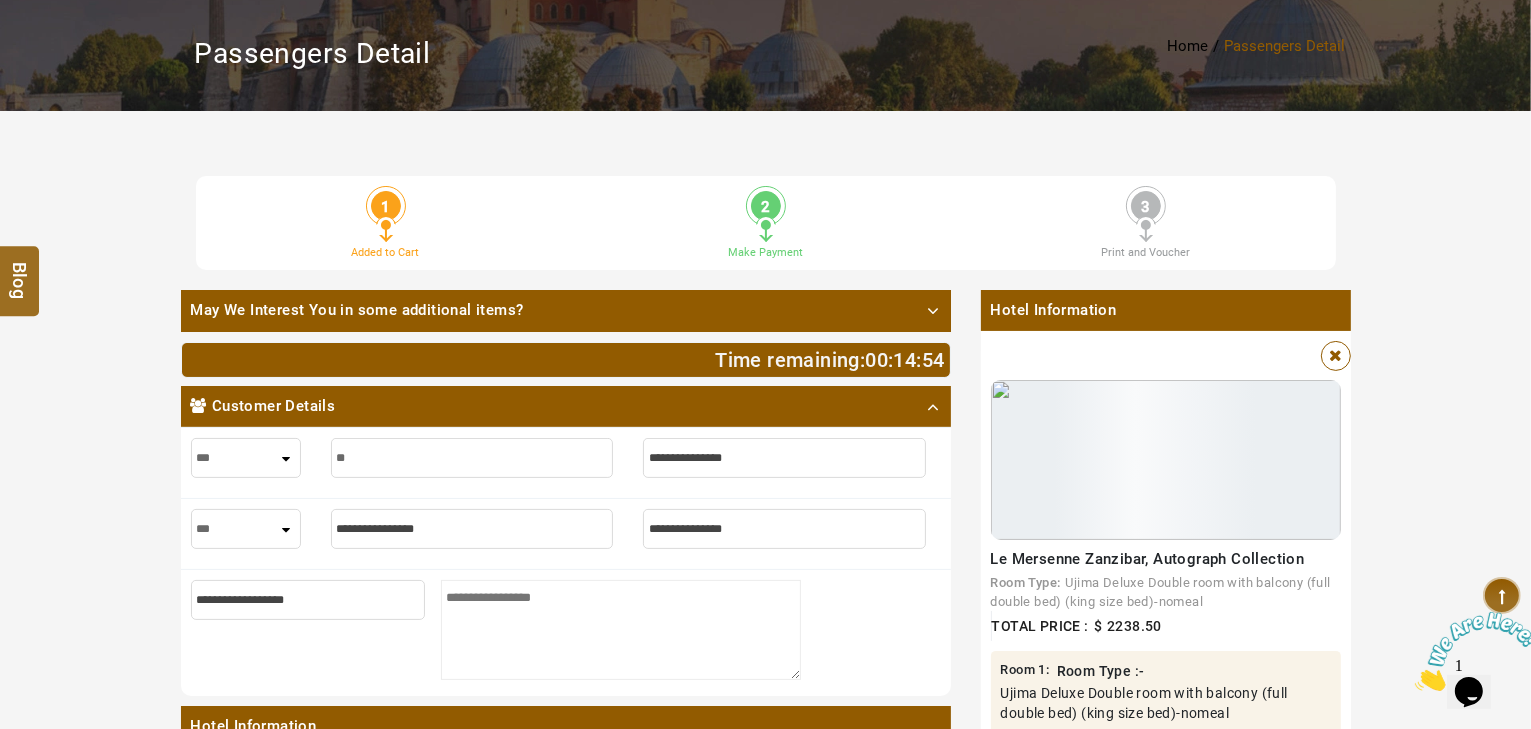 scroll, scrollTop: 0, scrollLeft: 0, axis: both 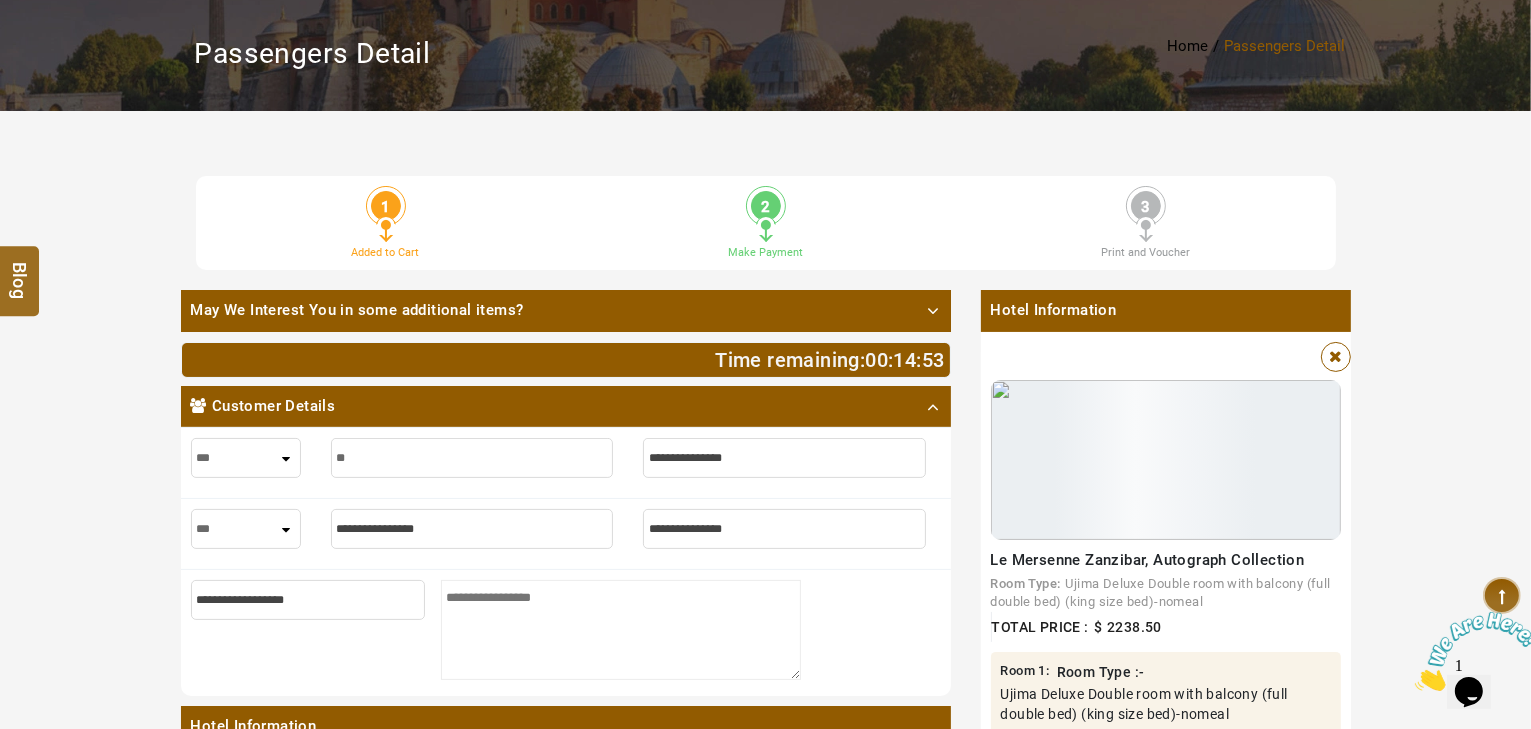 type on "***" 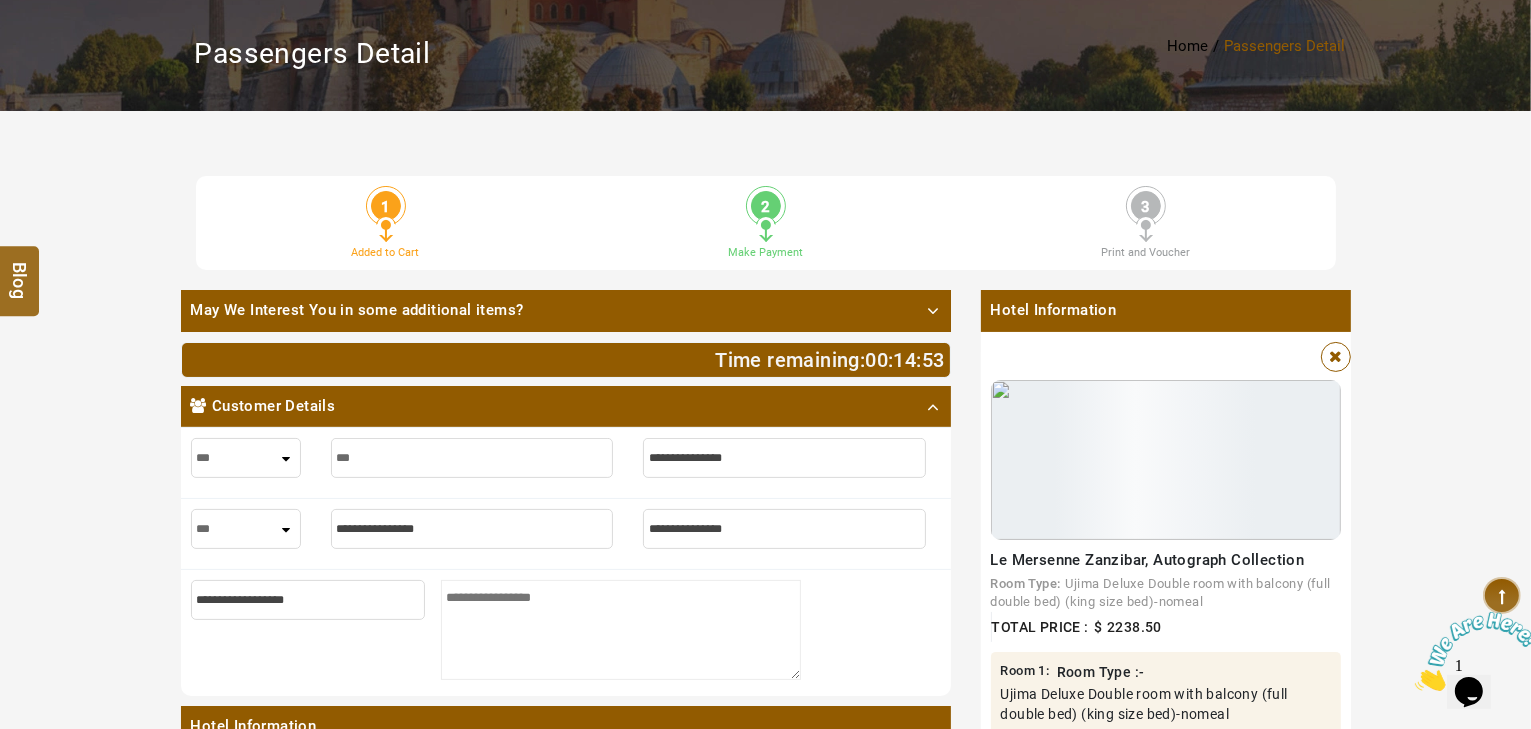 type on "***" 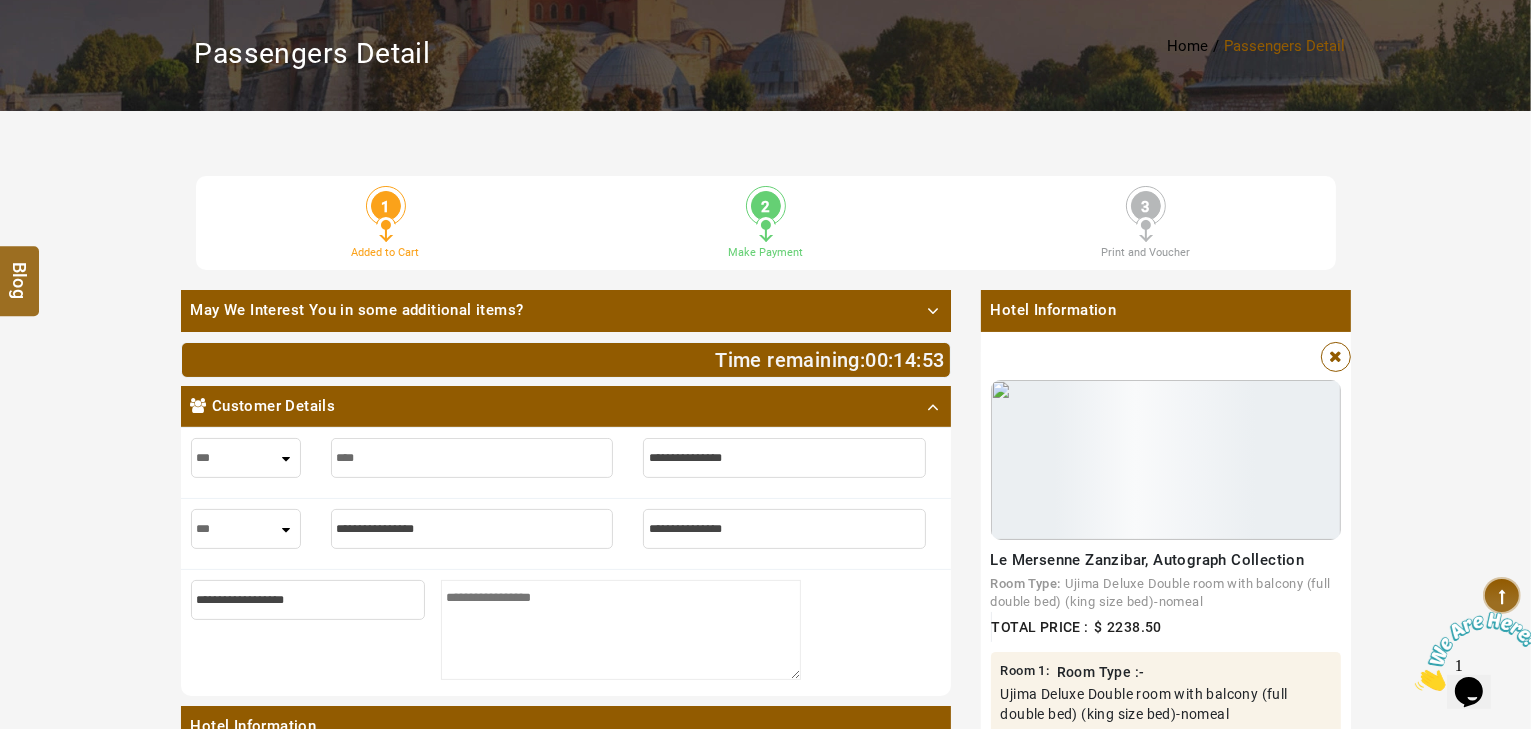 type on "****" 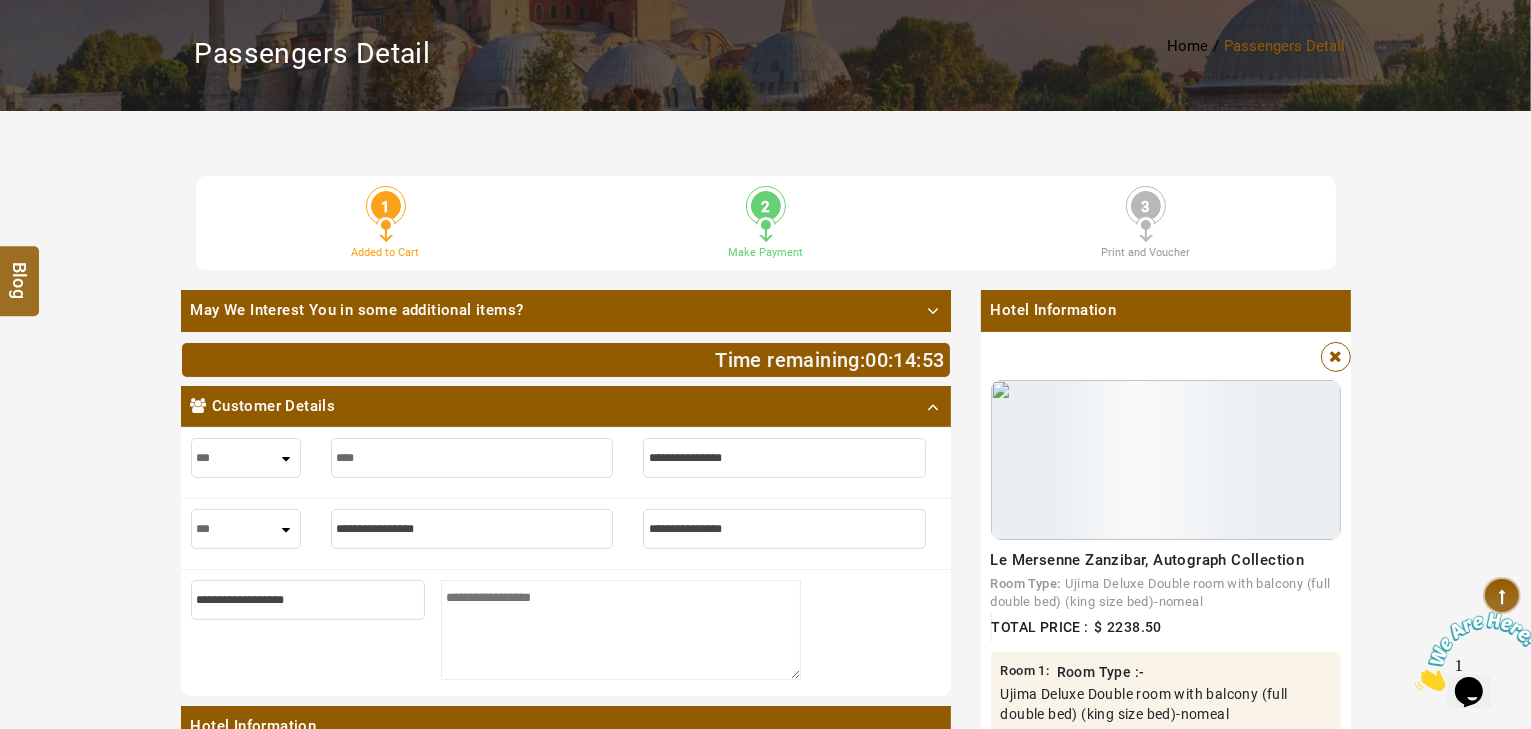 type on "*****" 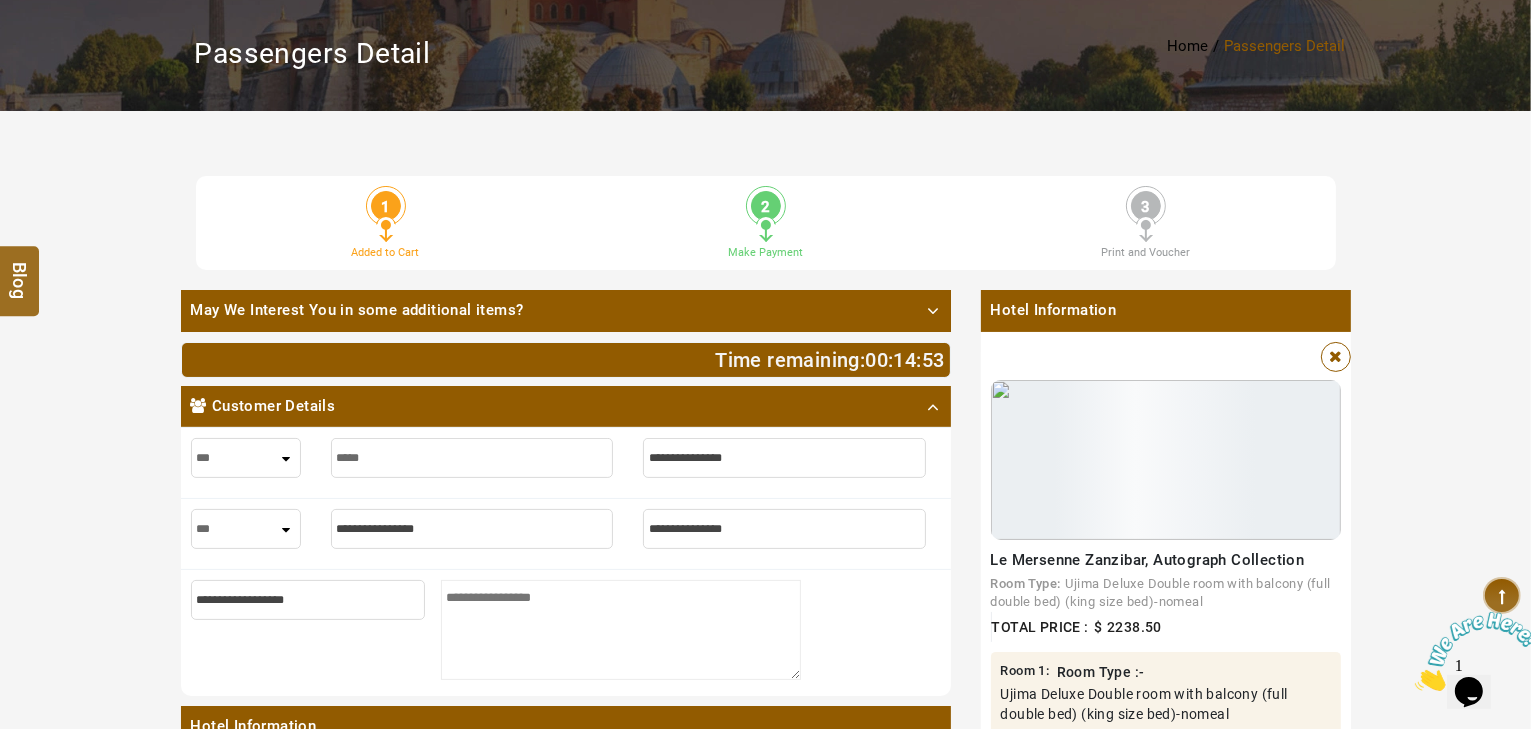 type on "*****" 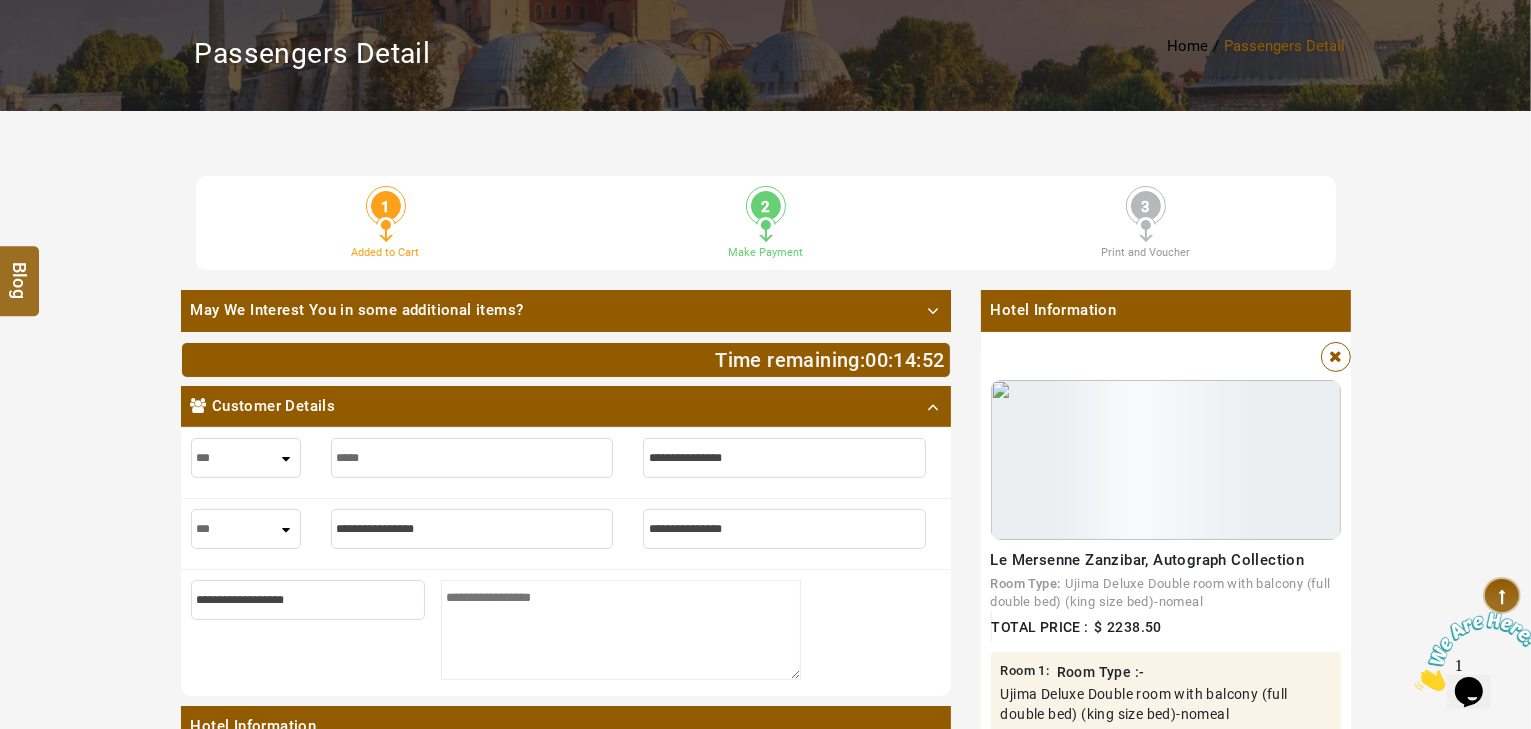 type on "******" 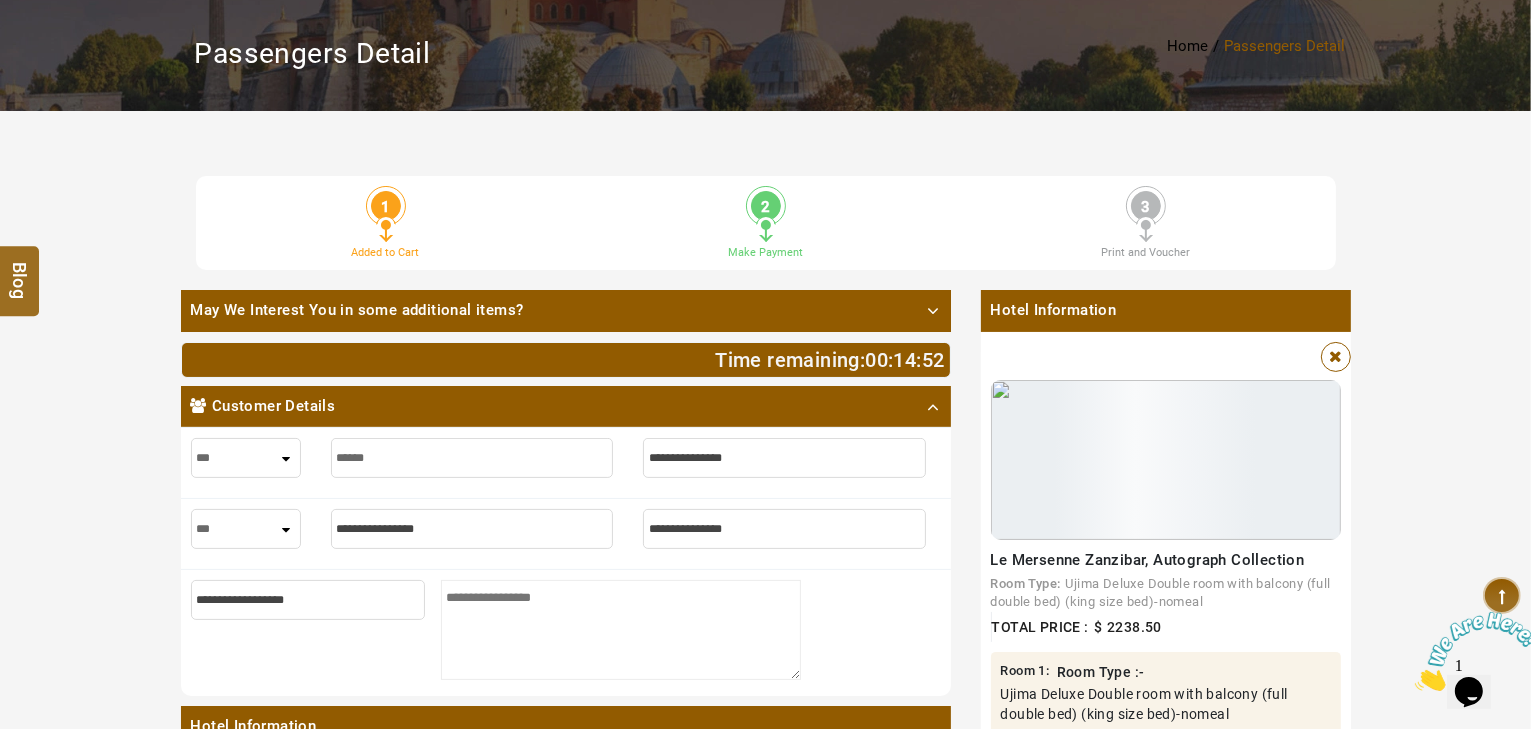 type on "******" 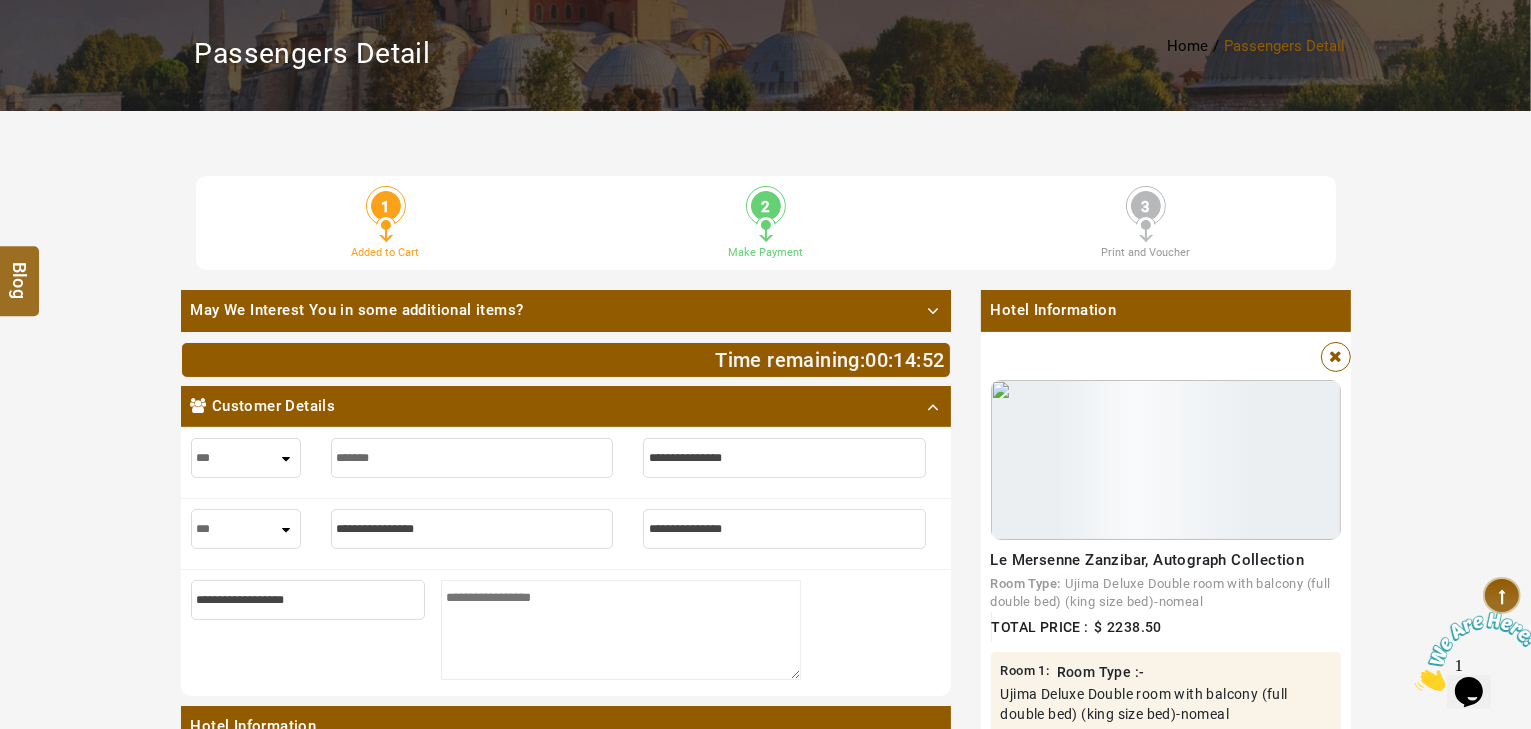 type on "******" 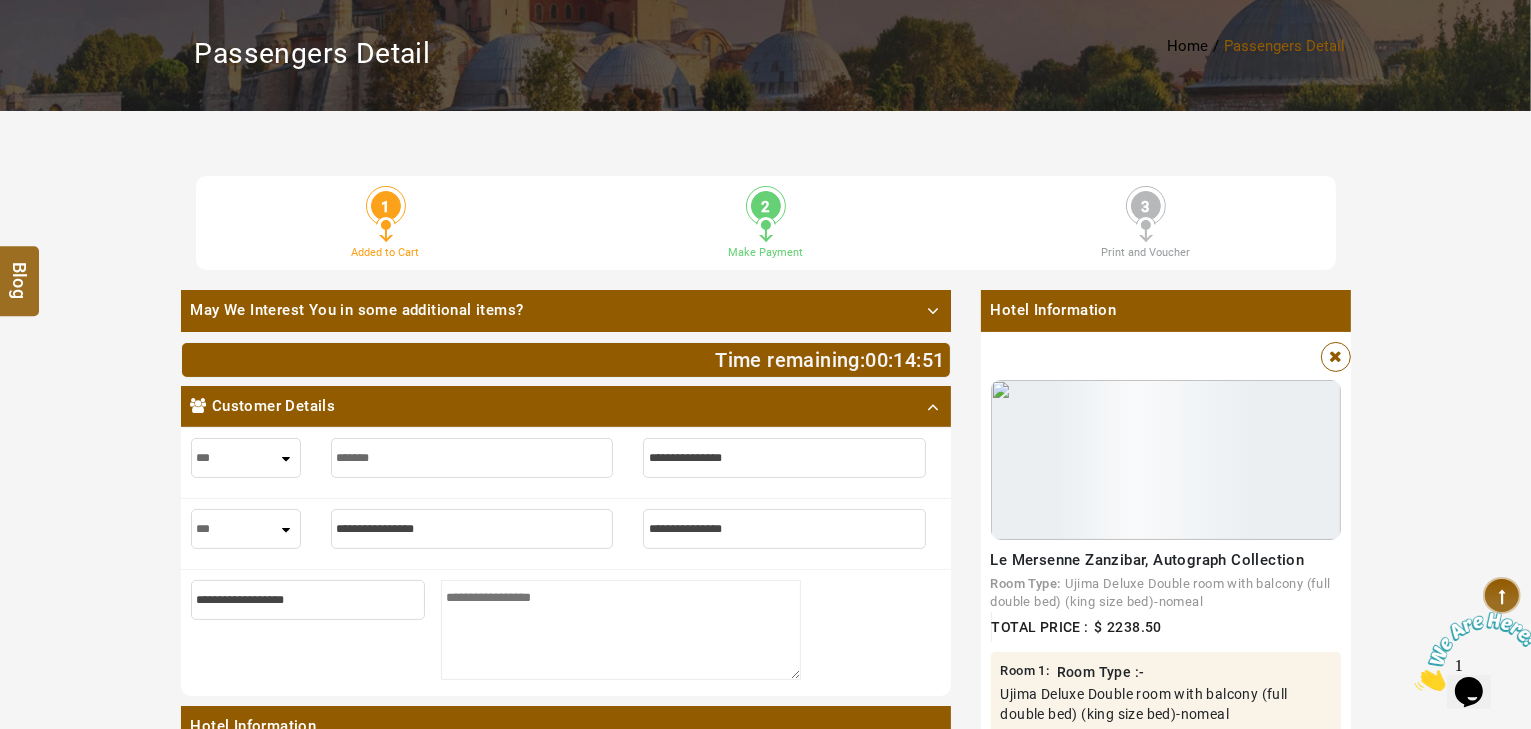 type on "******" 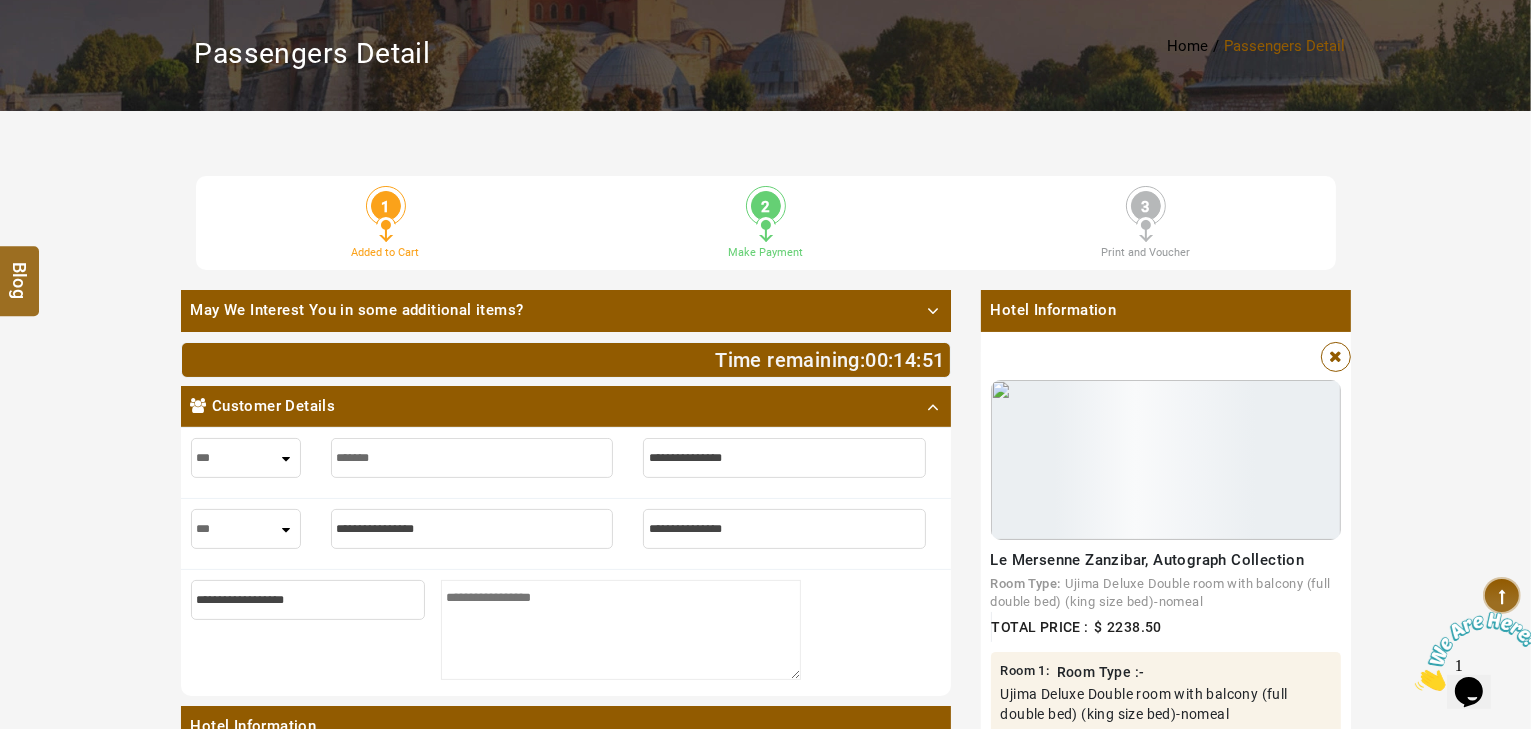 type on "*" 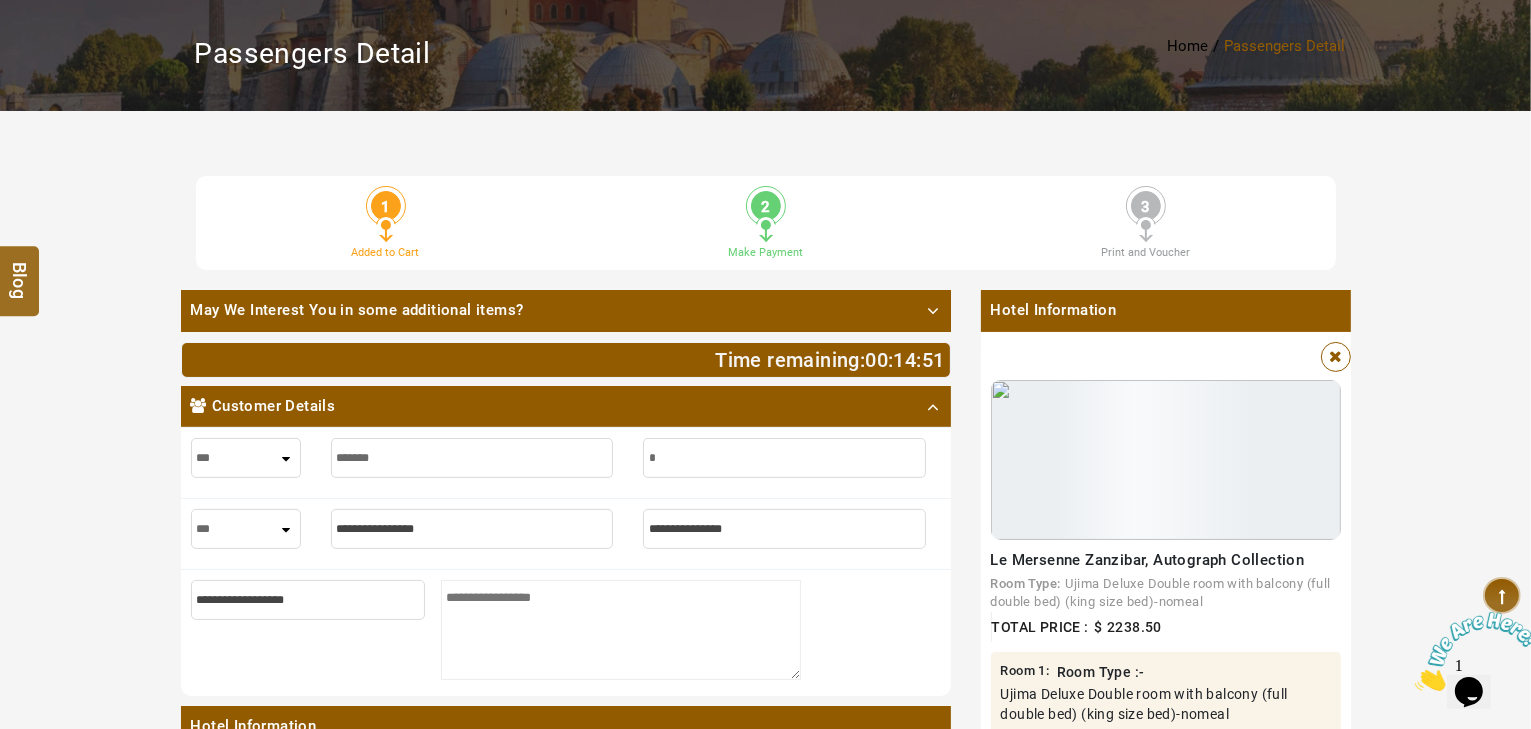 type on "*" 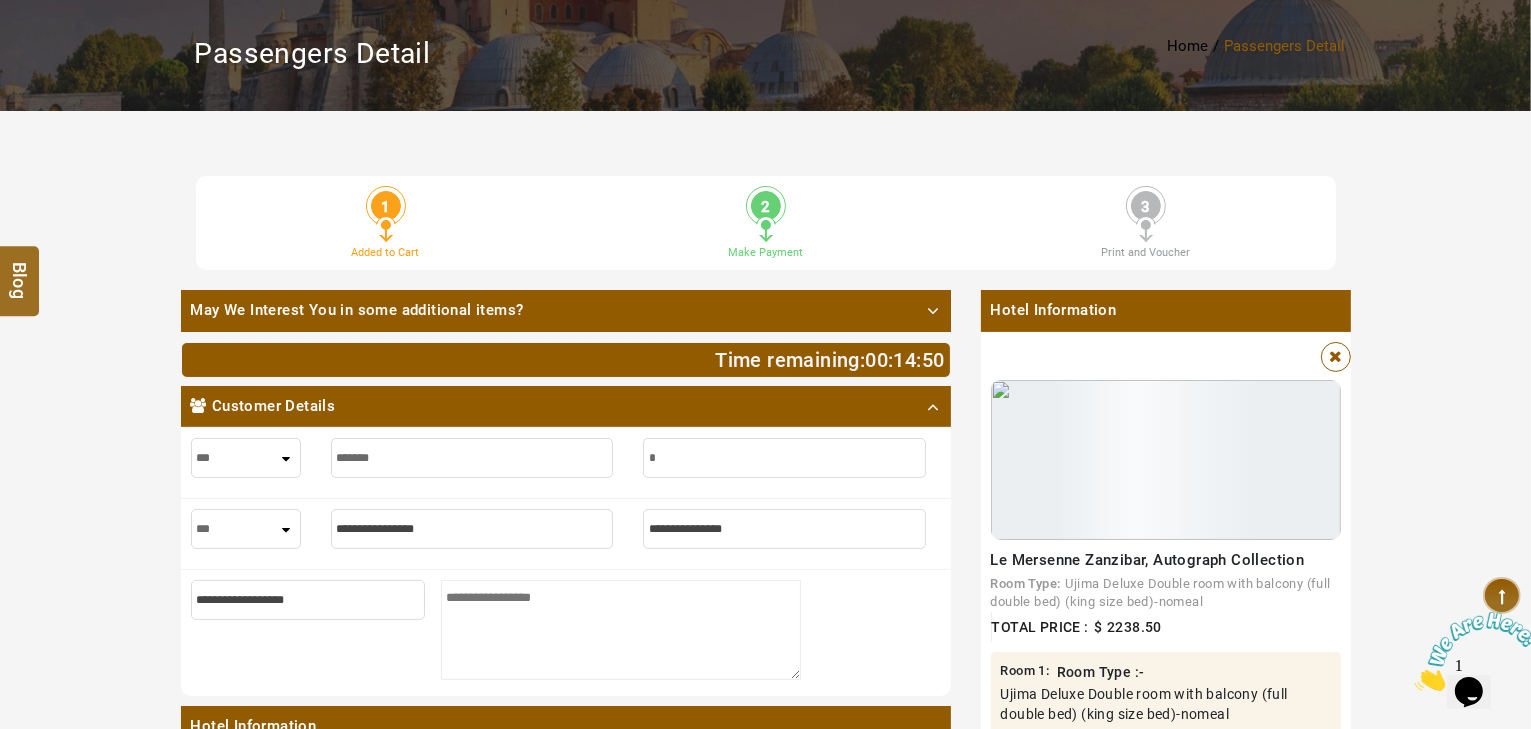 type on "**" 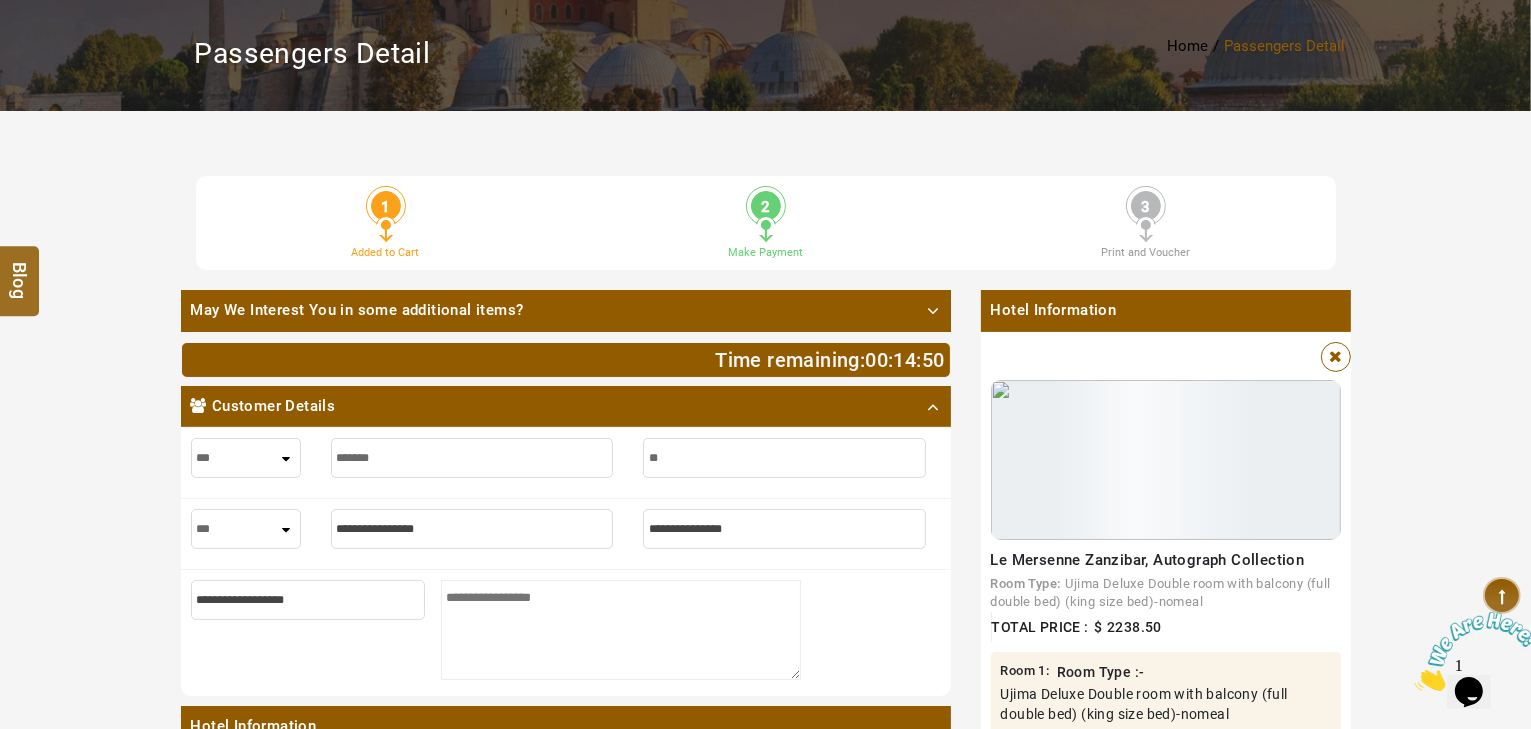 type on "**" 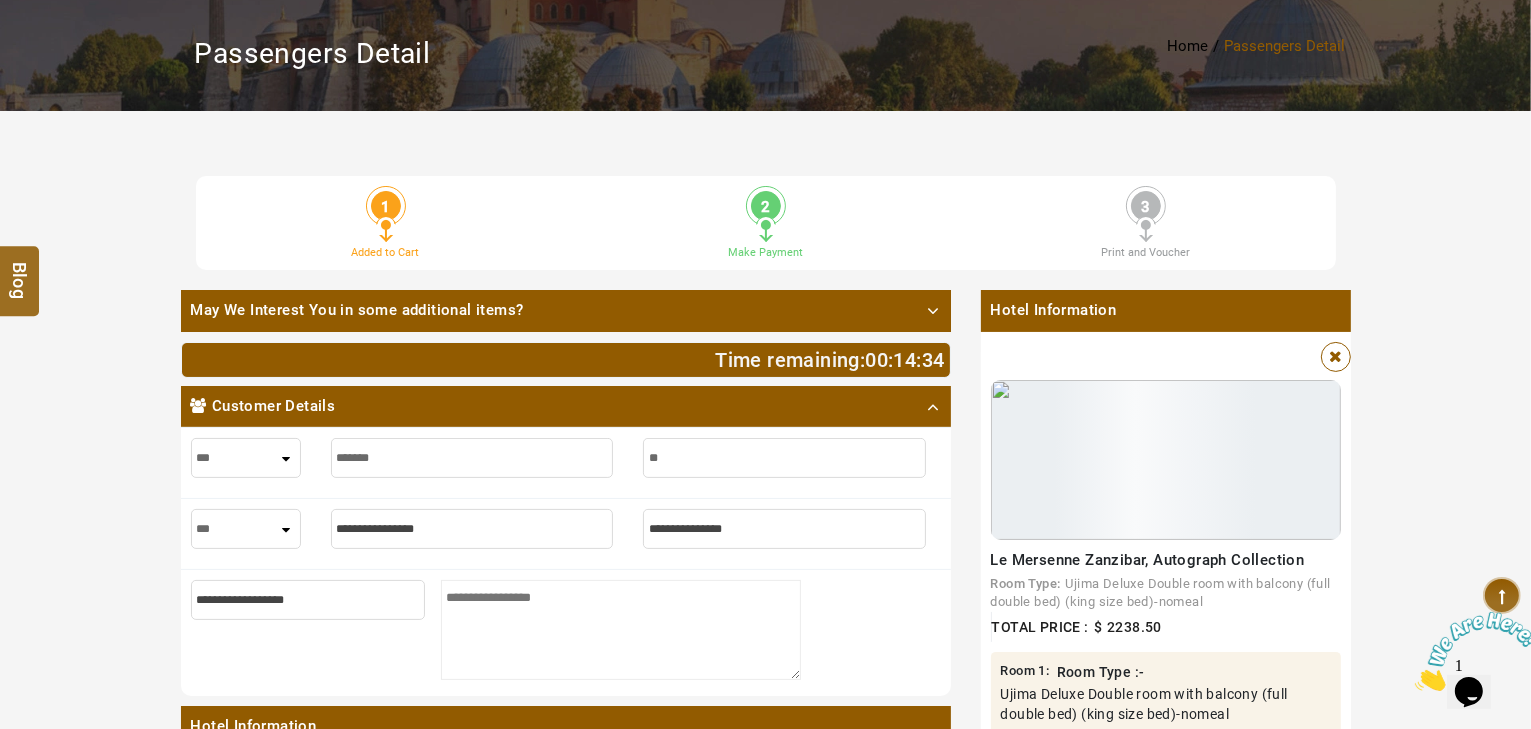type on "***" 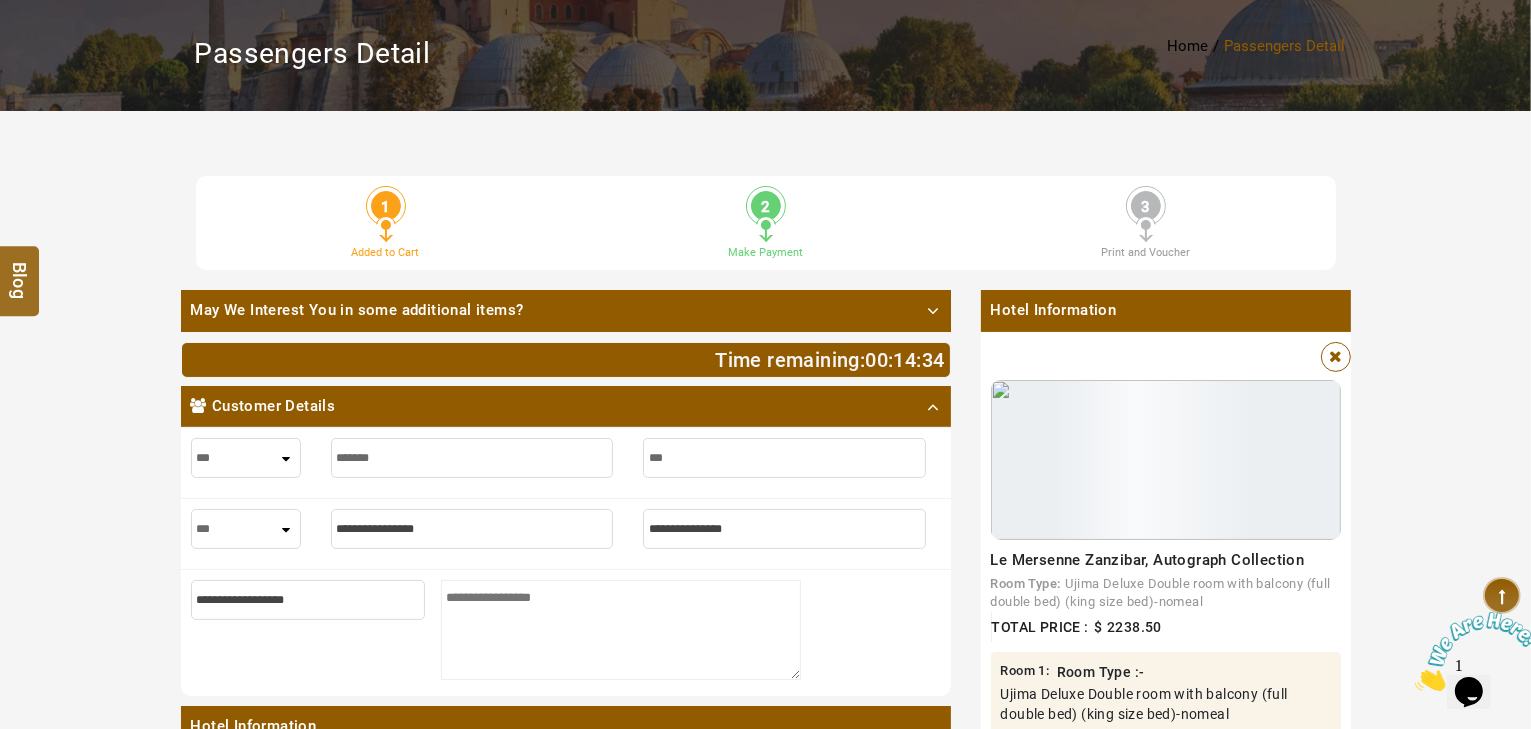 type on "***" 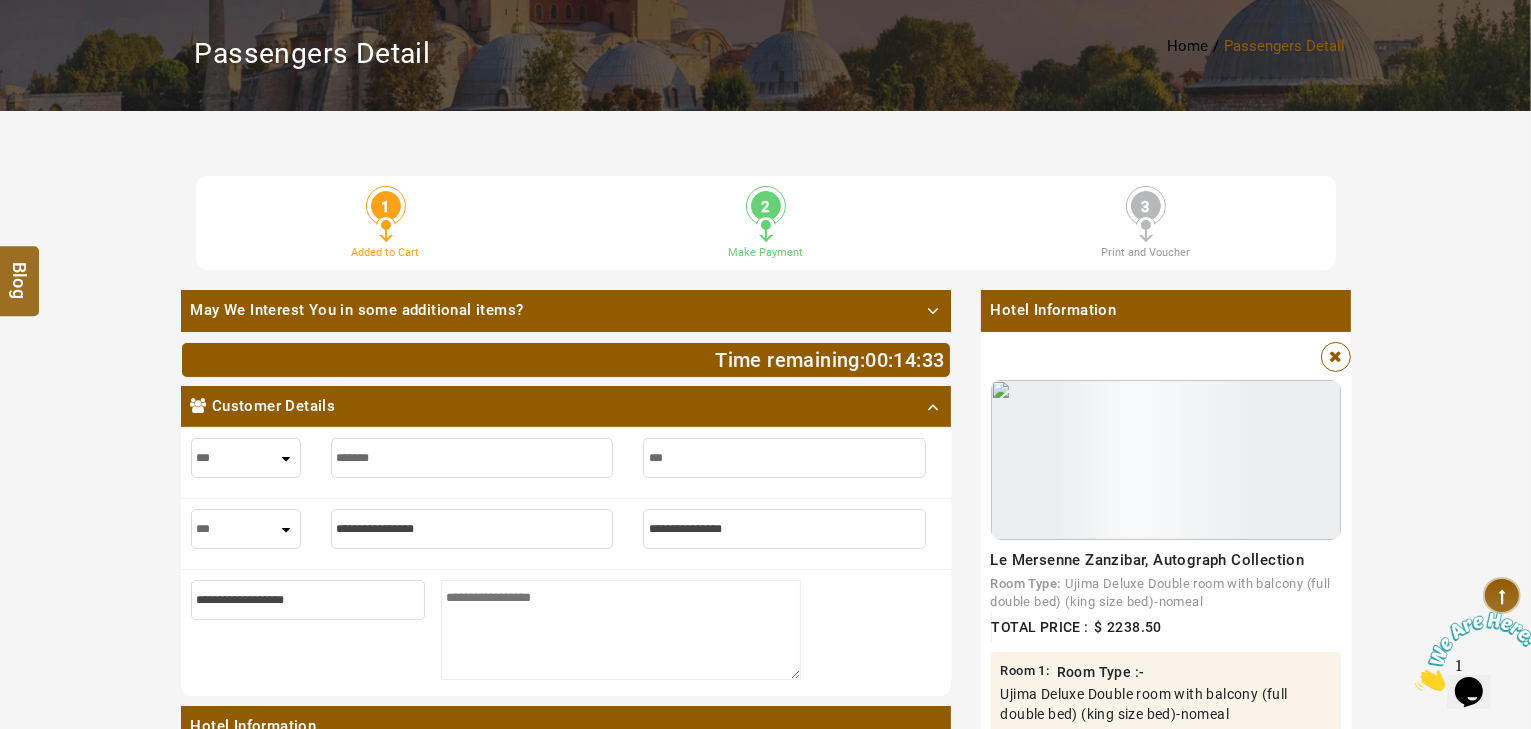type on "****" 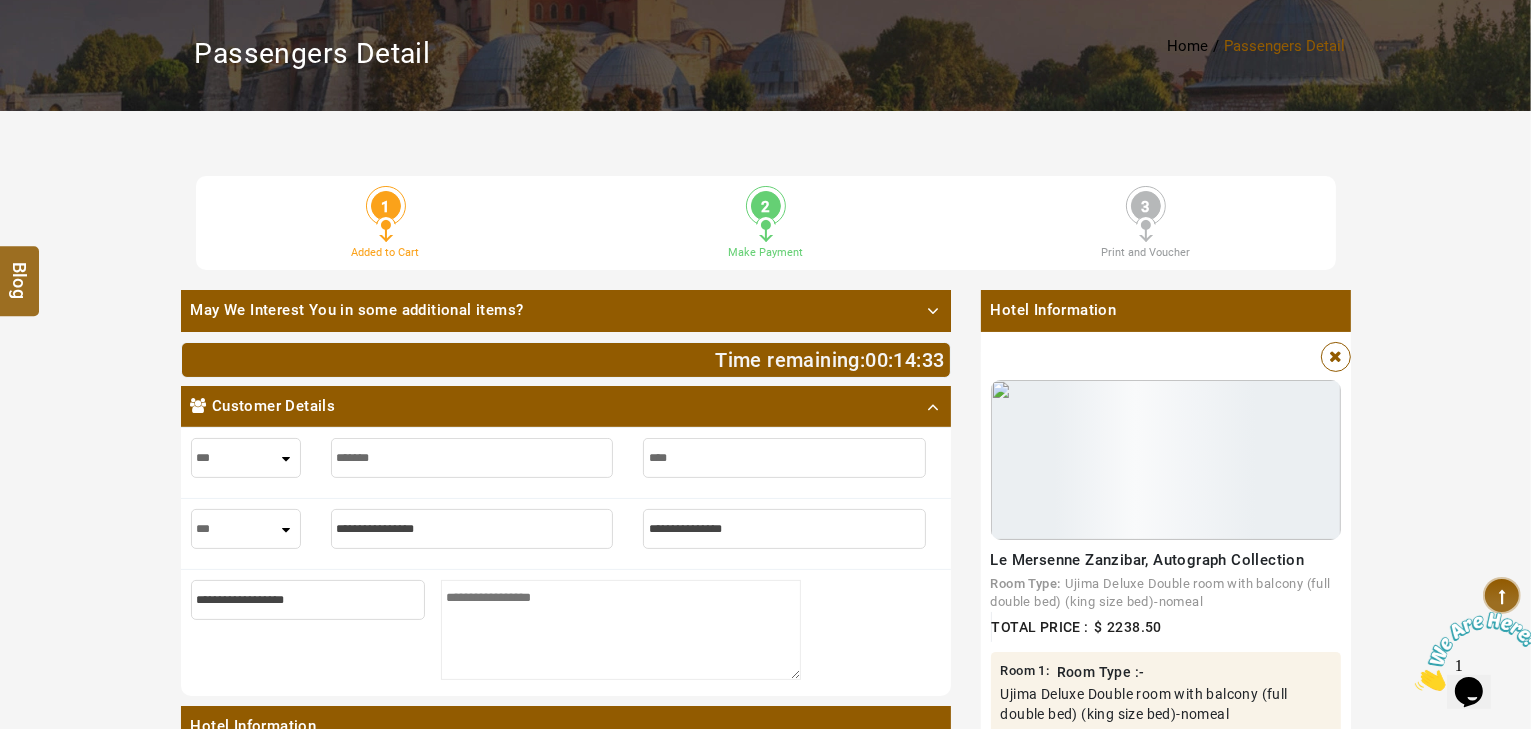 type on "****" 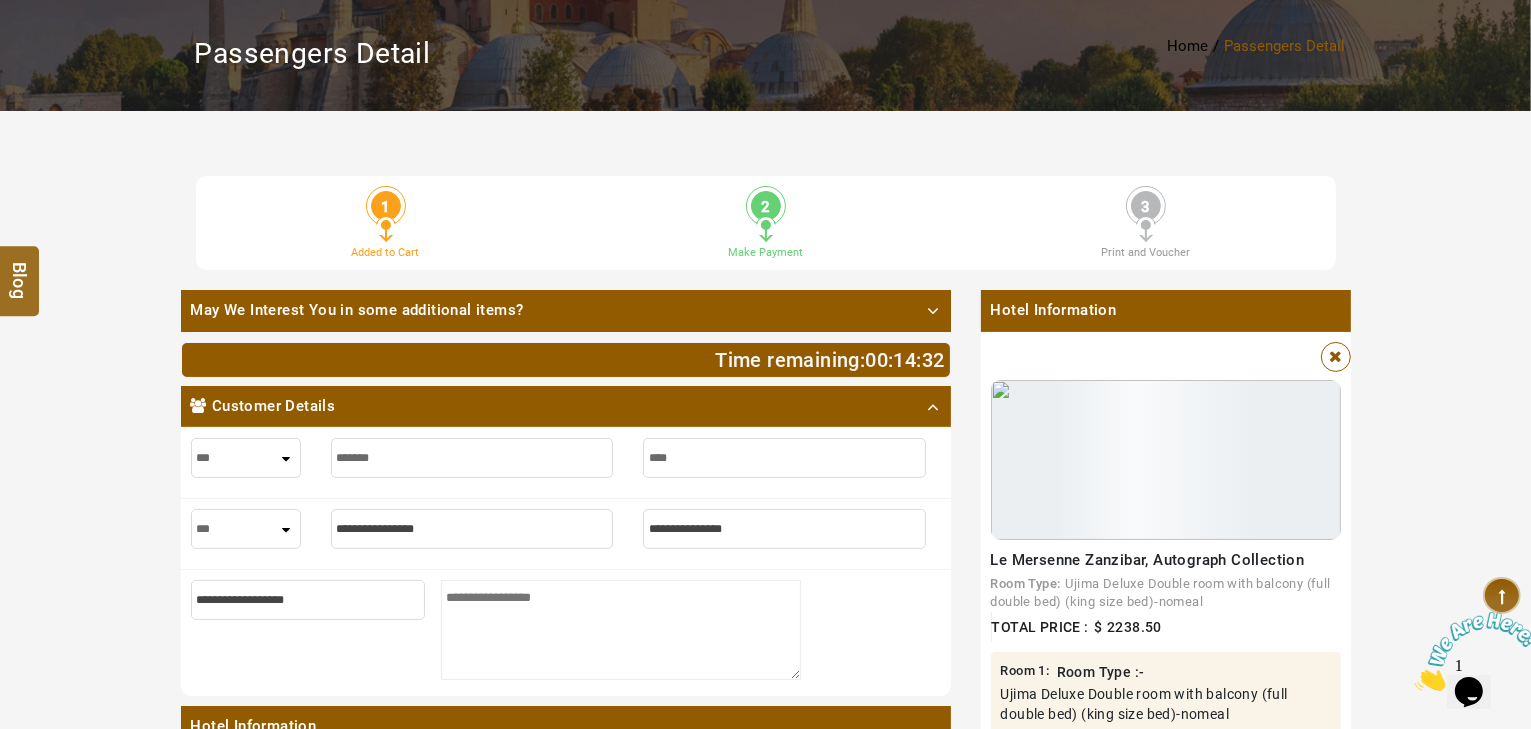 type on "****" 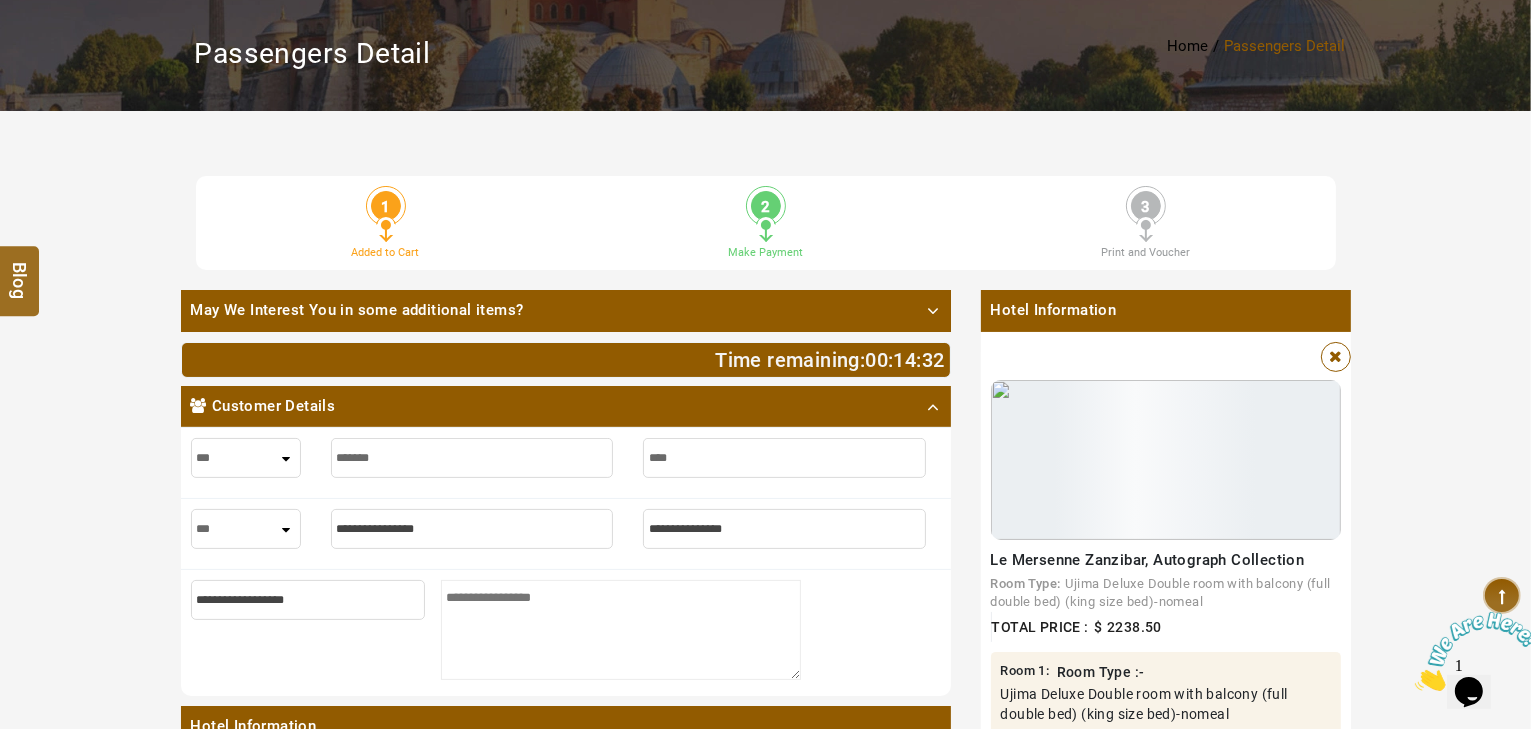click on "*** **** ***" at bounding box center (246, 529) 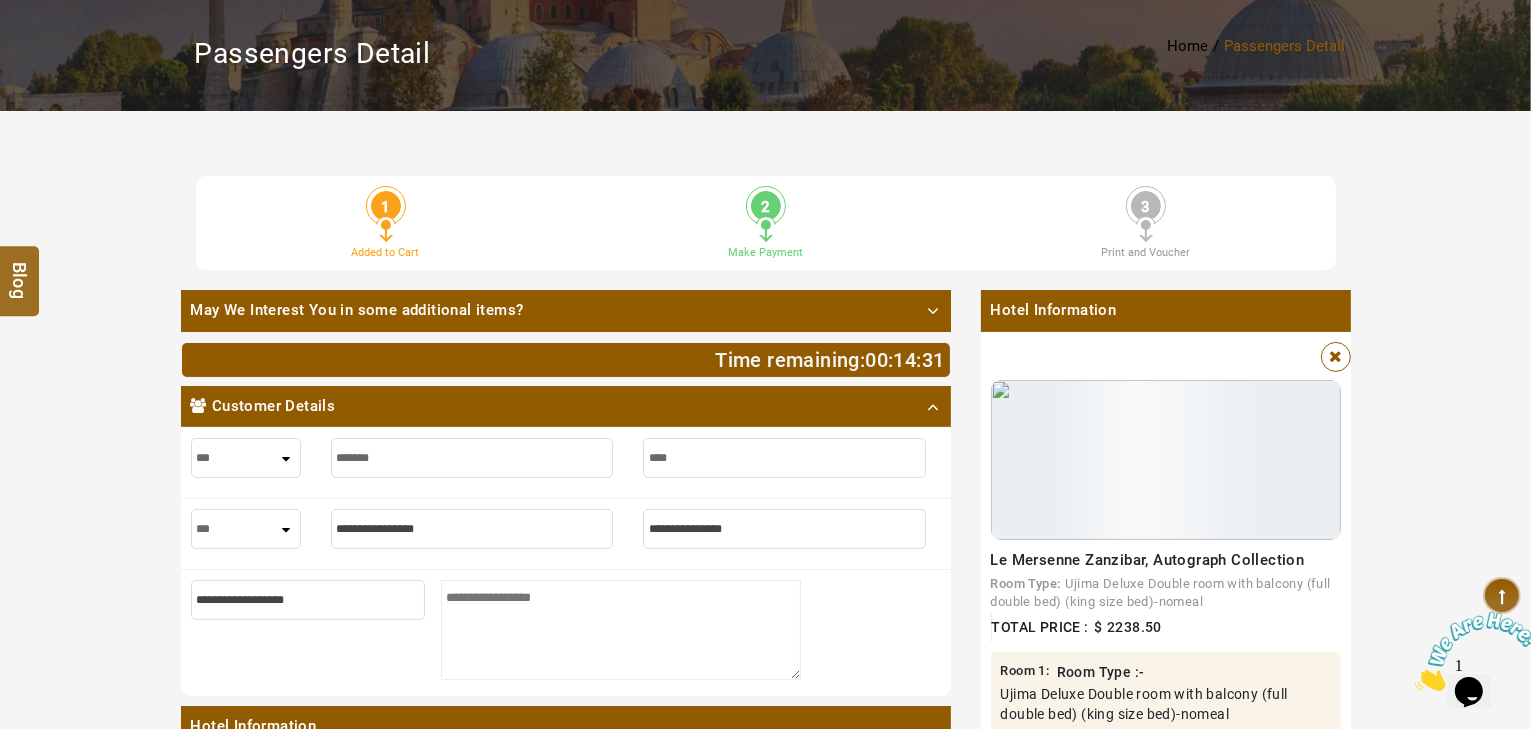 select on "****" 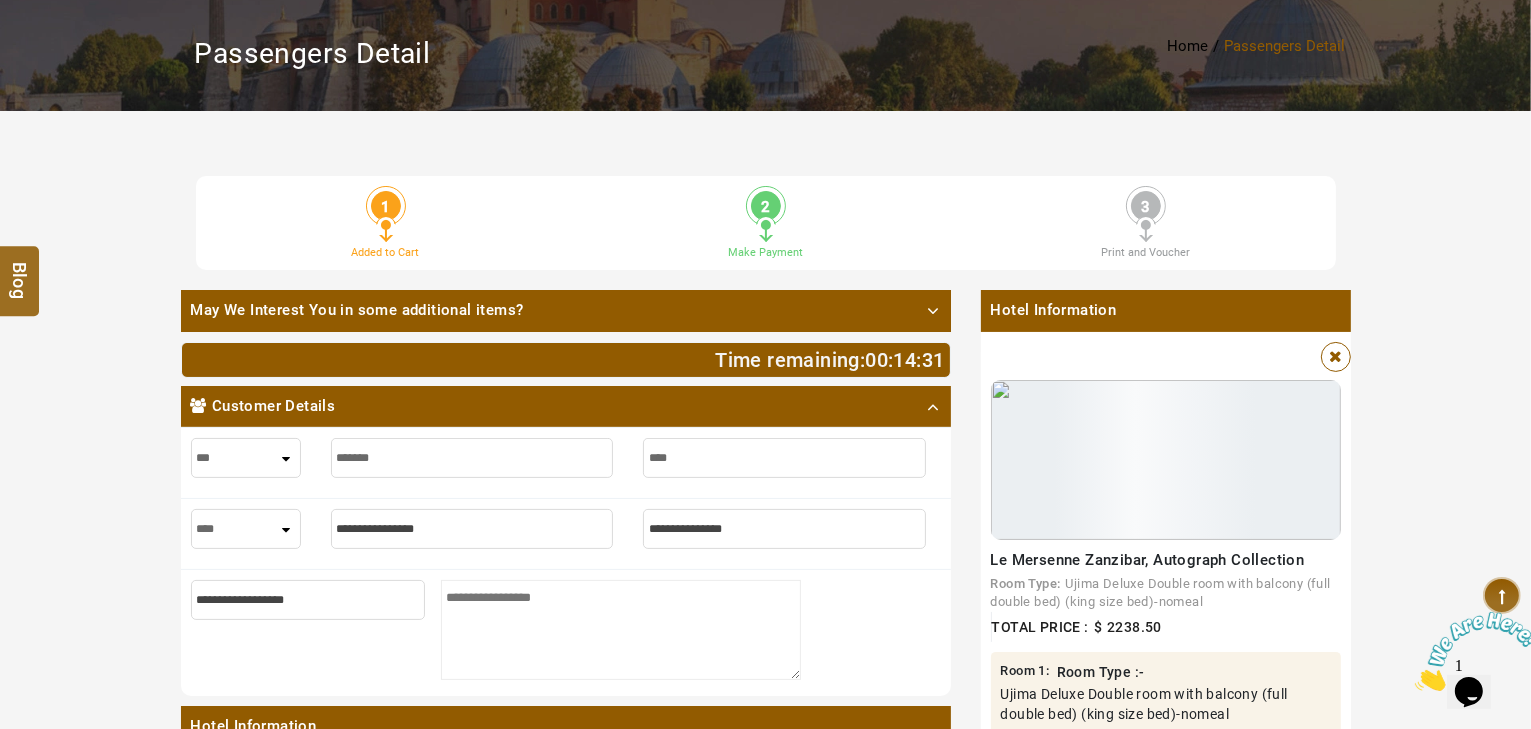 click on "*** **** ***" at bounding box center [246, 529] 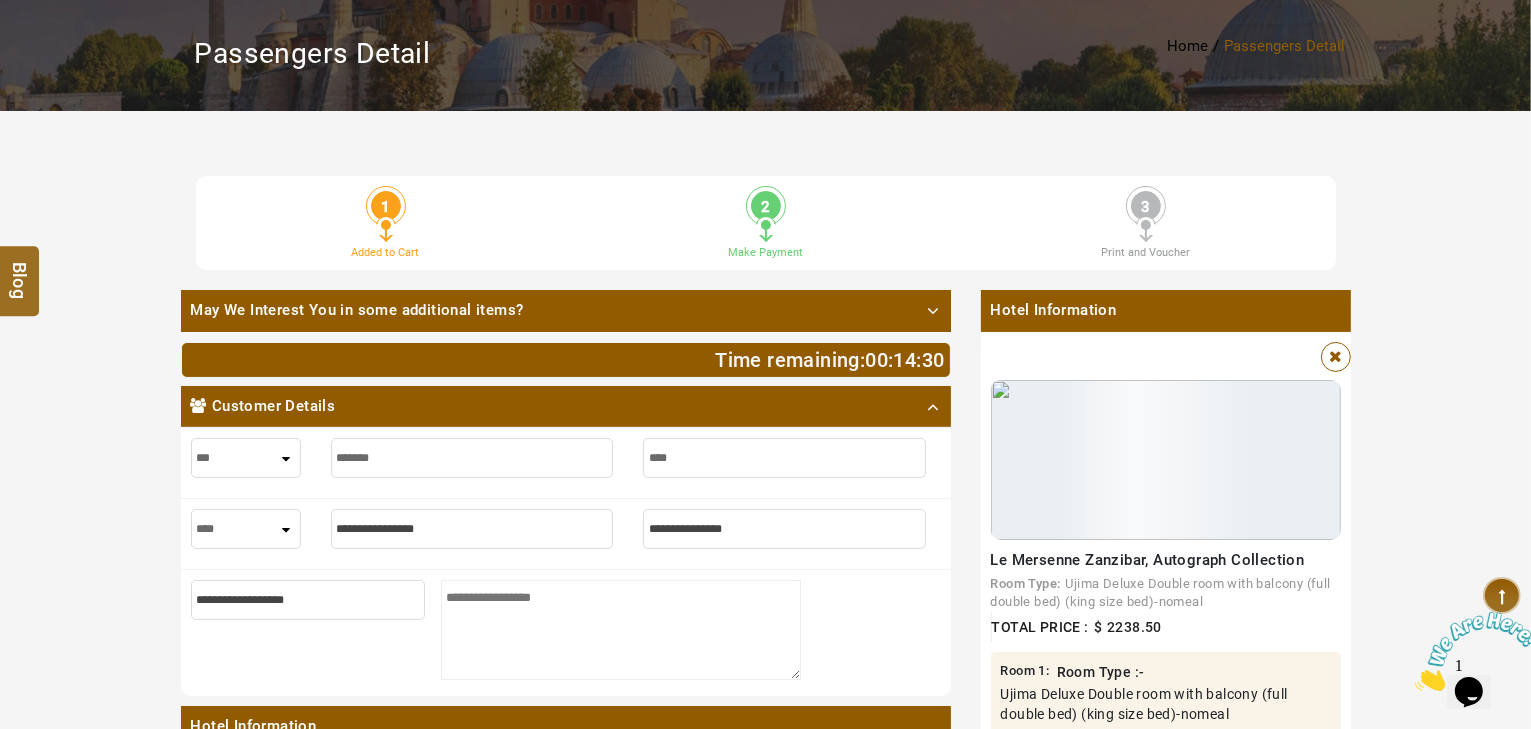 click at bounding box center [472, 529] 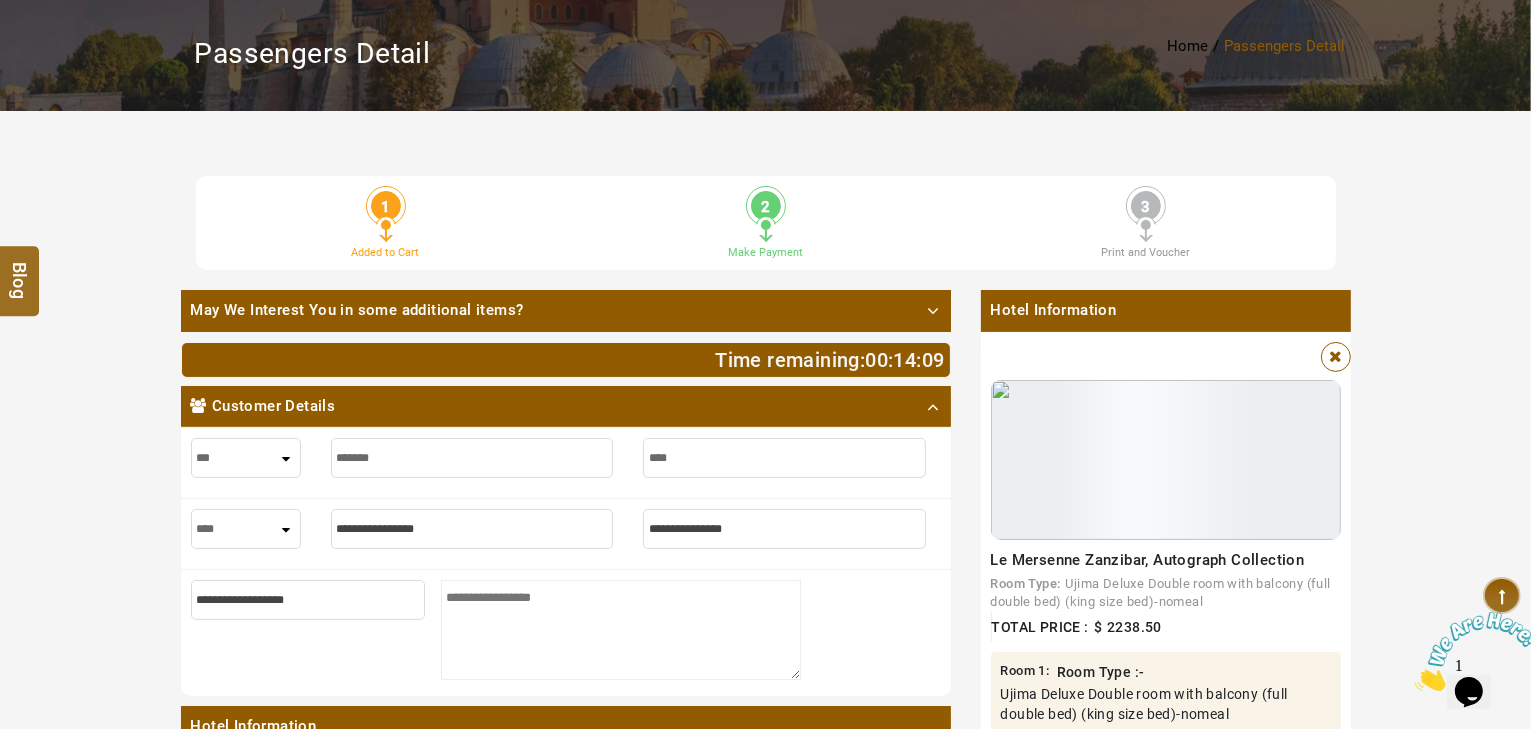 type on "*" 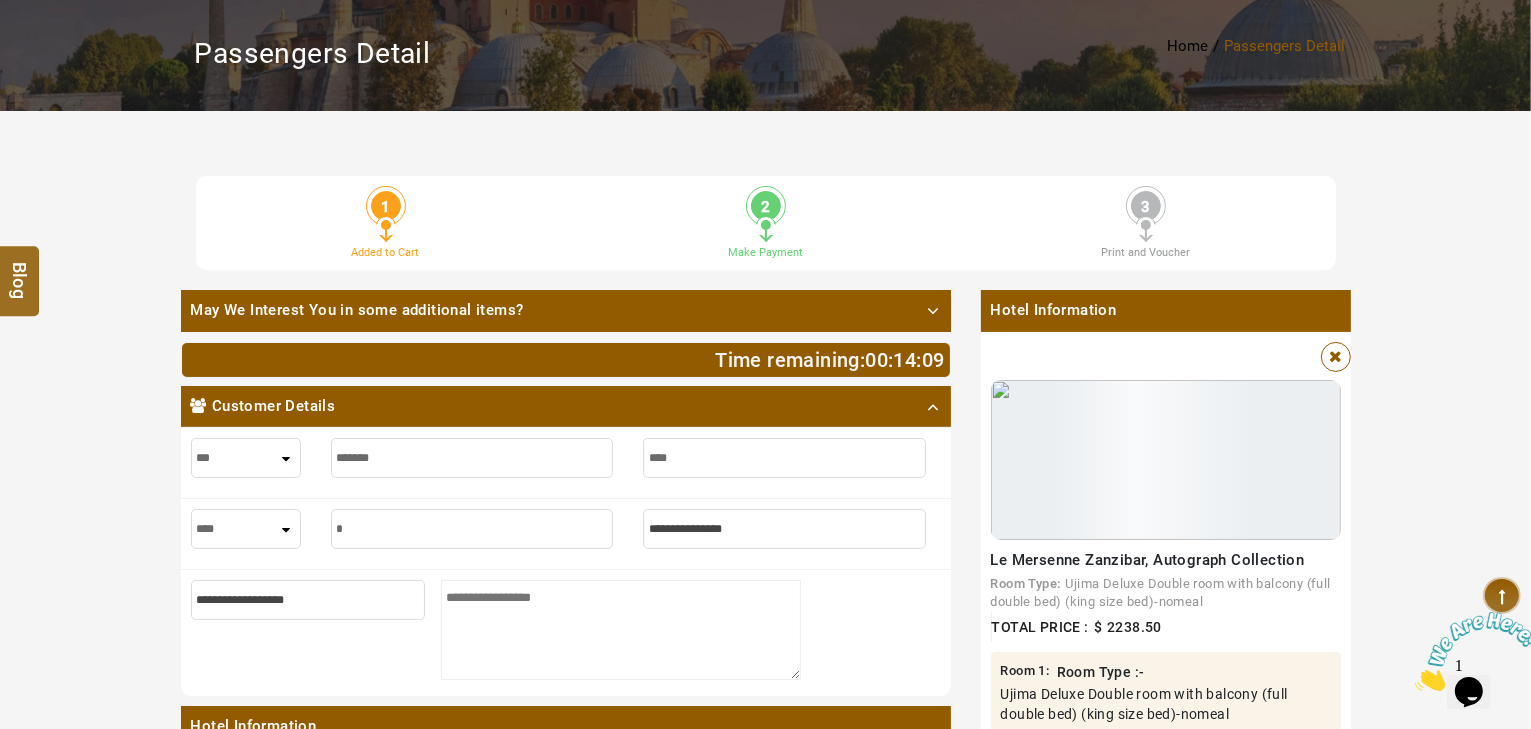 type on "*" 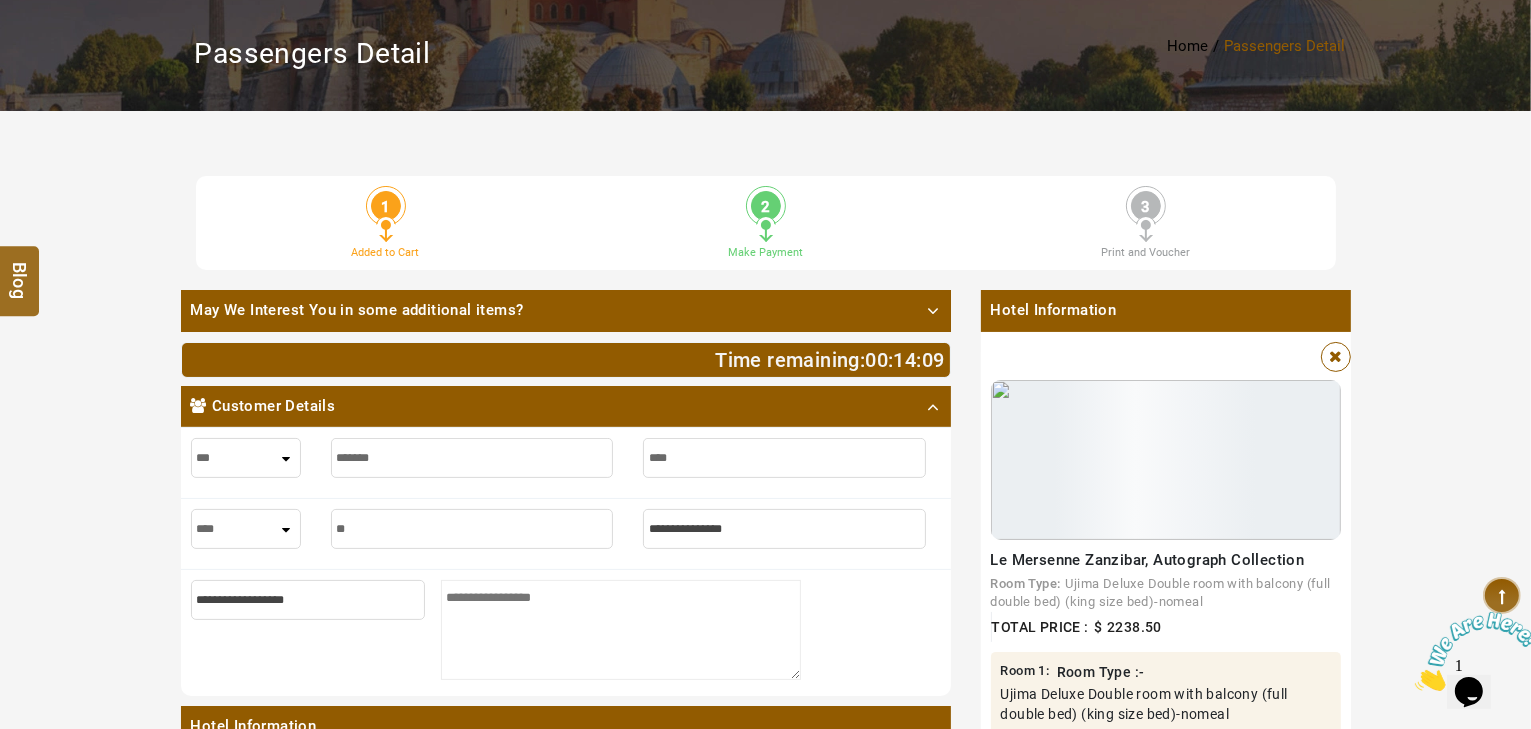 type on "**" 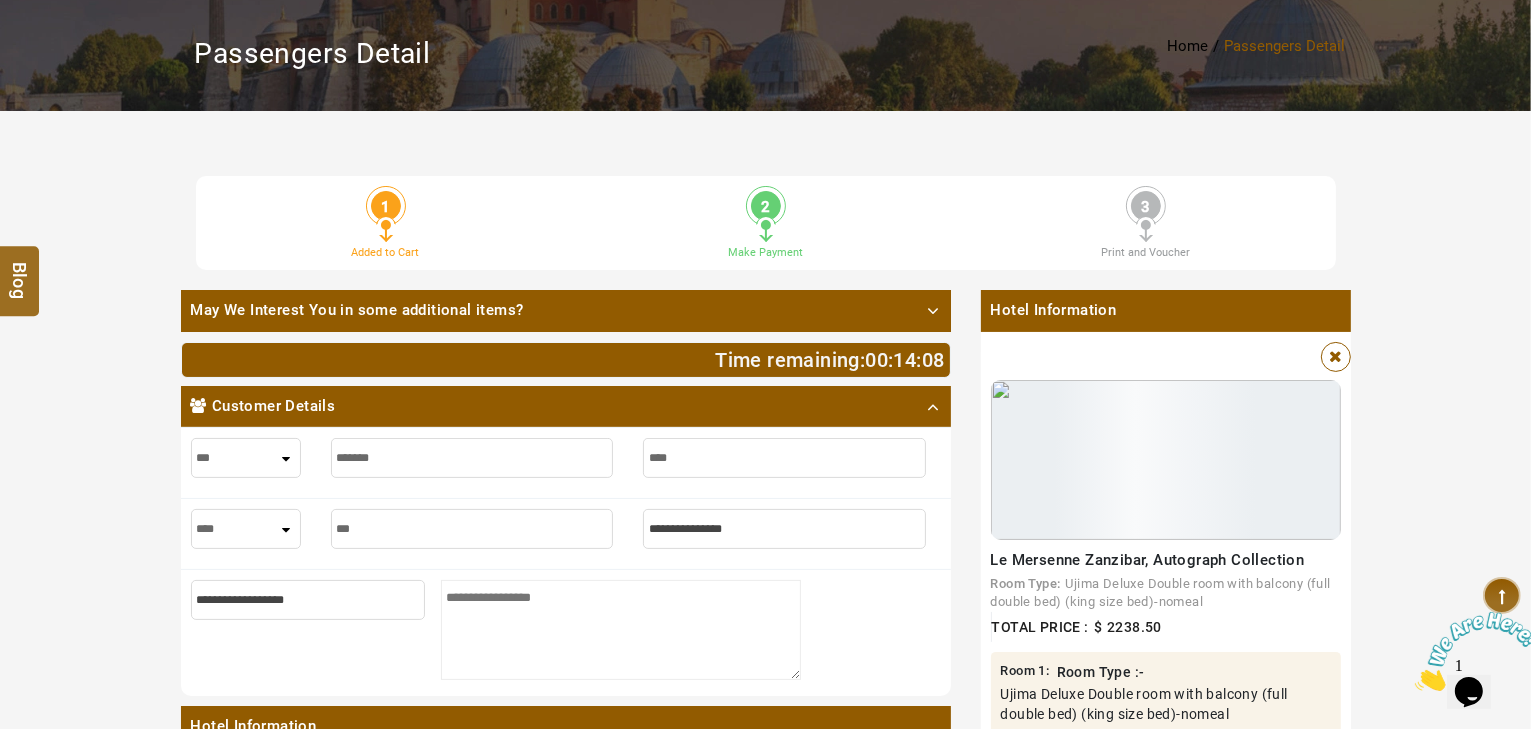 type on "***" 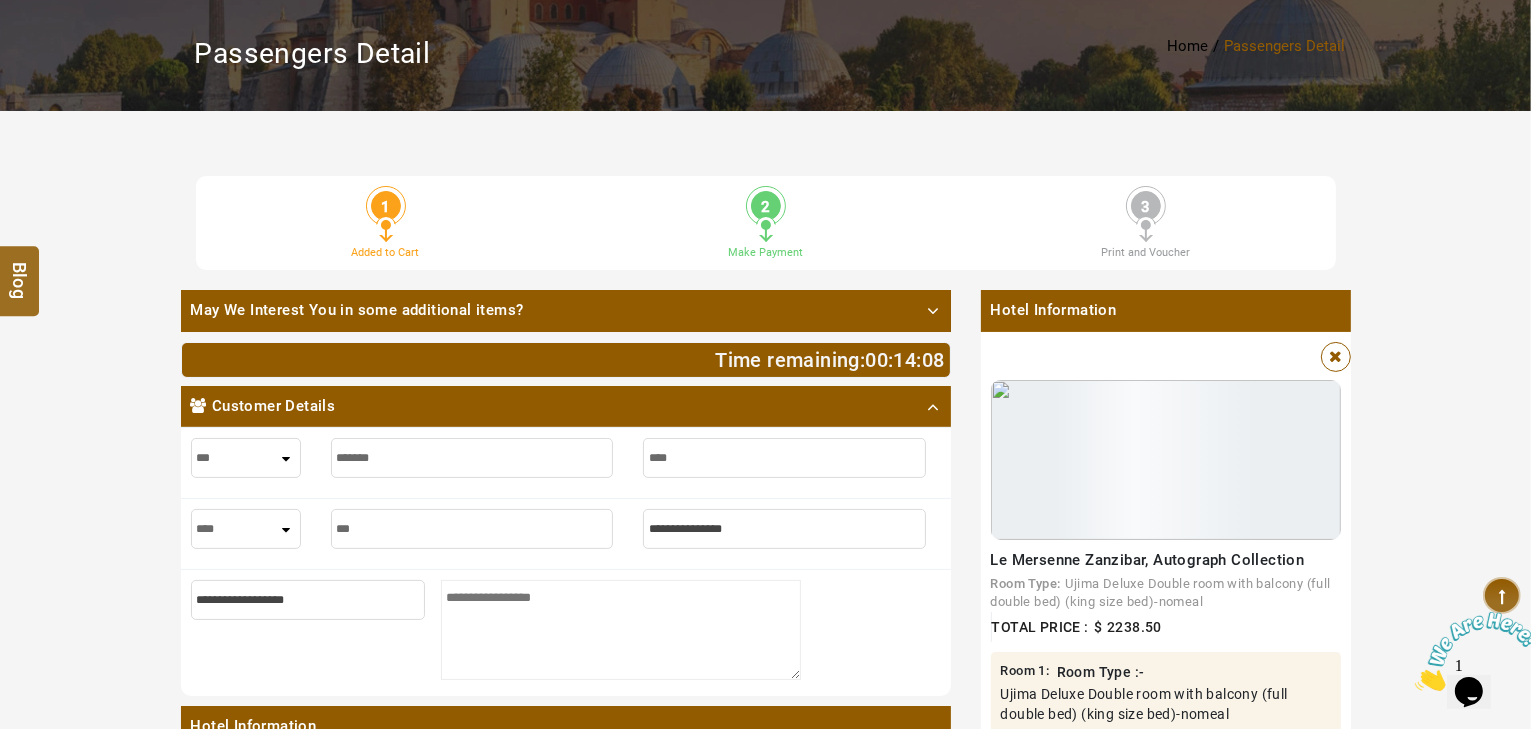 type on "****" 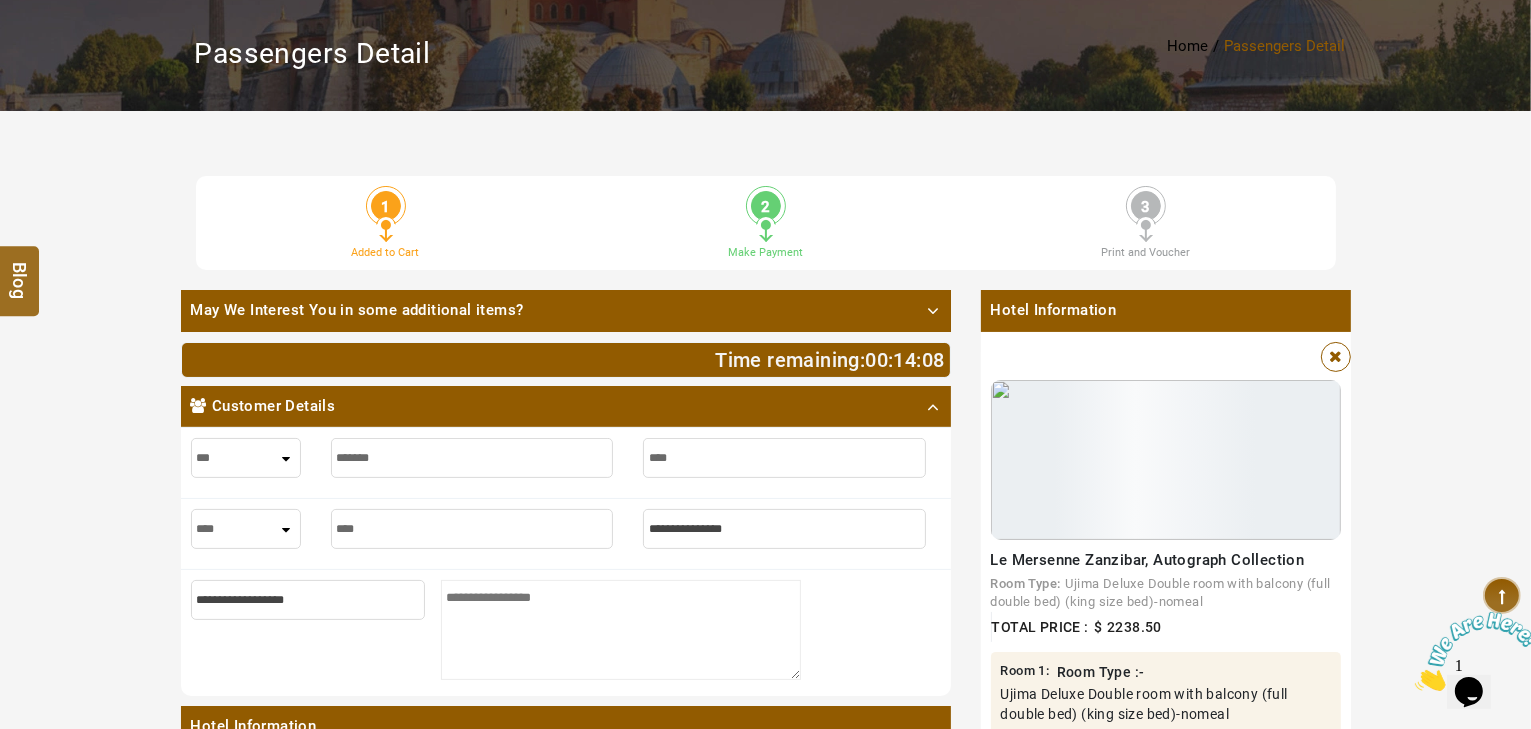 type on "****" 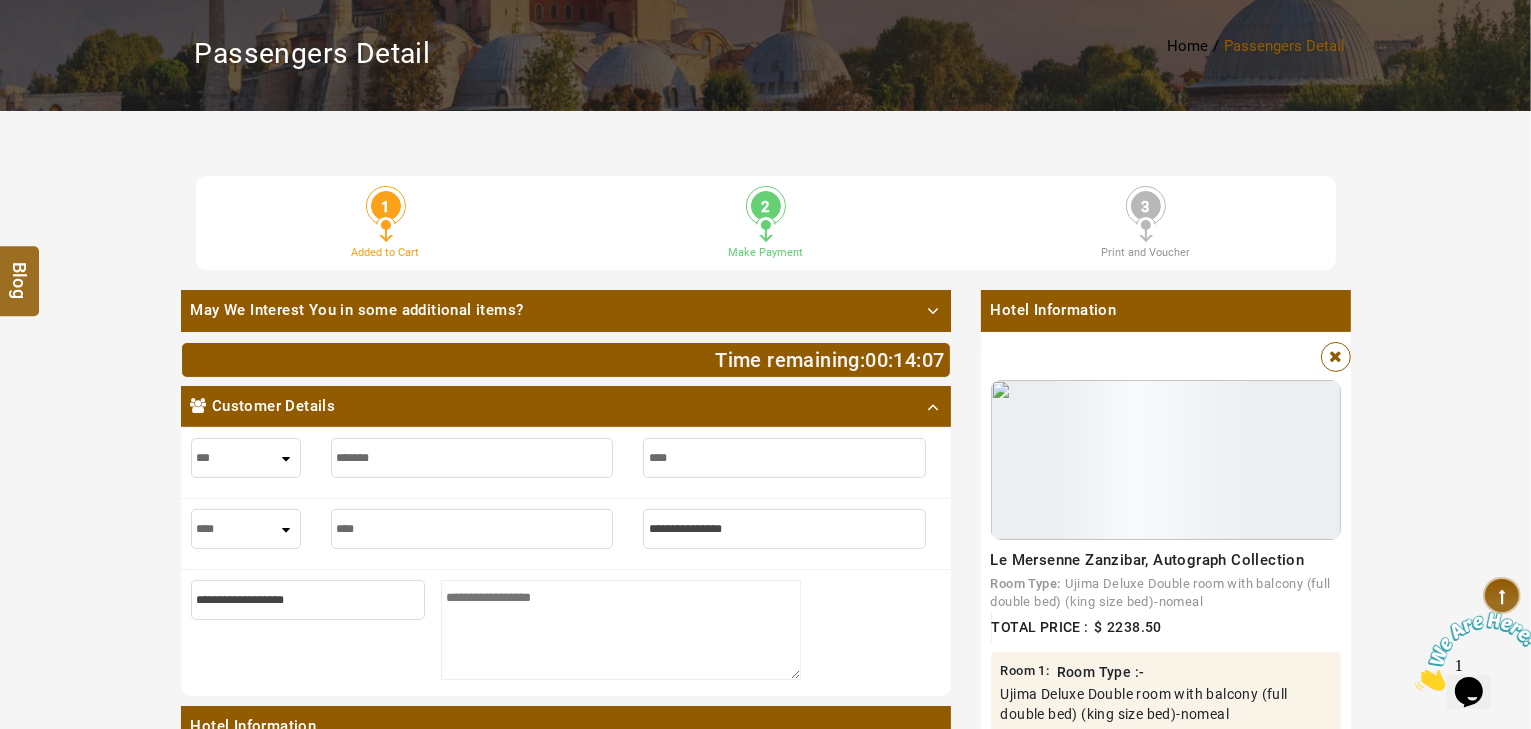 type on "****" 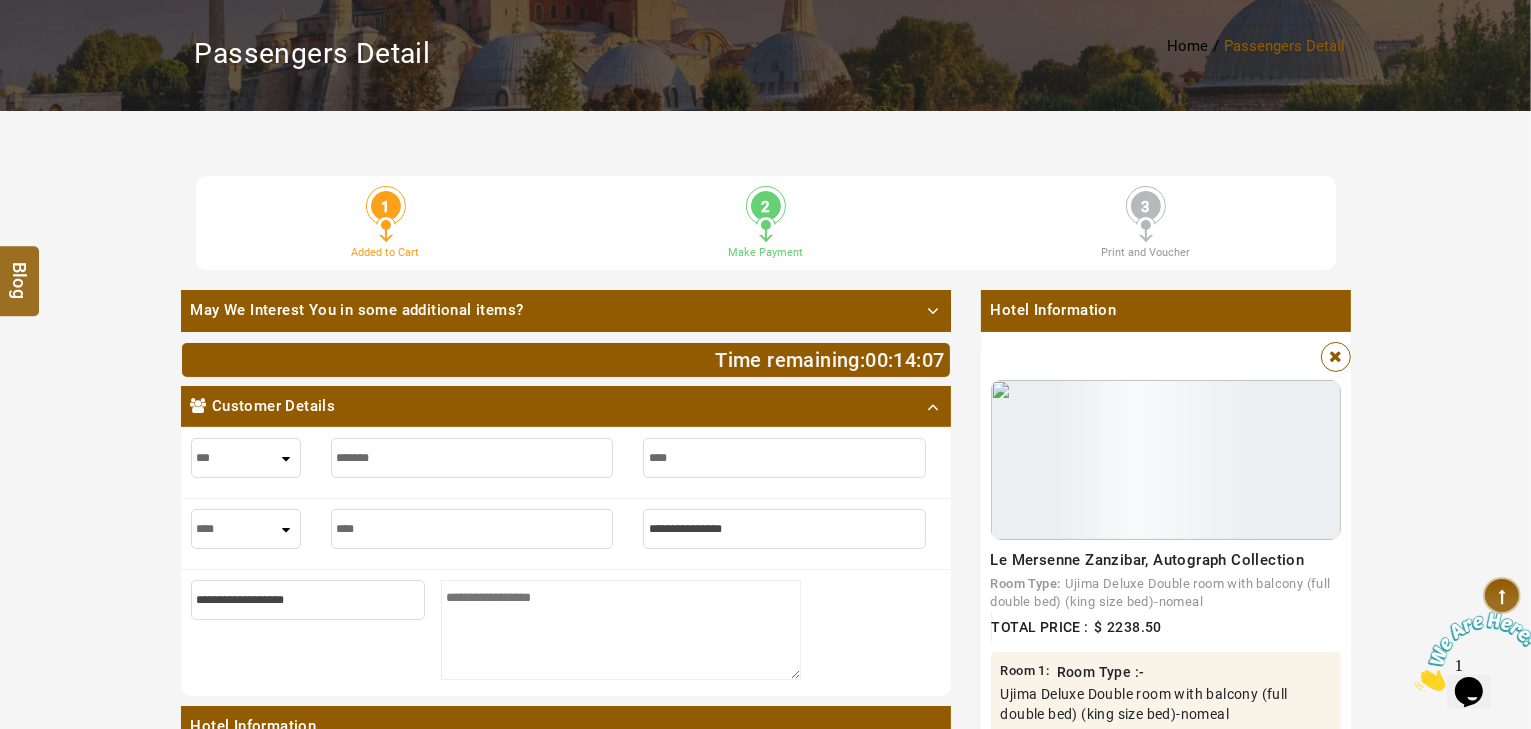 click at bounding box center [784, 529] 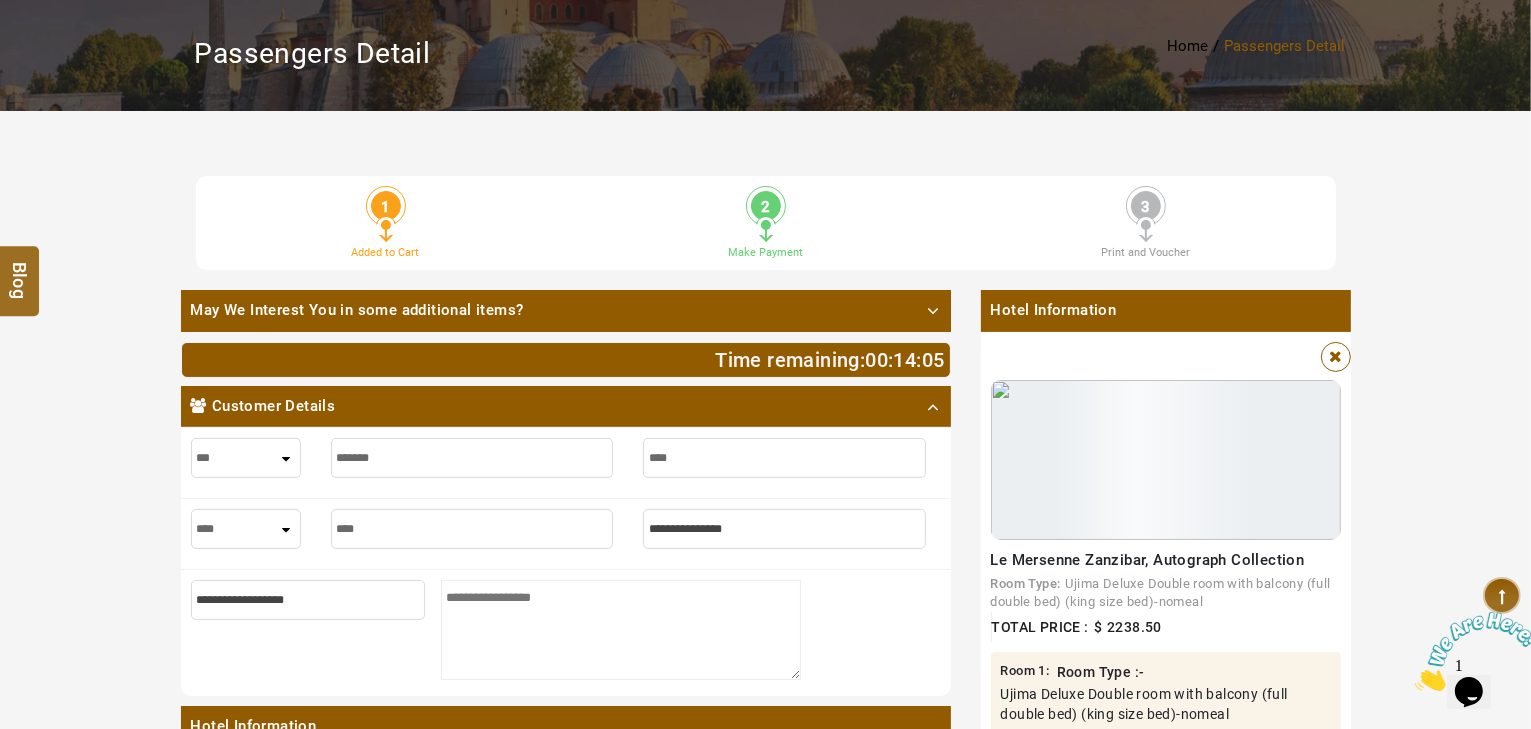 type on "*" 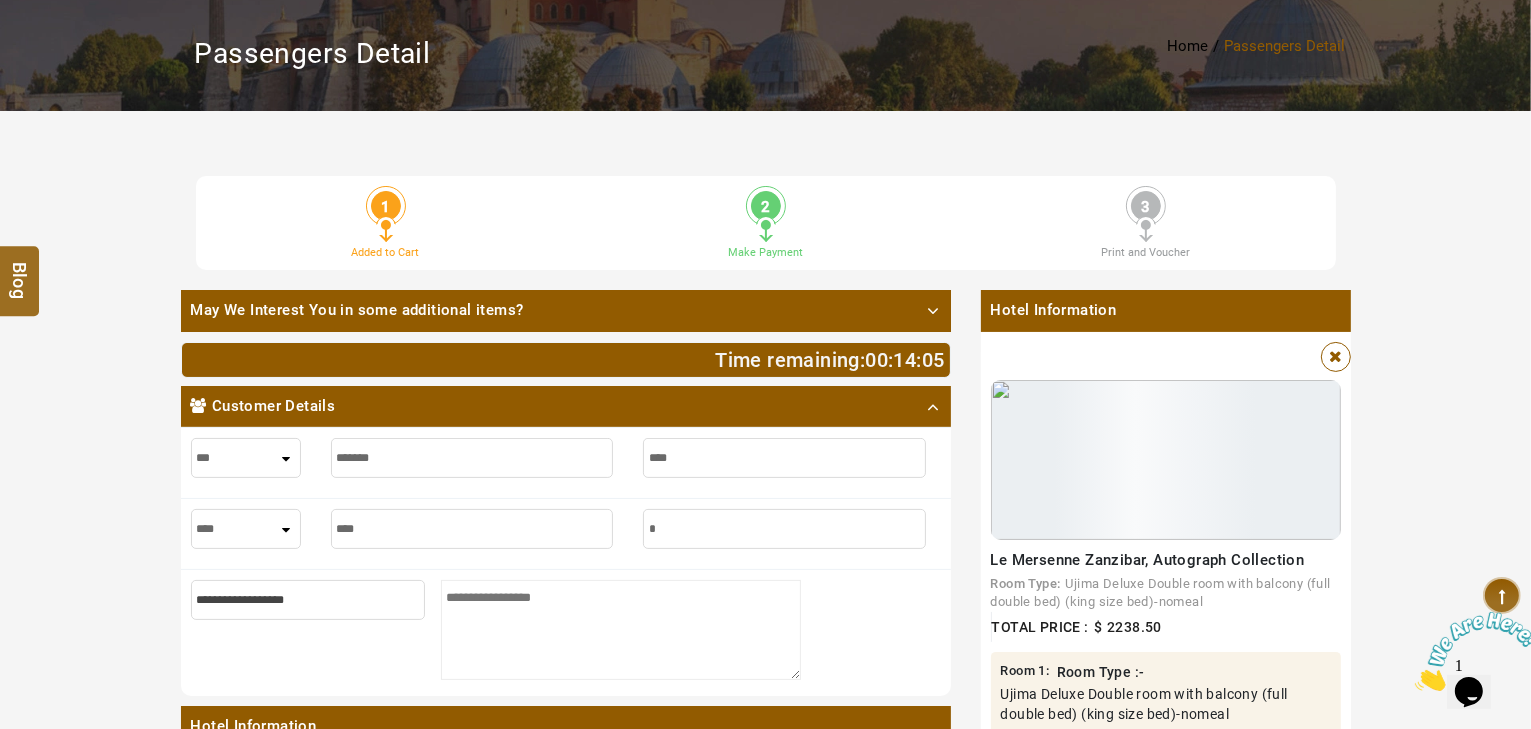type on "*" 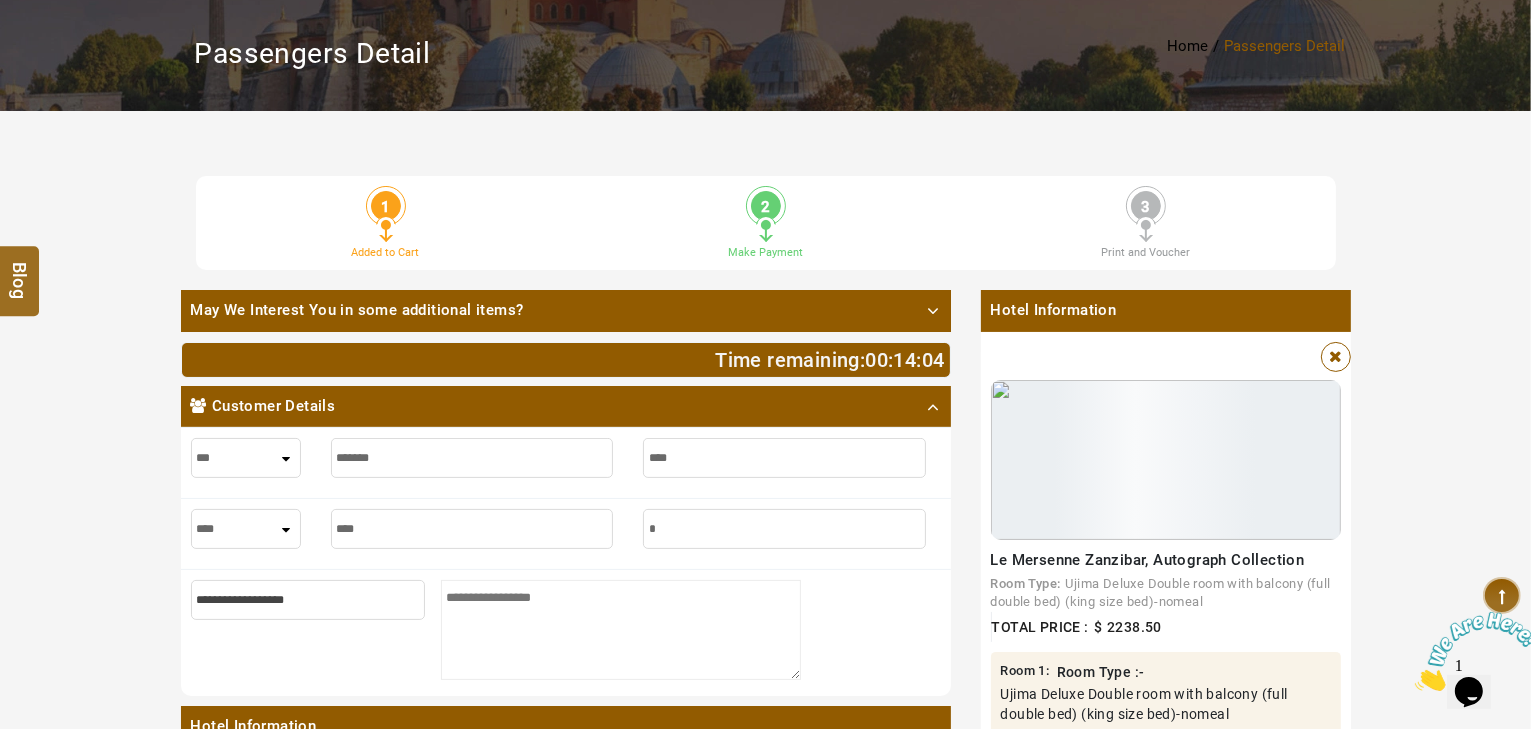 type on "**" 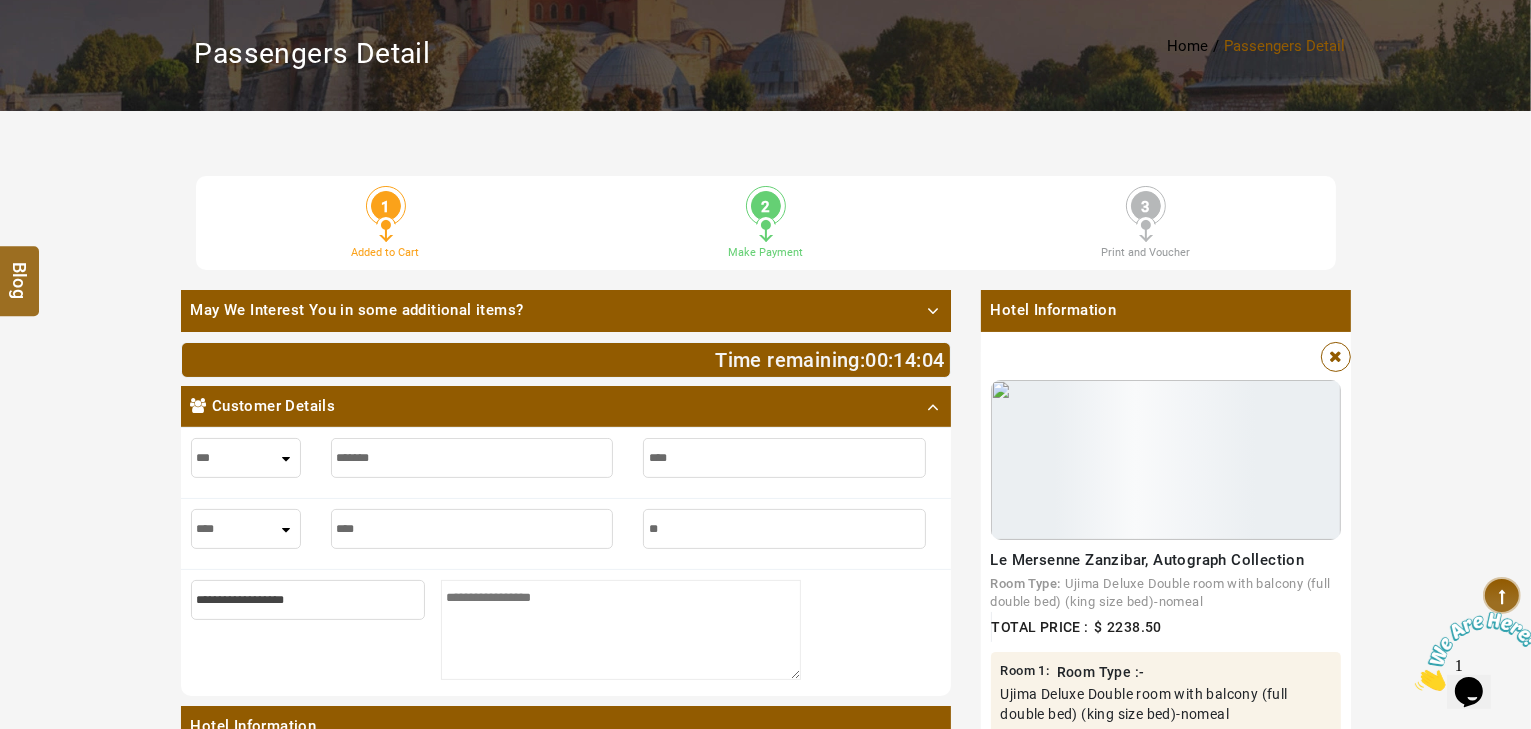 type on "**" 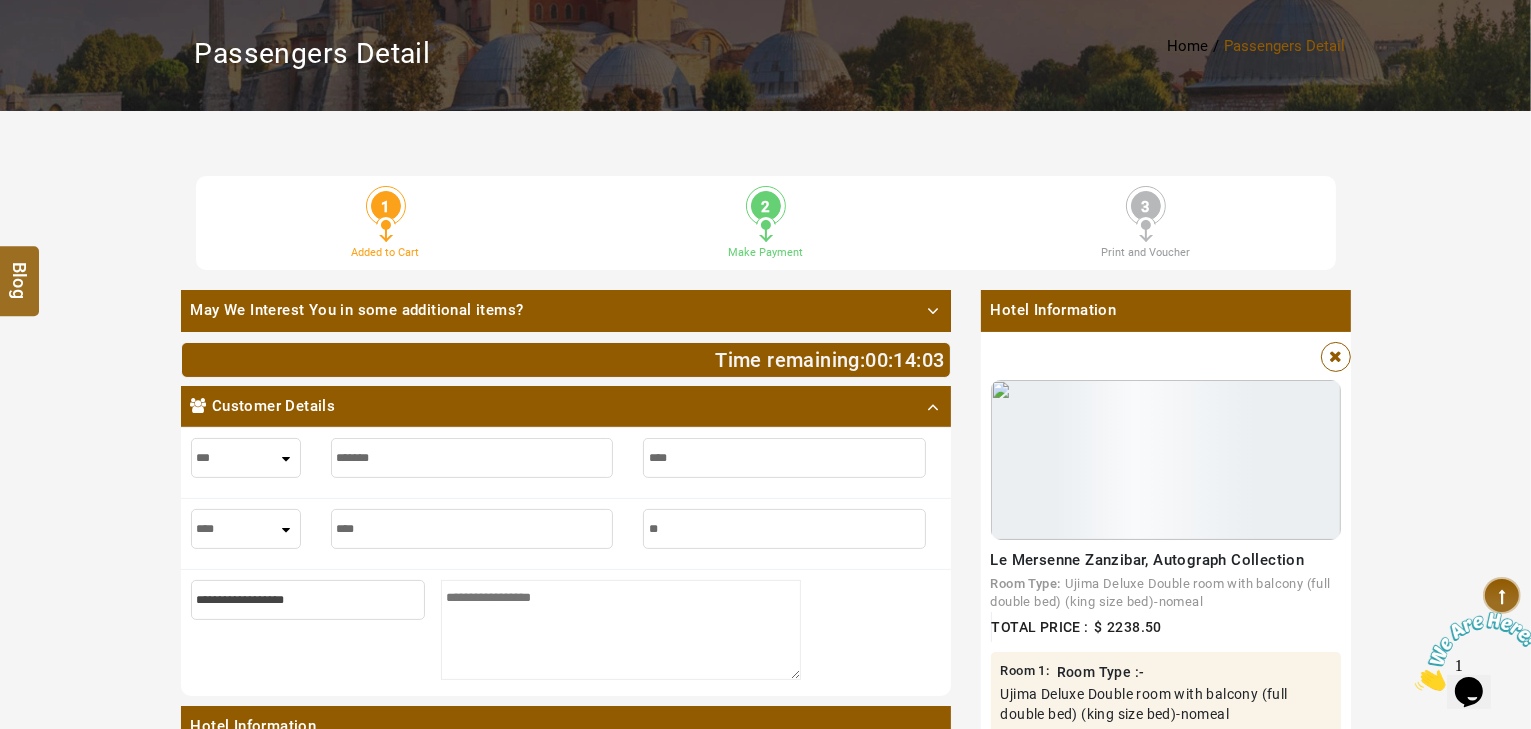type on "***" 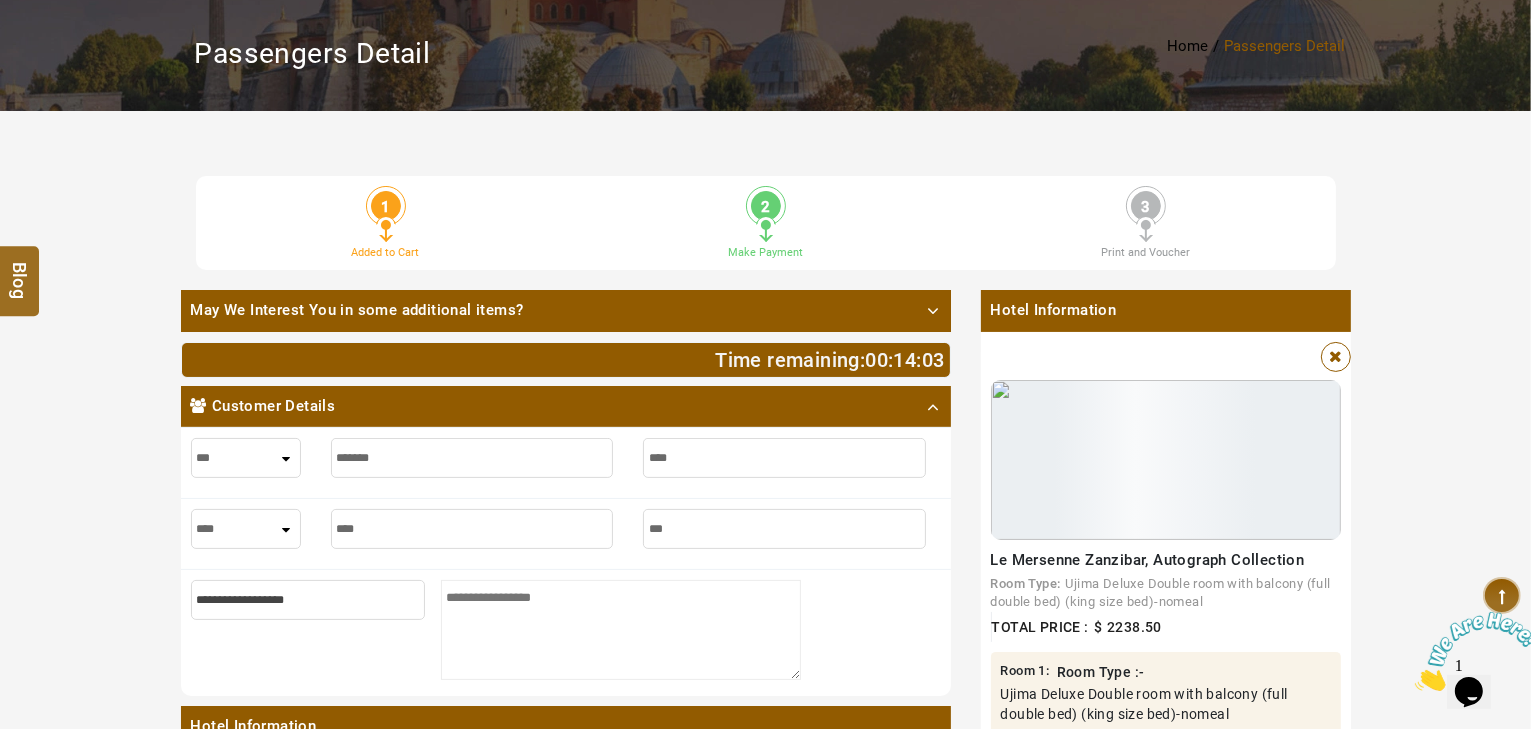 type on "***" 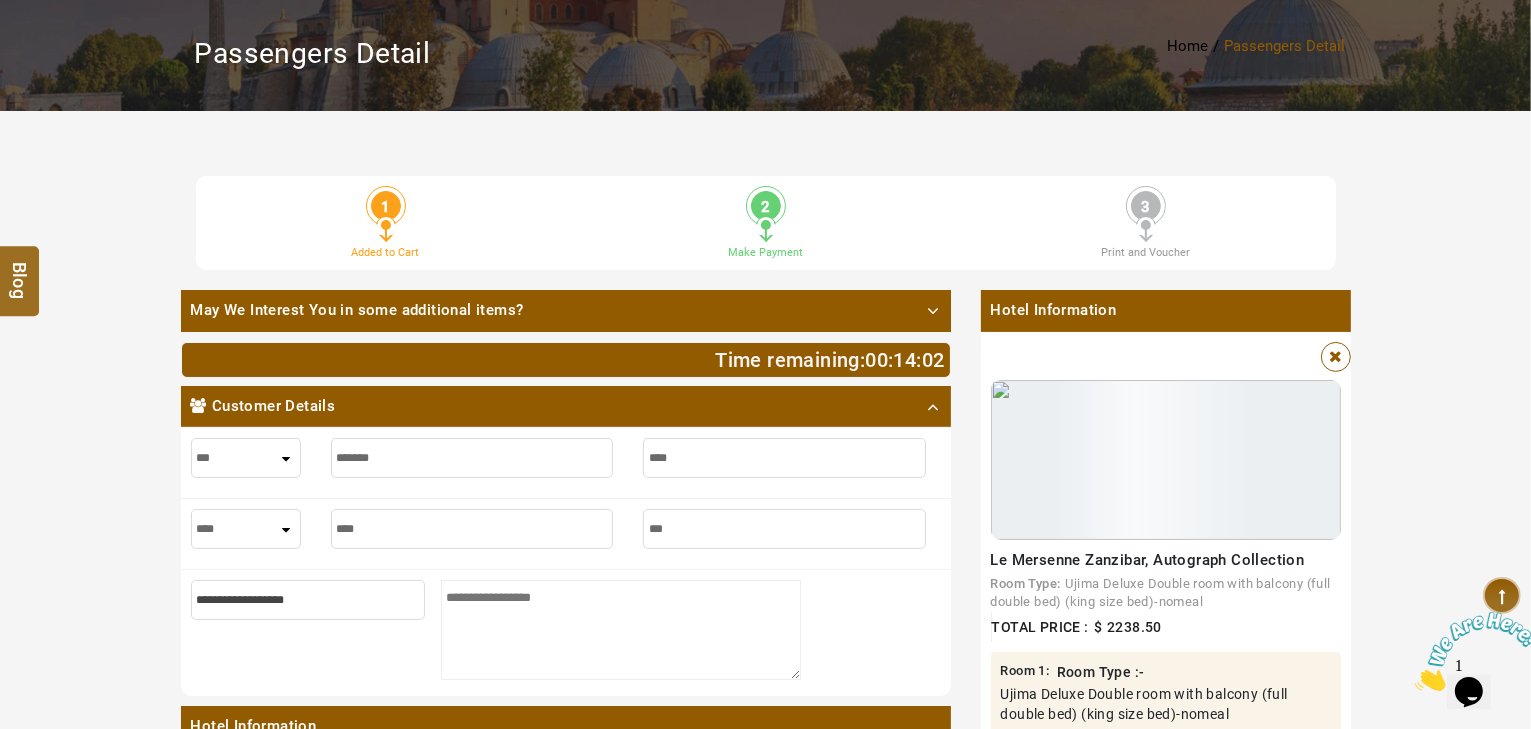 type on "****" 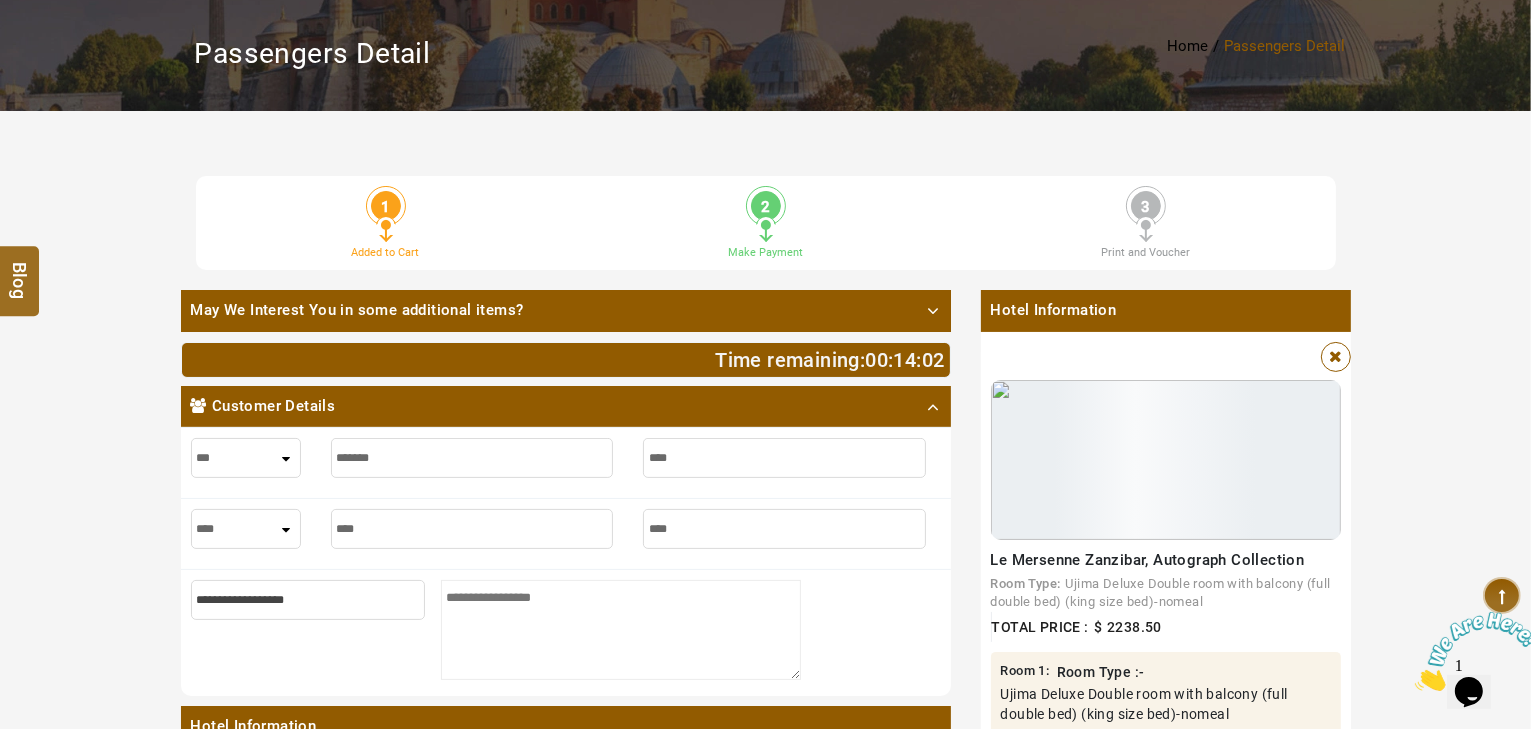type on "****" 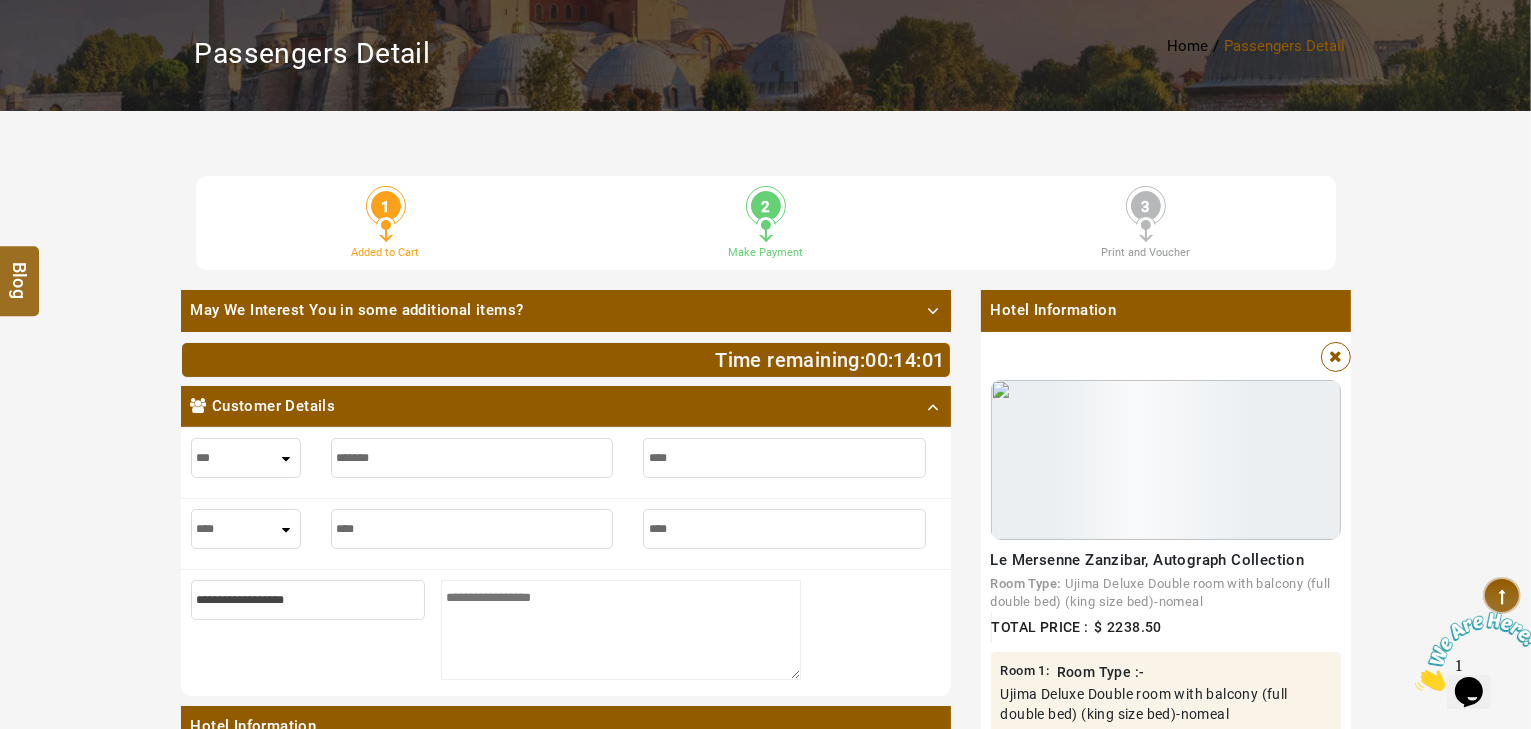 type on "*****" 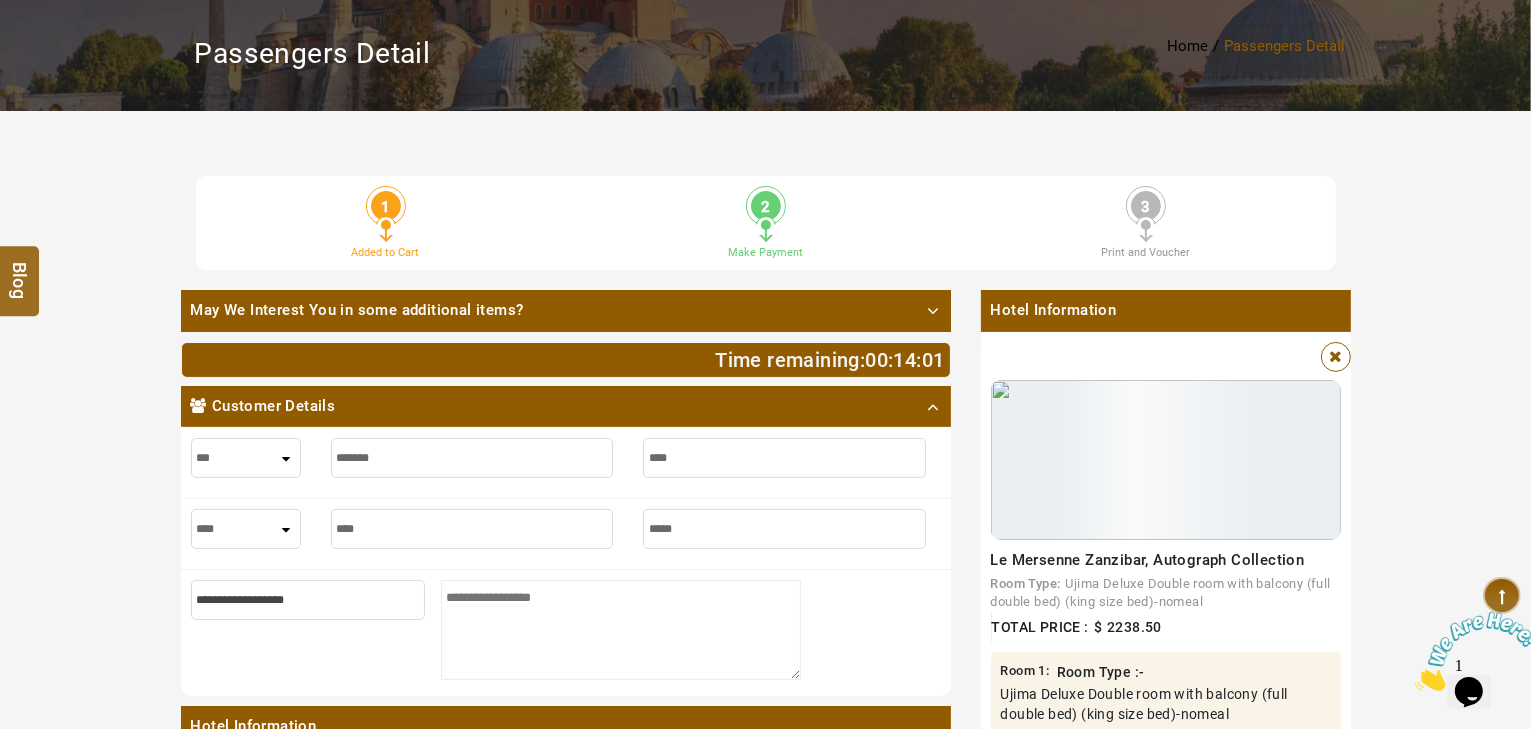 type on "*****" 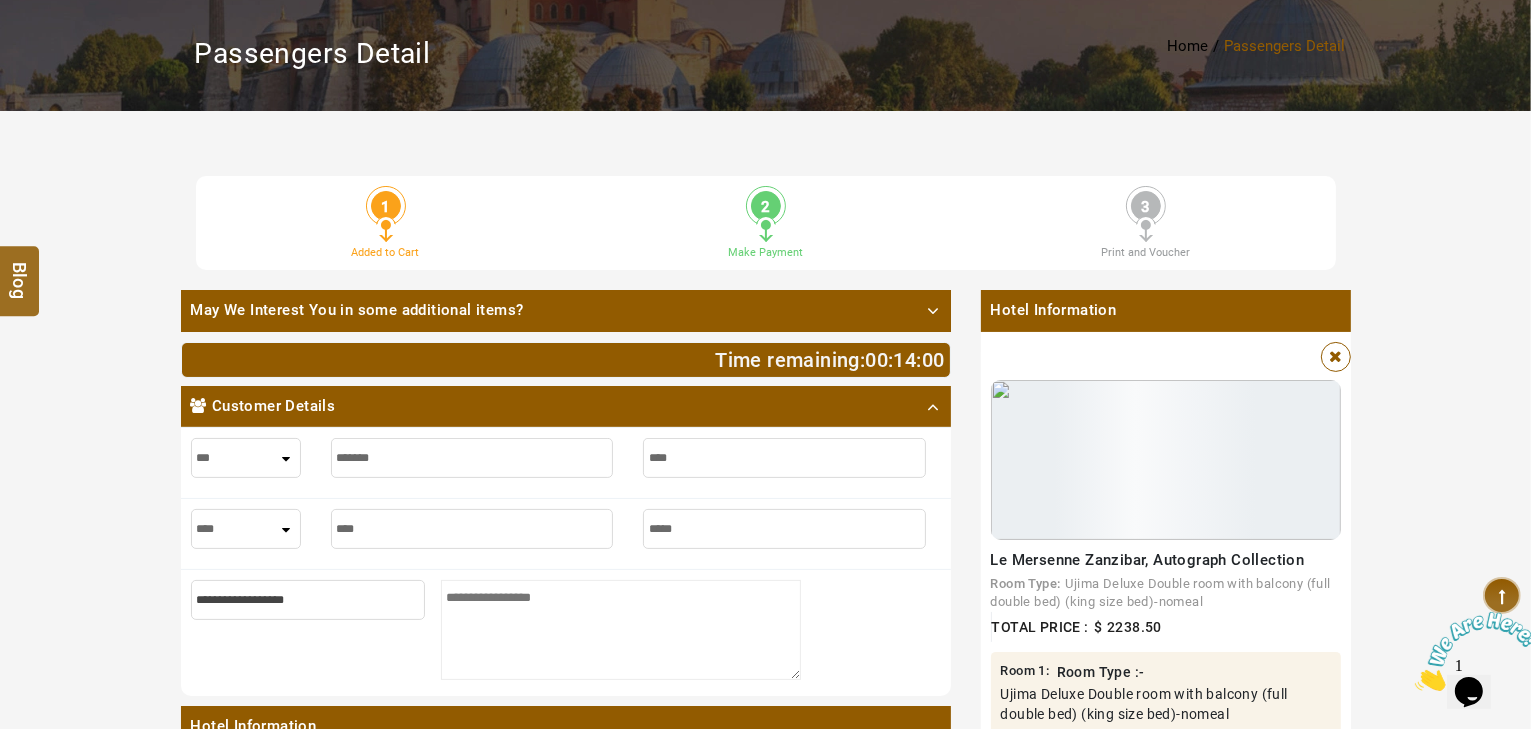 type on "******" 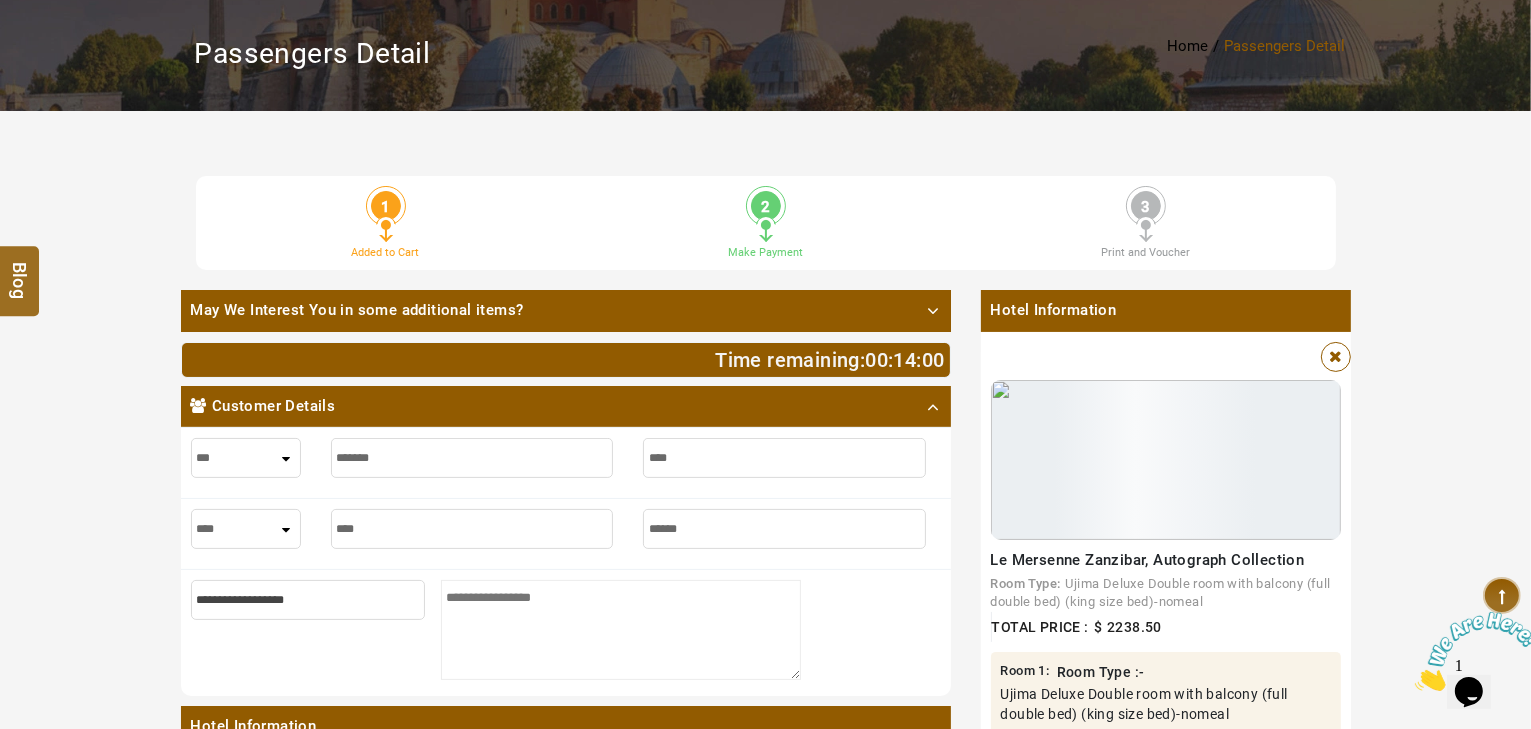 type on "******" 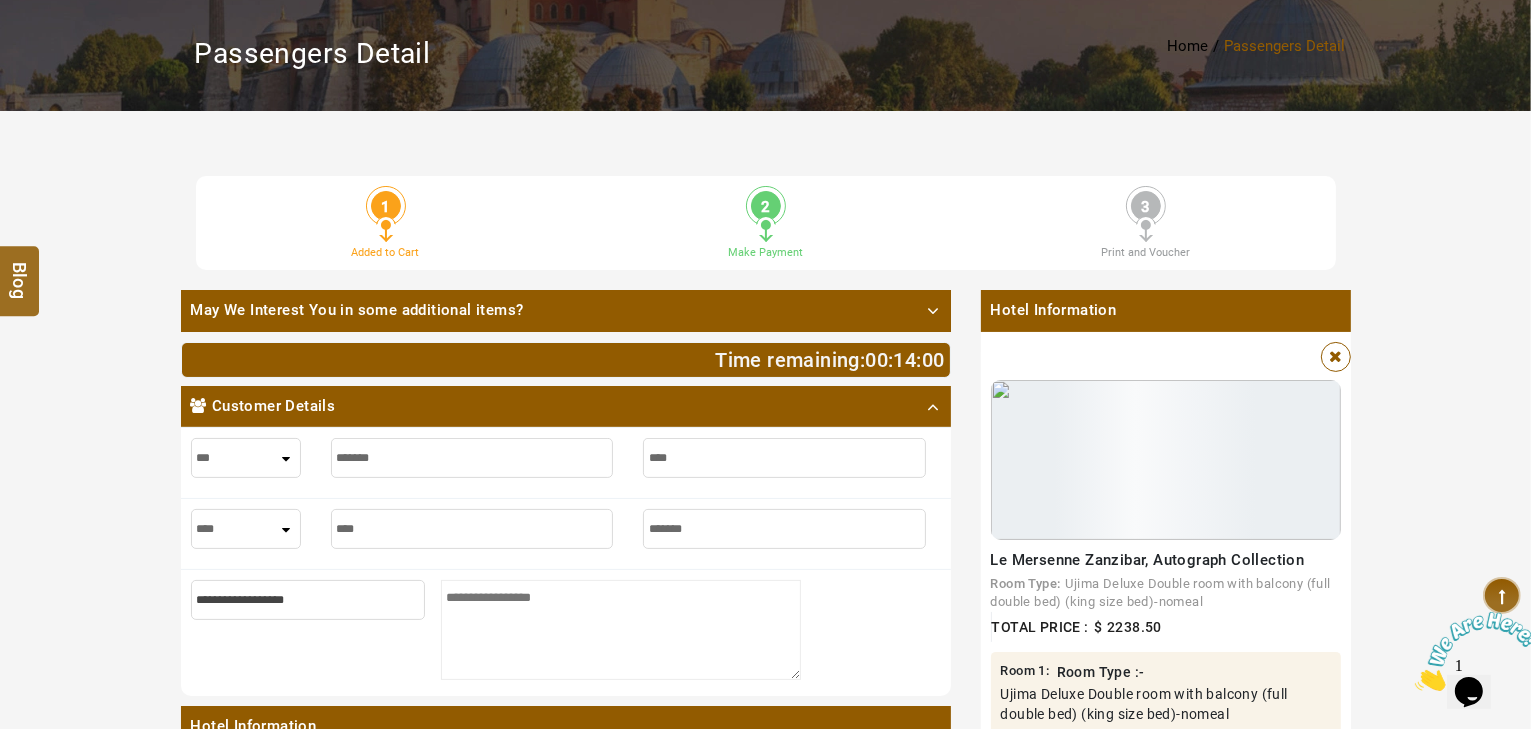 type on "*******" 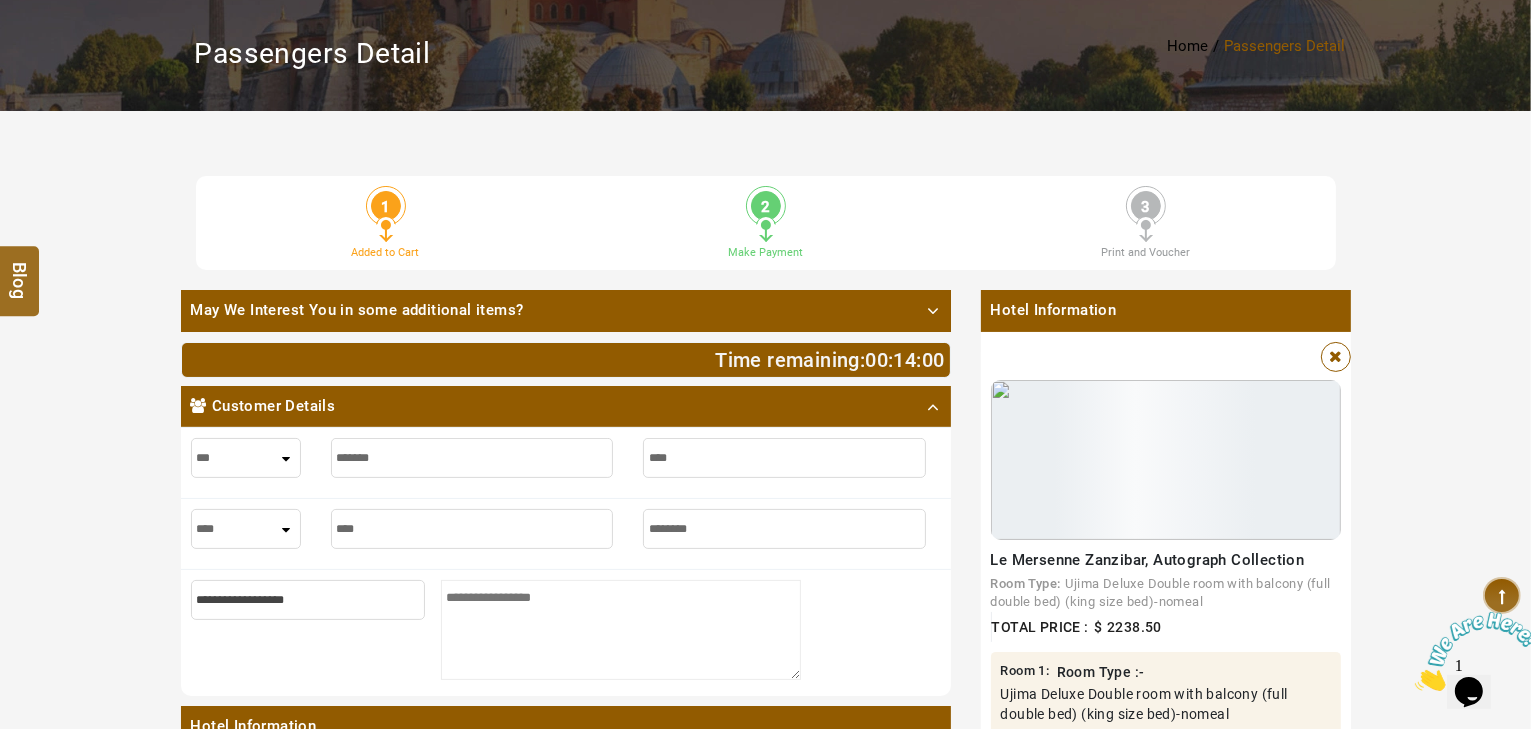 type on "********" 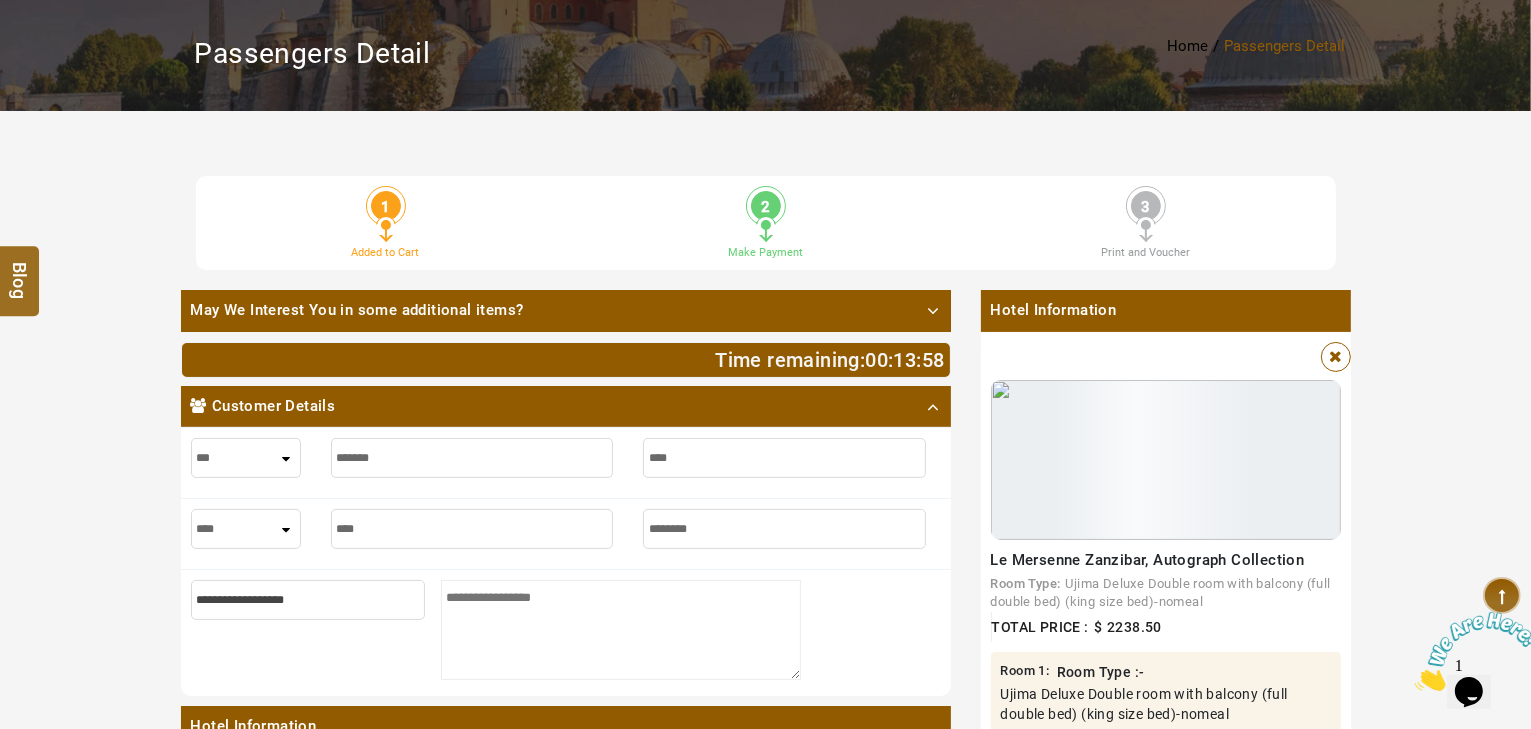 type on "********" 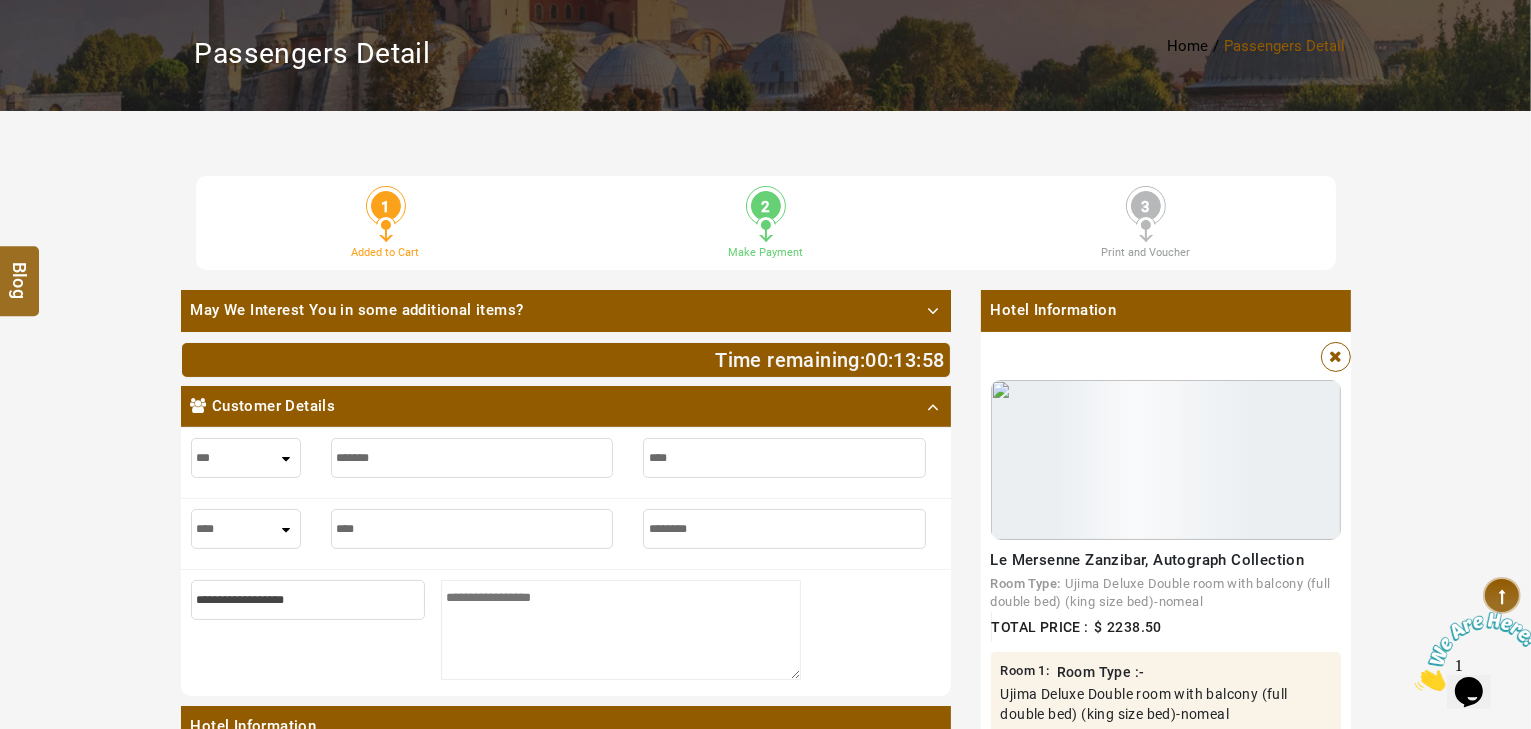 click on "May We Interest You in some additional items? Add Optional Hotels Add Optional Transfer Add Optional Tours Add Optional Restaurants Time remaining: 00 : 13 : 58 Customer Details *** **** *** *** **** *** Hotel Information Room  1 *** **** *** *** **** *** Essential Info *   IMPORTANT INFORMATION FOR CUSTOMER Meals * Information about the type of meals included in the price is indicated in the rate details. Extra info * City tax applies to guests over 15 years of age.   Metapolicy **no_show * availability : unspecified * day_period : unspecified * time :   Metapolicy **visa * pets_type : unspecified TAX INFORMATION FOR CUSTOMER WHICH NEEDS TO PAY AT HOTEL city_tax : 154740.00 TZS AMENITY:  * non-smoking. * king-bed. Please Wait... Rate Break Up We will not be able to refund any payment for no-shows or early check-out. By continuing with your booking, you agree you have read and accept our  Terms and Conditions   and  Privacy Policy Full payment will be charged to your credit card when you book this hotel. ****" at bounding box center (566, 1069) 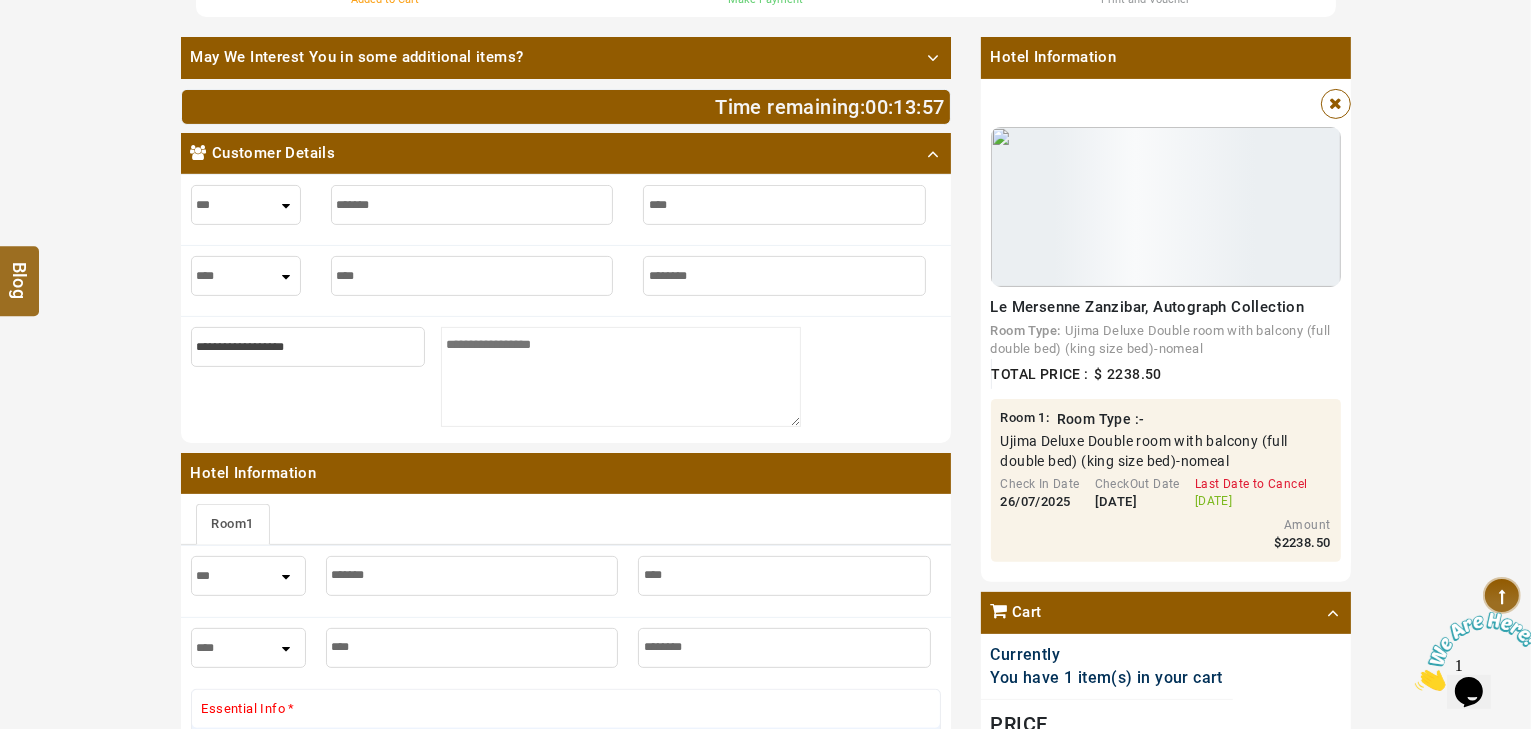 scroll, scrollTop: 500, scrollLeft: 0, axis: vertical 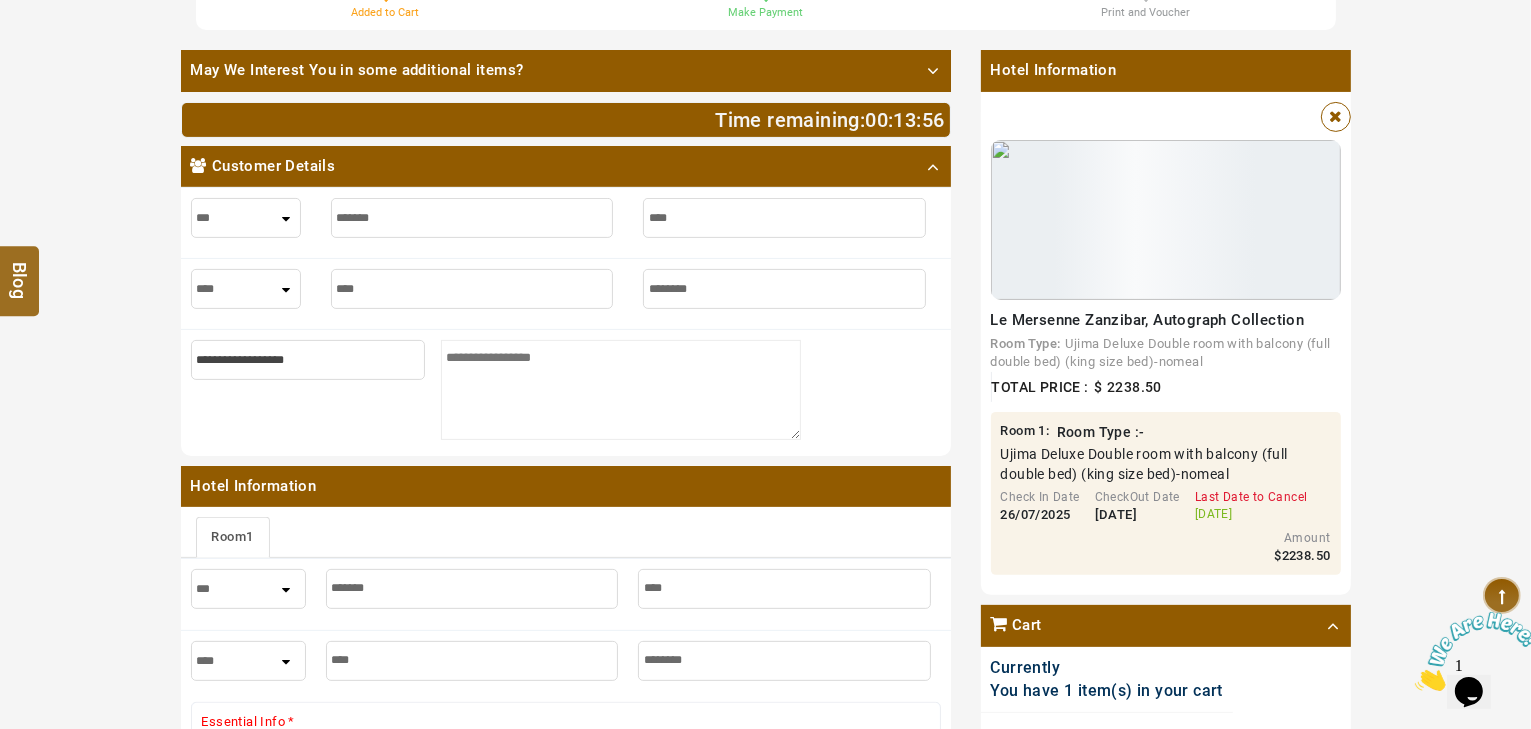 click at bounding box center [308, 360] 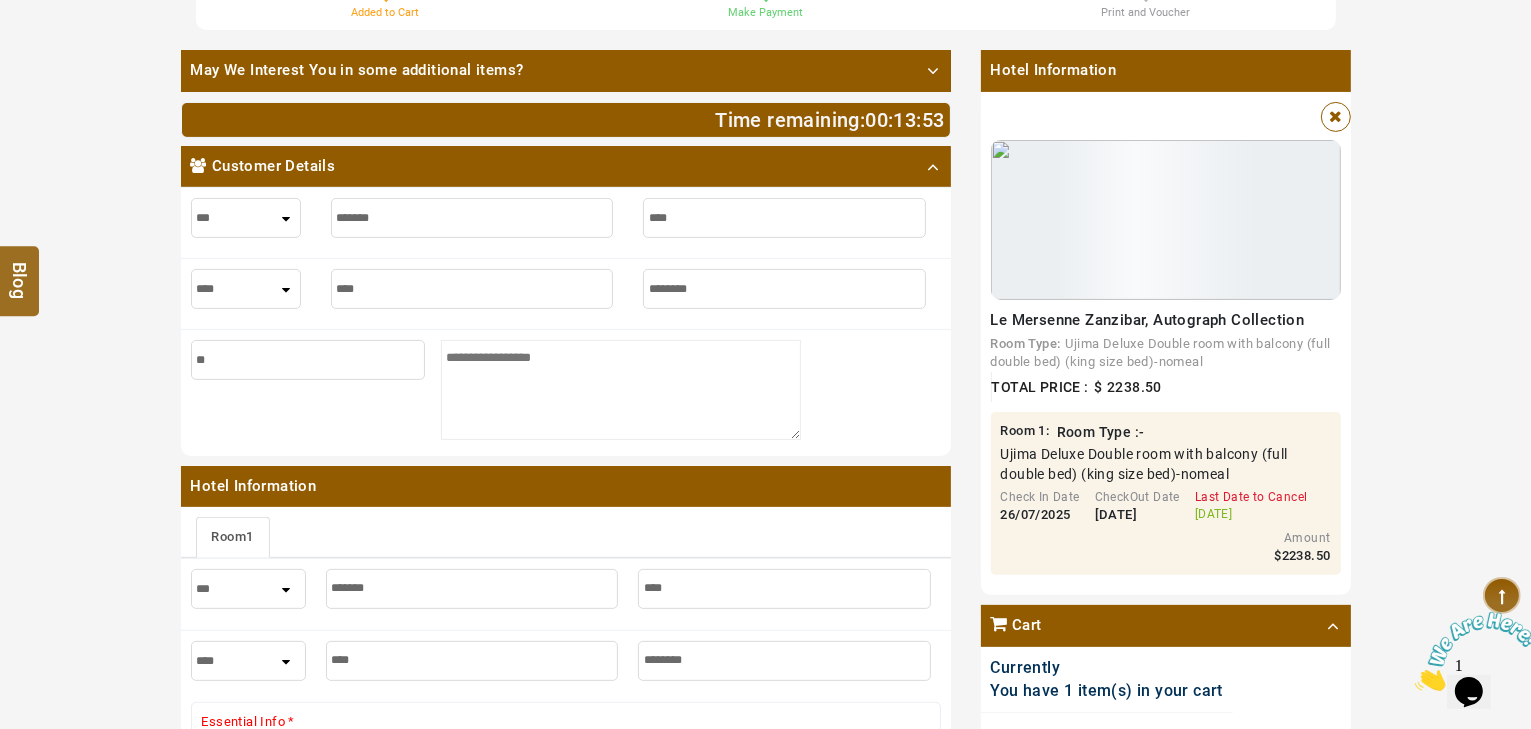 type on "*" 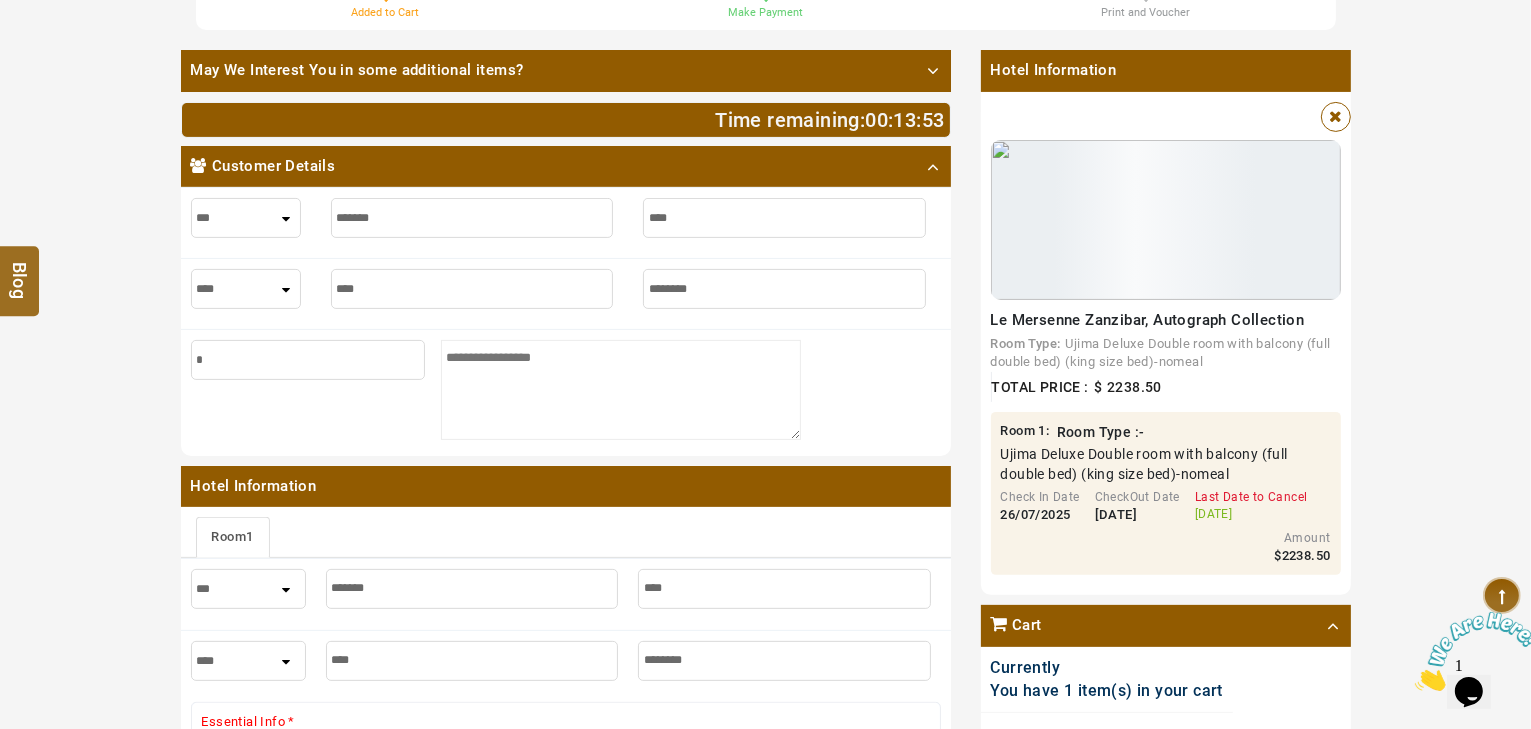 type 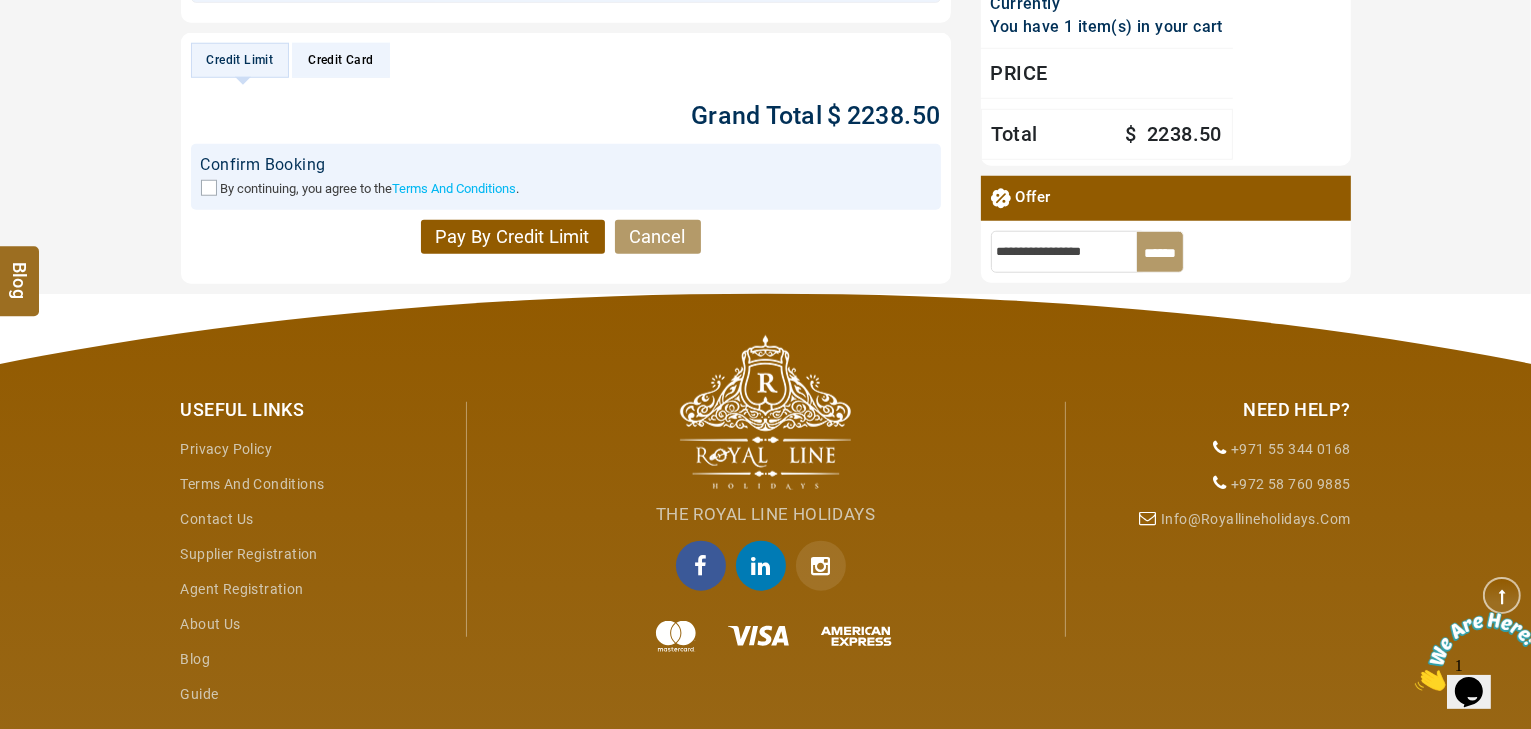 scroll, scrollTop: 1739, scrollLeft: 0, axis: vertical 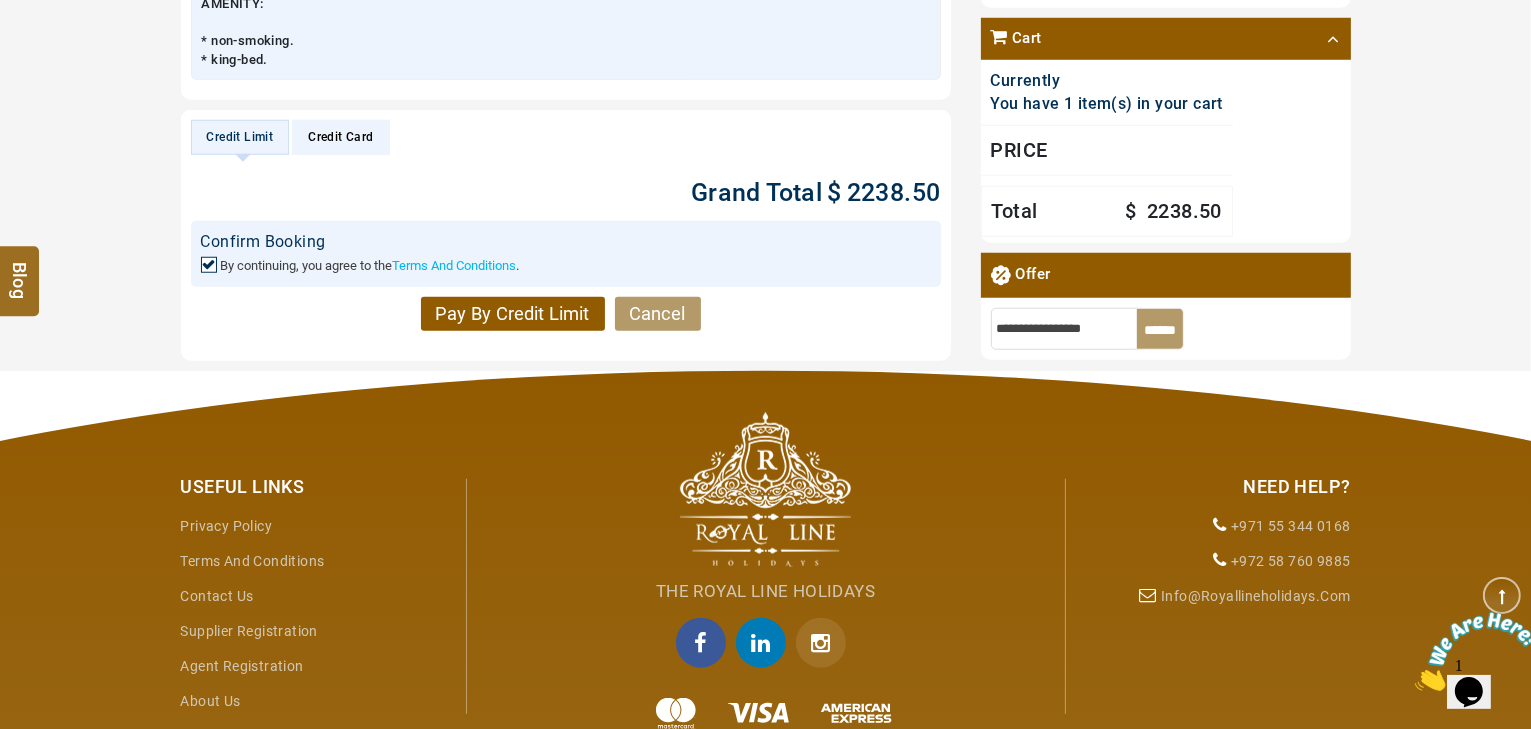 click on "Pay By Credit Limit" at bounding box center (513, 314) 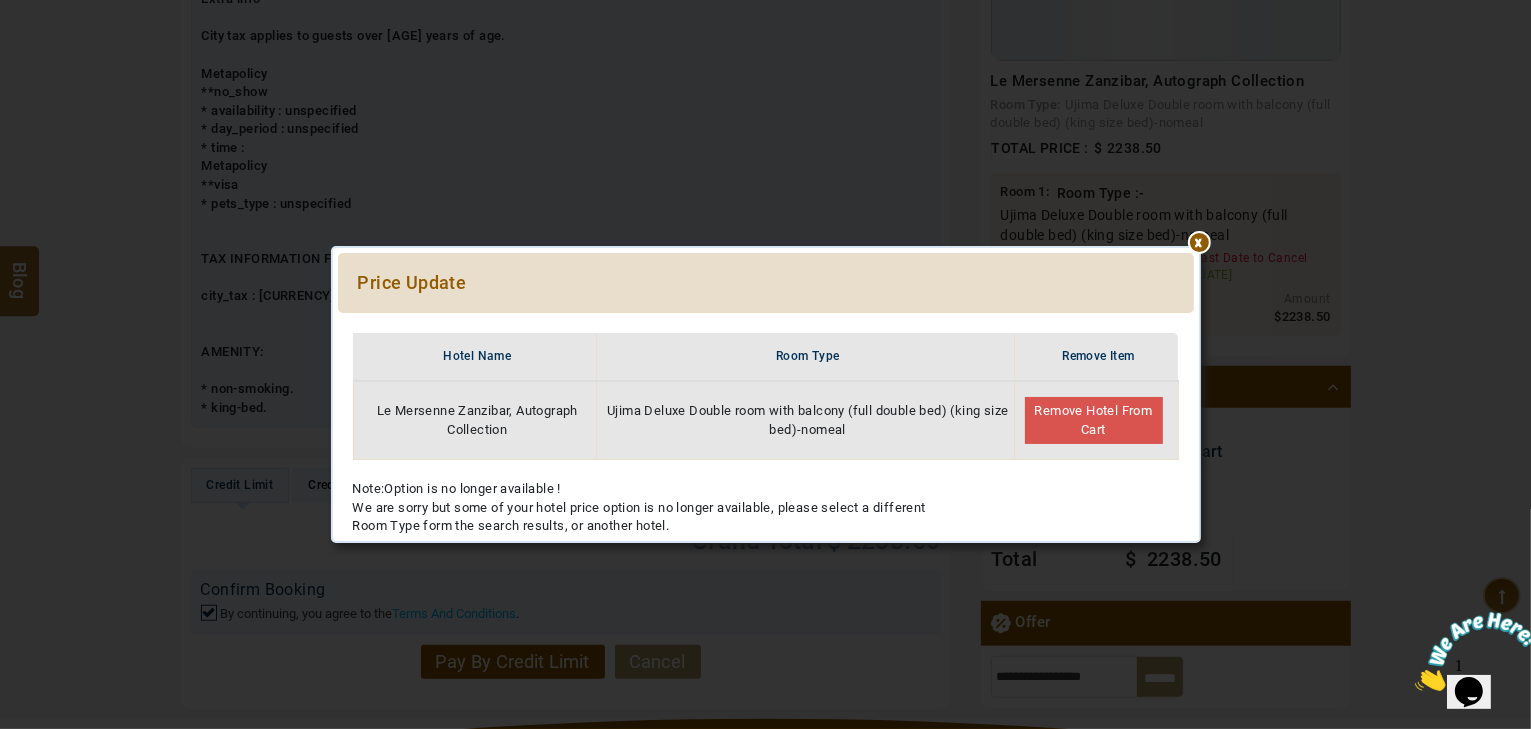 scroll, scrollTop: 1419, scrollLeft: 0, axis: vertical 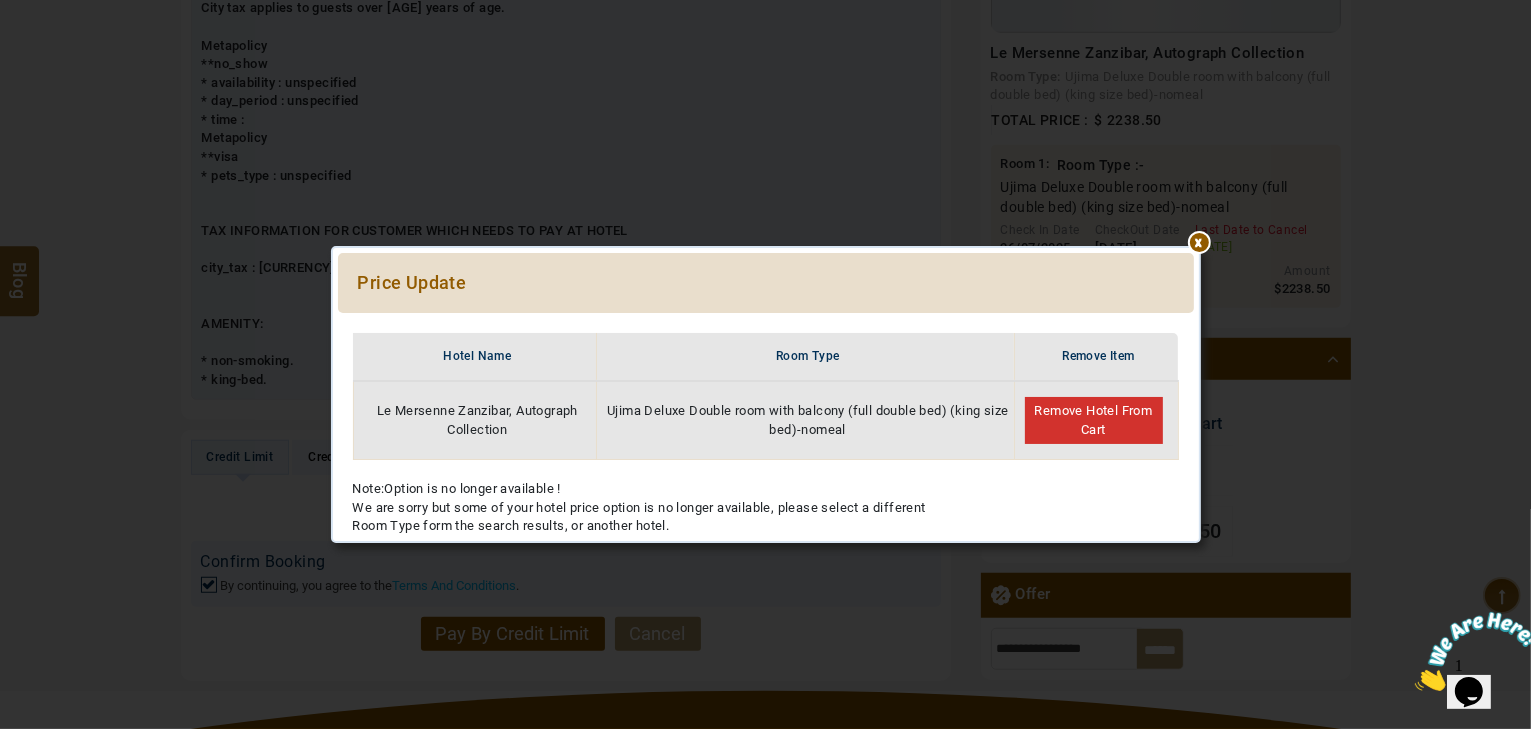 click on "Remove Hotel From Cart" at bounding box center (1094, 420) 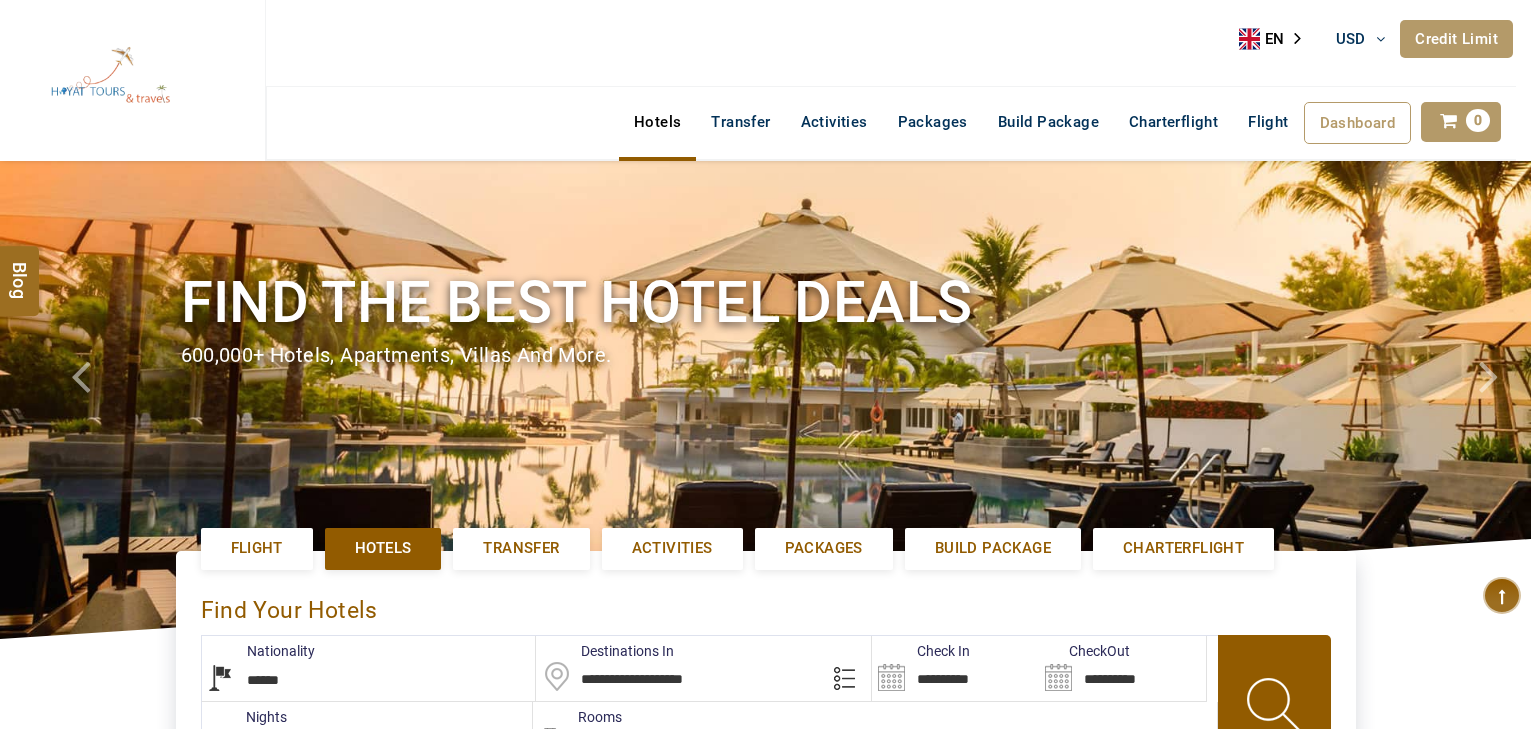 select on "******" 